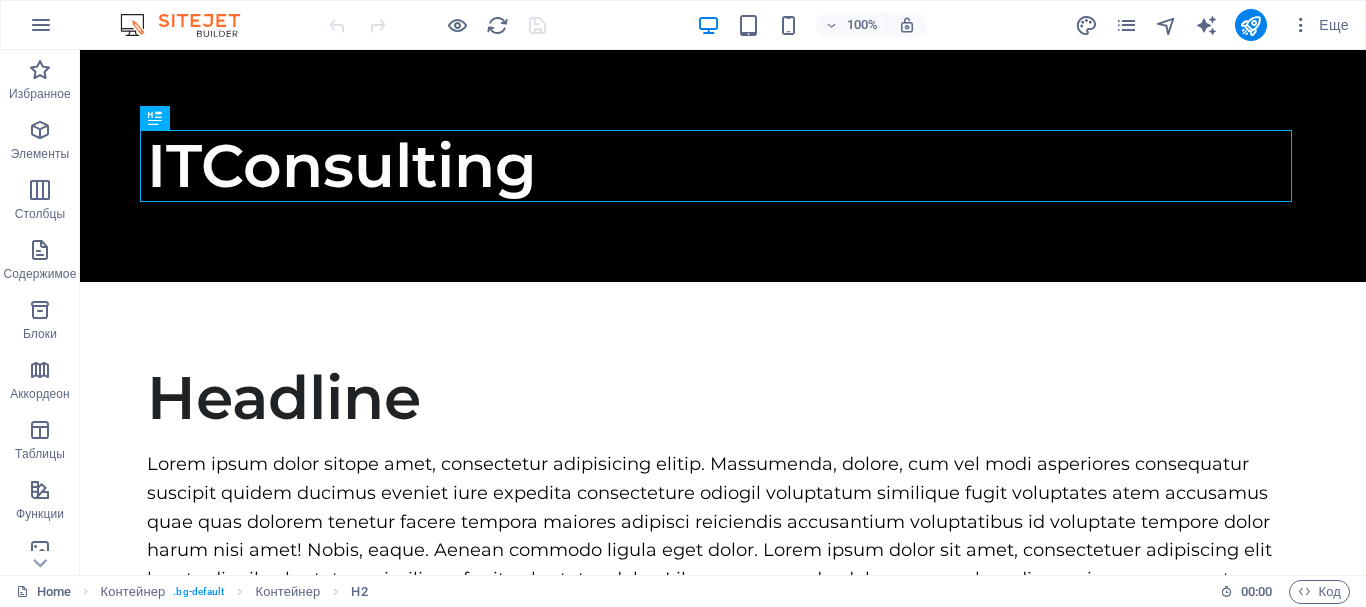 scroll, scrollTop: 0, scrollLeft: 0, axis: both 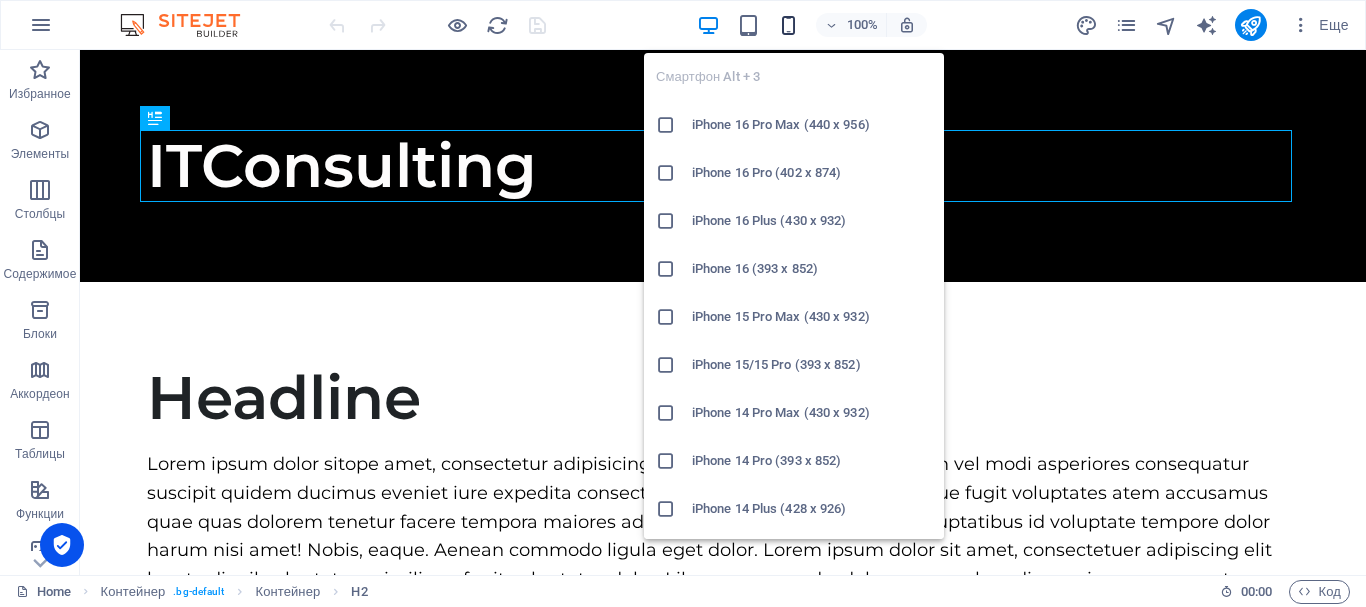 click at bounding box center [788, 25] 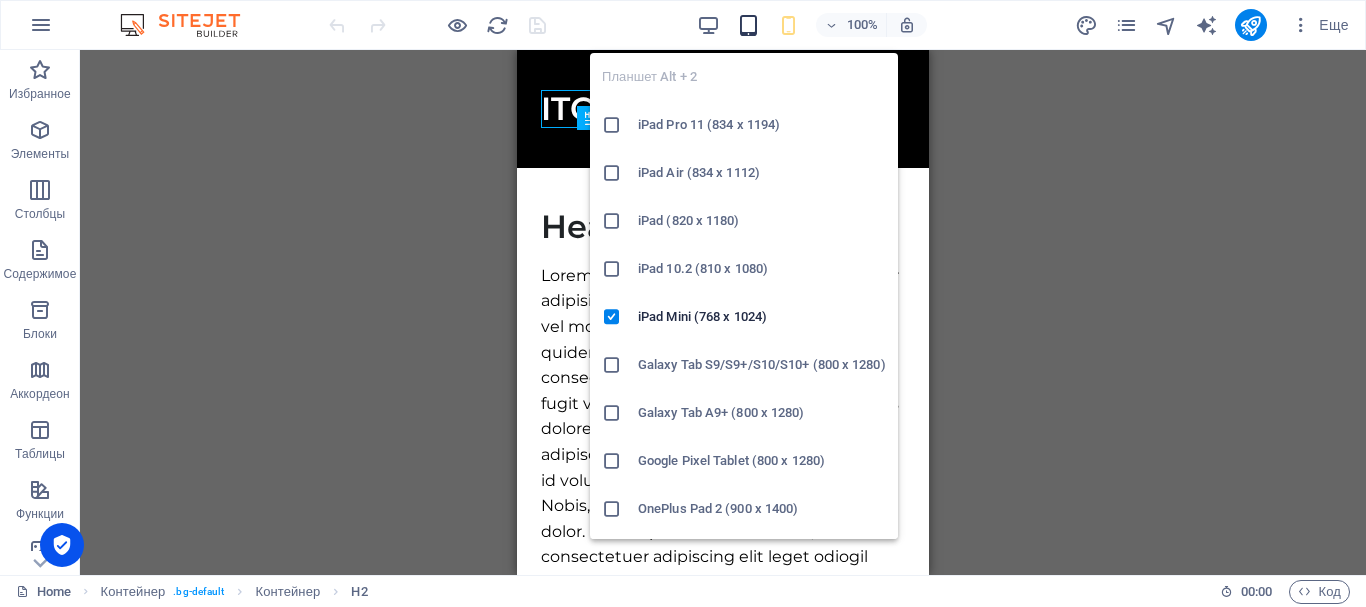 click at bounding box center [748, 25] 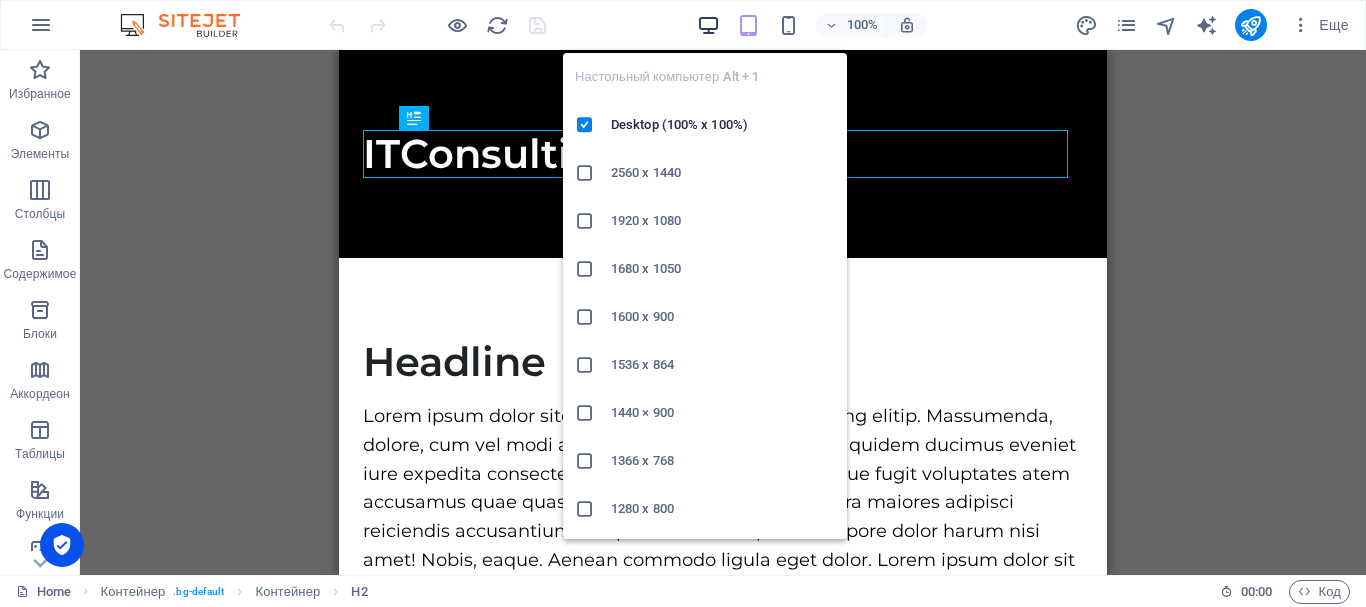 click at bounding box center (708, 25) 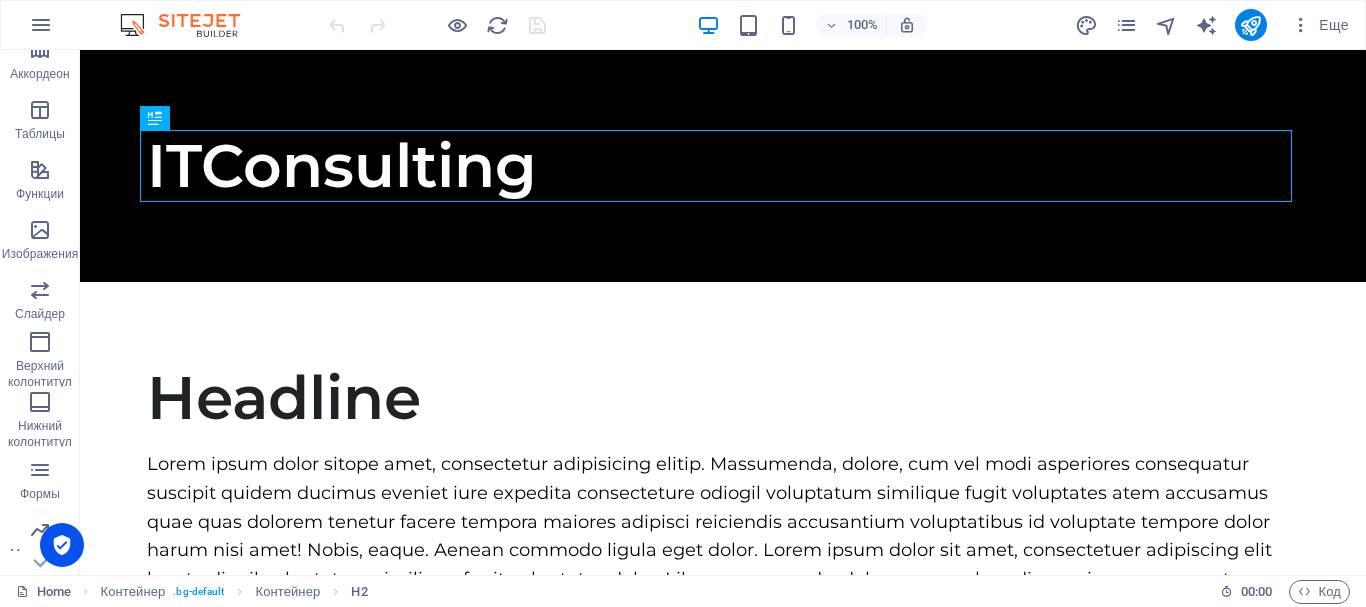 scroll, scrollTop: 375, scrollLeft: 0, axis: vertical 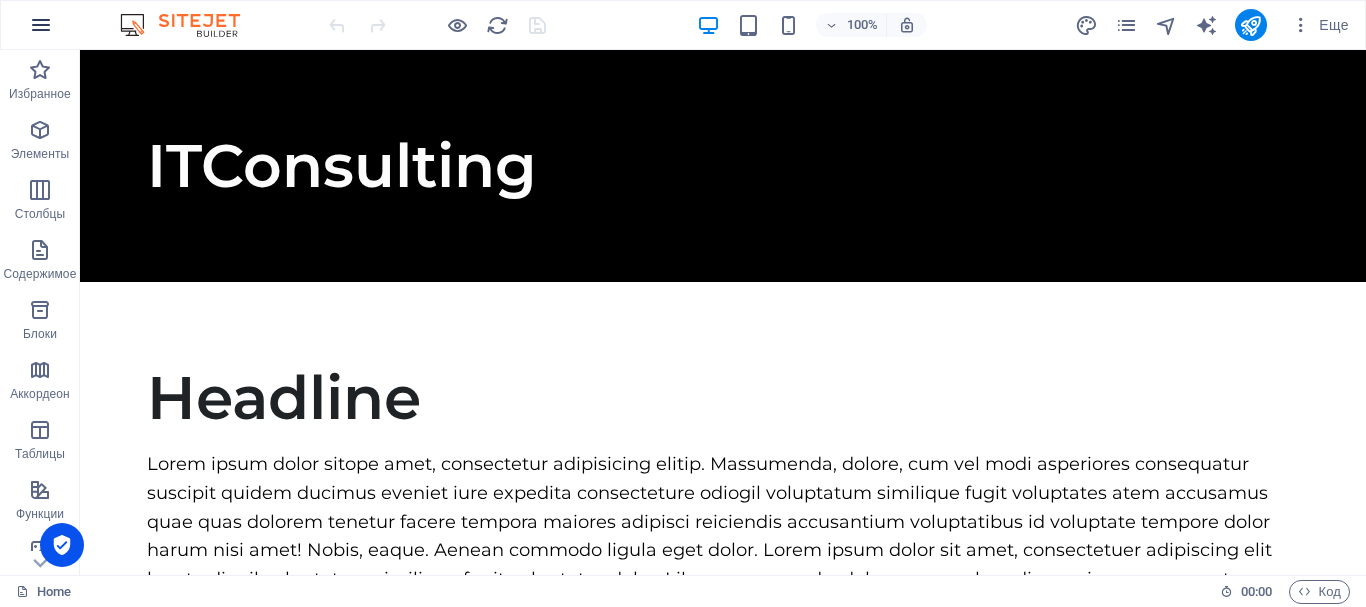 click at bounding box center (41, 25) 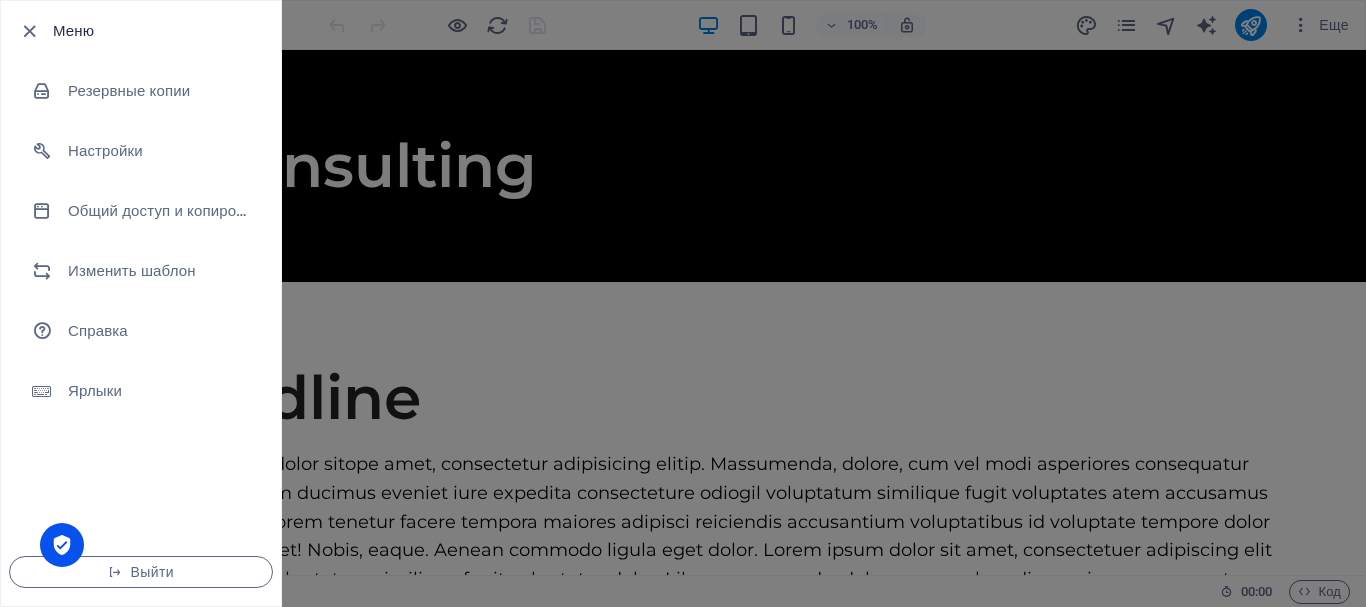 click on "Меню" at bounding box center (141, 31) 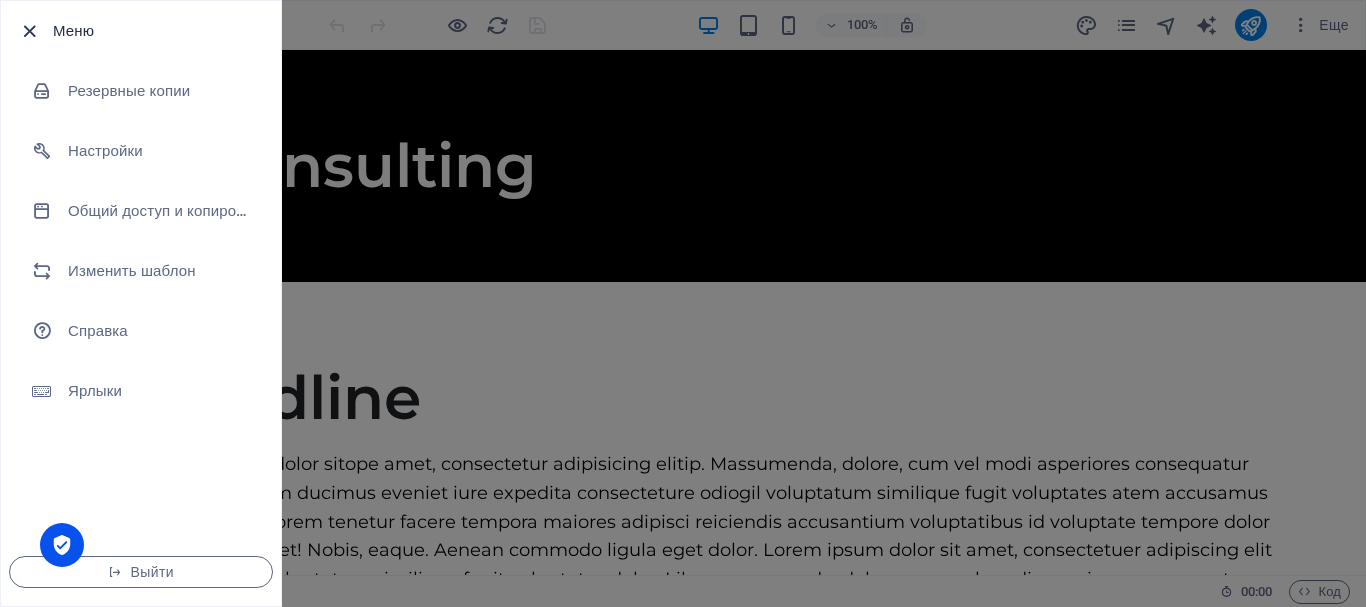 click at bounding box center [29, 31] 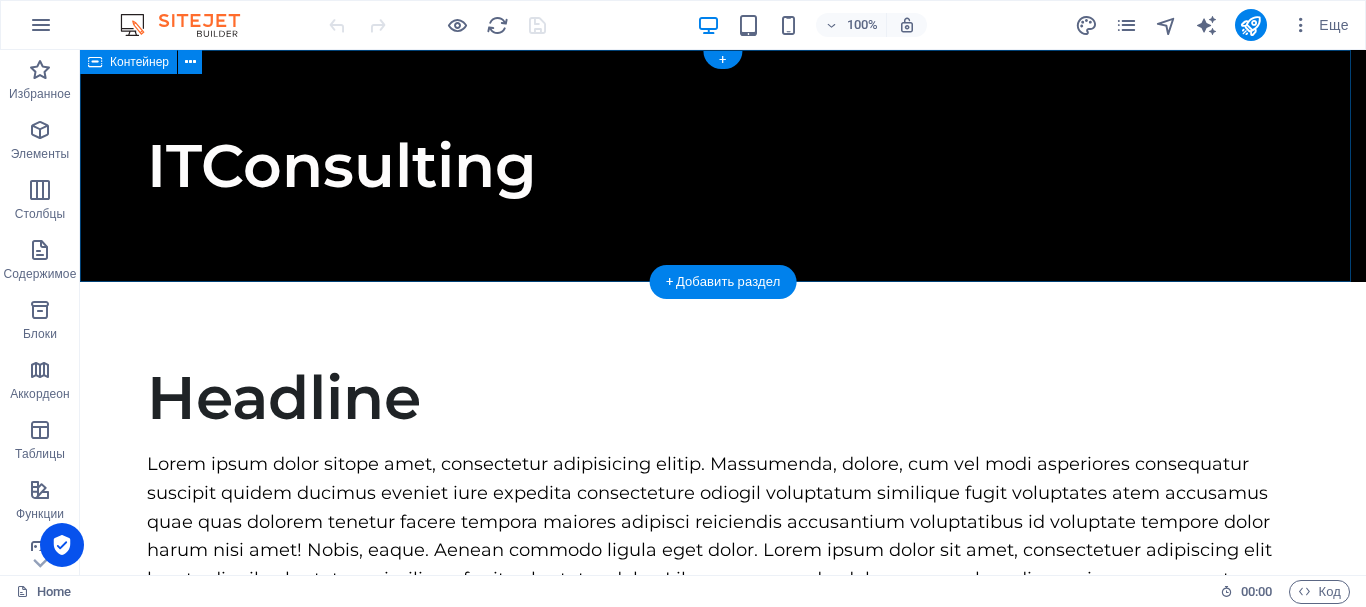 click on "ITConsulting" at bounding box center (723, 166) 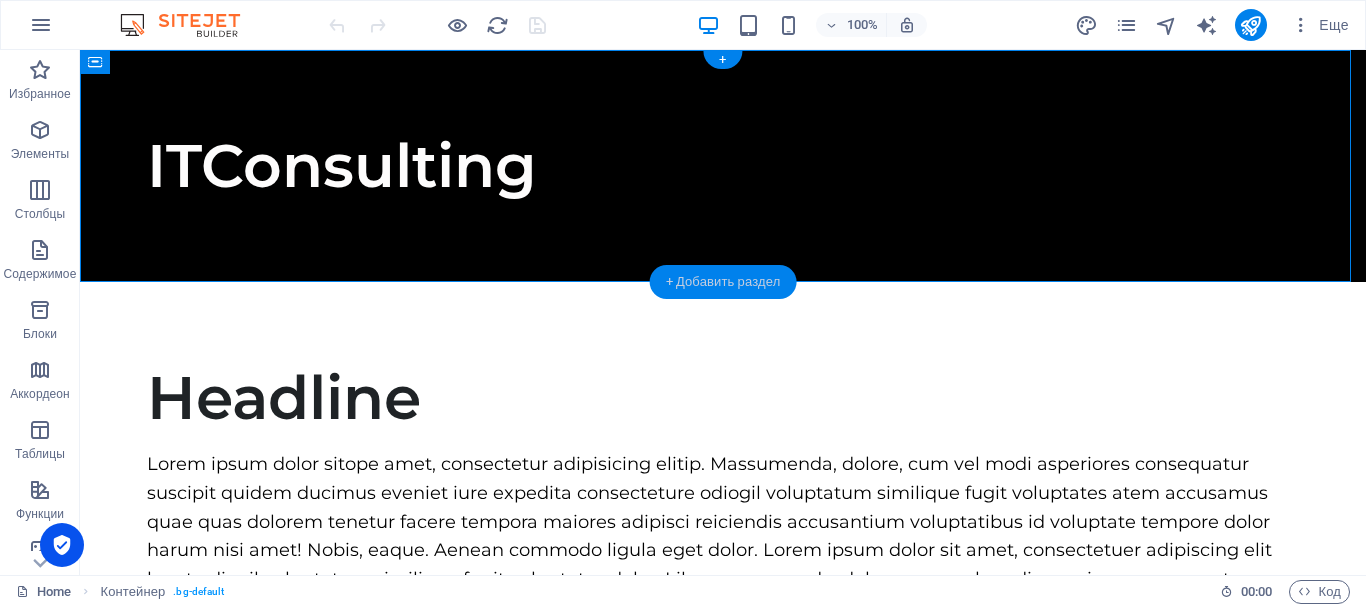 click on "+ Добавить раздел" at bounding box center [723, 282] 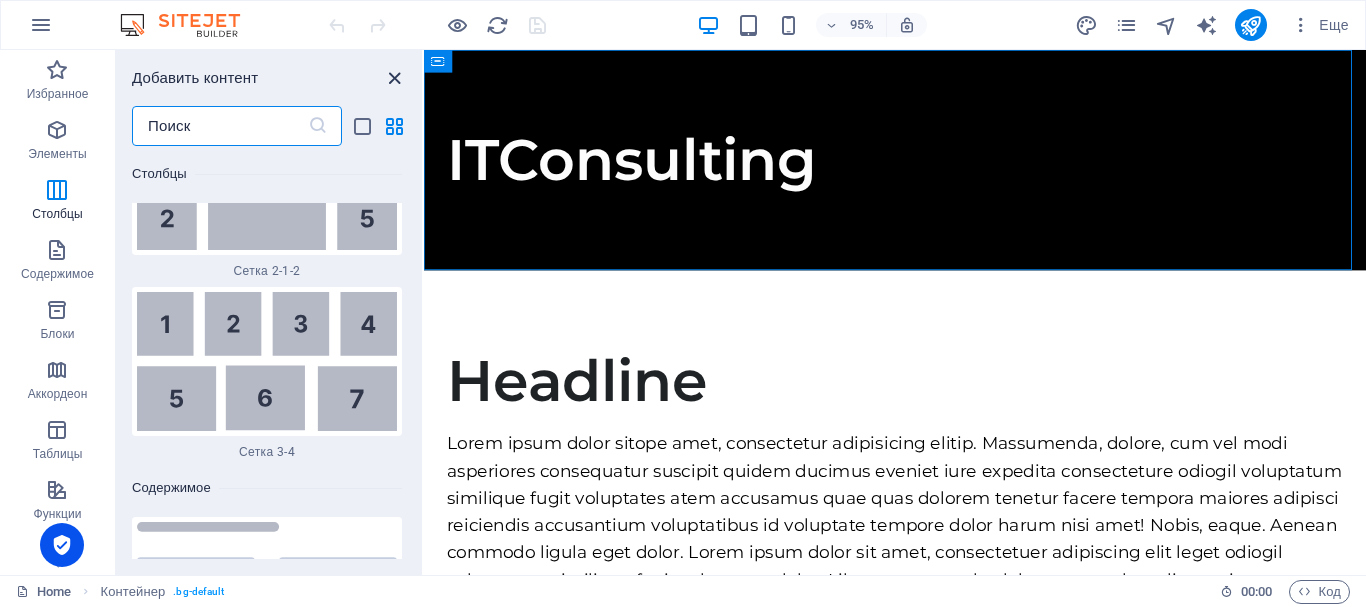 scroll, scrollTop: 6576, scrollLeft: 0, axis: vertical 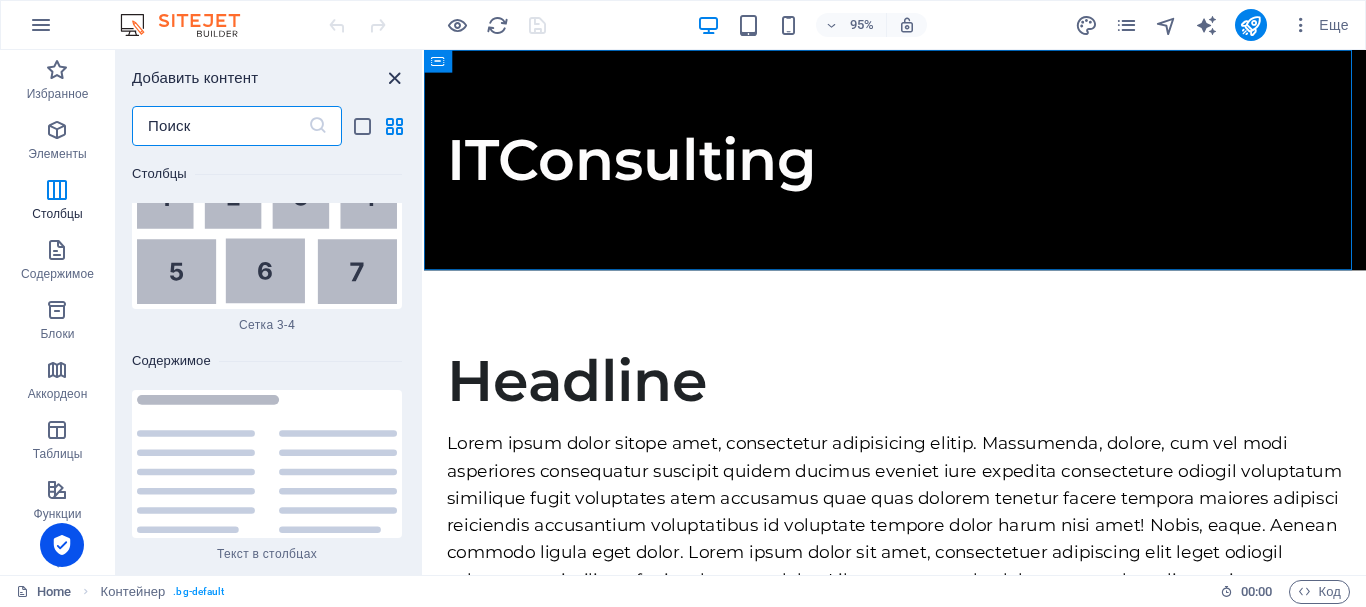 click at bounding box center (394, 78) 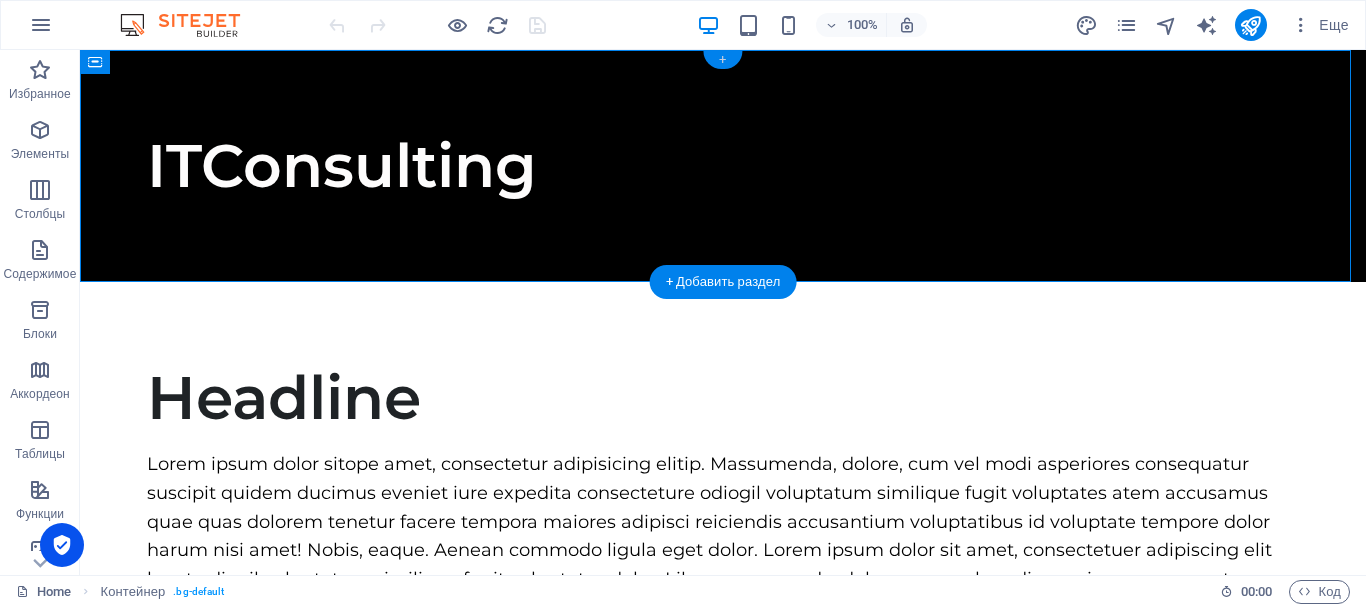 click on "+" at bounding box center (722, 60) 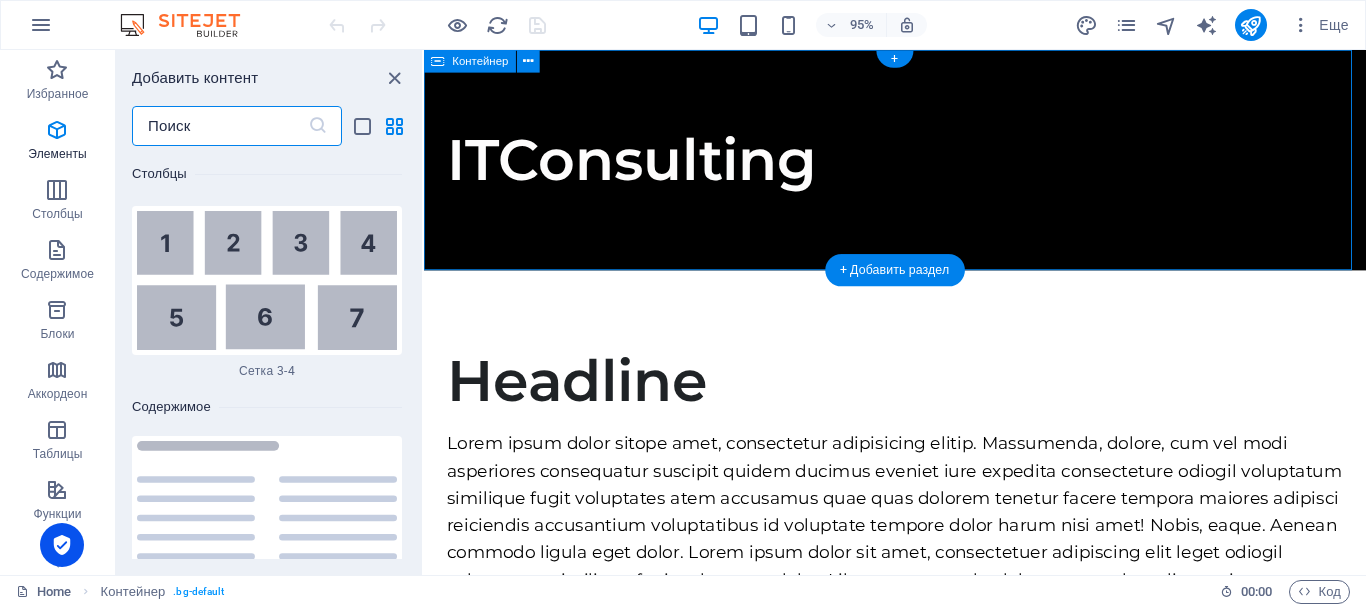 scroll, scrollTop: 6734, scrollLeft: 0, axis: vertical 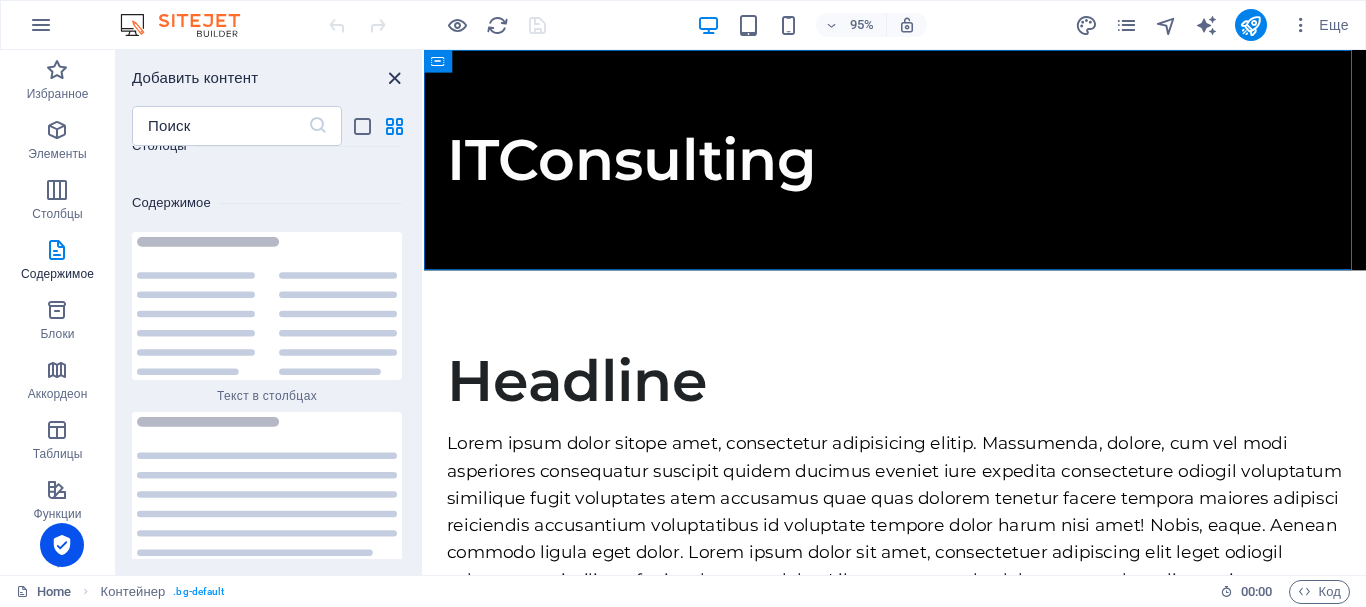 click at bounding box center (394, 78) 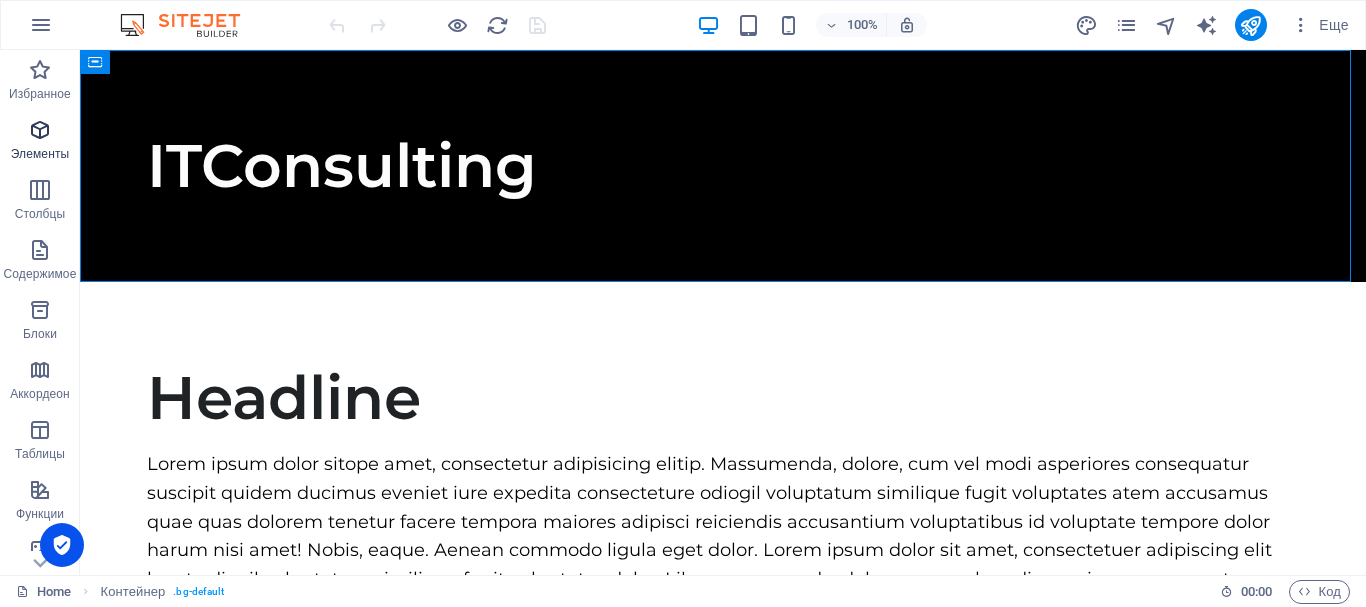 click at bounding box center (40, 130) 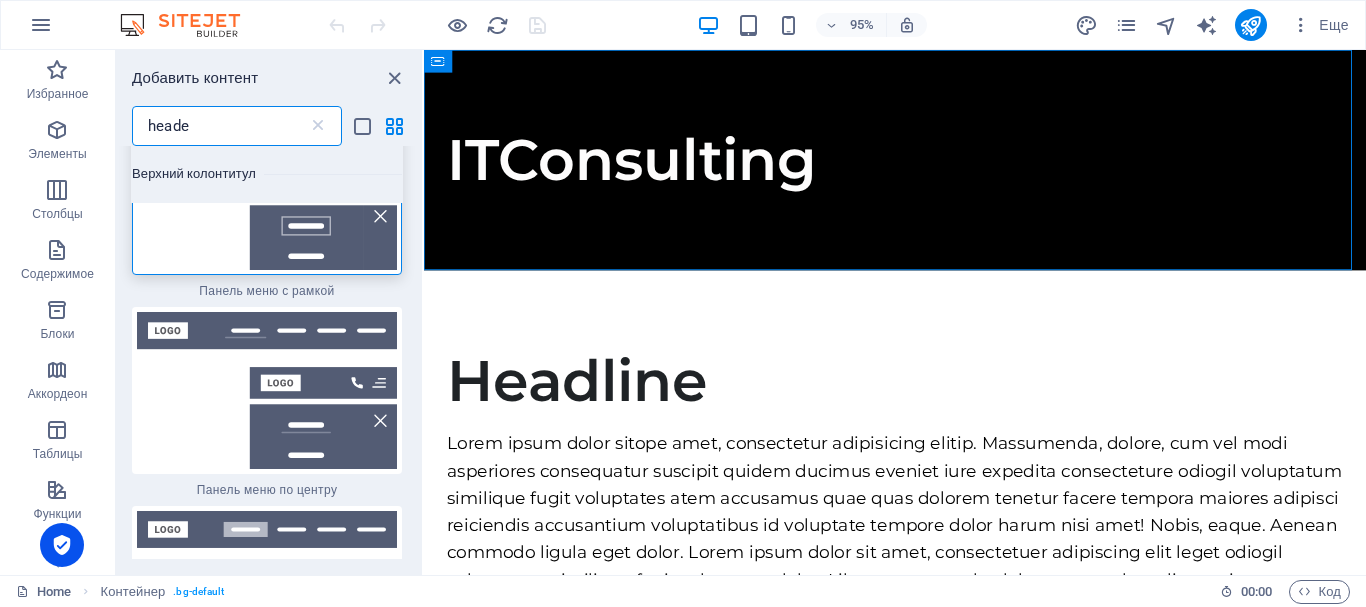 scroll, scrollTop: 14, scrollLeft: 0, axis: vertical 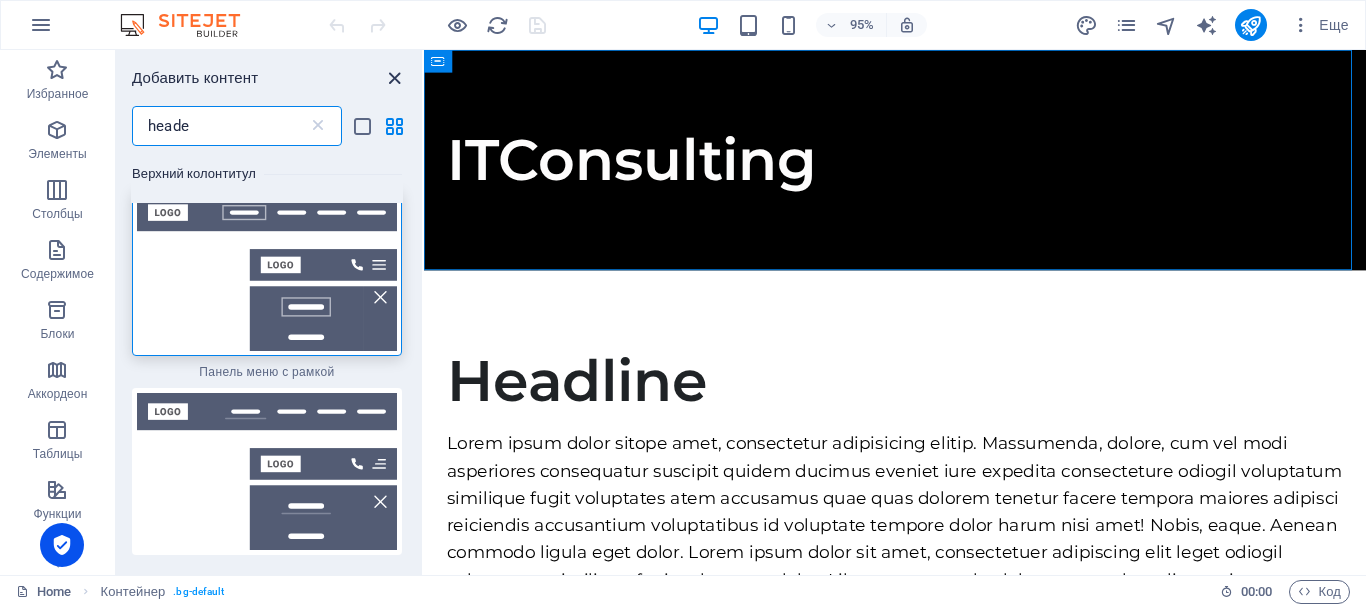 type on "heade" 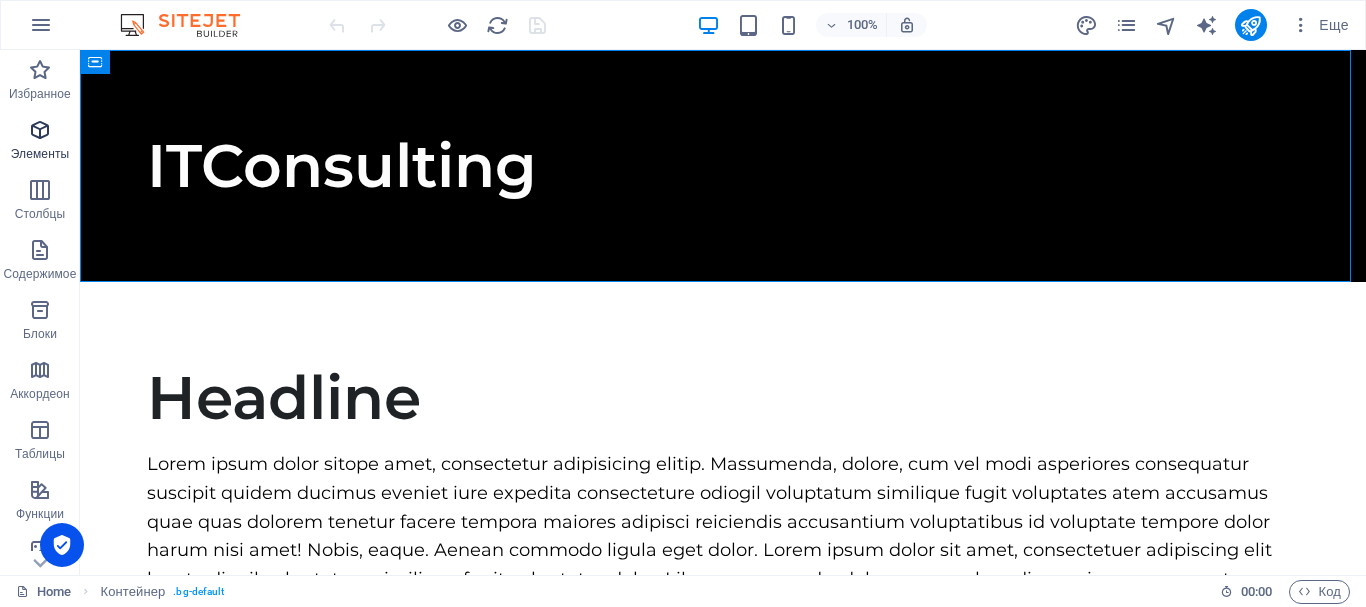 click on "Элементы" at bounding box center (40, 154) 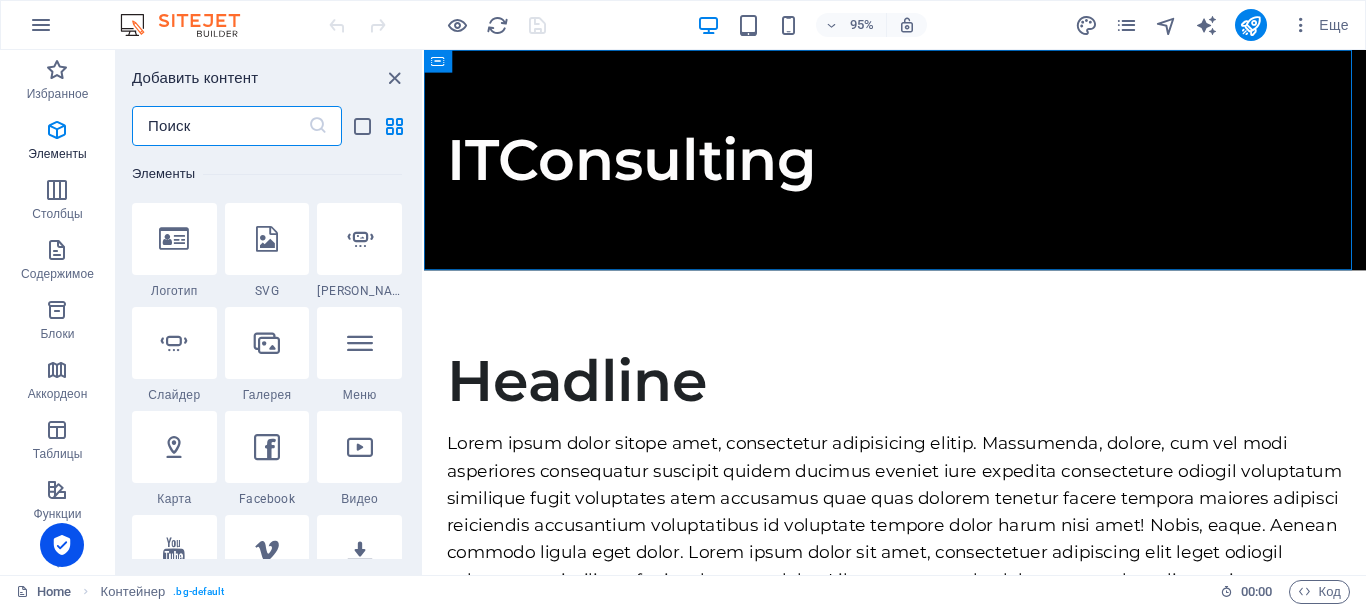 scroll, scrollTop: 677, scrollLeft: 0, axis: vertical 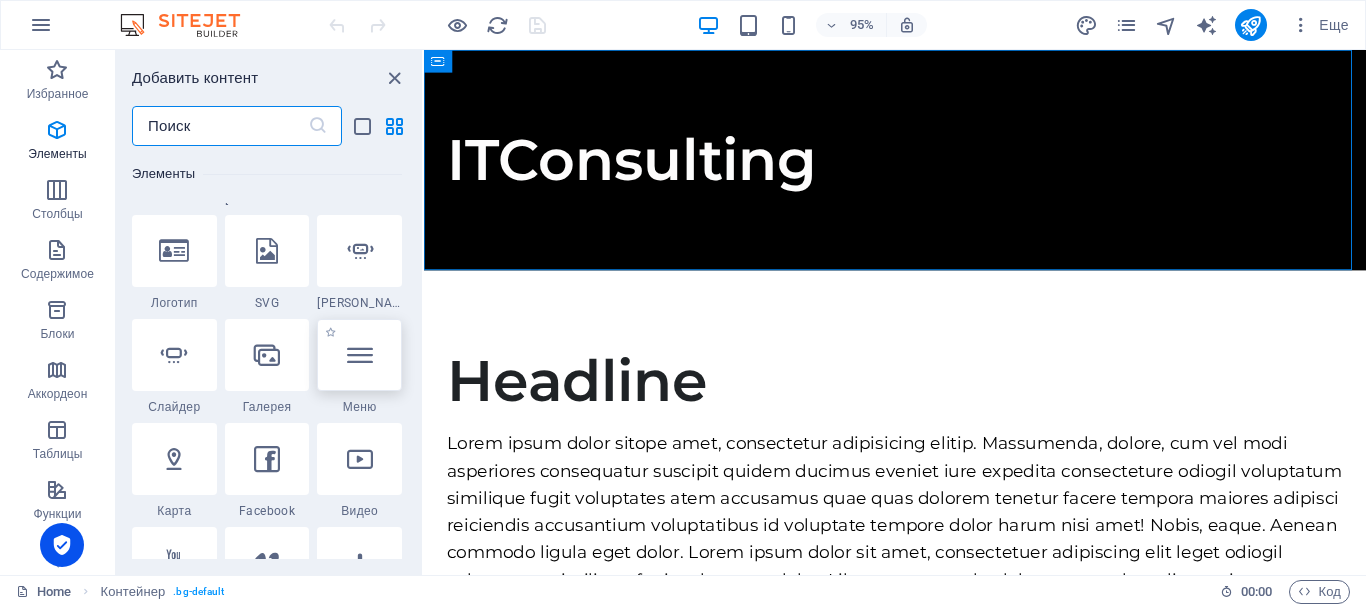 click at bounding box center [359, 355] 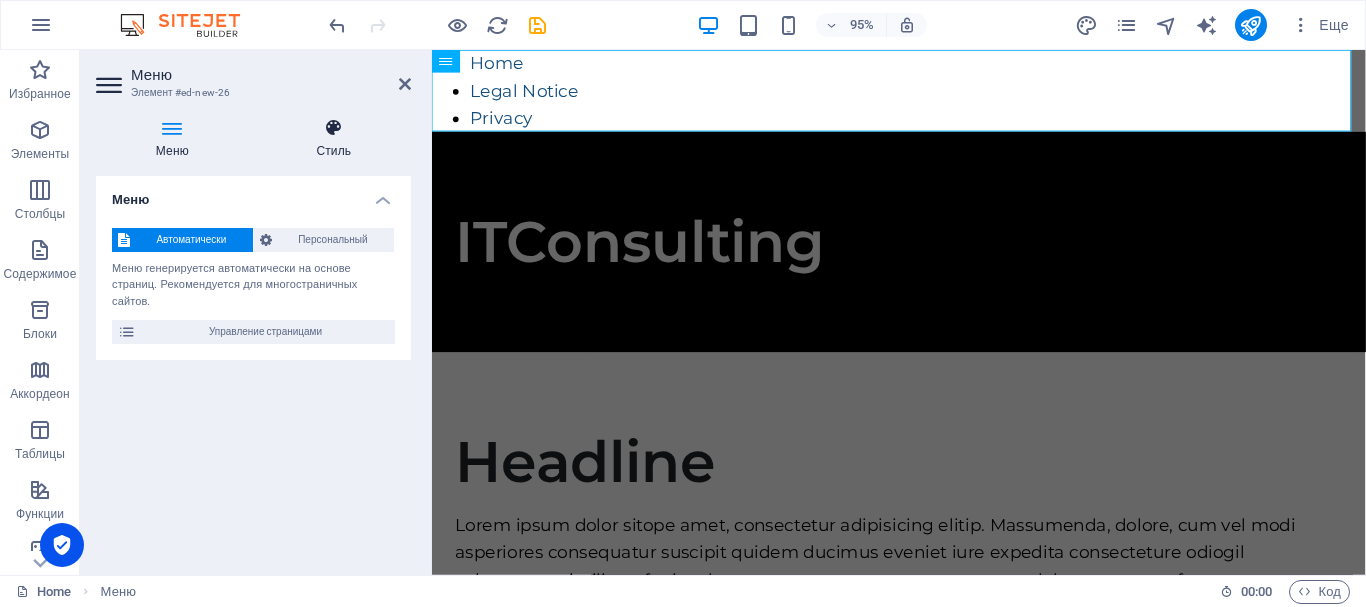 click on "Стиль" at bounding box center [334, 139] 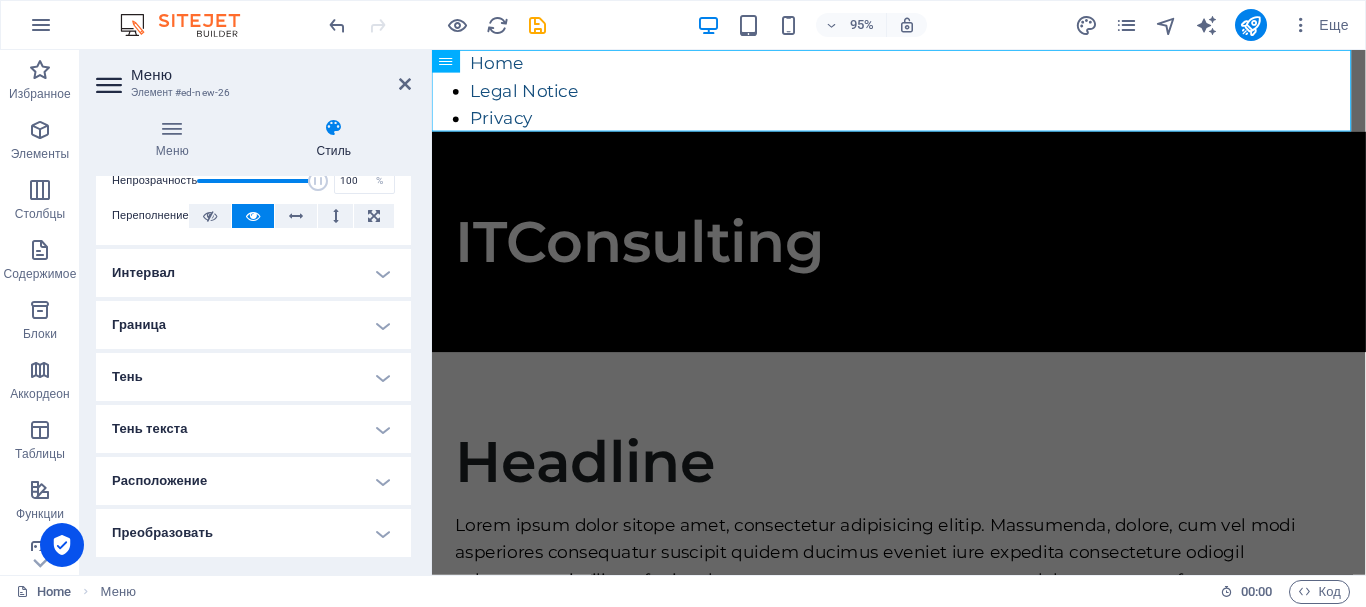 scroll, scrollTop: 0, scrollLeft: 0, axis: both 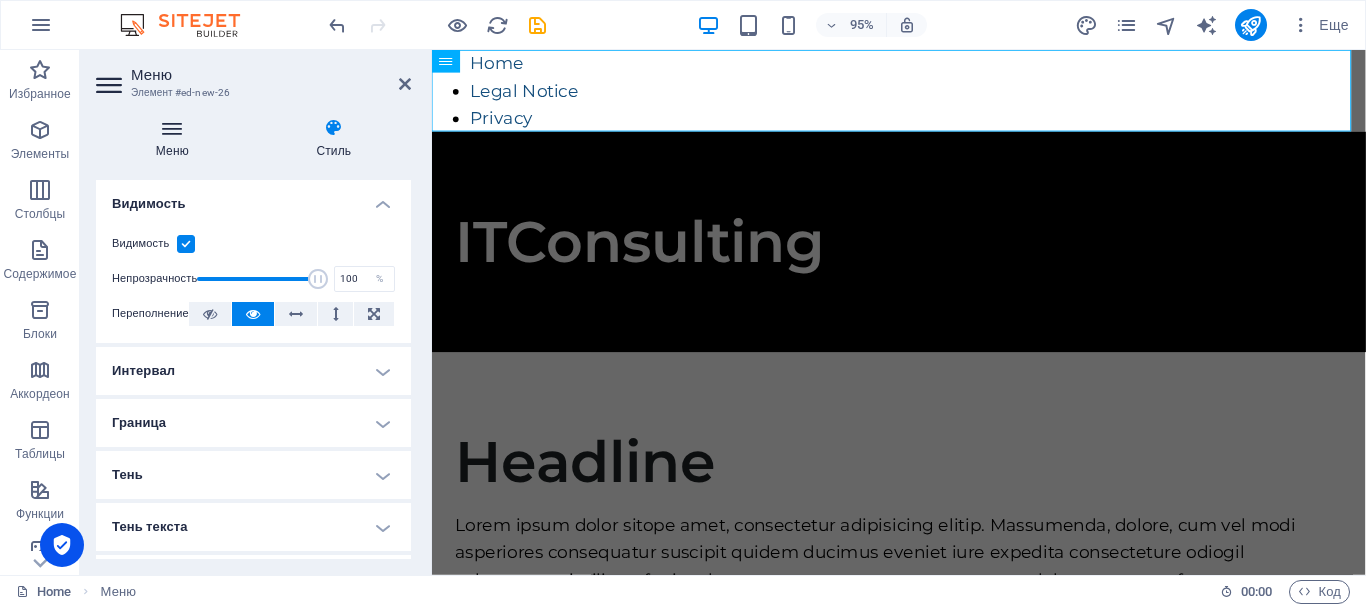 click at bounding box center [172, 128] 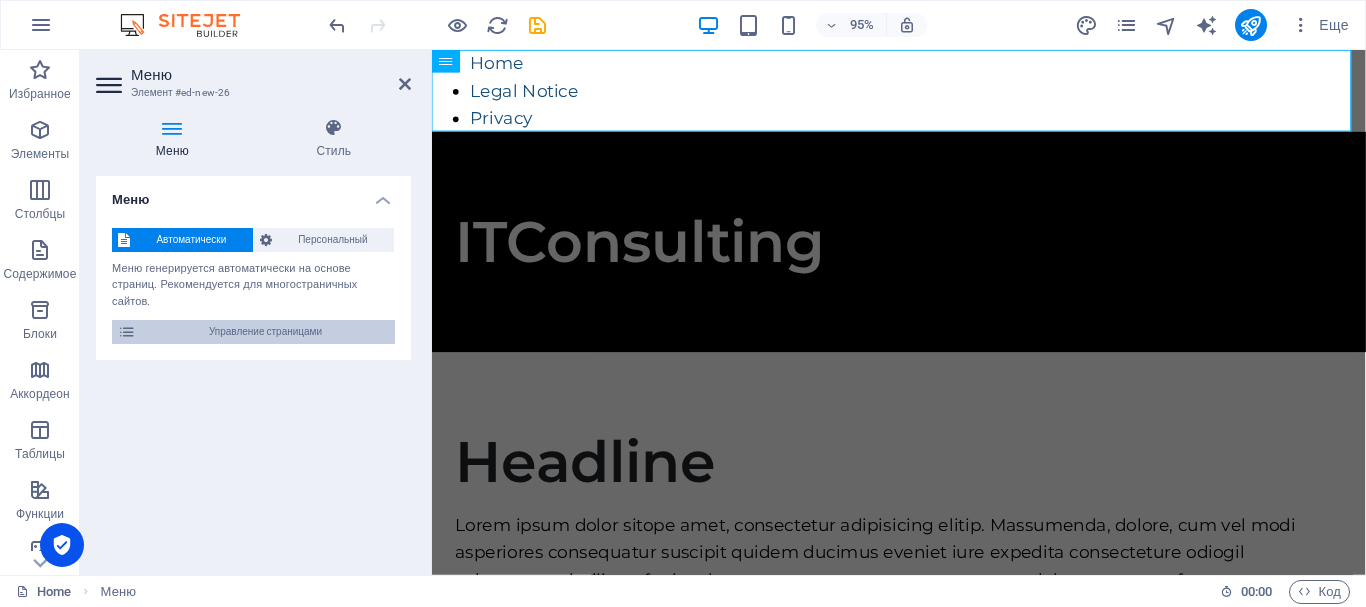 click on "Управление страницами" at bounding box center (253, 332) 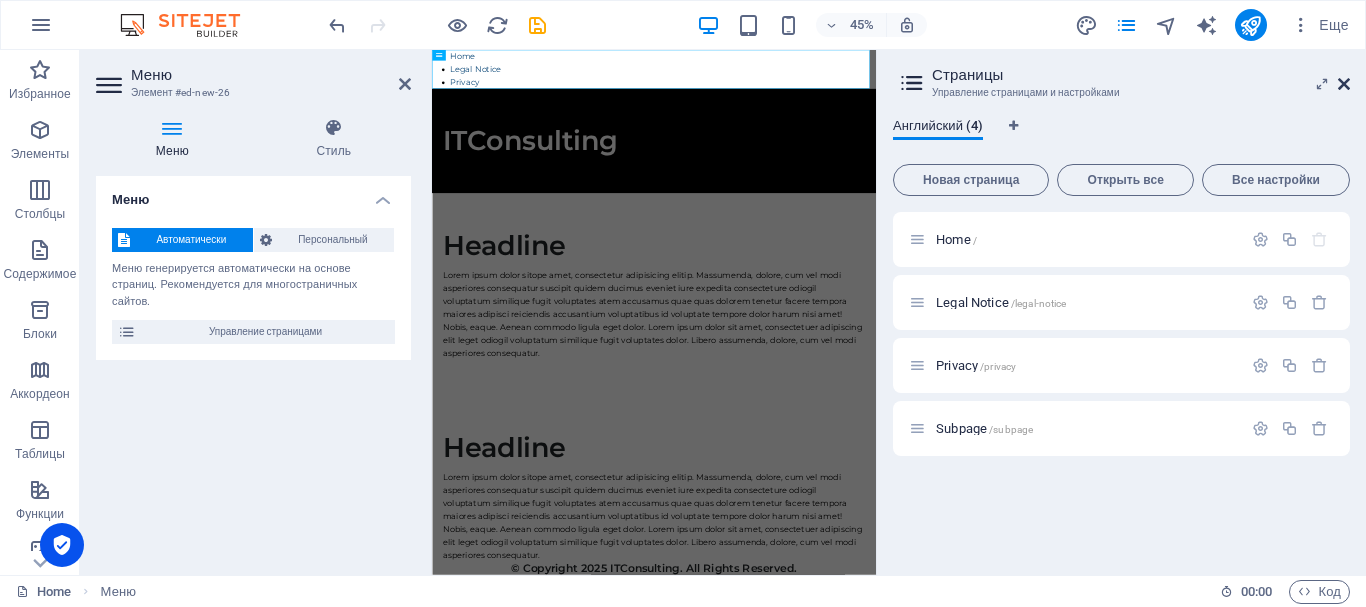 click at bounding box center (1344, 84) 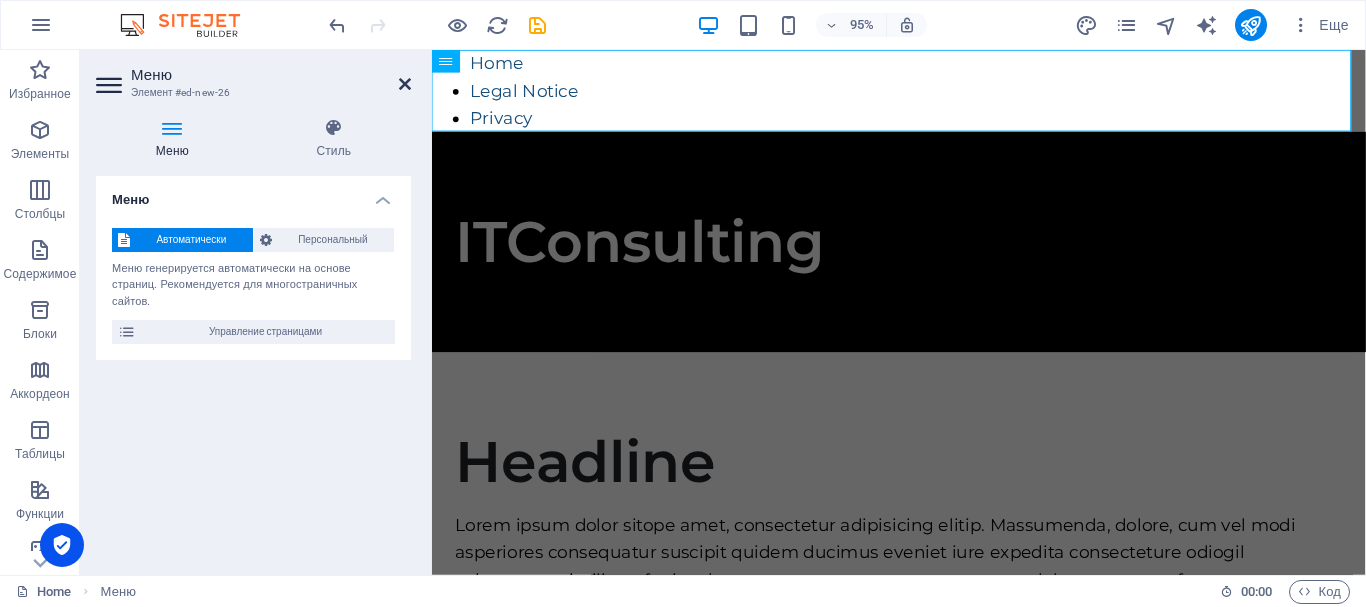 click at bounding box center (405, 84) 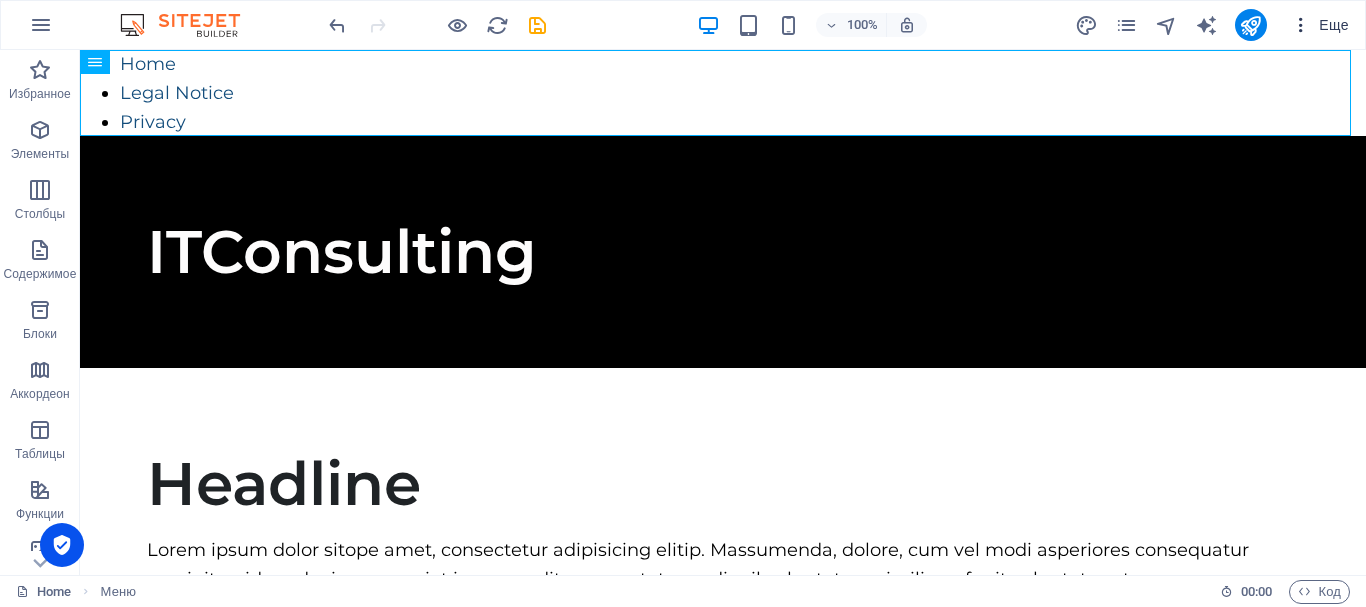 click on "Еще" at bounding box center (1320, 25) 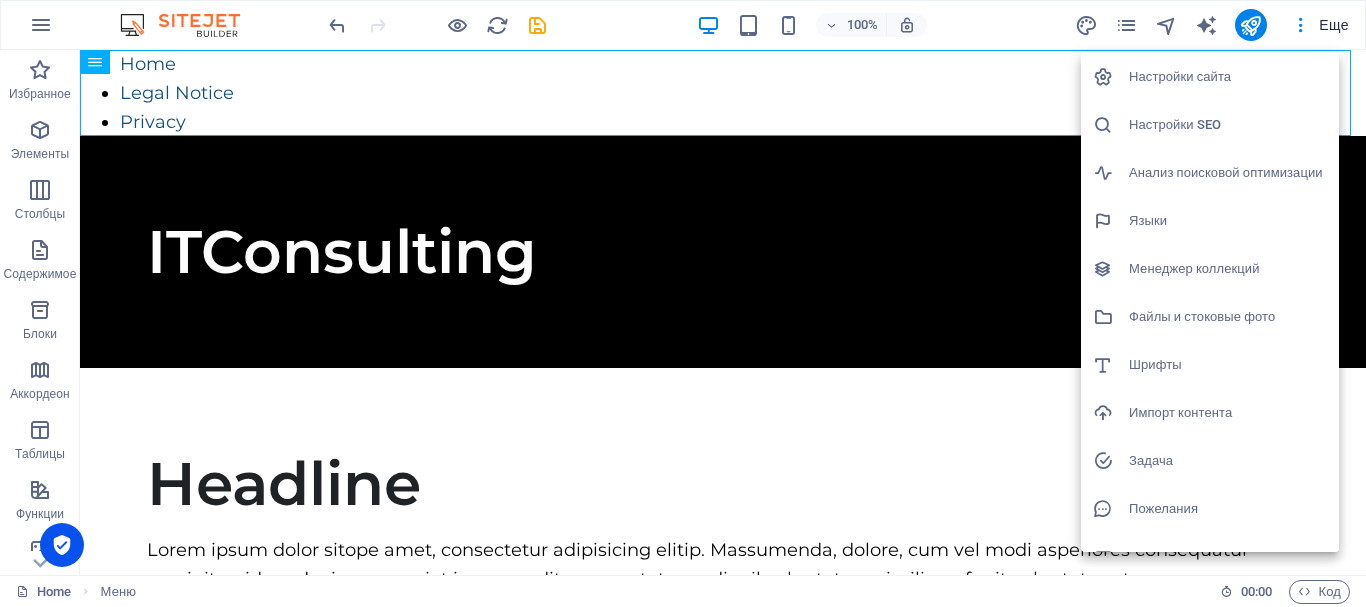 click at bounding box center (683, 303) 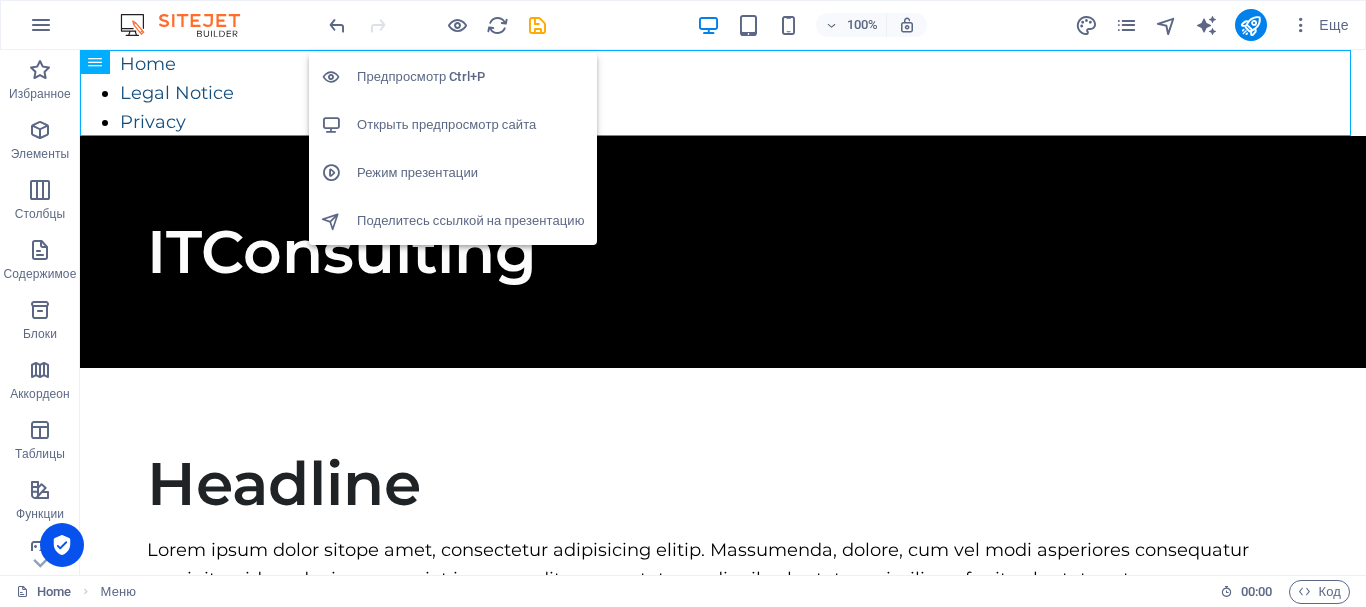 click on "Открыть предпросмотр сайта" at bounding box center (471, 125) 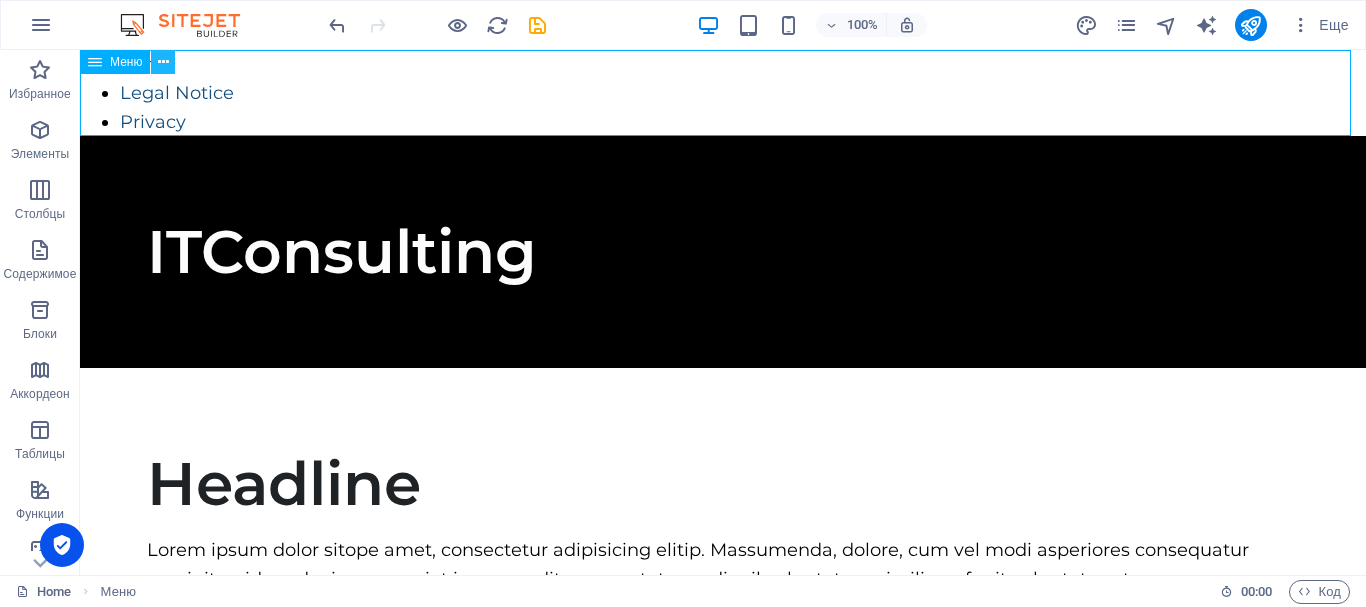 click at bounding box center [163, 62] 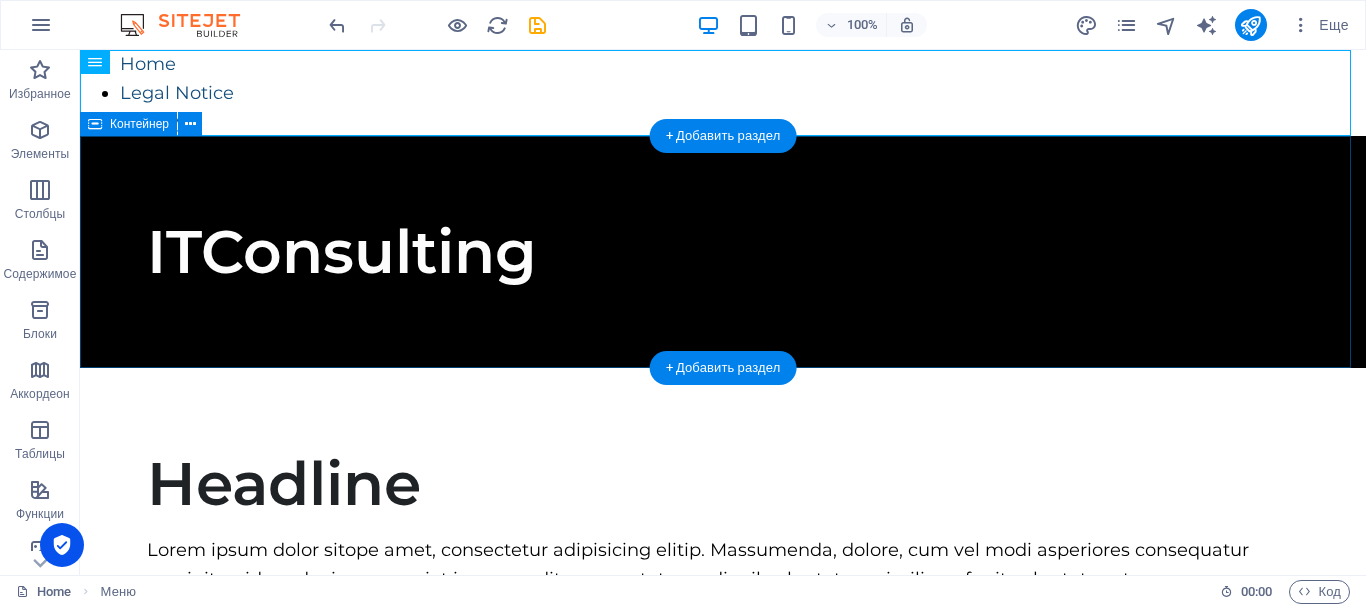 click on "ITConsulting" at bounding box center (723, 252) 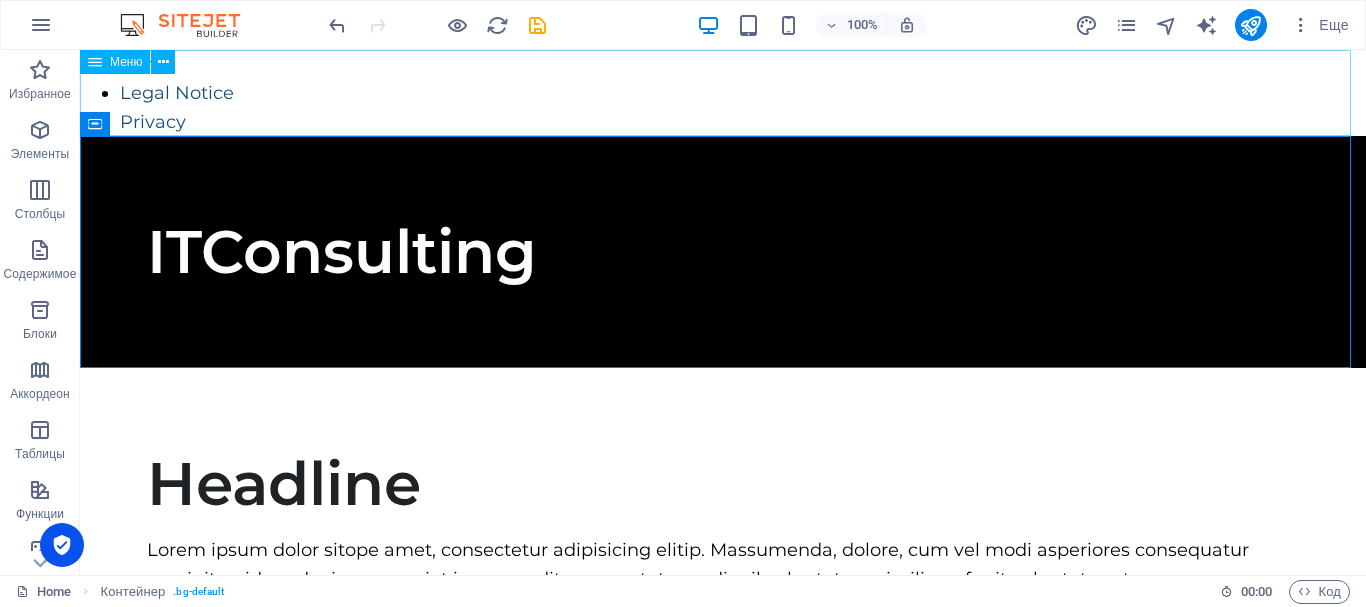 click on "Меню" at bounding box center (126, 62) 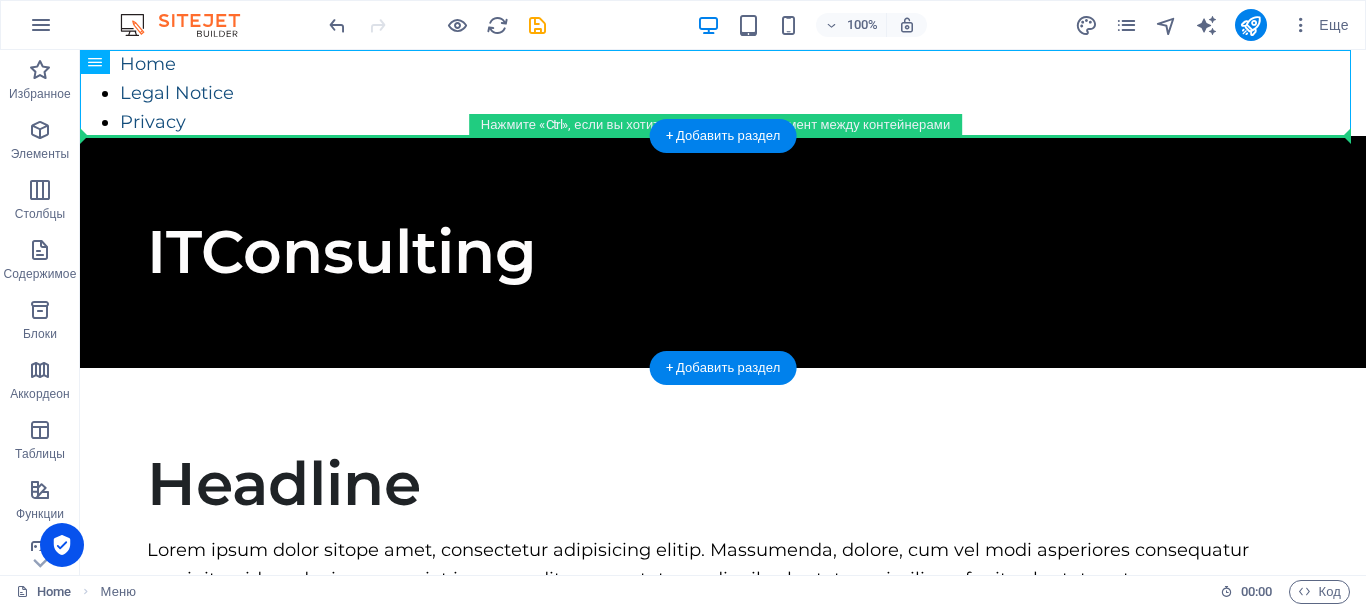 drag, startPoint x: 199, startPoint y: 112, endPoint x: 121, endPoint y: 152, distance: 87.658424 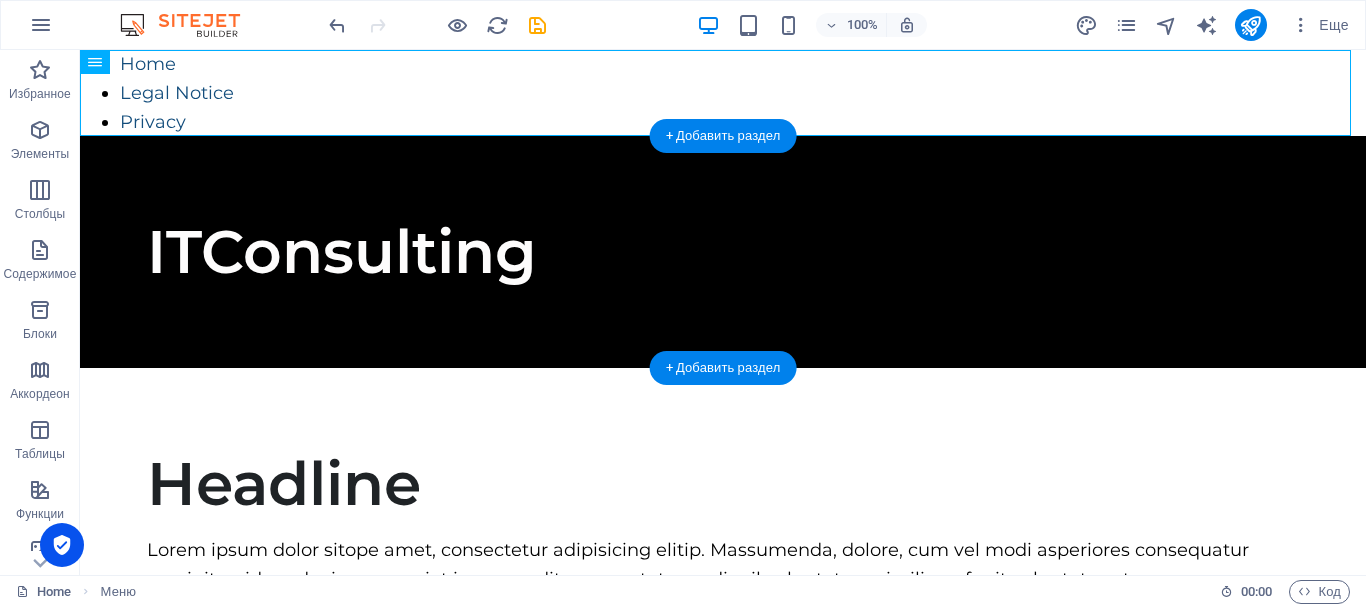click on "ITConsulting" at bounding box center [723, 252] 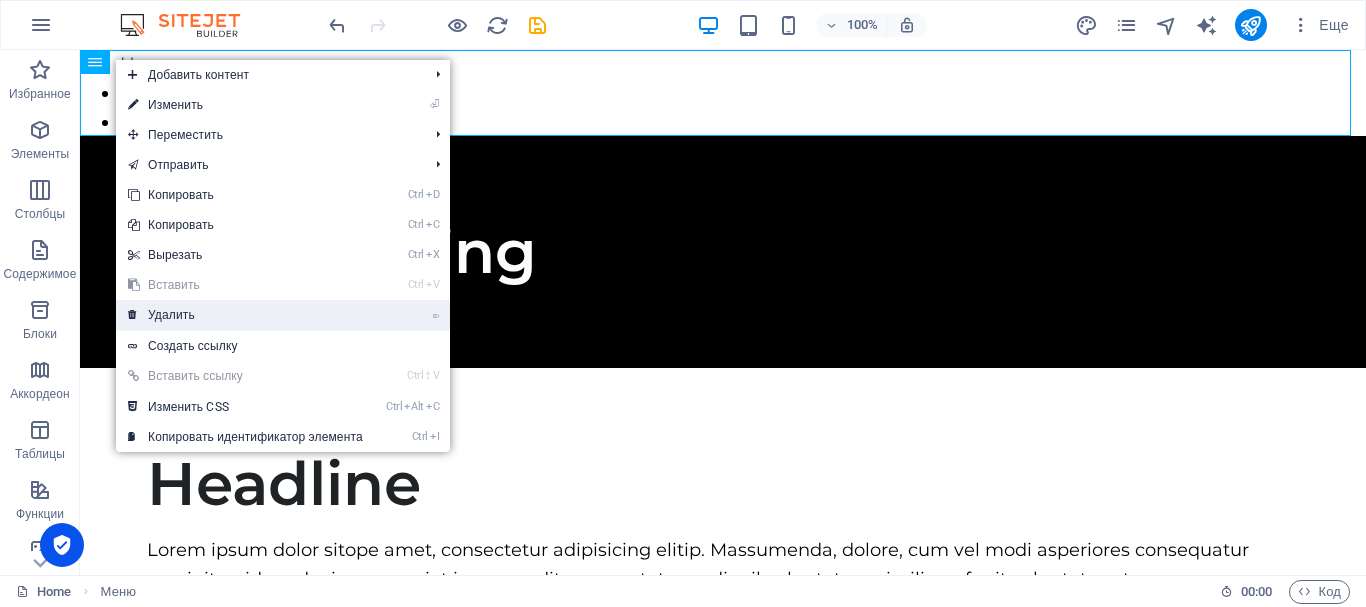 click on "⌦  Удалить" at bounding box center [245, 315] 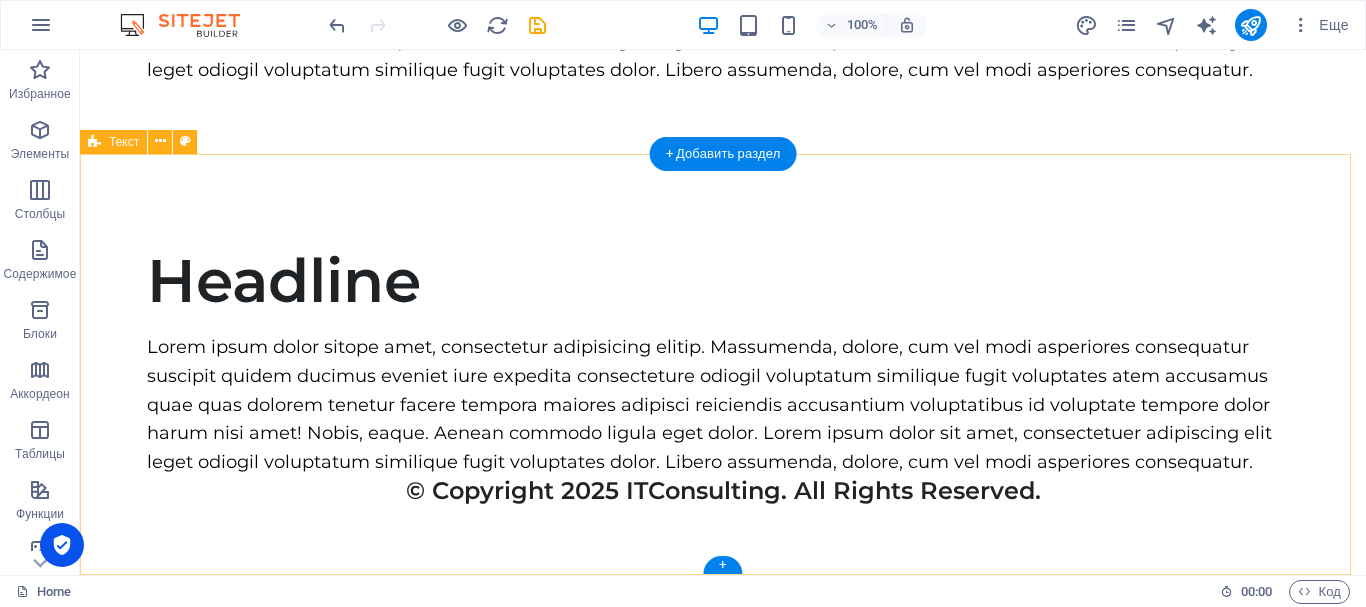scroll, scrollTop: 520, scrollLeft: 0, axis: vertical 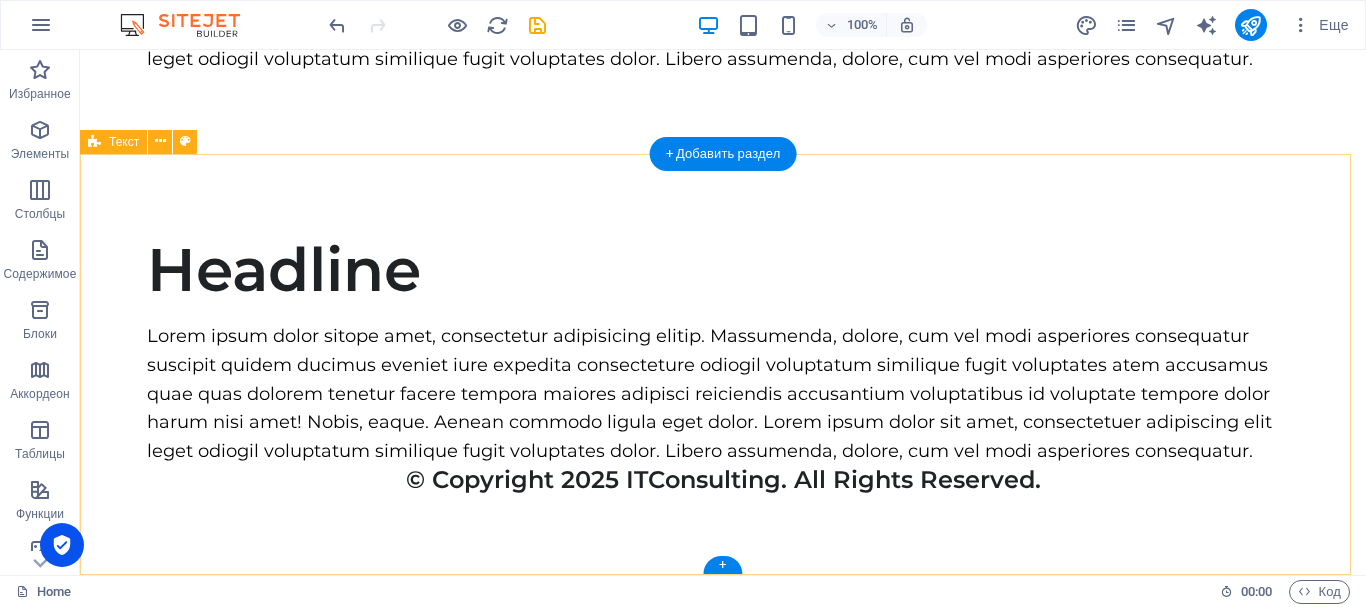 click on "Headline Lorem ipsum dolor sitope amet, consectetur adipisicing elitip. Massumenda, dolore, cum vel modi asperiores consequatur suscipit quidem ducimus eveniet iure expedita consecteture odiogil voluptatum similique fugit voluptates atem accusamus quae quas dolorem tenetur facere tempora maiores adipisci reiciendis accusantium voluptatibus id voluptate tempore dolor harum nisi amet! Nobis, eaque. Aenean commodo ligula eget dolor. Lorem ipsum dolor sit amet, consectetuer adipiscing elit leget odiogil voluptatum similique fugit voluptates dolor. Libero assumenda, dolore, cum vel modi asperiores consequatur. © Copyright 2025 ITConsulting. All Rights Reserved." at bounding box center [723, 364] 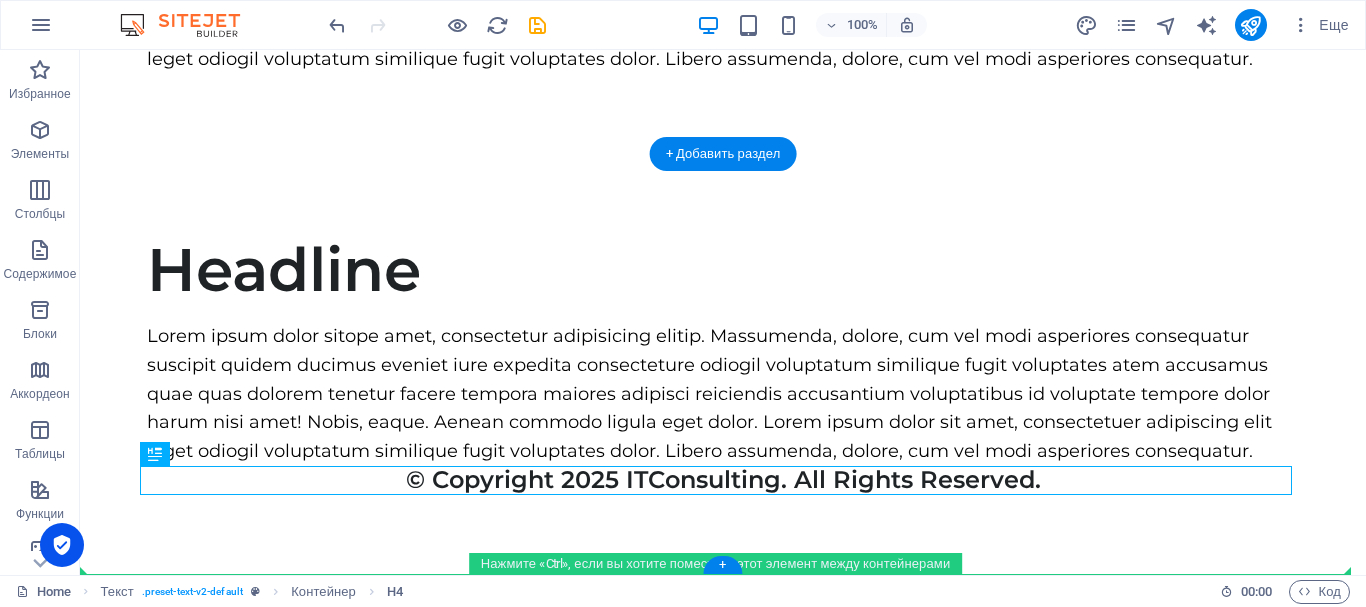 drag, startPoint x: 300, startPoint y: 489, endPoint x: 292, endPoint y: 505, distance: 17.888544 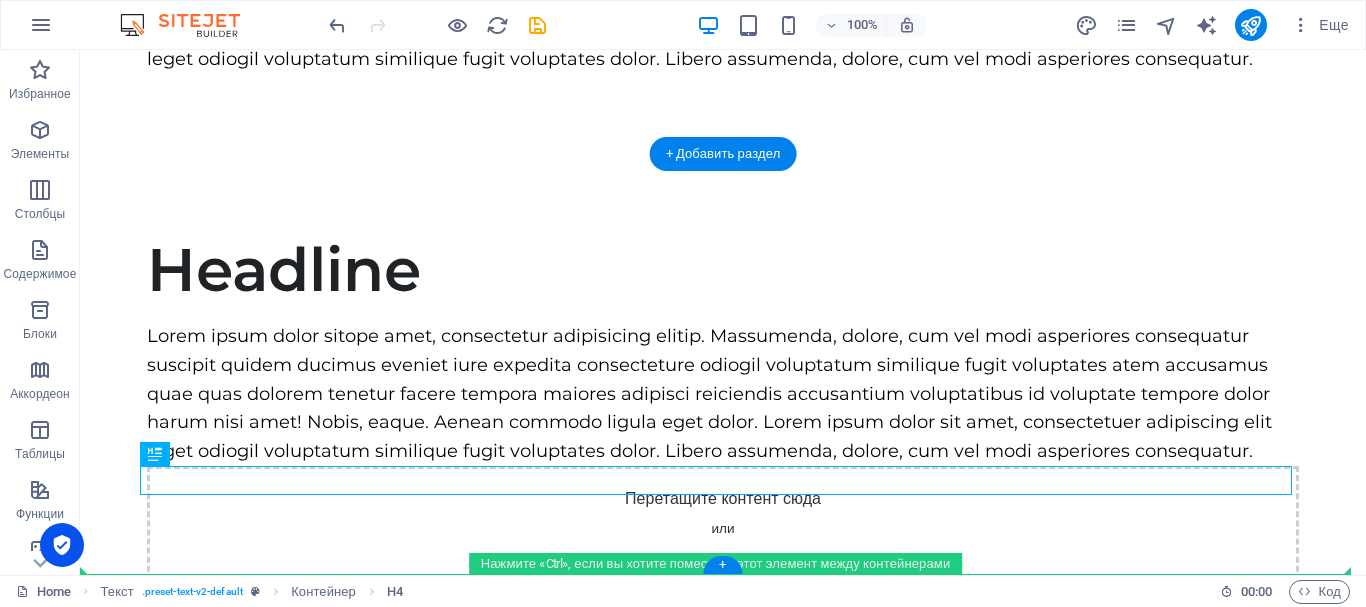 scroll, scrollTop: 662, scrollLeft: 0, axis: vertical 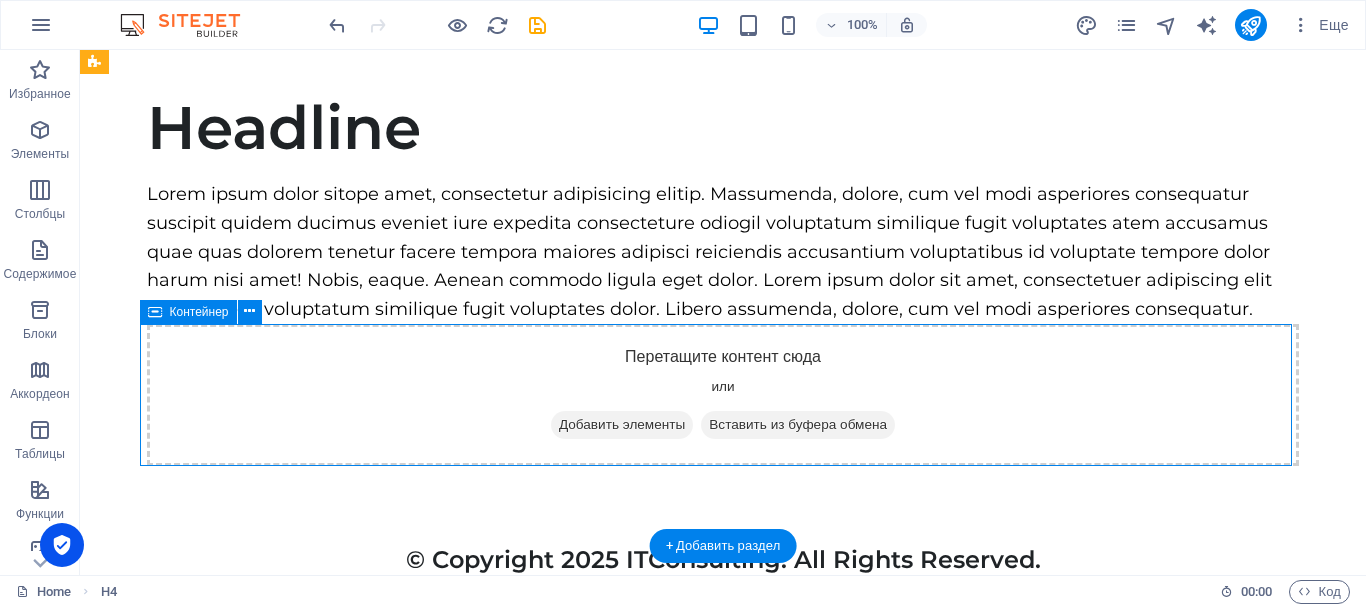 drag, startPoint x: 1192, startPoint y: 434, endPoint x: 1188, endPoint y: 403, distance: 31.257 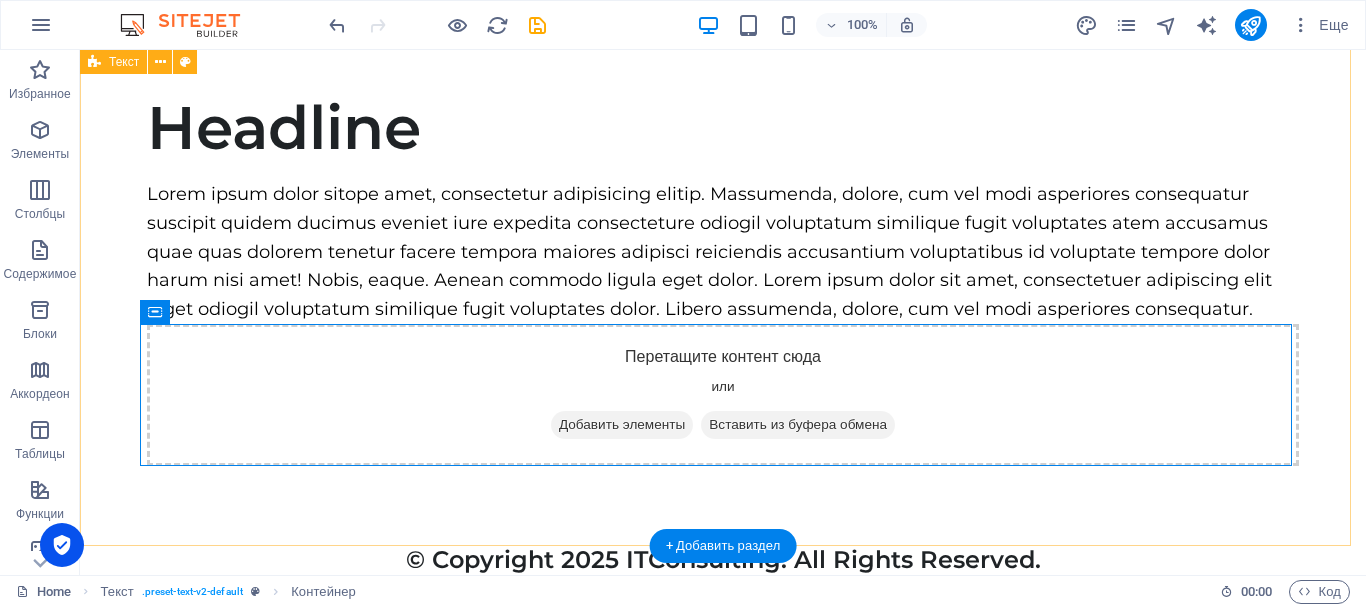 click on "Headline Lorem ipsum dolor sitope amet, consectetur adipisicing elitip. [PERSON_NAME], dolore, cum [PERSON_NAME] asperiores consequatur suscipit quidem ducimus eveniet iure expedita consecteture odiogil voluptatum similique fugit voluptates atem accusamus quae quas dolorem tenetur facere tempora maiores adipisci reiciendis accusantium voluptatibus id voluptate tempore dolor harum nisi amet! Nobis, eaque. Aenean commodo ligula eget dolor. Lorem ipsum dolor sit amet, consectetuer adipiscing elit leget odiogil voluptatum similique fugit voluptates dolor. Libero assumenda, dolore, cum [PERSON_NAME] asperiores consequatur. Перетащите контент сюда или  Добавить элементы  Вставить из буфера обмена" at bounding box center (723, 279) 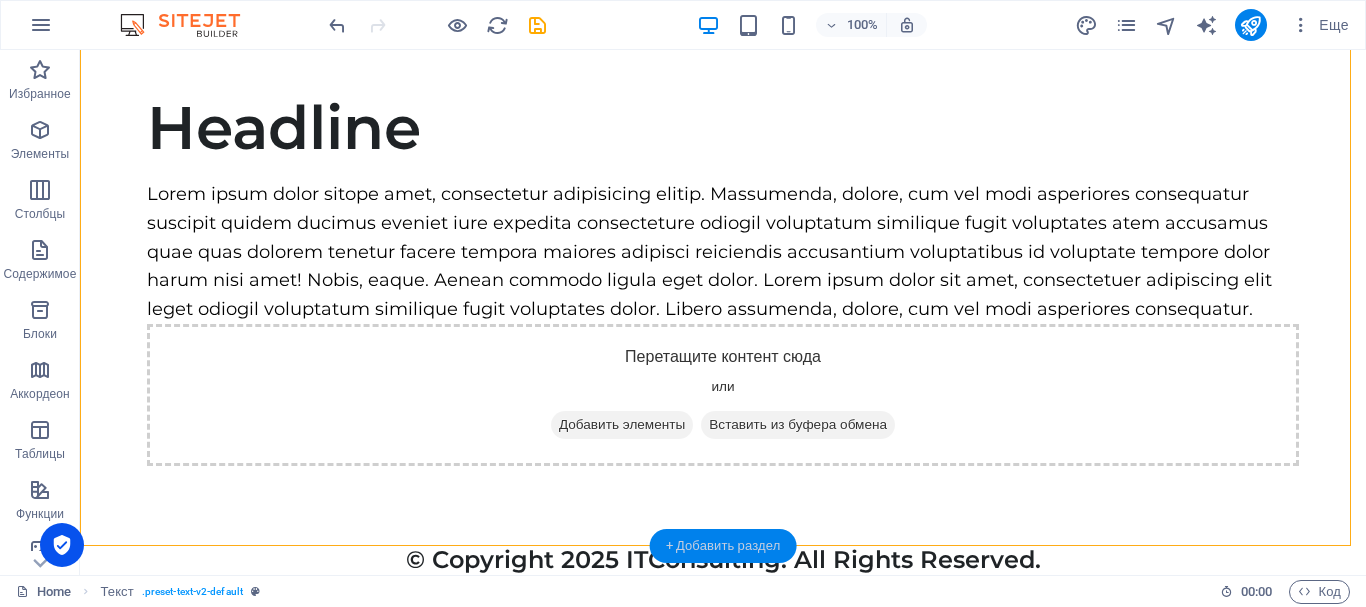 click on "+ Добавить раздел" at bounding box center (723, 546) 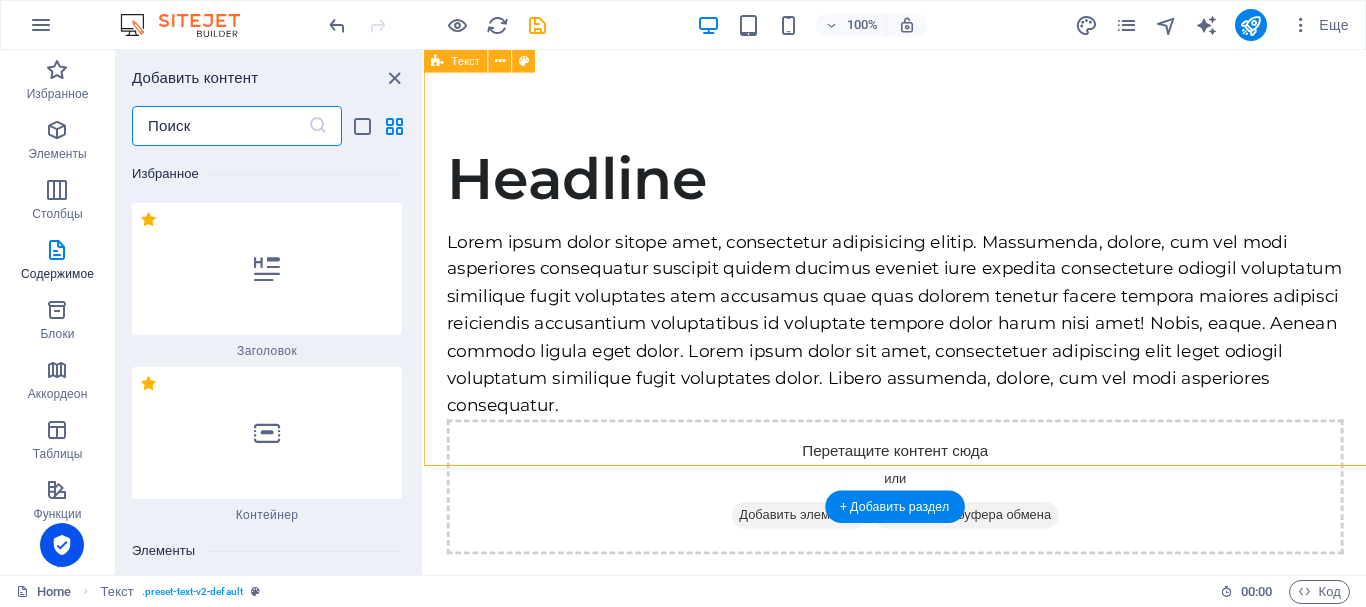 scroll, scrollTop: 720, scrollLeft: 0, axis: vertical 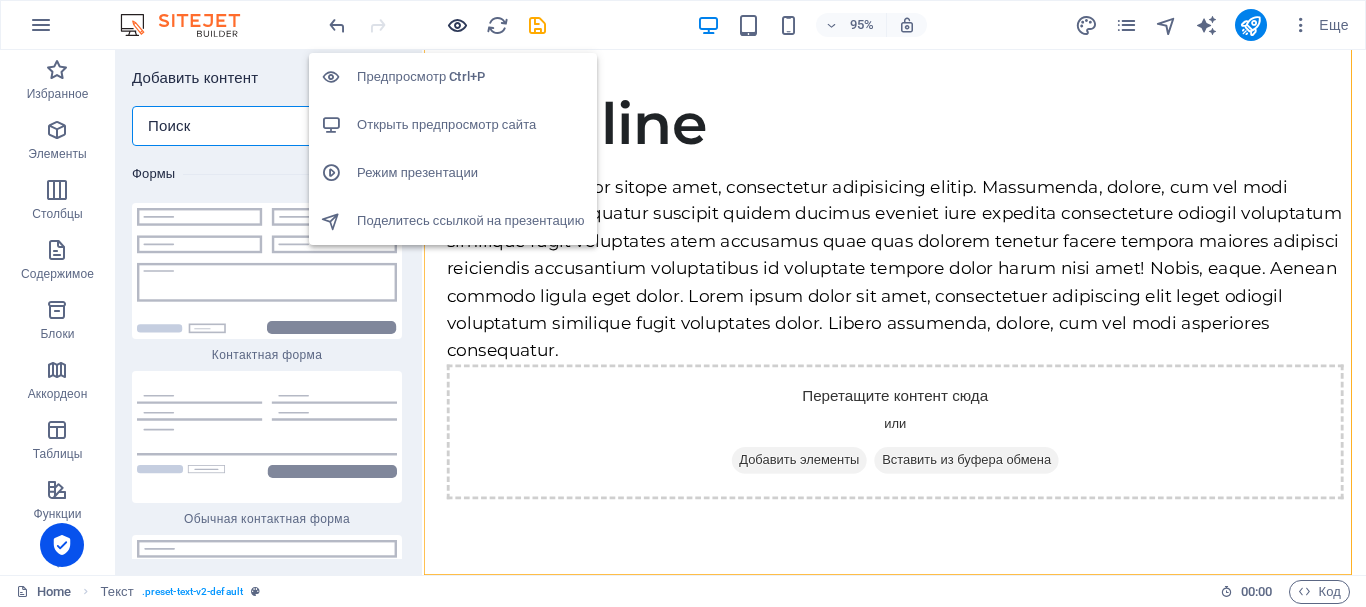 click at bounding box center (457, 25) 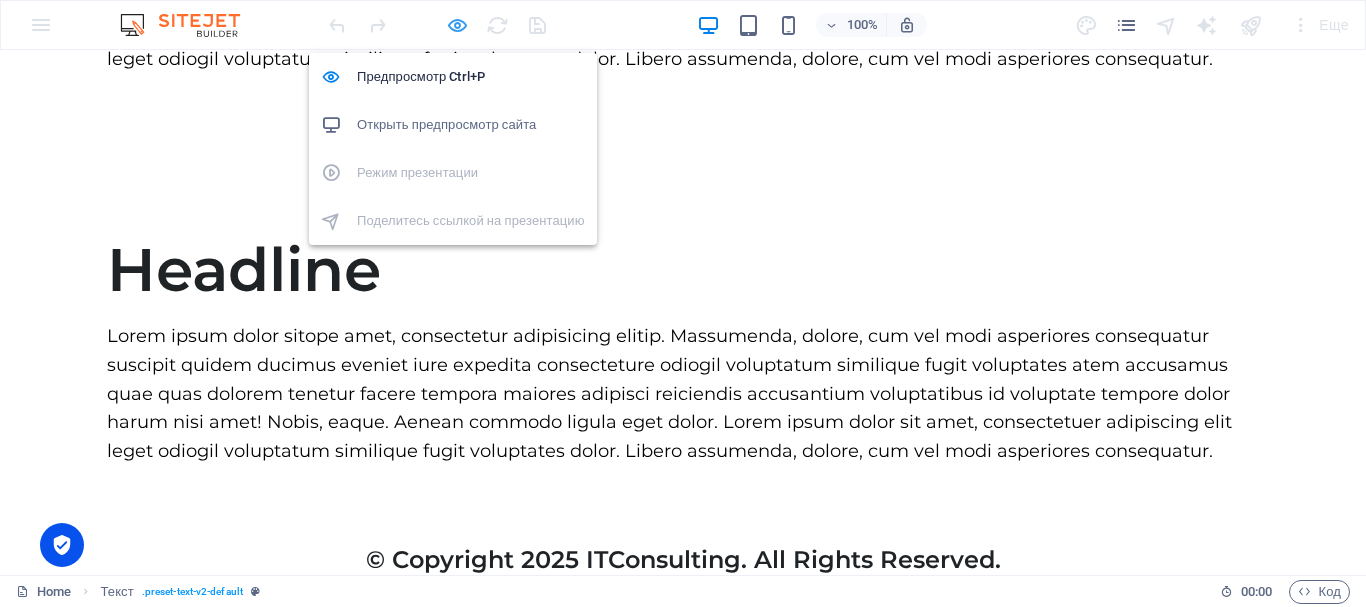 scroll, scrollTop: 520, scrollLeft: 0, axis: vertical 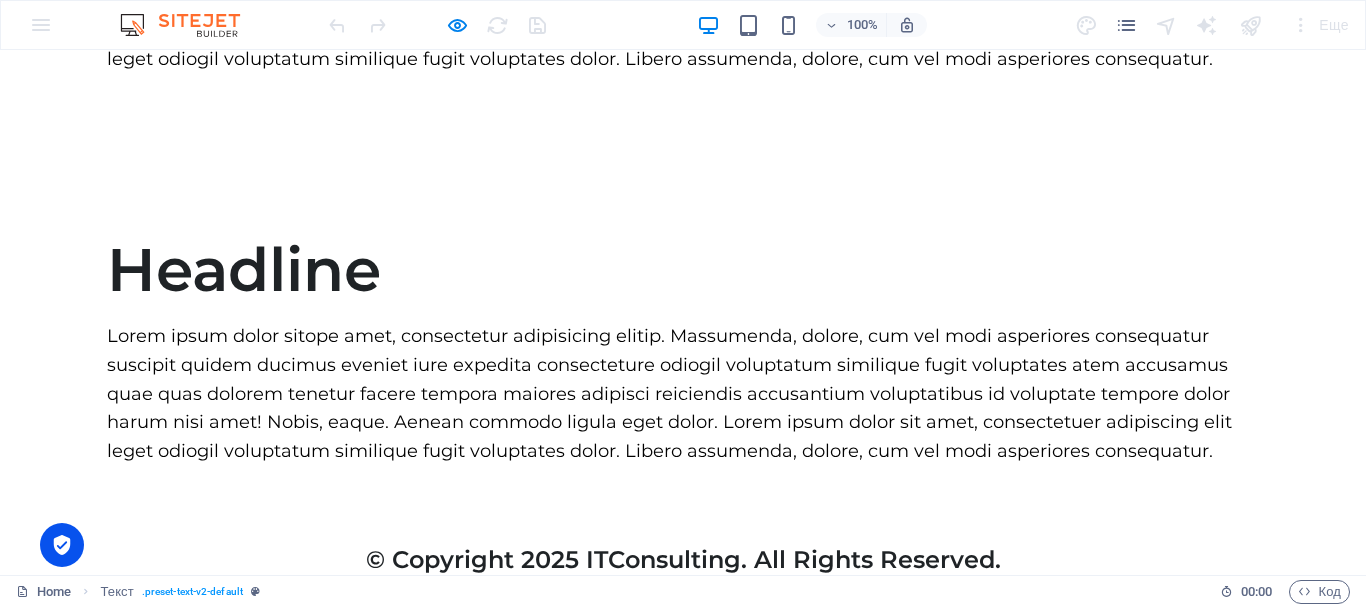 click on "Headline Lorem ipsum dolor sitope amet, consectetur adipisicing elitip. [PERSON_NAME], dolore, cum [PERSON_NAME] asperiores consequatur suscipit quidem ducimus eveniet iure expedita consecteture odiogil voluptatum similique fugit voluptates atem accusamus quae quas dolorem tenetur facere tempora maiores adipisci reiciendis accusantium voluptatibus id voluptate tempore dolor harum nisi amet! Nobis, eaque. Aenean commodo ligula eget dolor. Lorem ipsum dolor sit amet, consectetuer adipiscing elit leget odiogil voluptatum similique fugit voluptates dolor. Libero assumenda, dolore, cum [PERSON_NAME] asperiores consequatur. Перетащите контент сюда или  Добавить элементы  Вставить из буфера обмена" at bounding box center (683, 350) 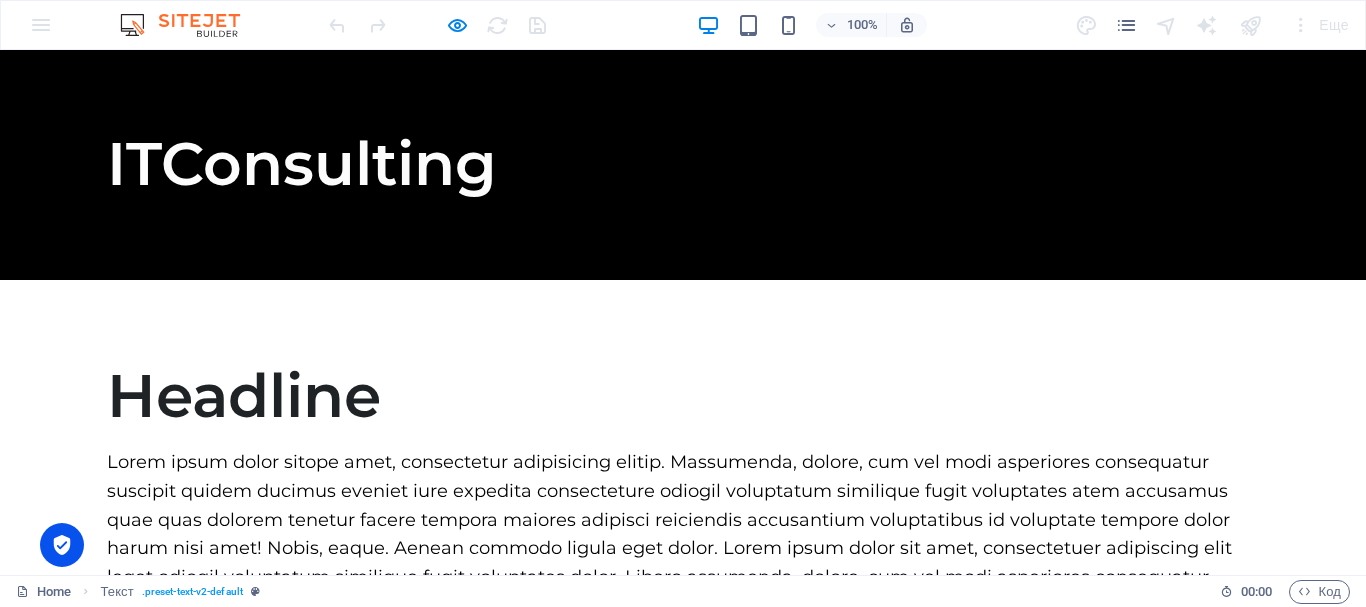scroll, scrollTop: 0, scrollLeft: 0, axis: both 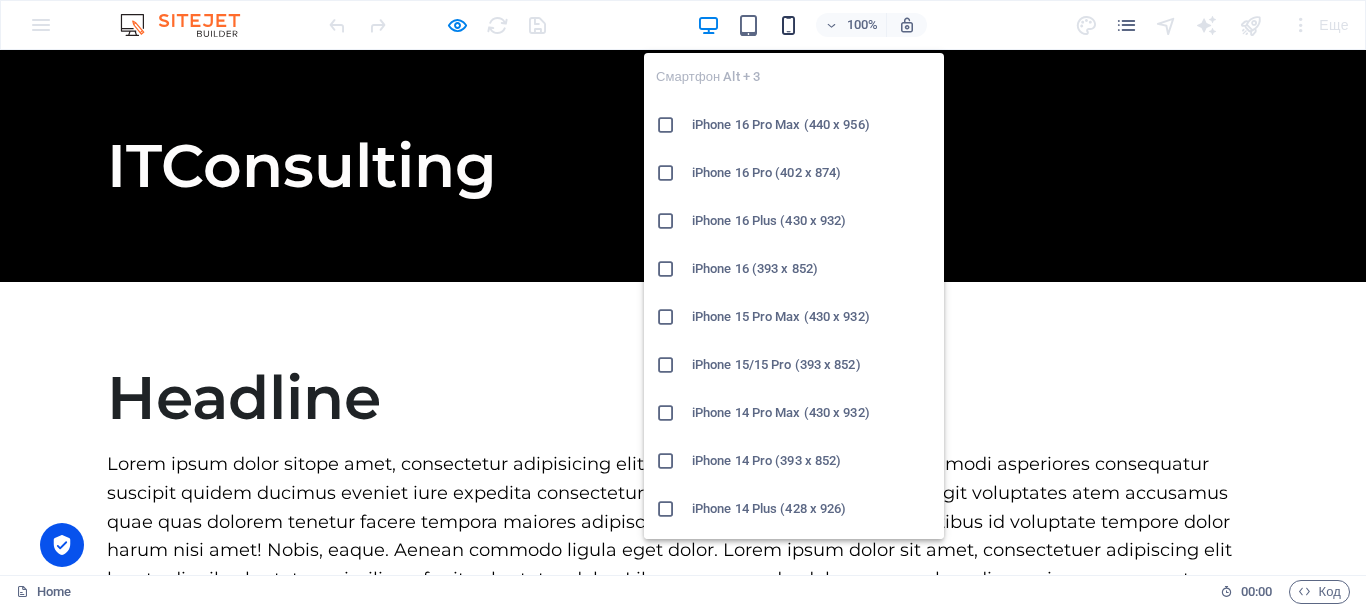 click at bounding box center [788, 25] 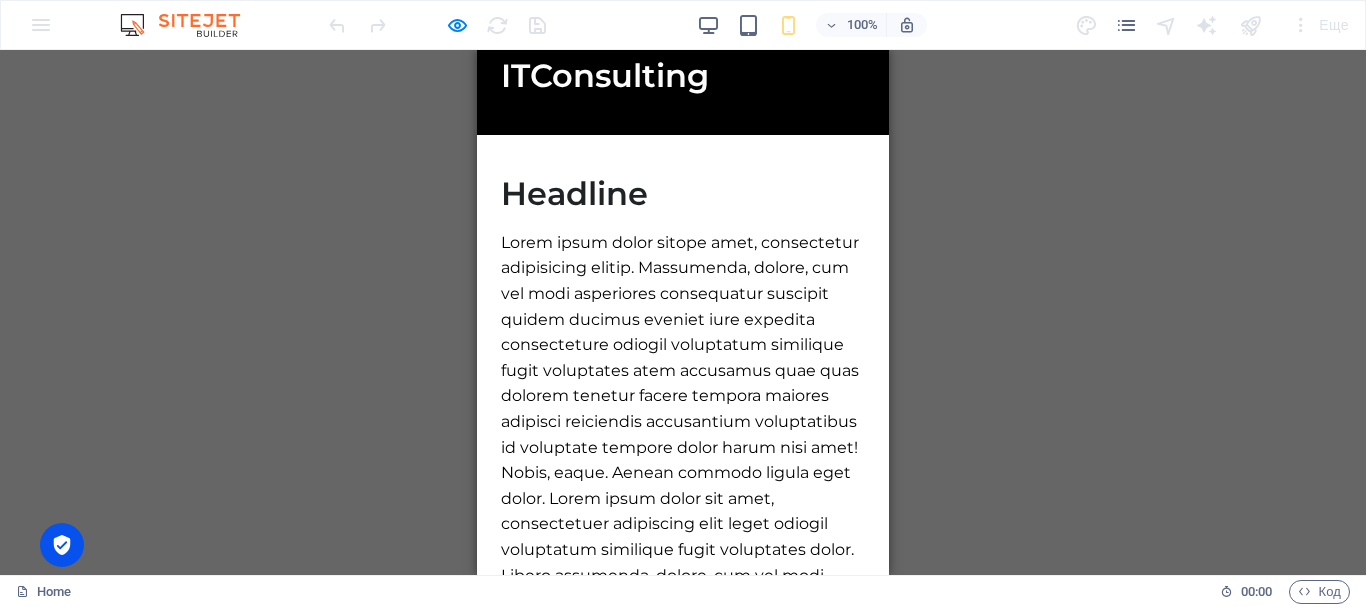 scroll, scrollTop: 0, scrollLeft: 0, axis: both 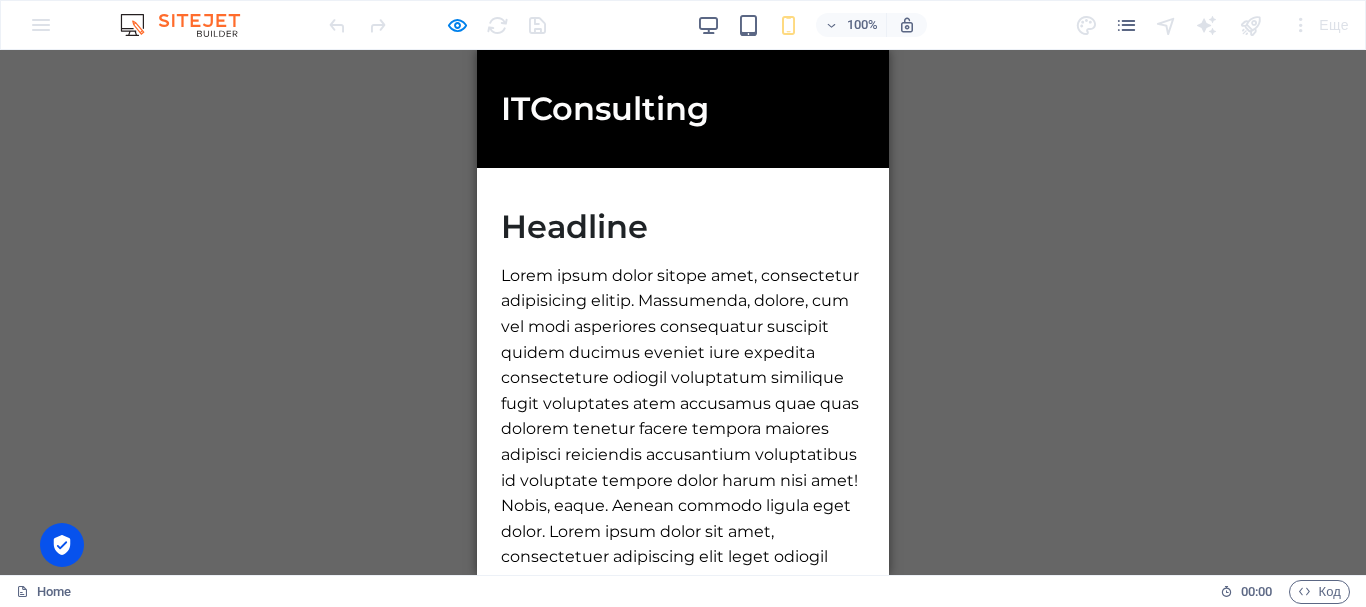 click at bounding box center [683, 255] 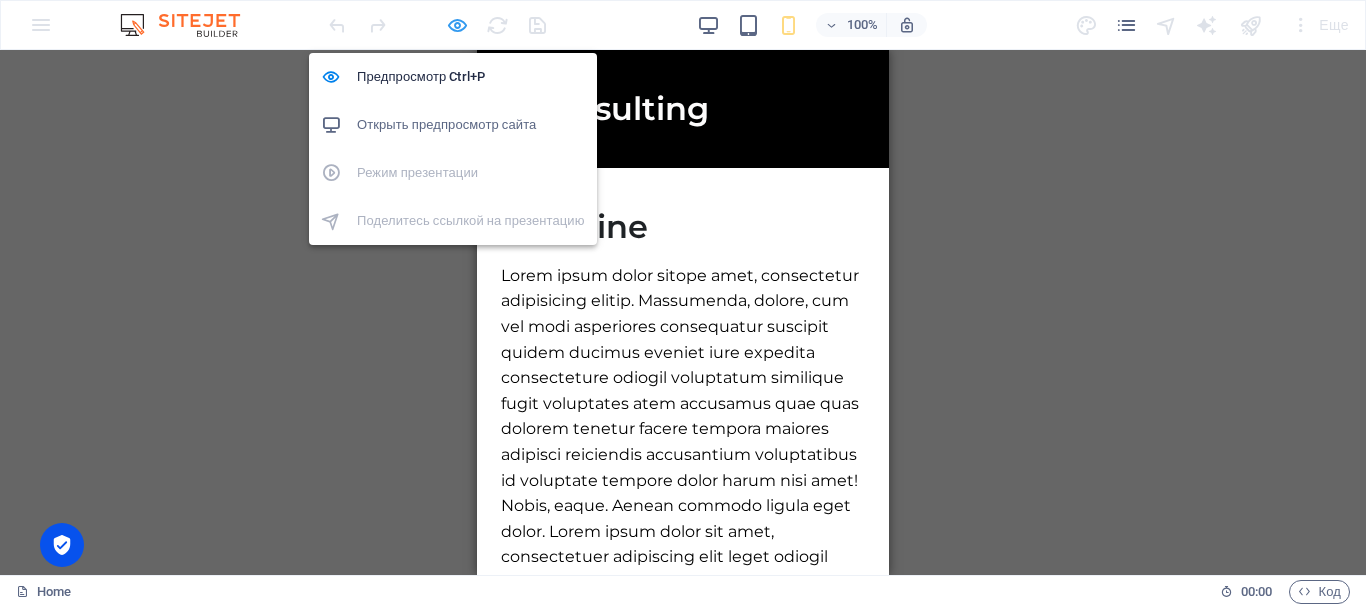 click at bounding box center (457, 25) 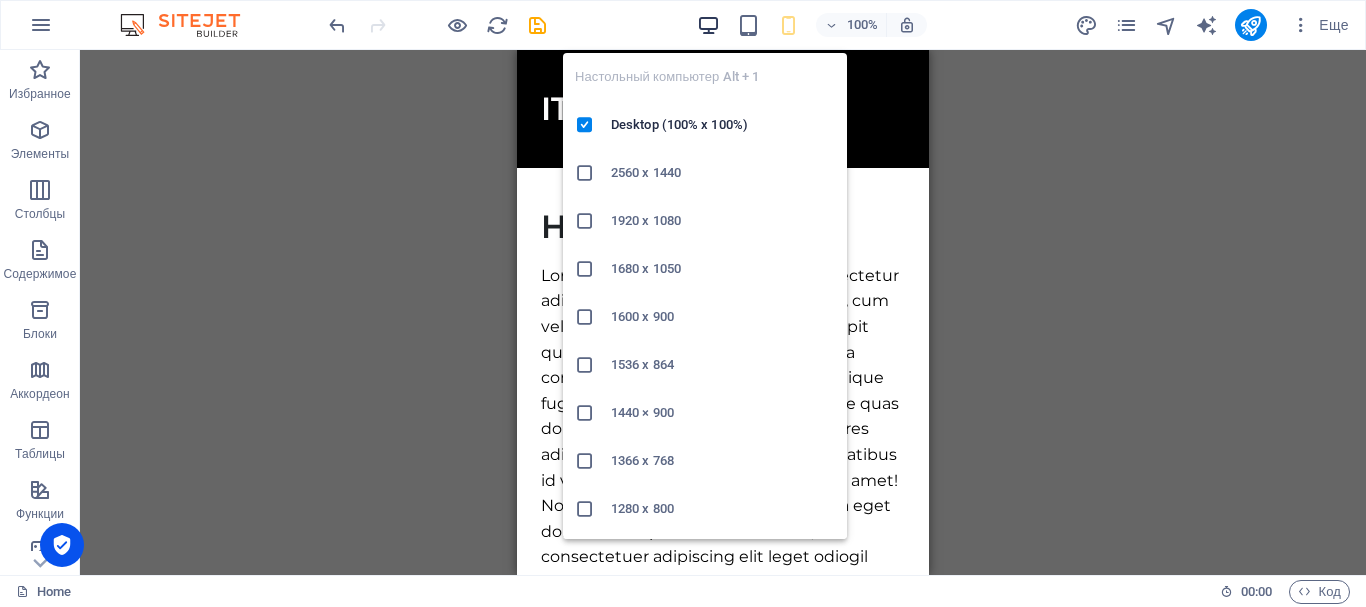 click at bounding box center (708, 25) 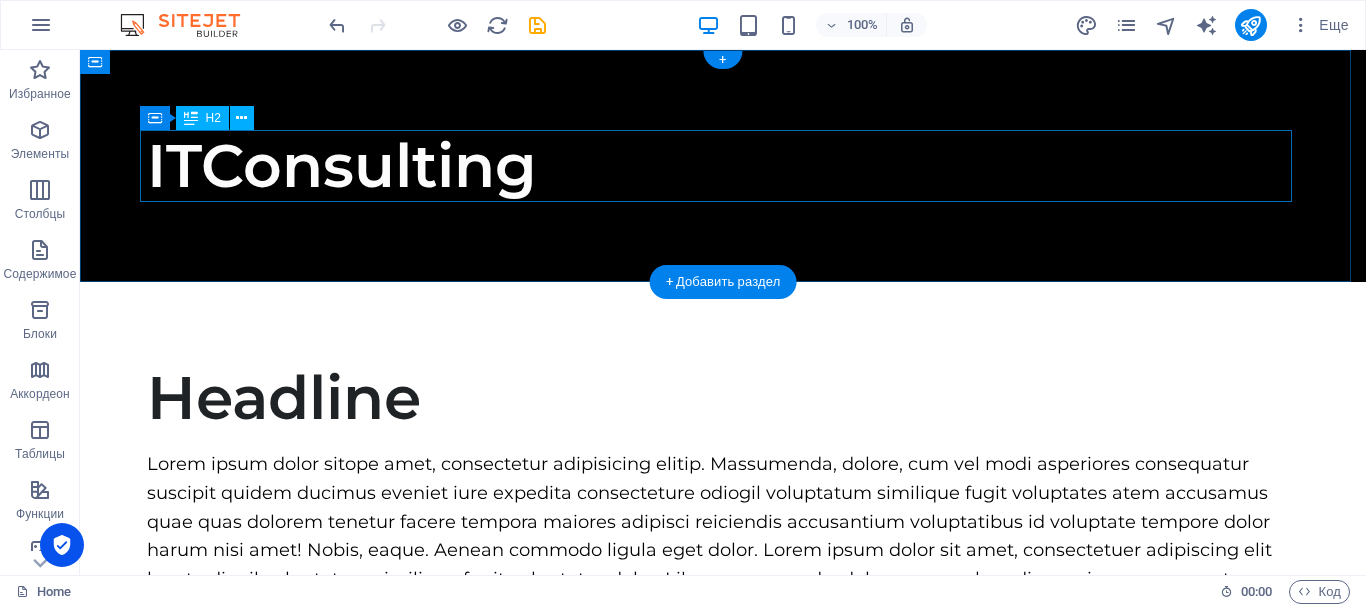 click on "ITConsulting" at bounding box center [723, 166] 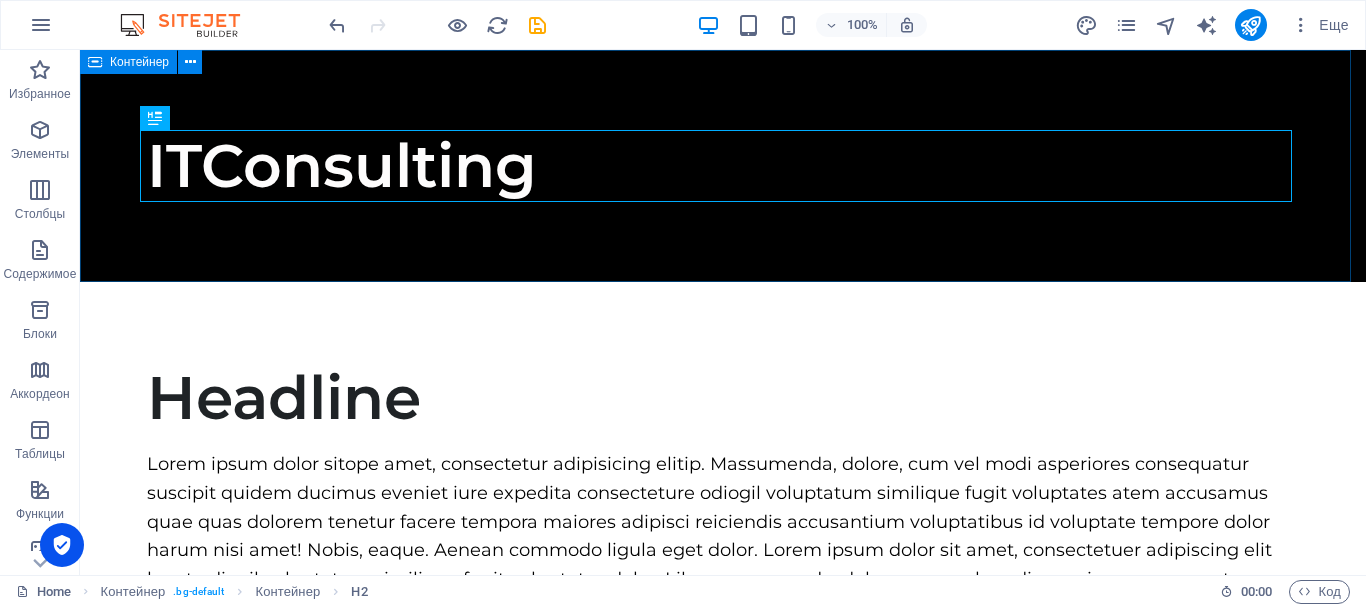 click at bounding box center [95, 62] 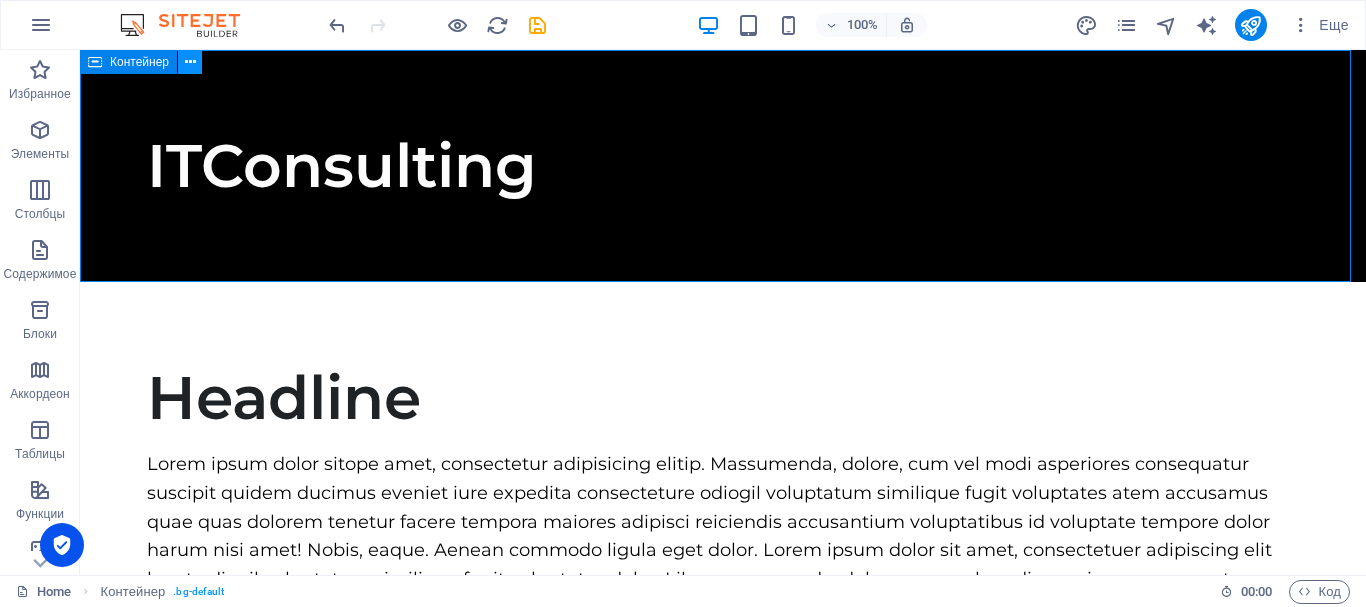 click at bounding box center (190, 62) 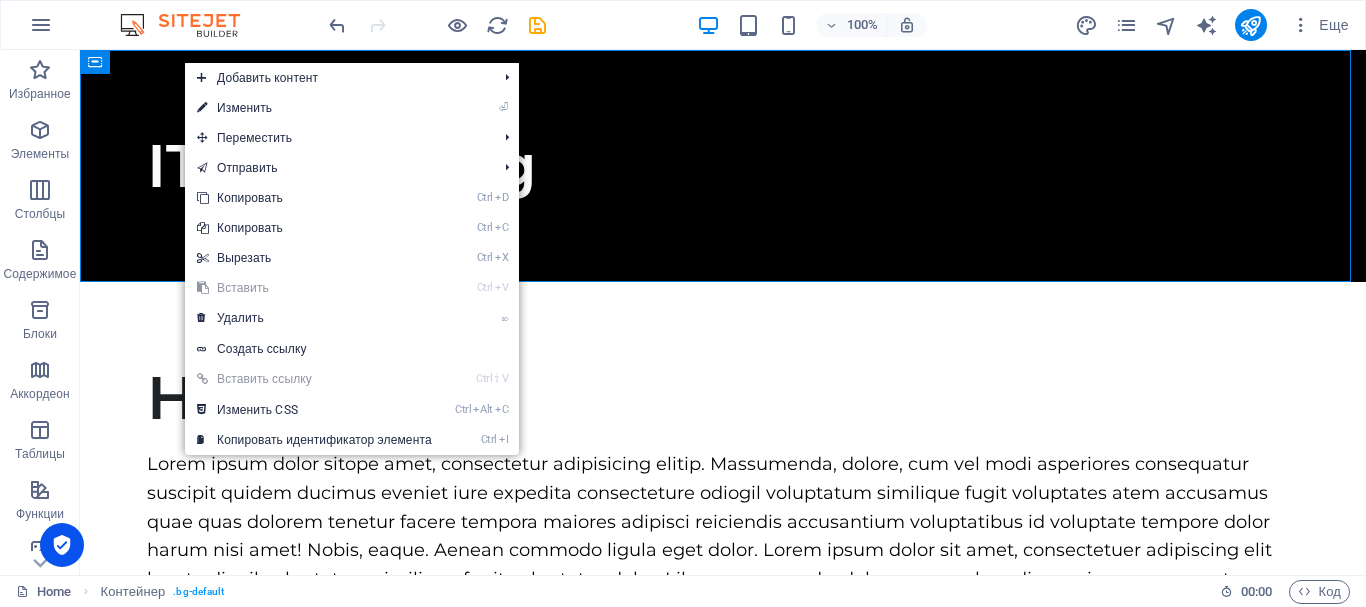 click on "⏎  Изменить" at bounding box center [314, 108] 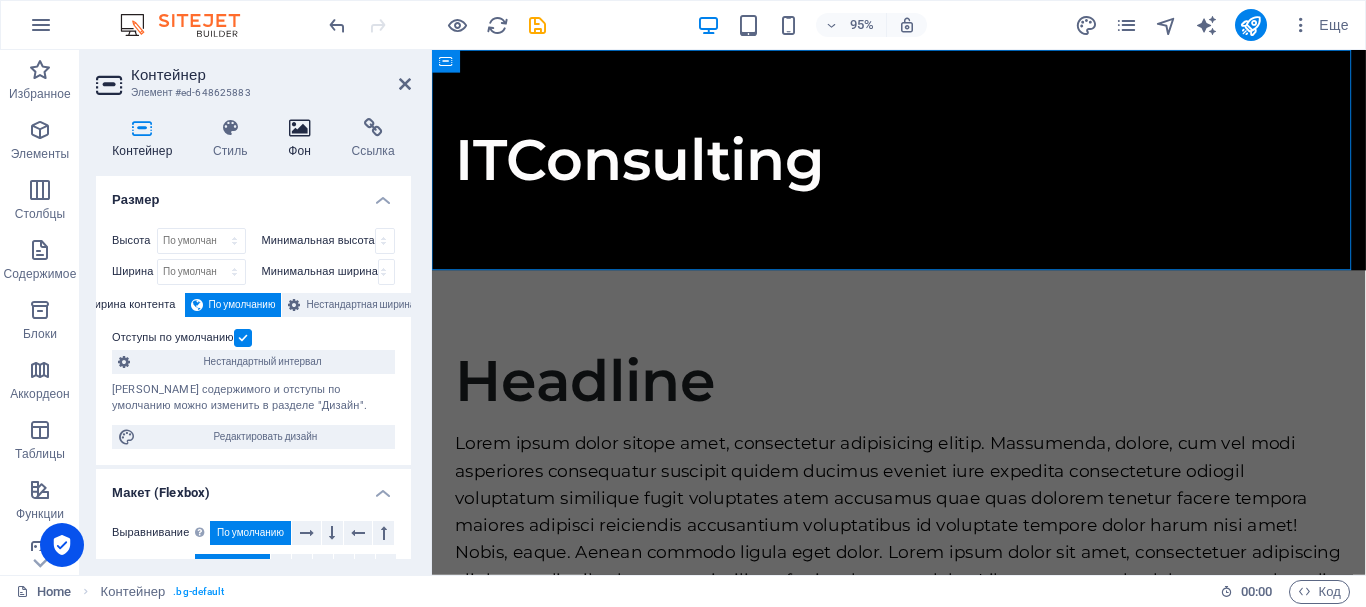 click at bounding box center [299, 128] 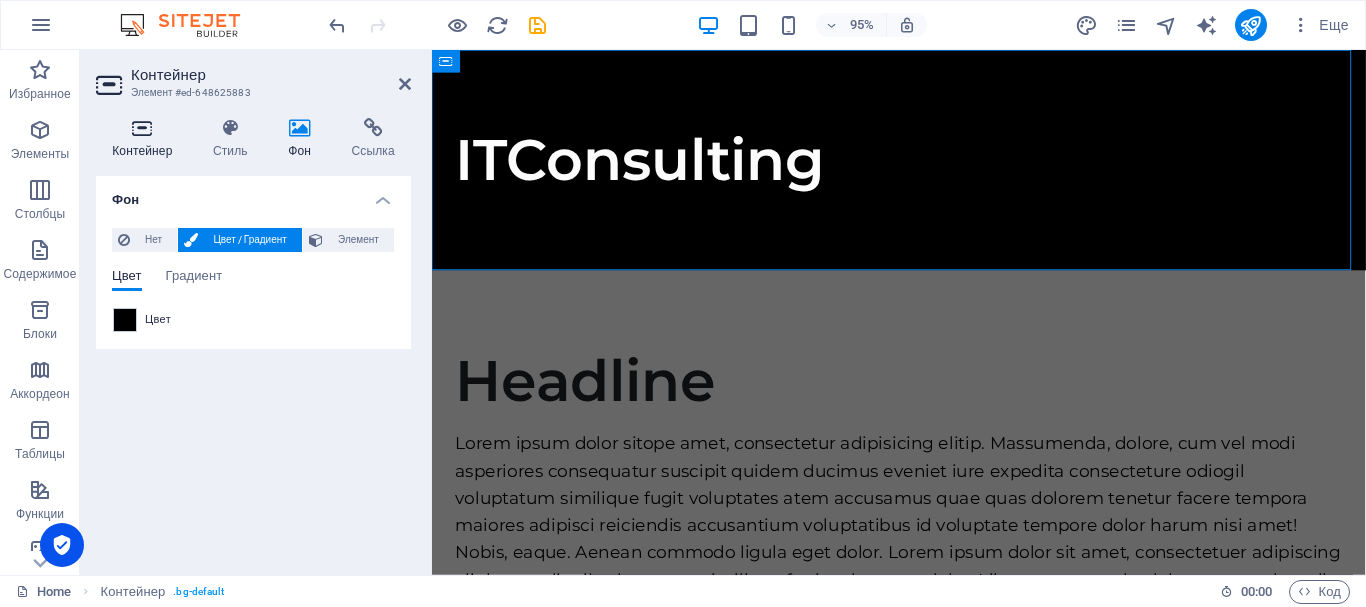 click on "Контейнер" at bounding box center (146, 139) 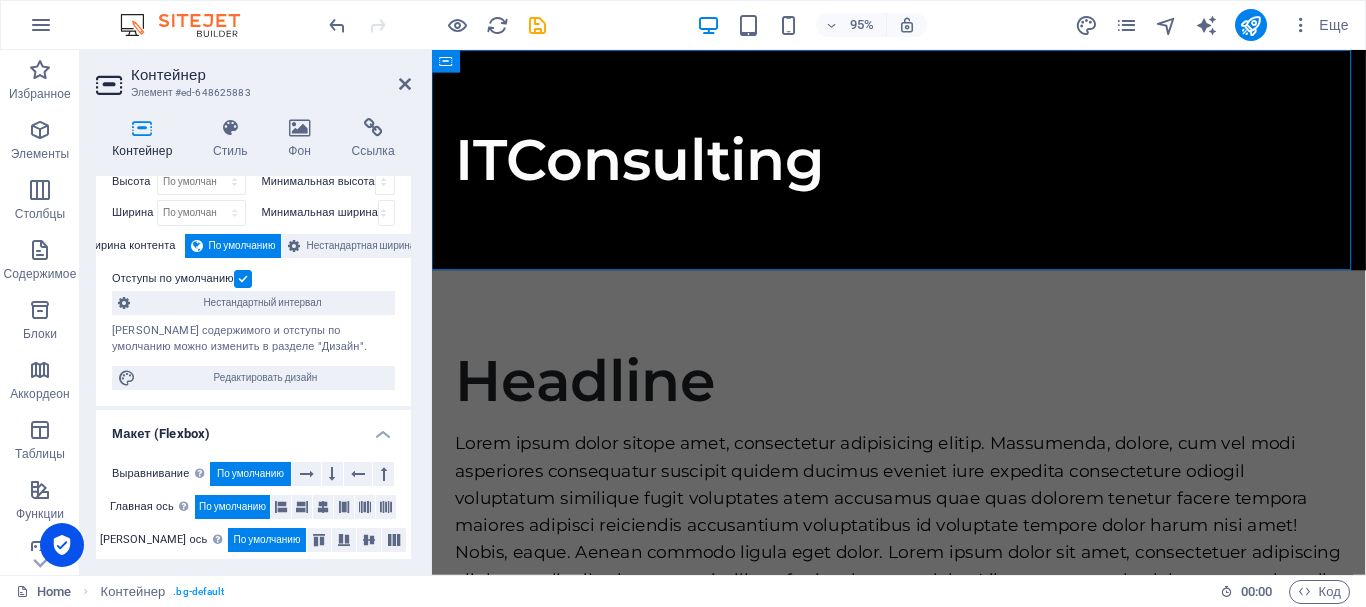 scroll, scrollTop: 0, scrollLeft: 0, axis: both 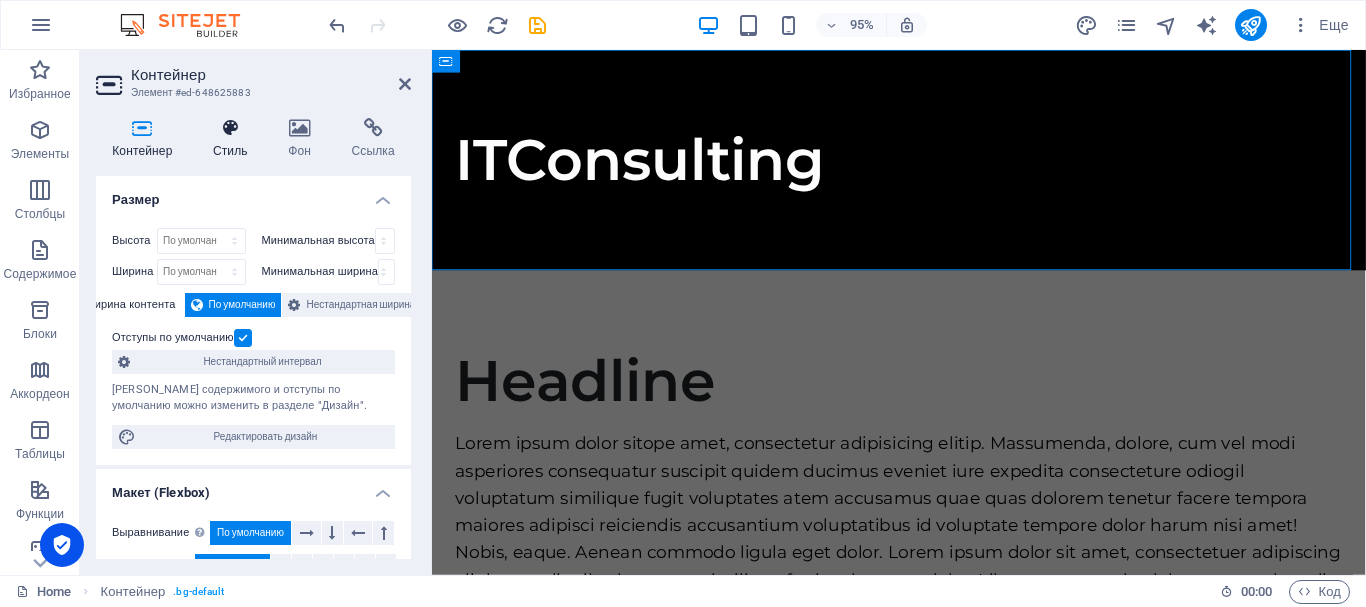 click on "Стиль" at bounding box center [234, 139] 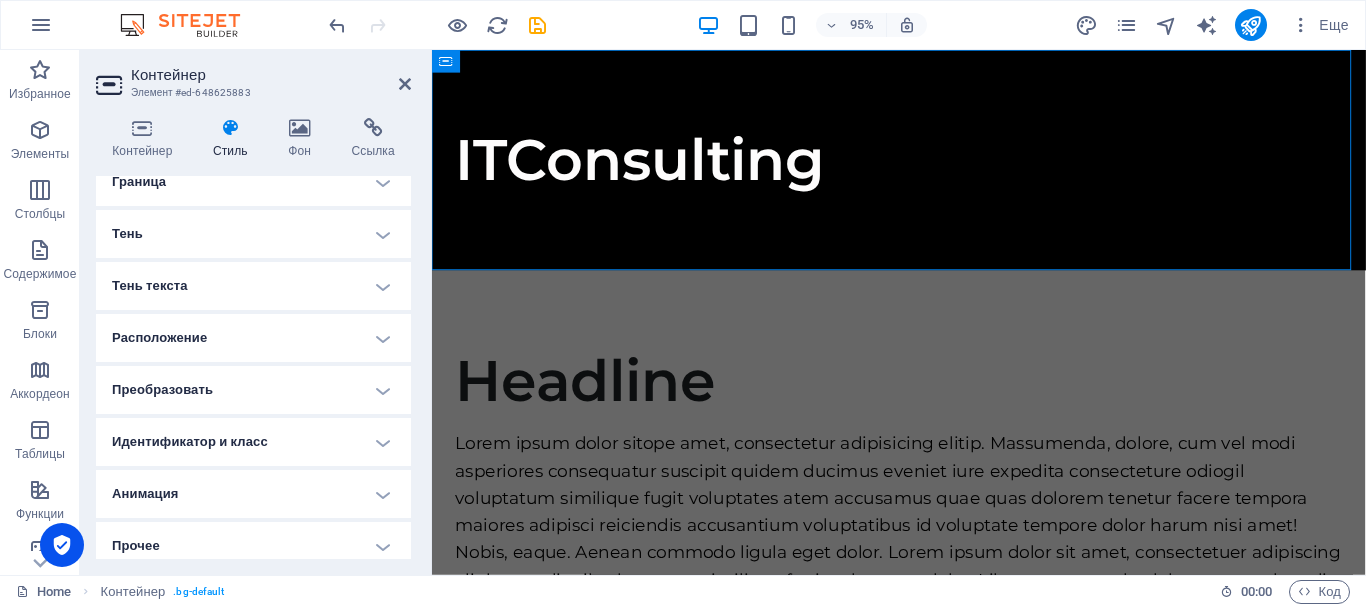 scroll, scrollTop: 252, scrollLeft: 0, axis: vertical 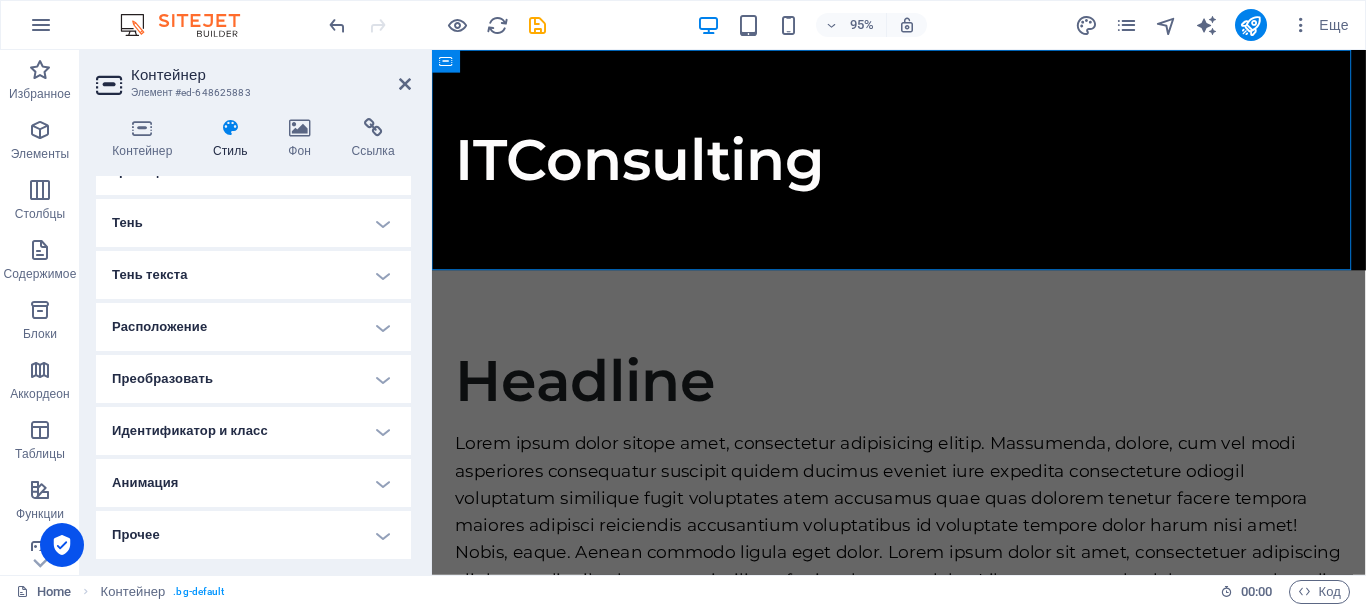 click on "Анимация" at bounding box center [253, 483] 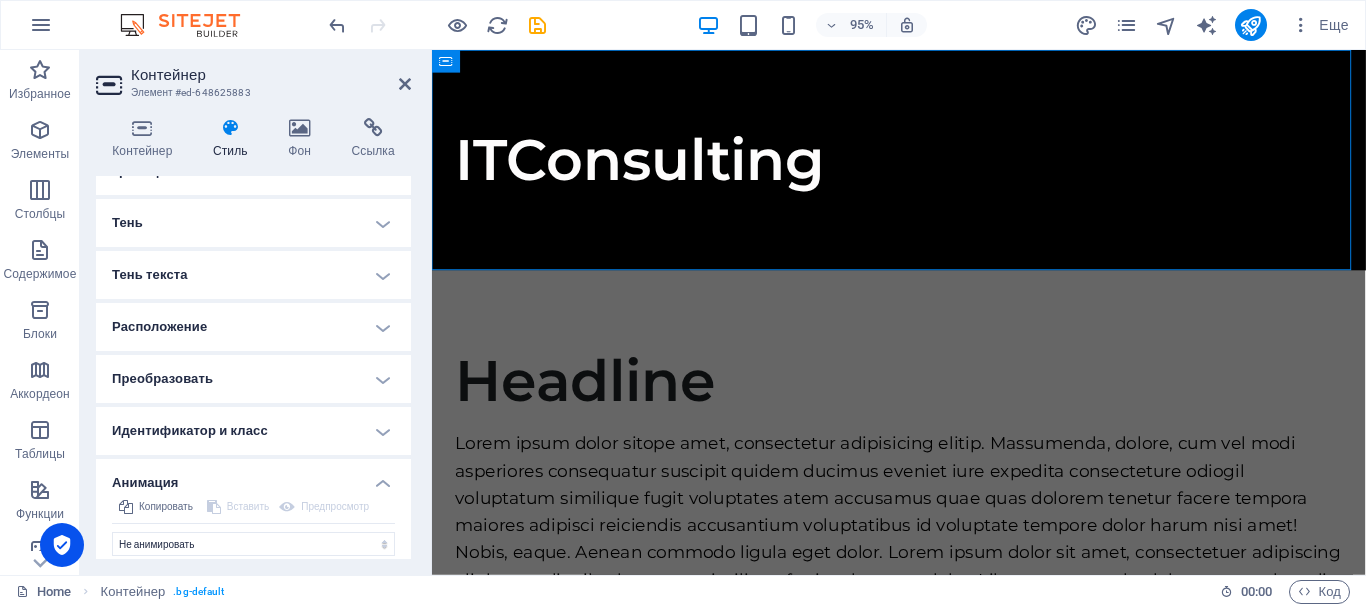 click on "Анимация" at bounding box center [253, 477] 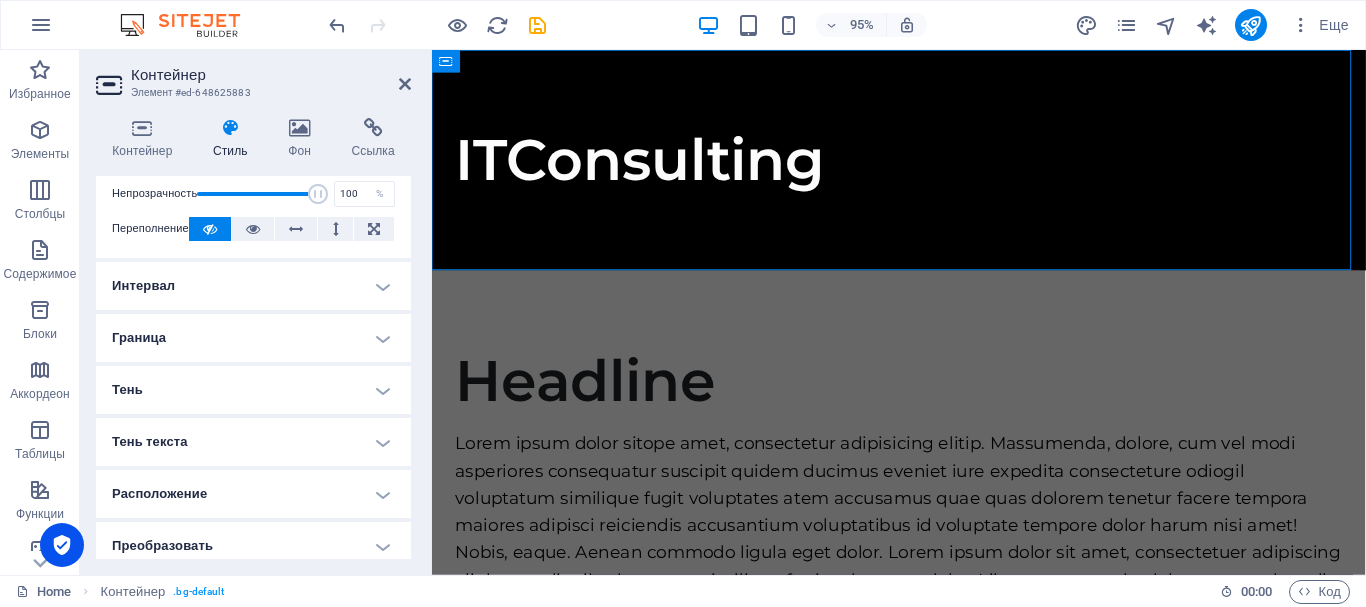 scroll, scrollTop: 0, scrollLeft: 0, axis: both 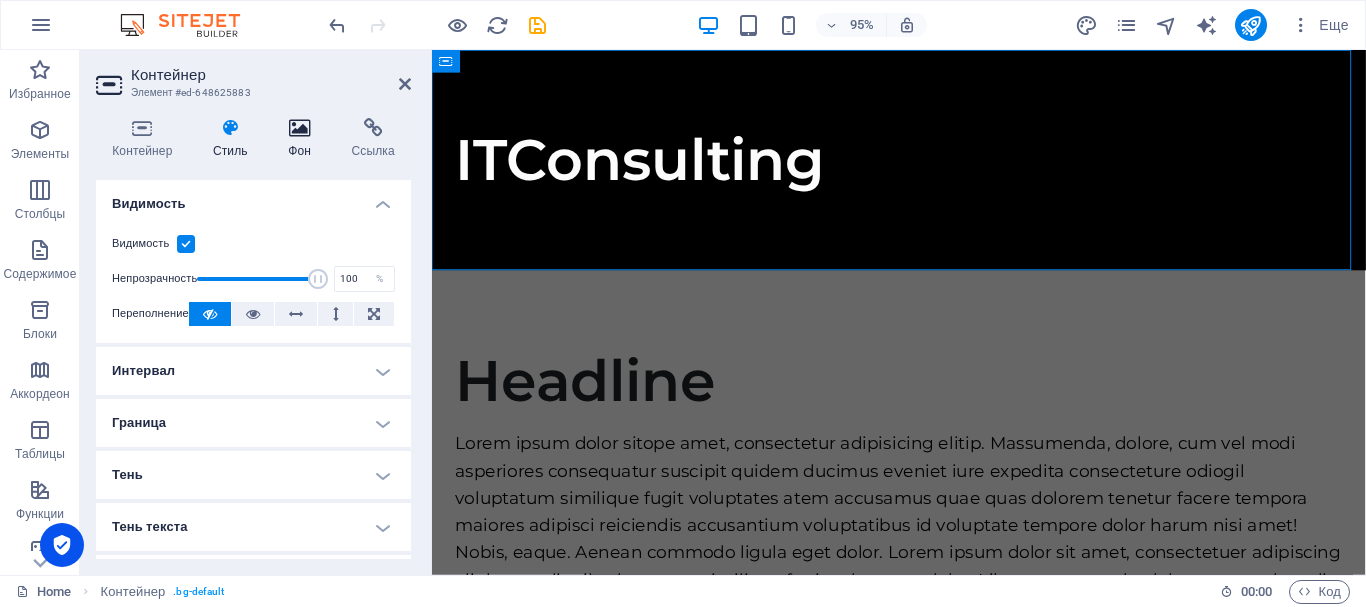 click on "Фон" at bounding box center [303, 139] 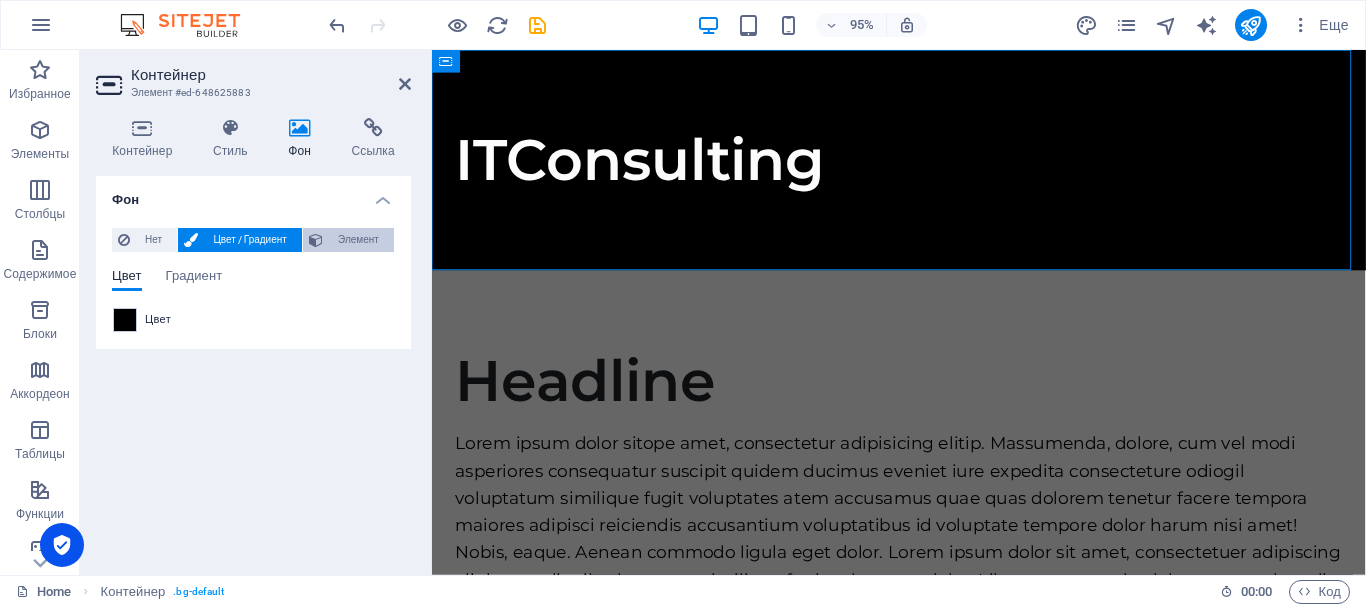 click on "Элемент" at bounding box center [358, 240] 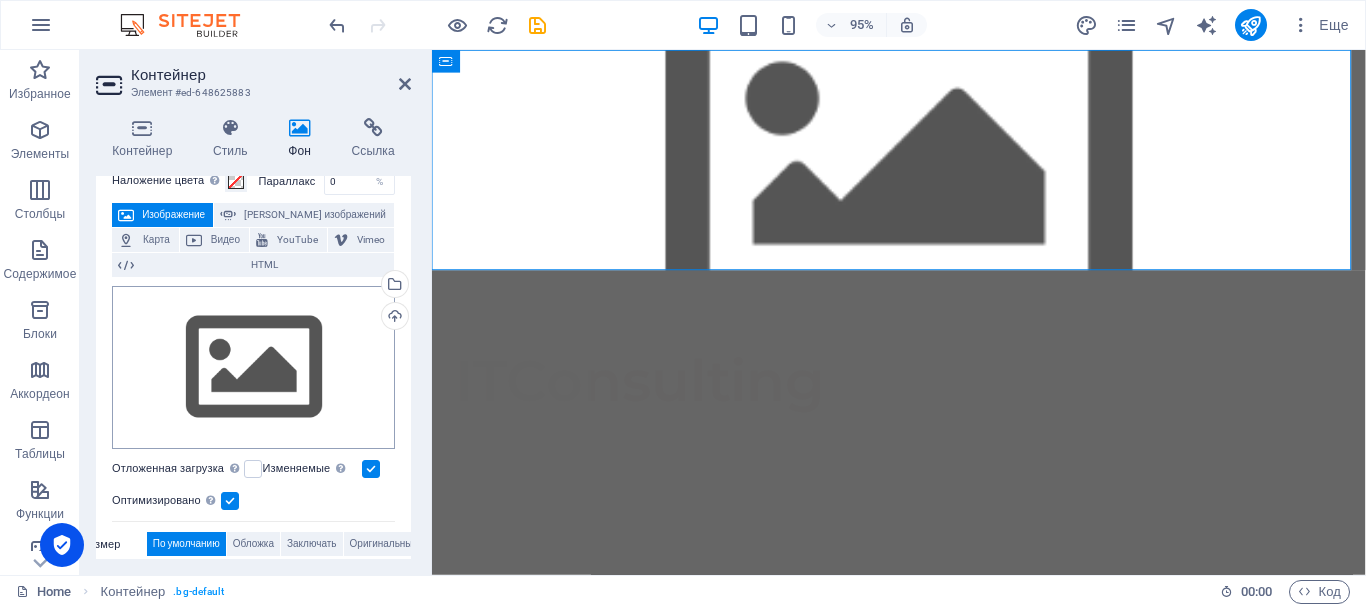 scroll, scrollTop: 0, scrollLeft: 0, axis: both 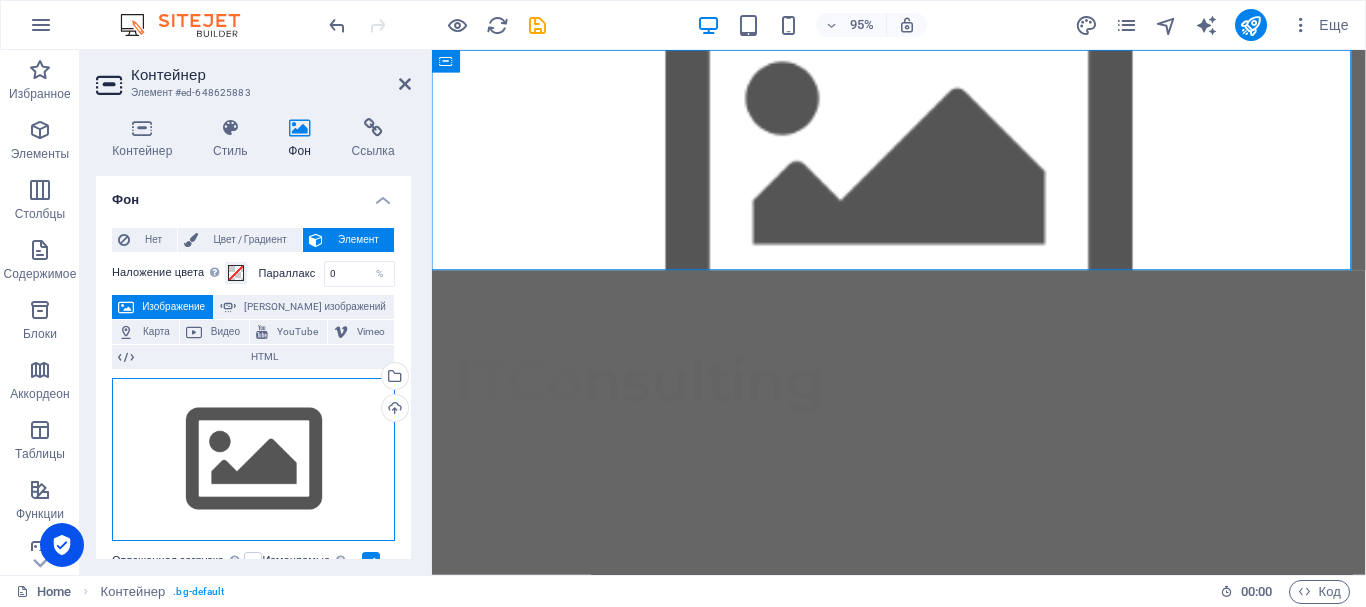 click on "Перетащите файлы сюда, нажмите, чтобы выбрать файлы, или выберите файлы из раздела "Файлы" или из бесплатных стоковых фото и видео" at bounding box center [253, 460] 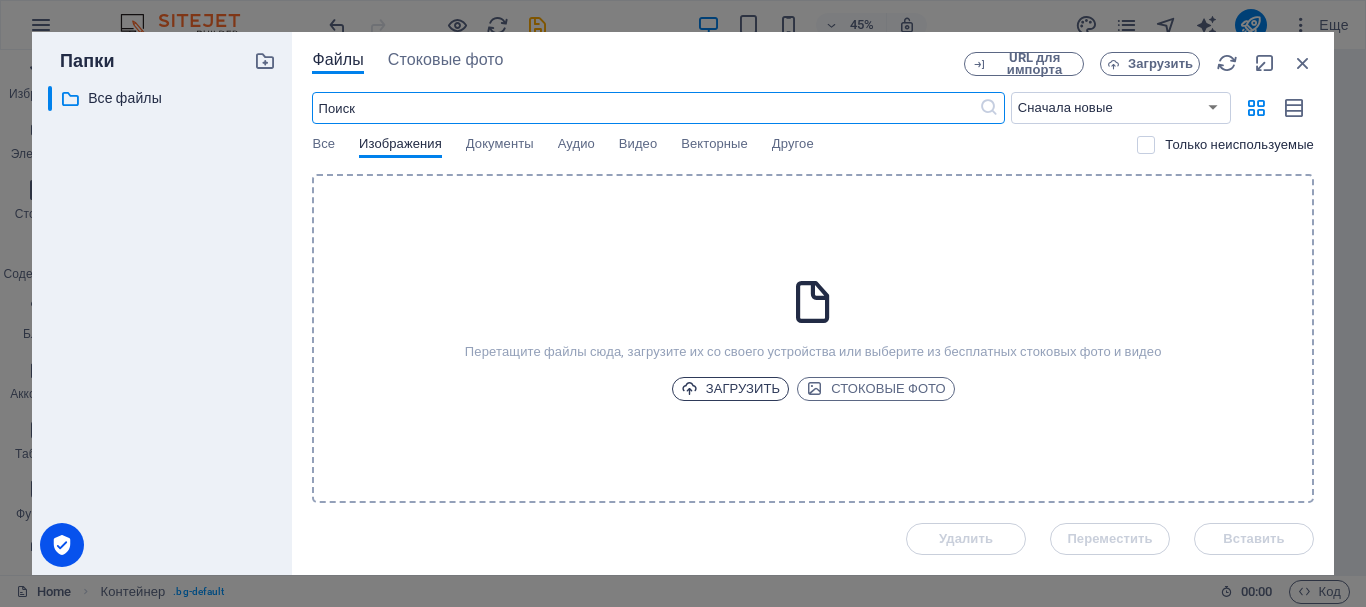 click on "Загрузить" at bounding box center (731, 389) 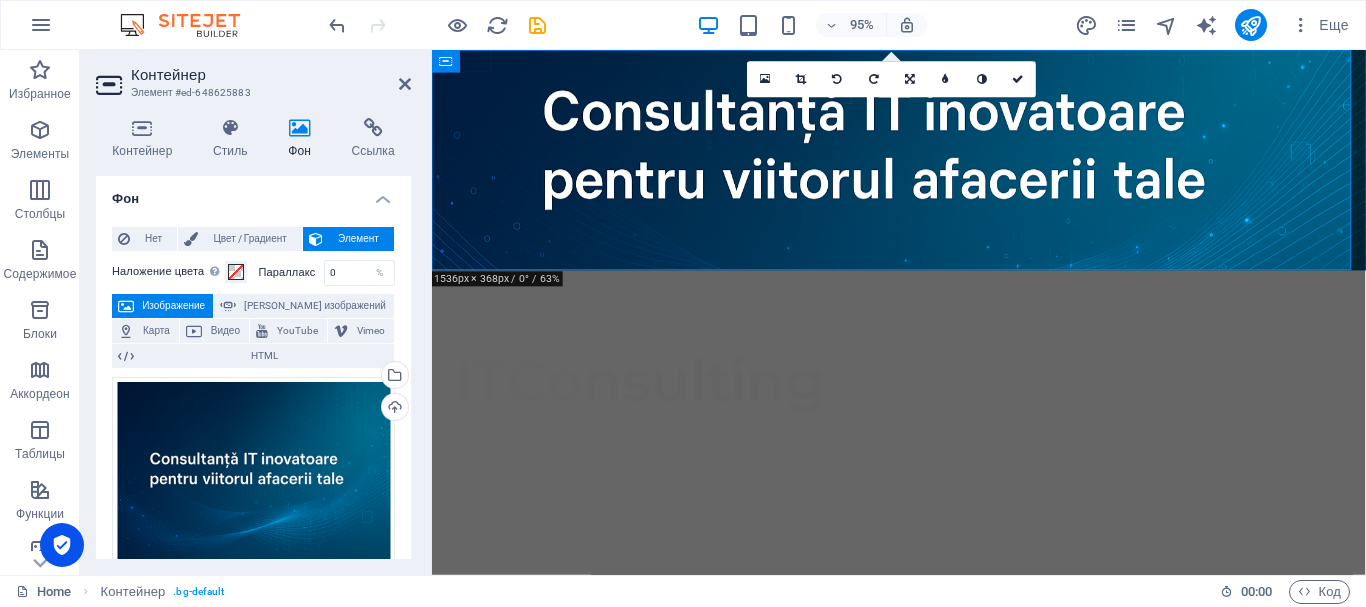 scroll, scrollTop: 0, scrollLeft: 0, axis: both 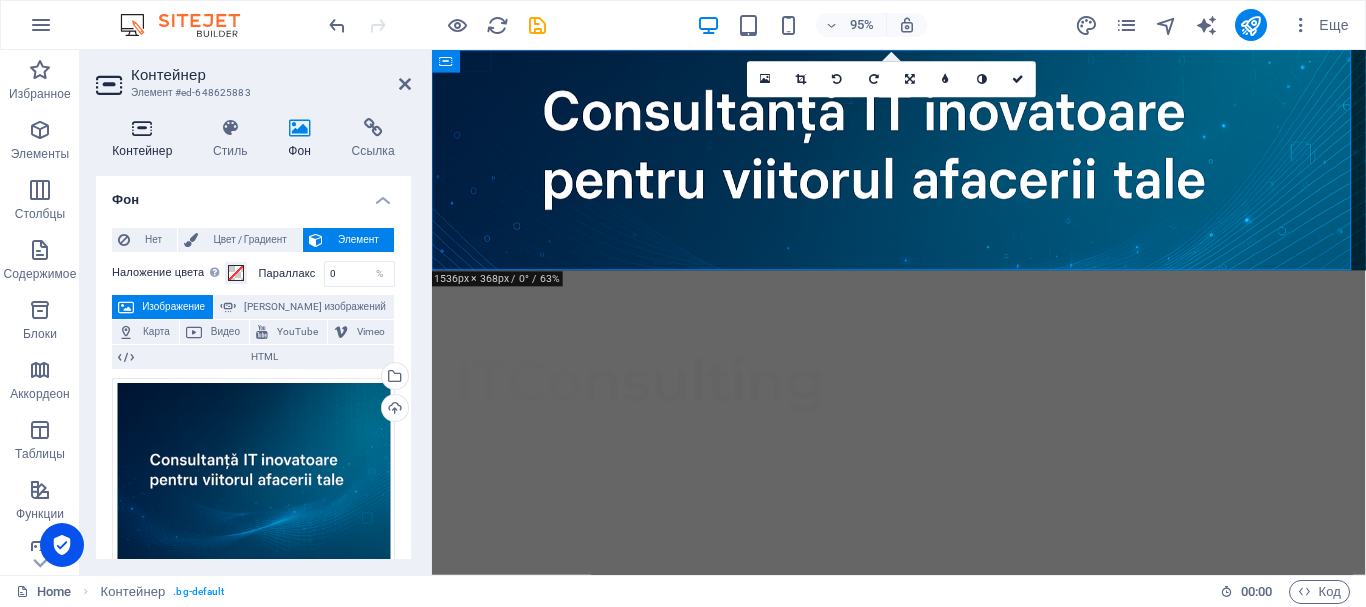 click at bounding box center [142, 128] 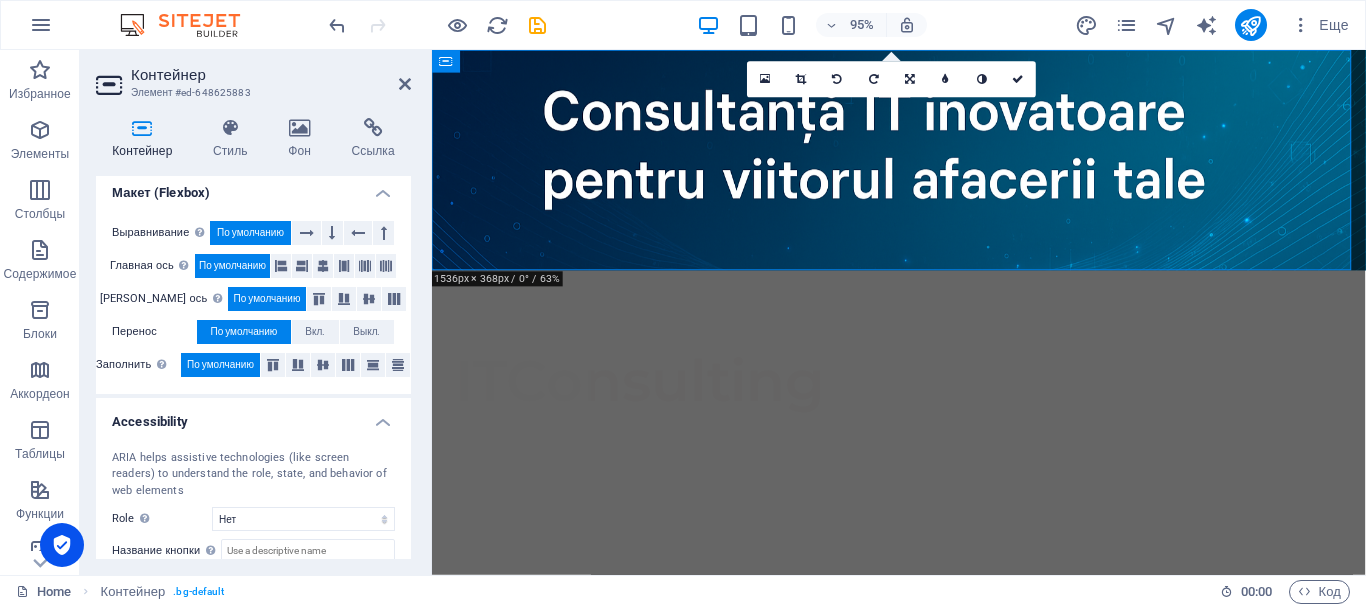 scroll, scrollTop: 0, scrollLeft: 0, axis: both 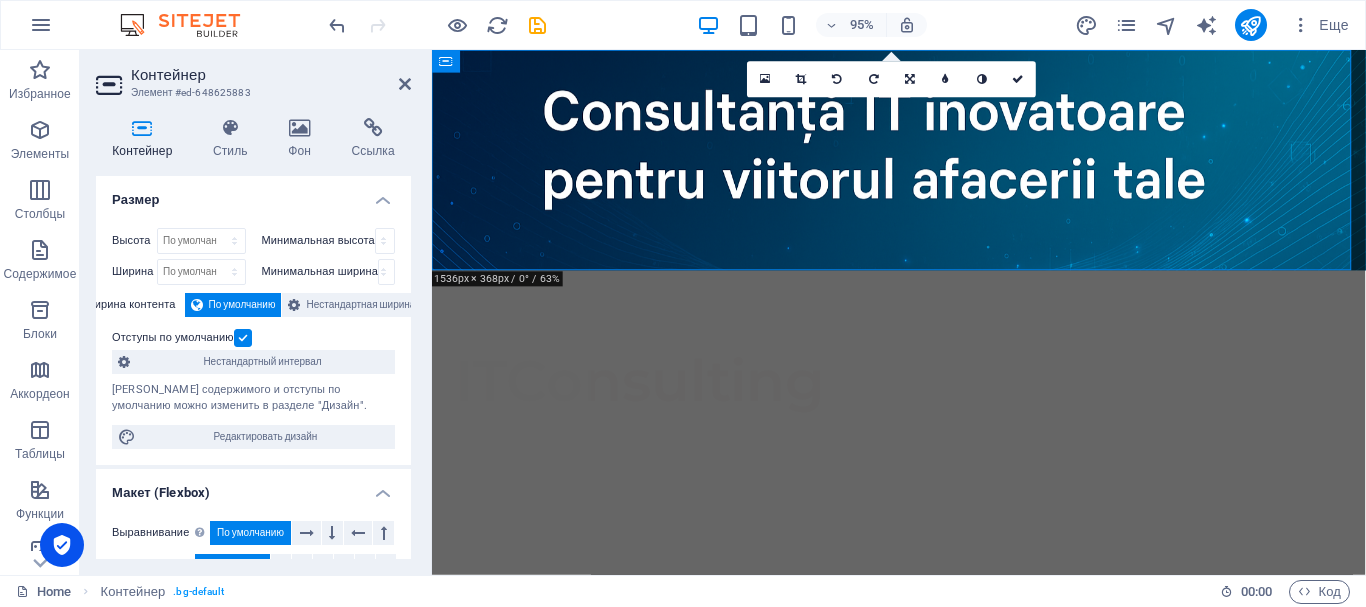 click on "Контейнер" at bounding box center (271, 75) 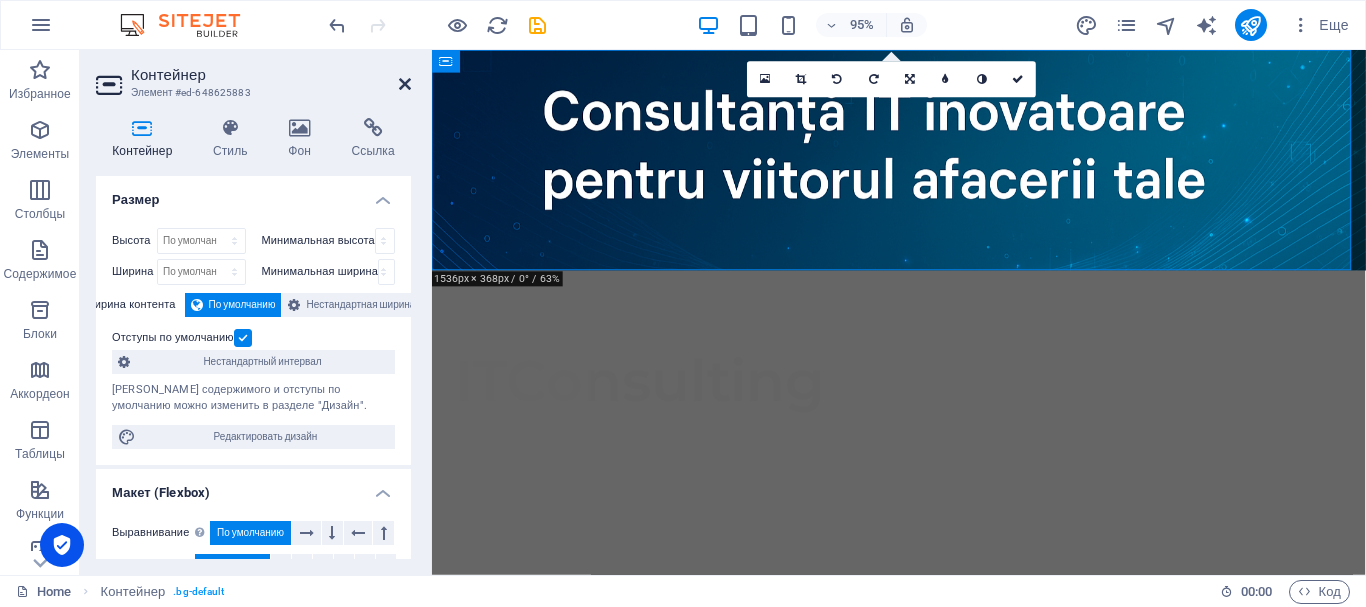 click at bounding box center [405, 84] 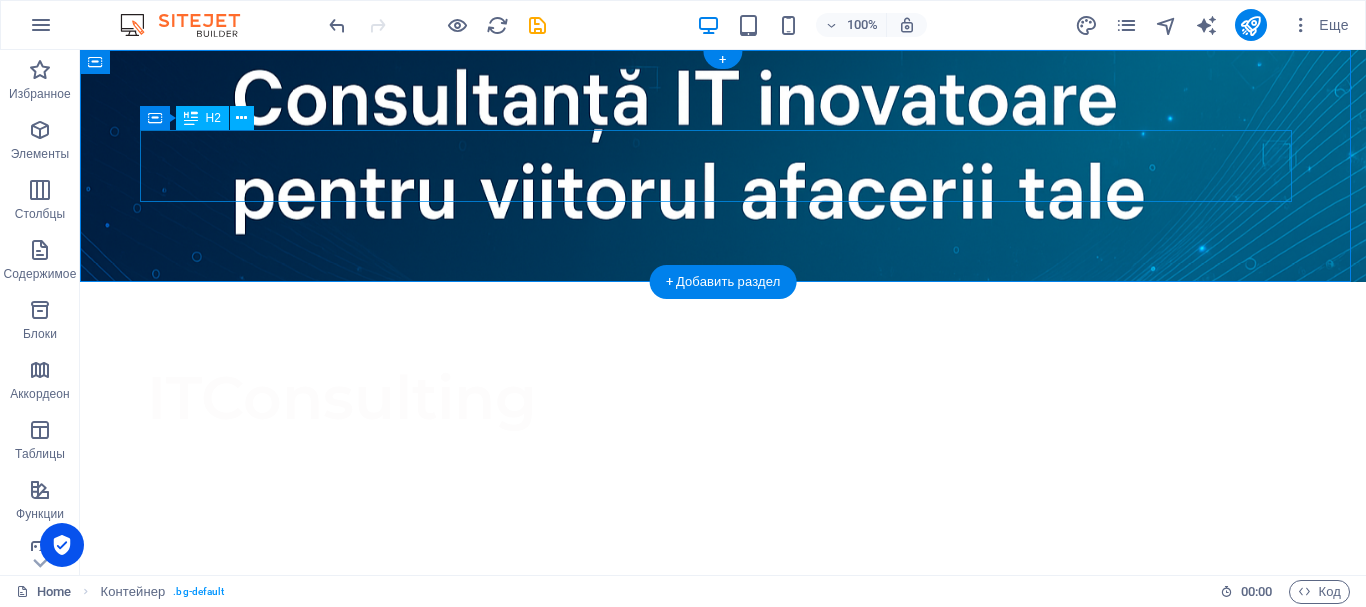 click on "ITConsulting" at bounding box center [723, 398] 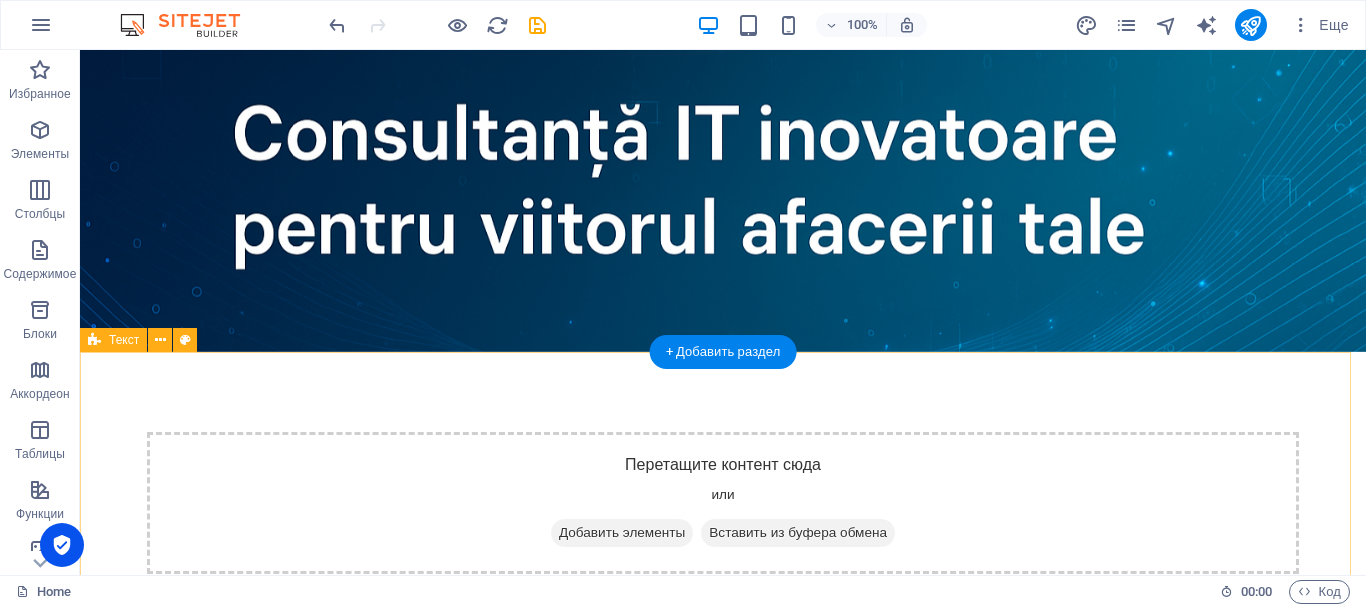 click on "Headline Lorem ipsum dolor sitope amet, consectetur adipisicing elitip. Massumenda, dolore, cum vel modi asperiores consequatur suscipit quidem ducimus eveniet iure expedita consecteture odiogil voluptatum similique fugit voluptates atem accusamus quae quas dolorem tenetur facere tempora maiores adipisci reiciendis accusantium voluptatibus id voluptate tempore dolor harum nisi amet! Nobis, eaque. Aenean commodo ligula eget dolor. Lorem ipsum dolor sit amet, consectetuer adipiscing elit leget odiogil voluptatum similique fugit voluptates dolor. Libero assumenda, dolore, cum vel modi asperiores consequatur." at bounding box center [723, 850] 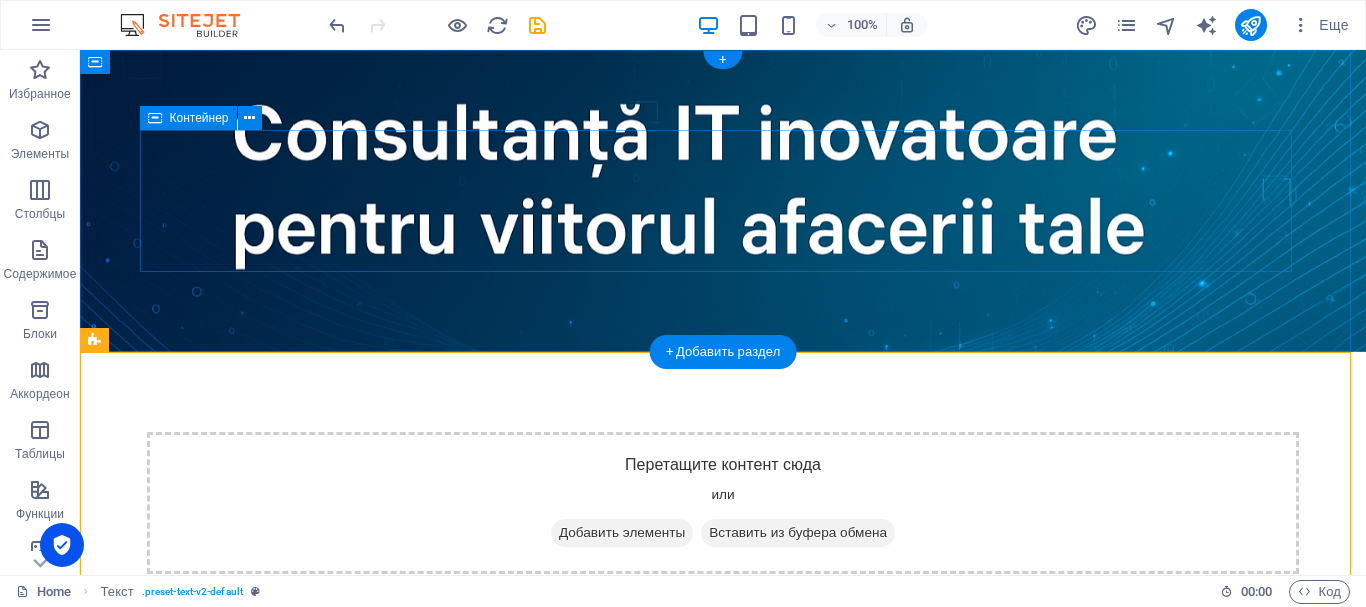 click on "Перетащите контент сюда или  Добавить элементы  Вставить из буфера обмена" at bounding box center (723, 503) 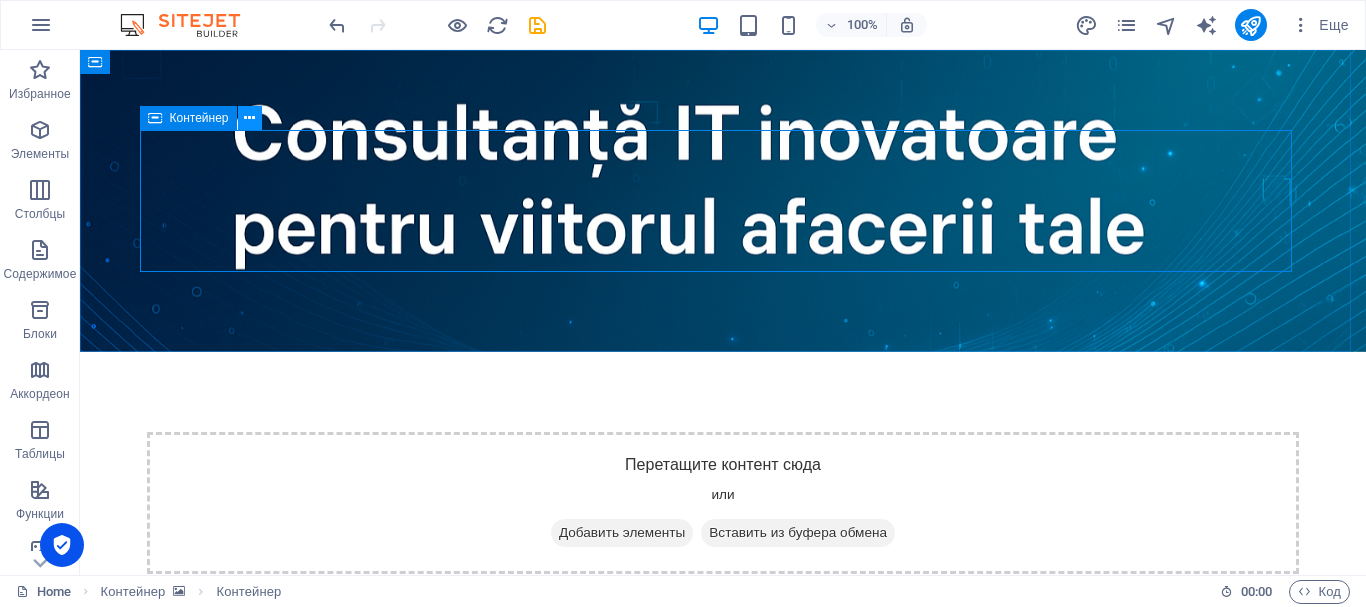 click at bounding box center [249, 118] 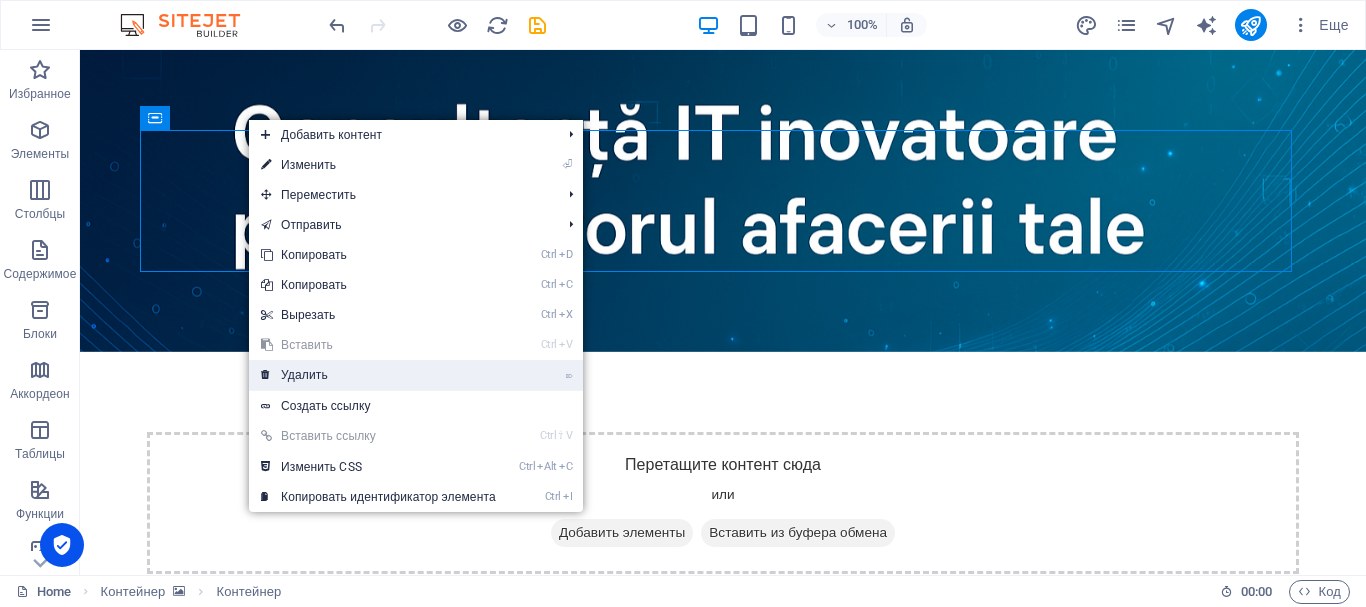 click on "⌦  Удалить" at bounding box center (378, 375) 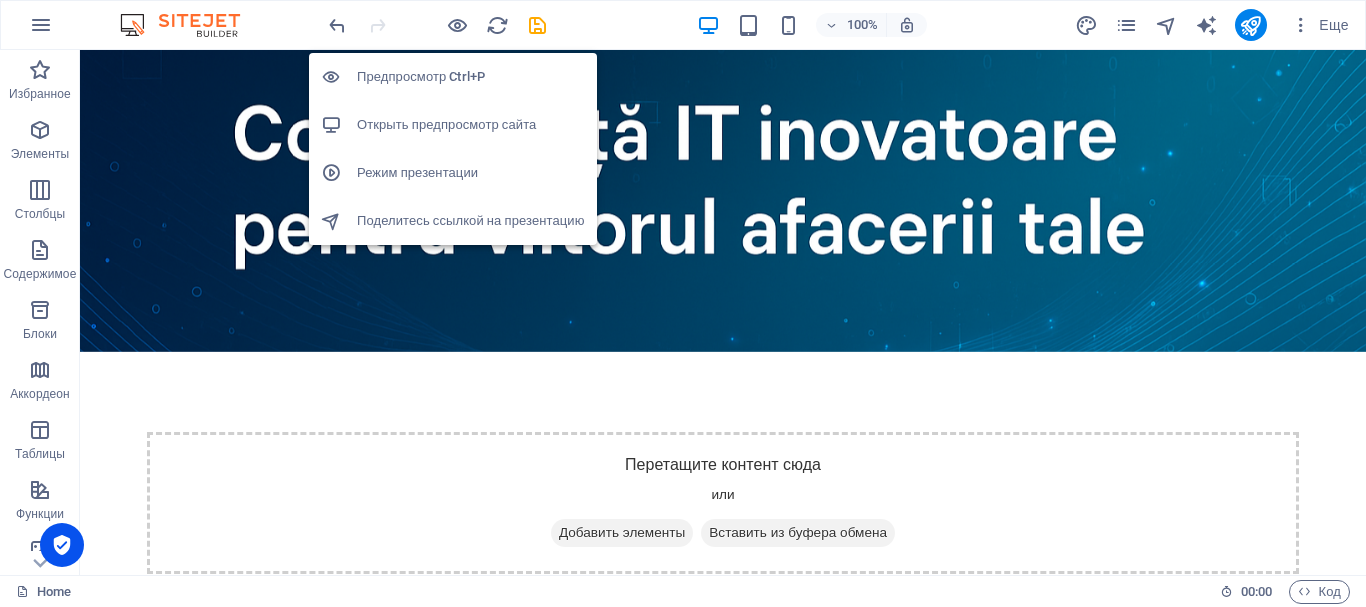 click on "Открыть предпросмотр сайта" at bounding box center [471, 125] 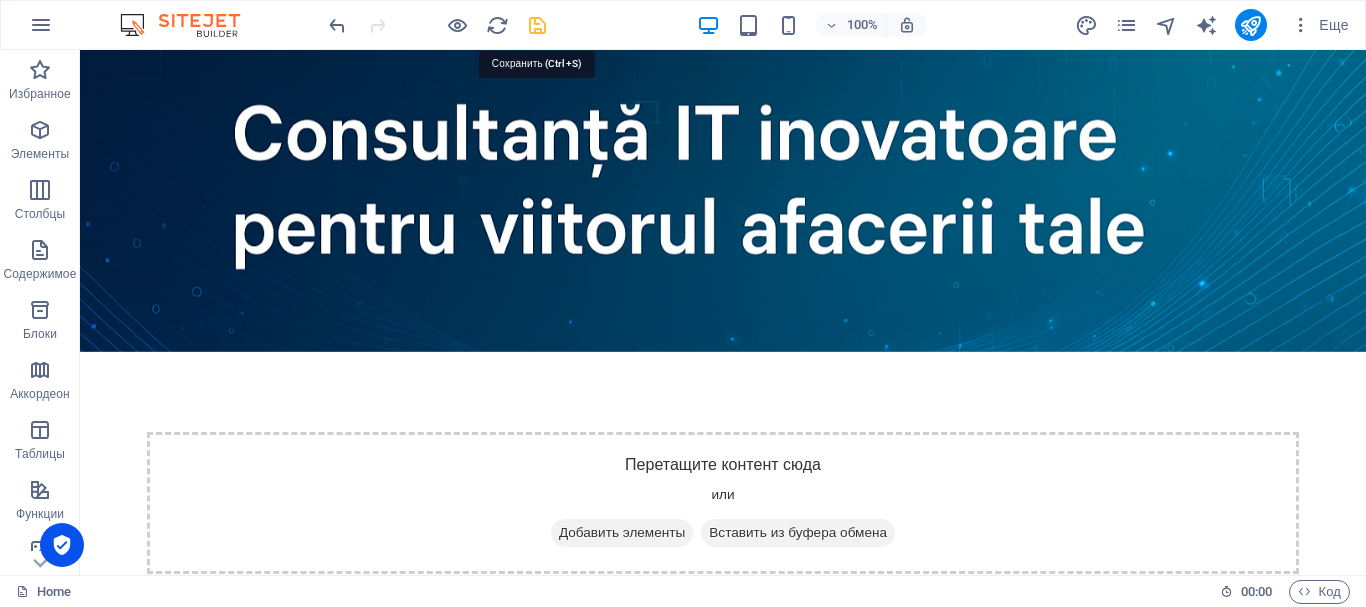click at bounding box center (537, 25) 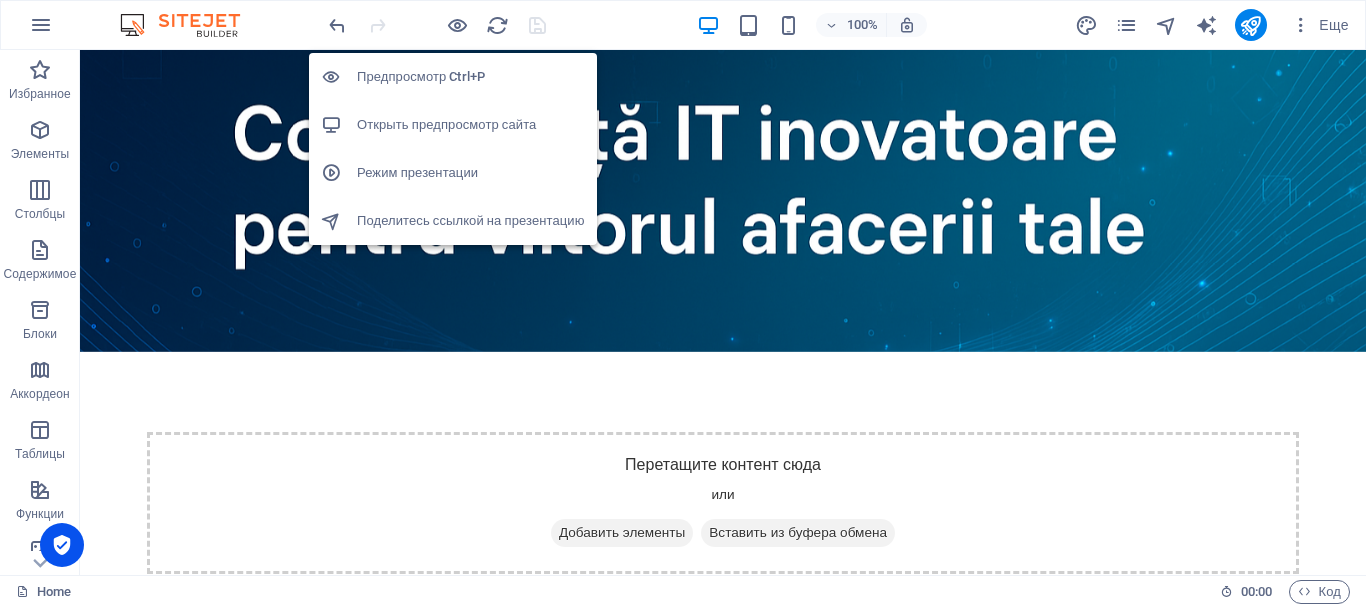 click on "Открыть предпросмотр сайта" at bounding box center (471, 125) 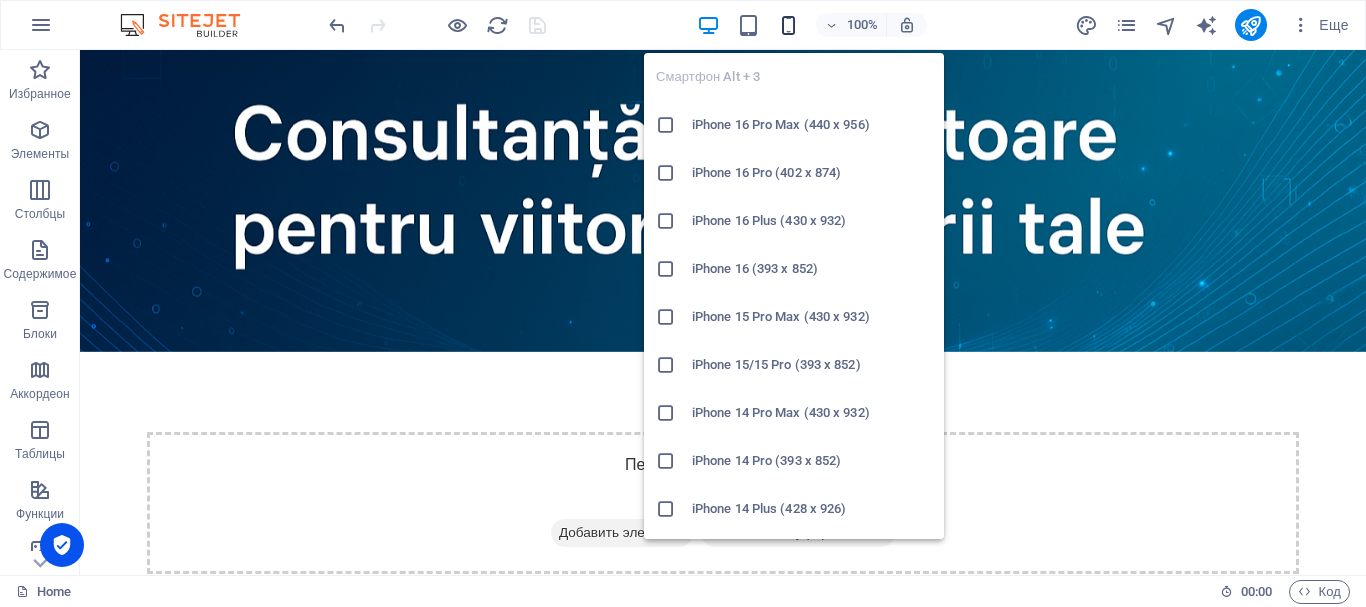 click at bounding box center (788, 25) 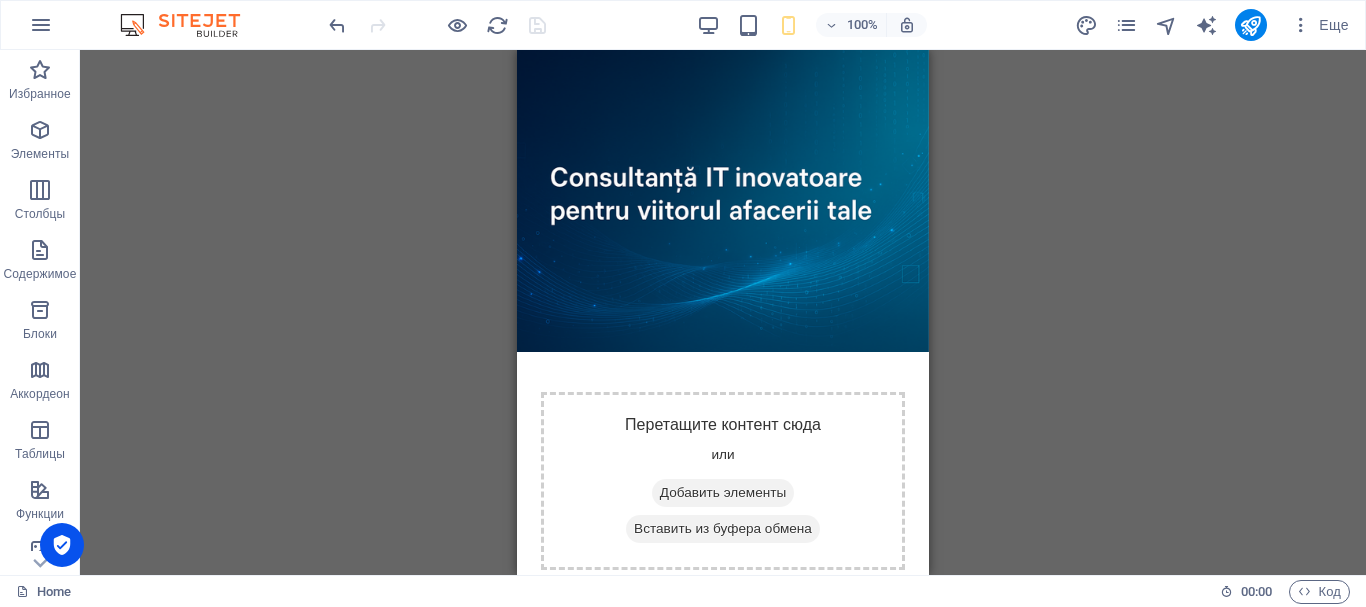 click on "100% Еще" at bounding box center [841, 25] 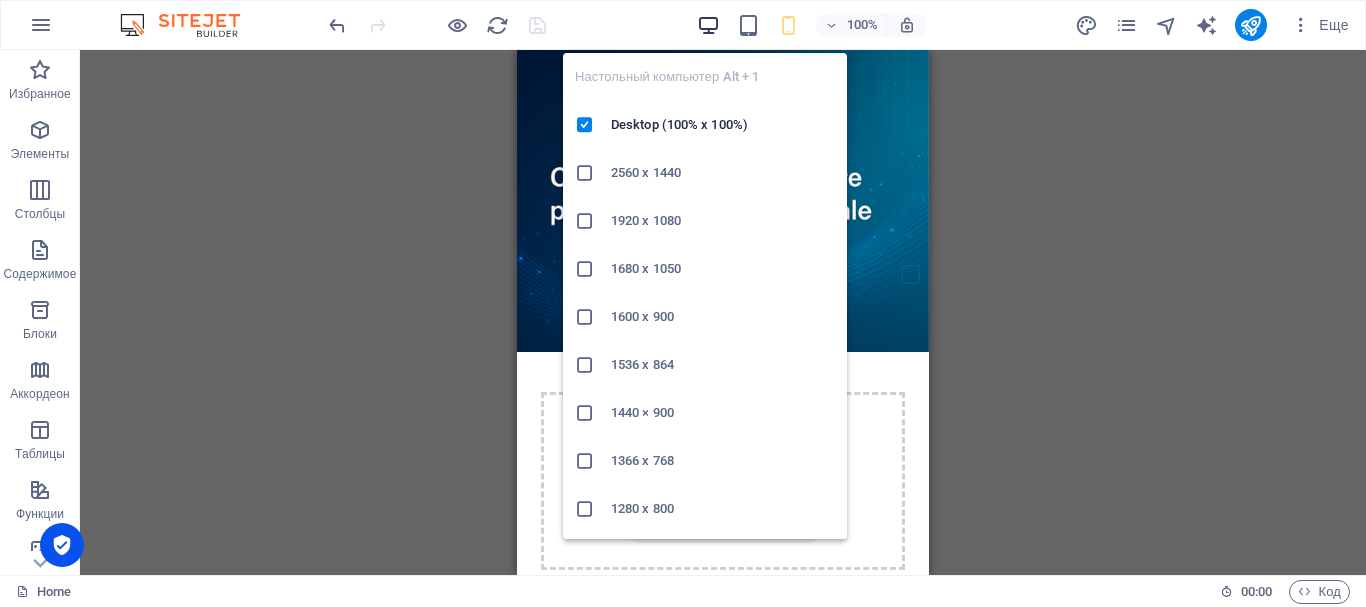 click at bounding box center (708, 25) 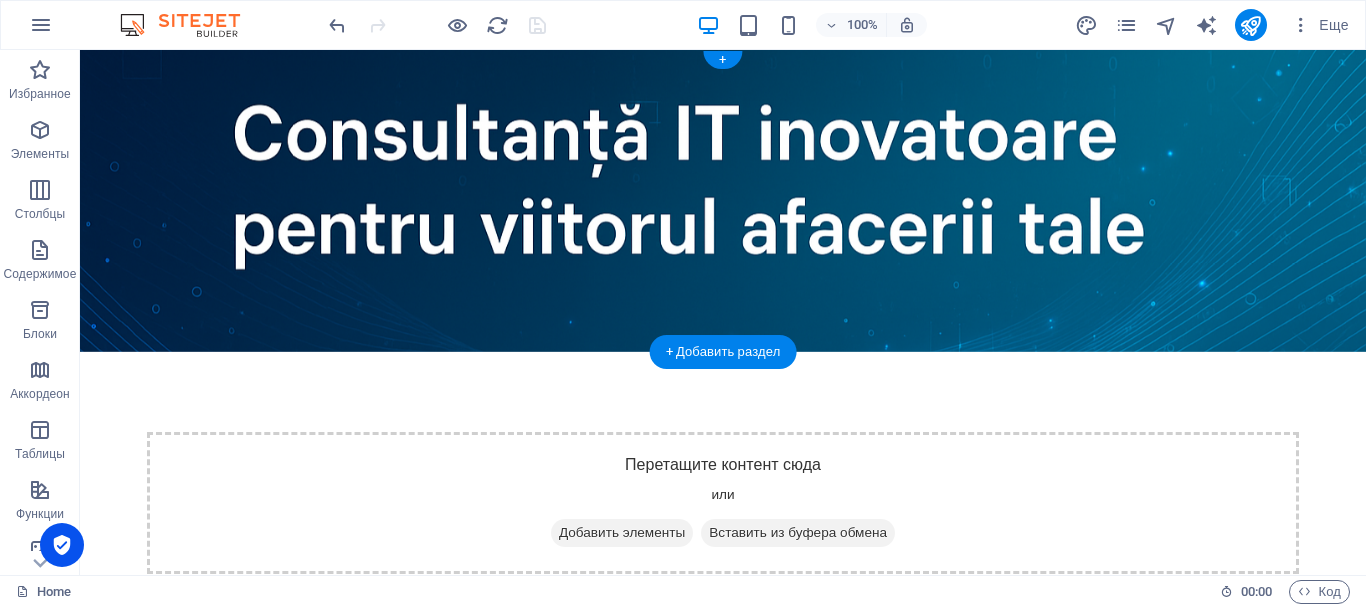 click at bounding box center (723, 201) 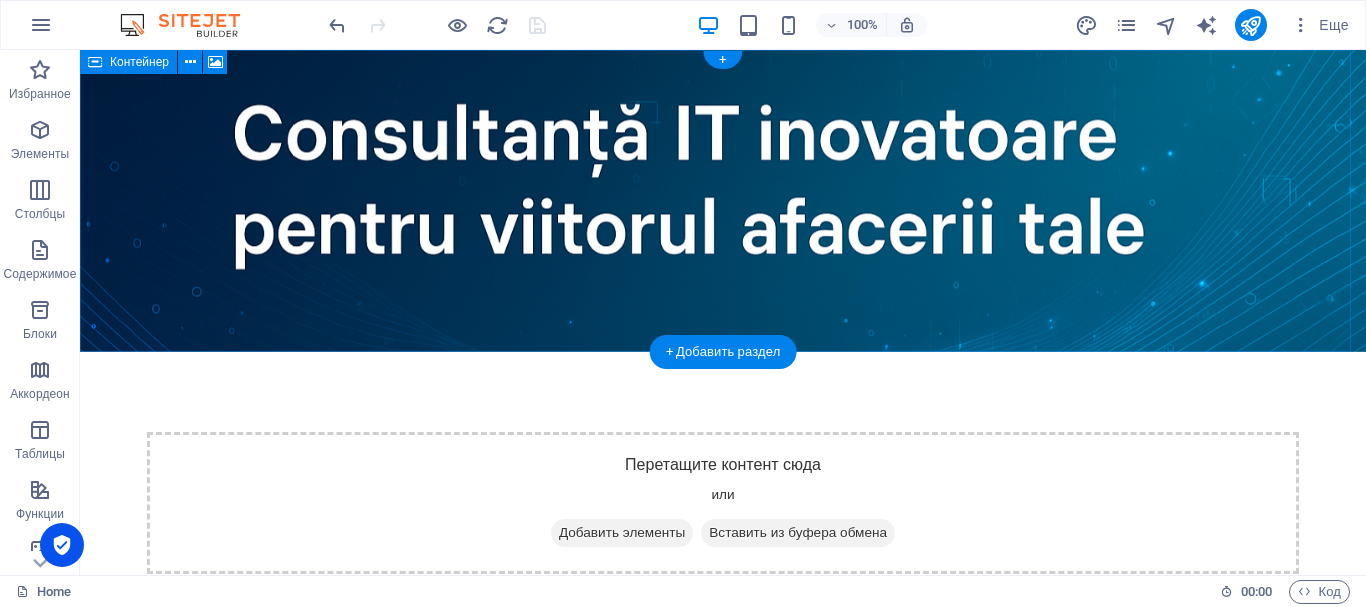 click on "Перетащите контент сюда или  Добавить элементы  Вставить из буфера обмена" at bounding box center (723, 503) 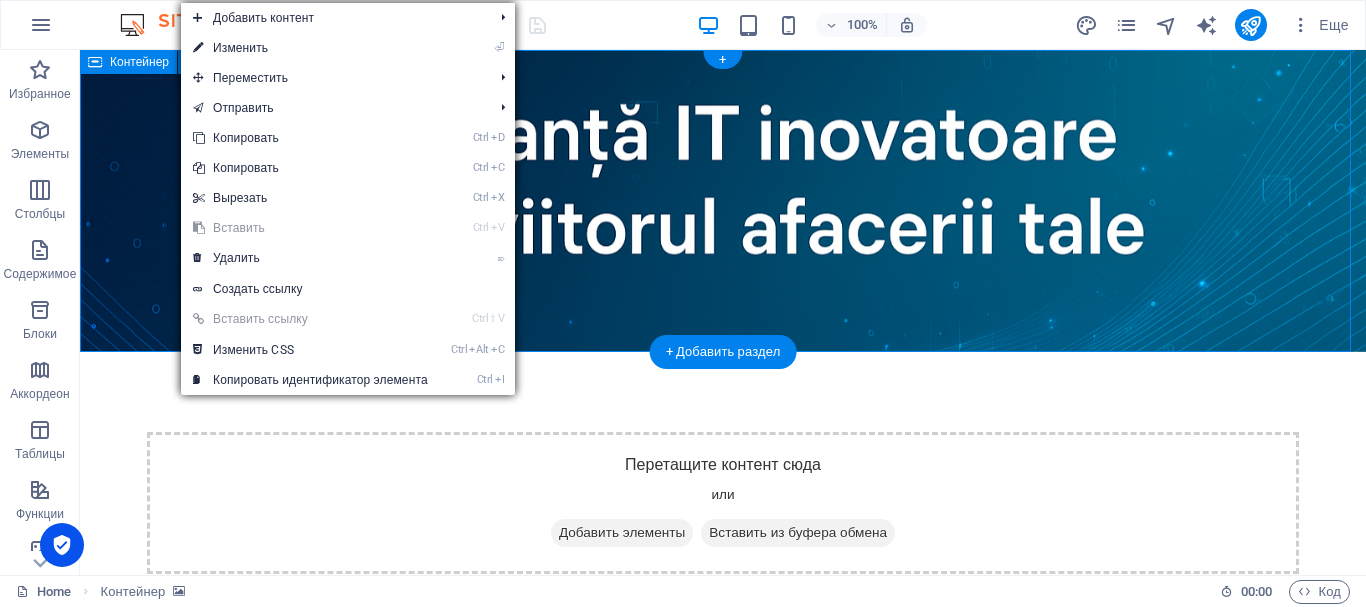 click on "Перетащите контент сюда или  Добавить элементы  Вставить из буфера обмена" at bounding box center (723, 503) 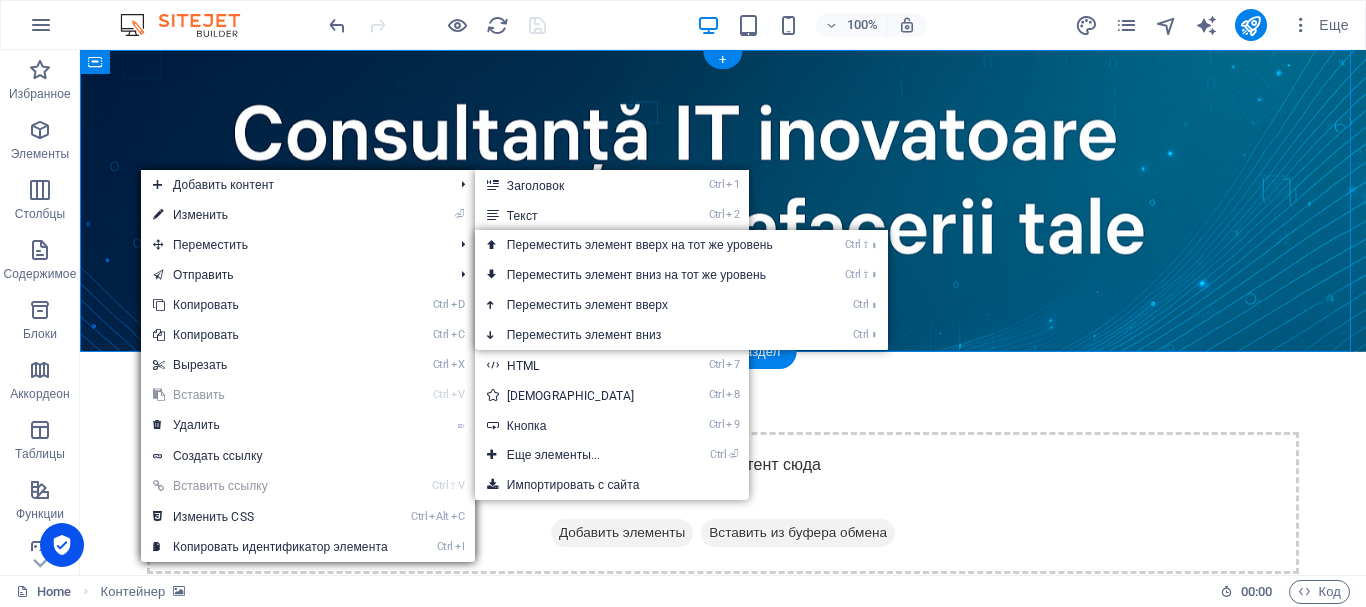 click at bounding box center (723, 201) 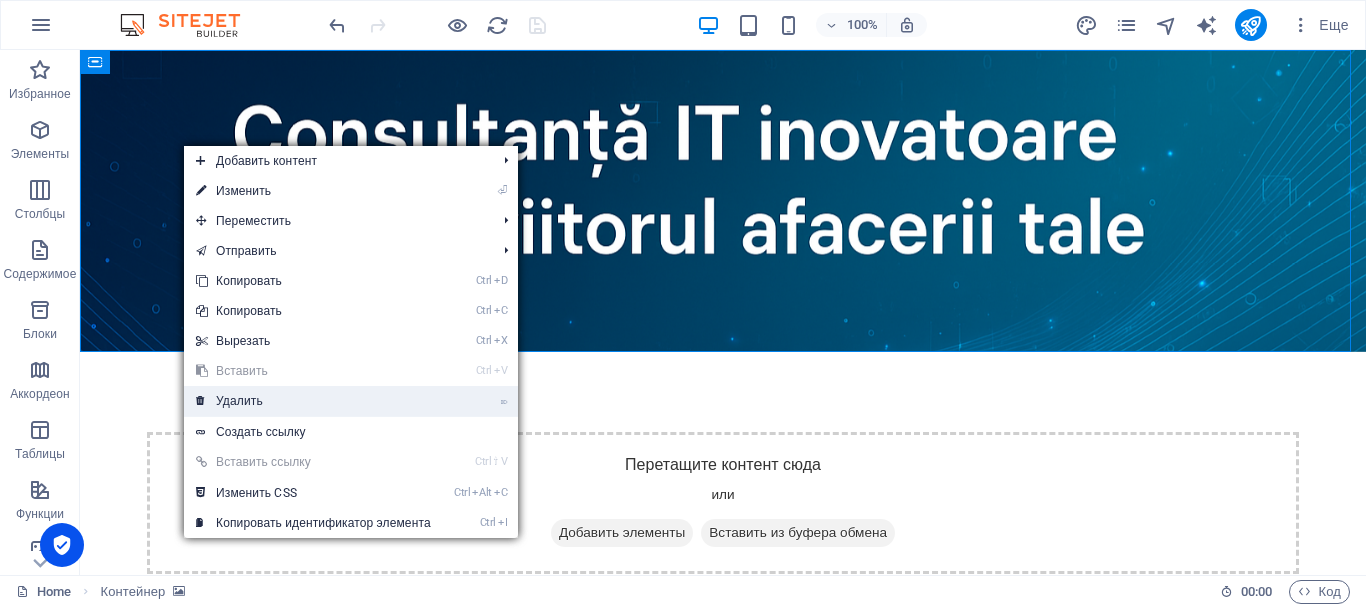 click on "⌦  Удалить" at bounding box center (313, 401) 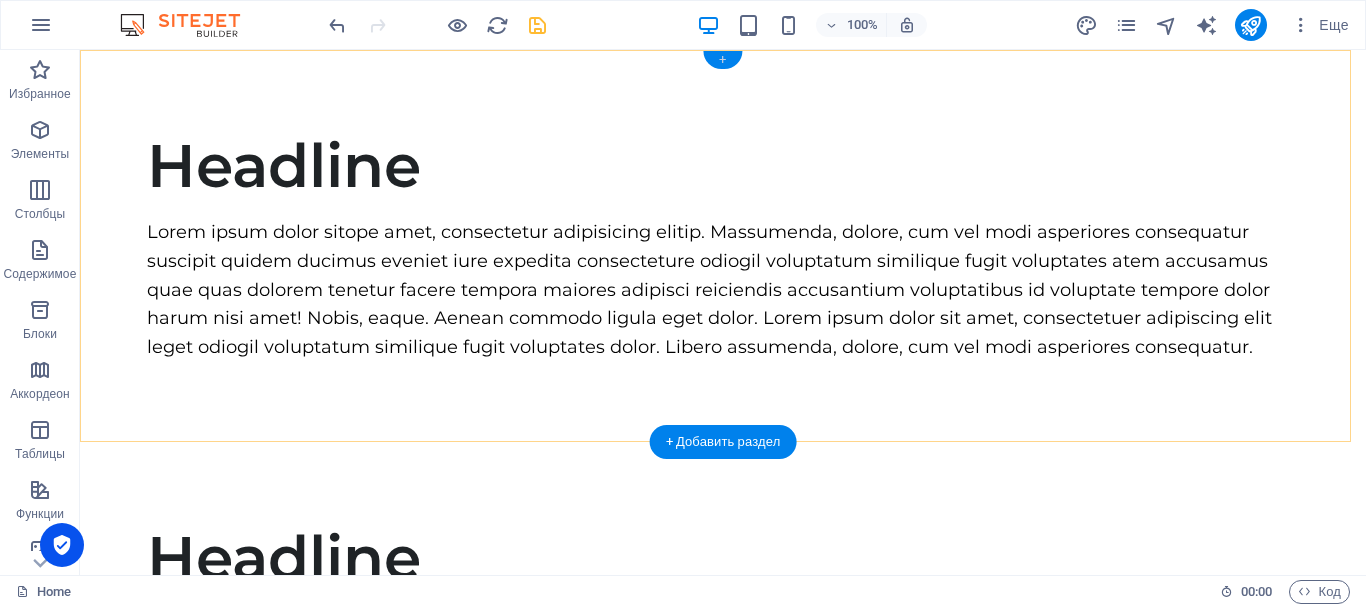 click on "+" at bounding box center [722, 60] 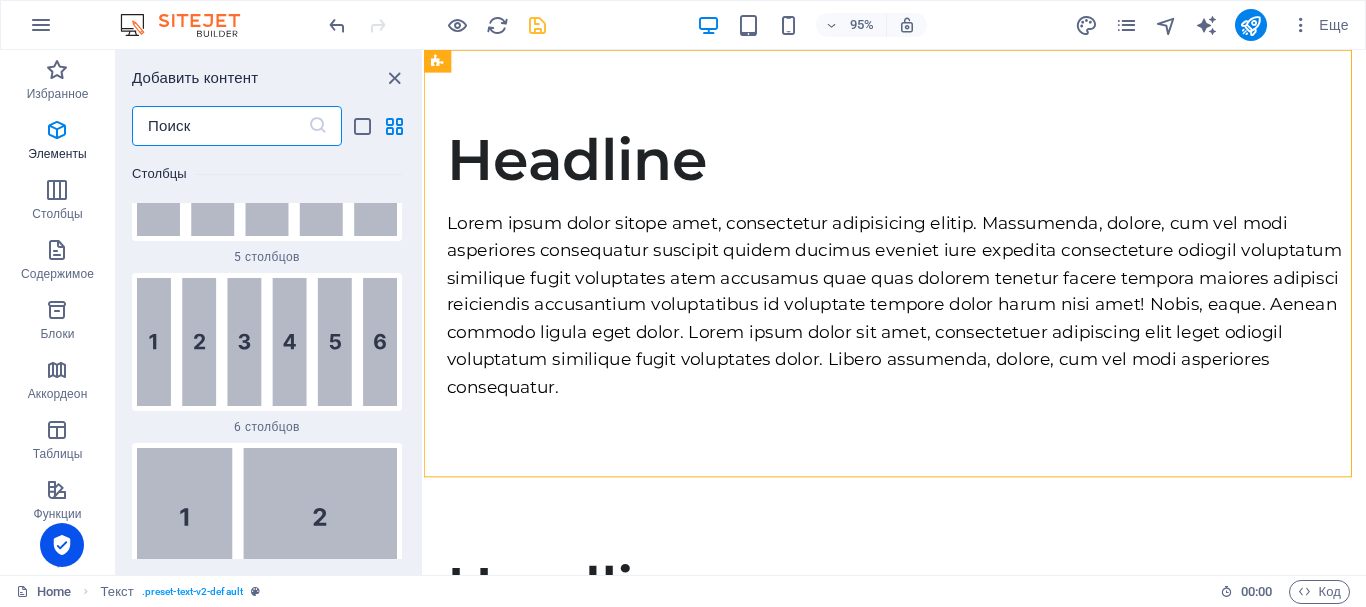 scroll, scrollTop: 0, scrollLeft: 0, axis: both 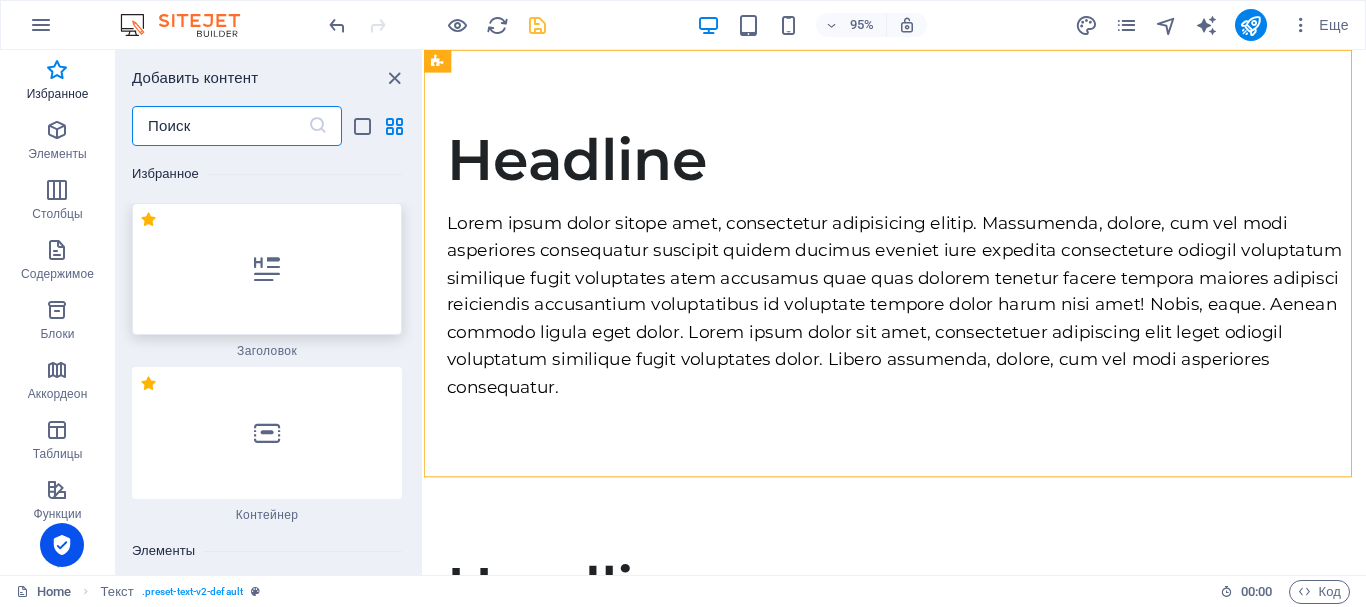 click at bounding box center (267, 269) 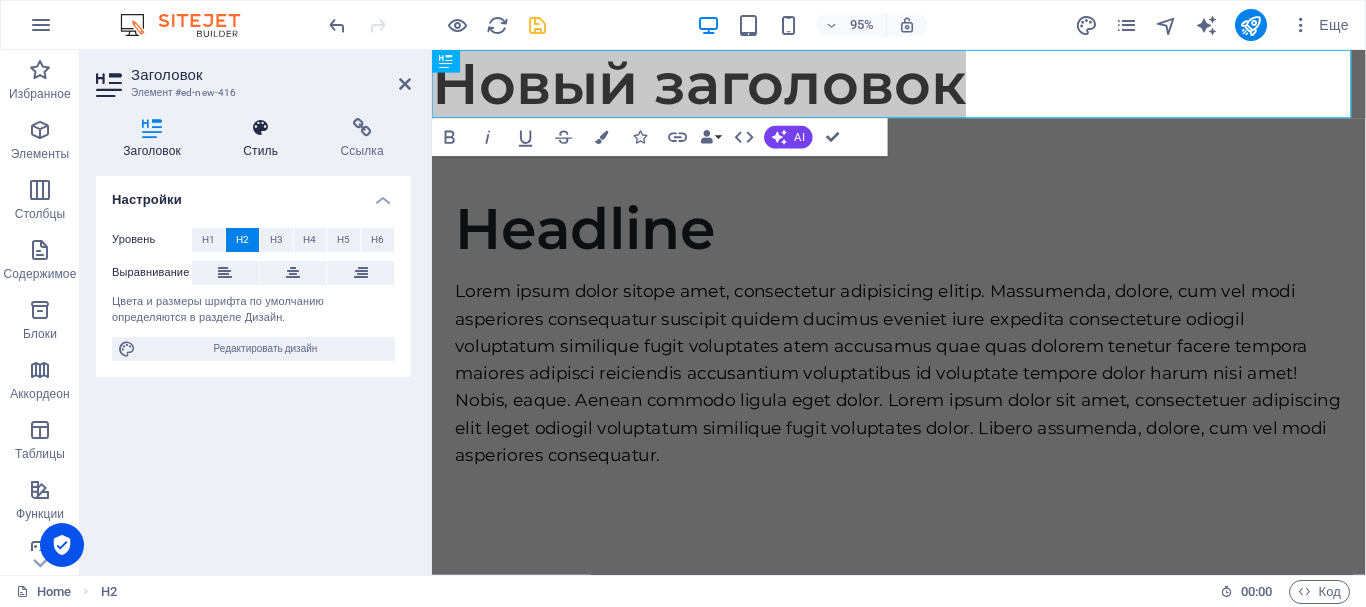 click at bounding box center [260, 128] 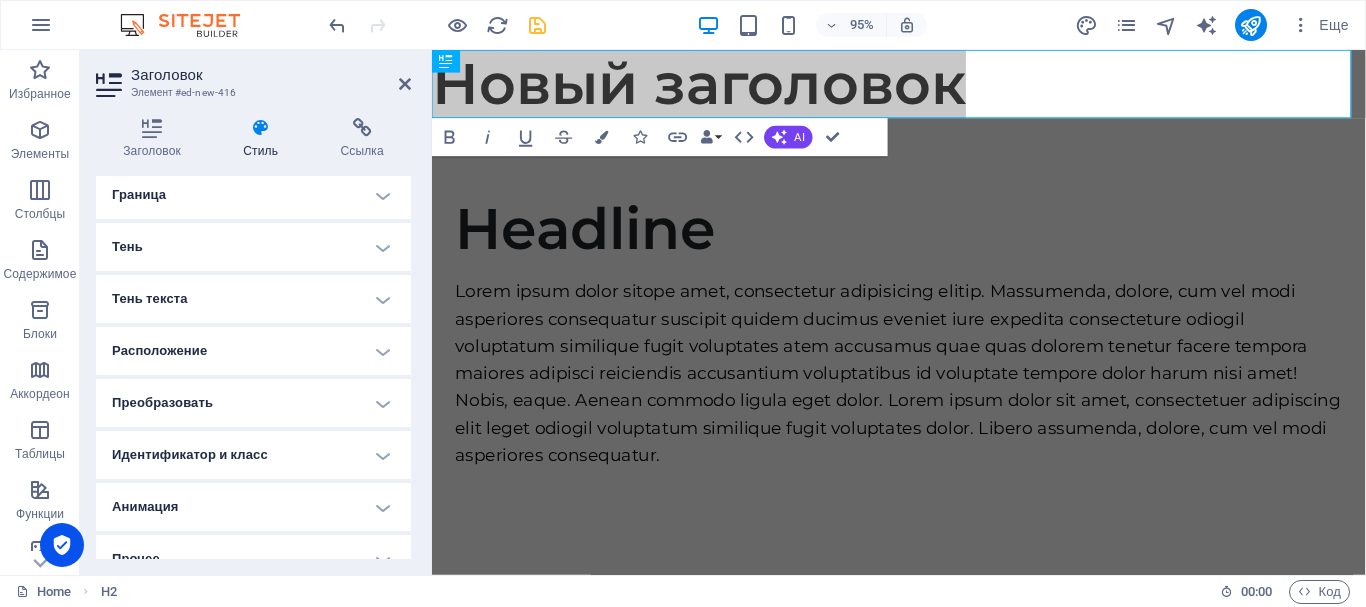 scroll, scrollTop: 252, scrollLeft: 0, axis: vertical 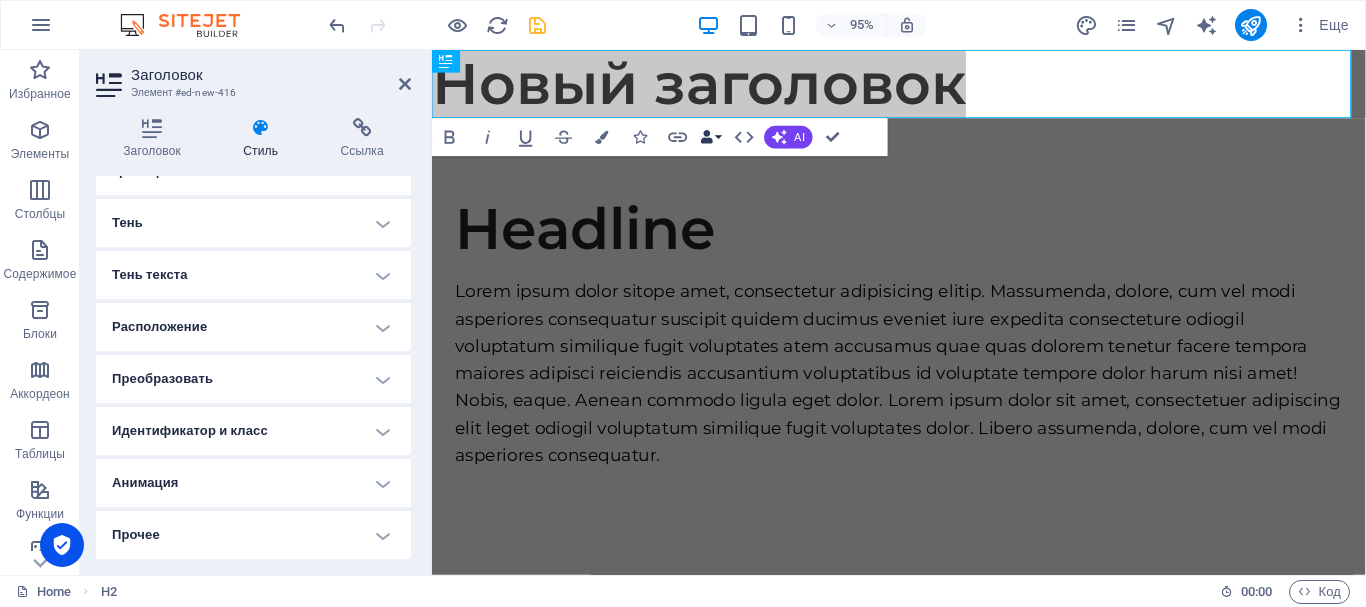 click on "Data Bindings" at bounding box center (711, 137) 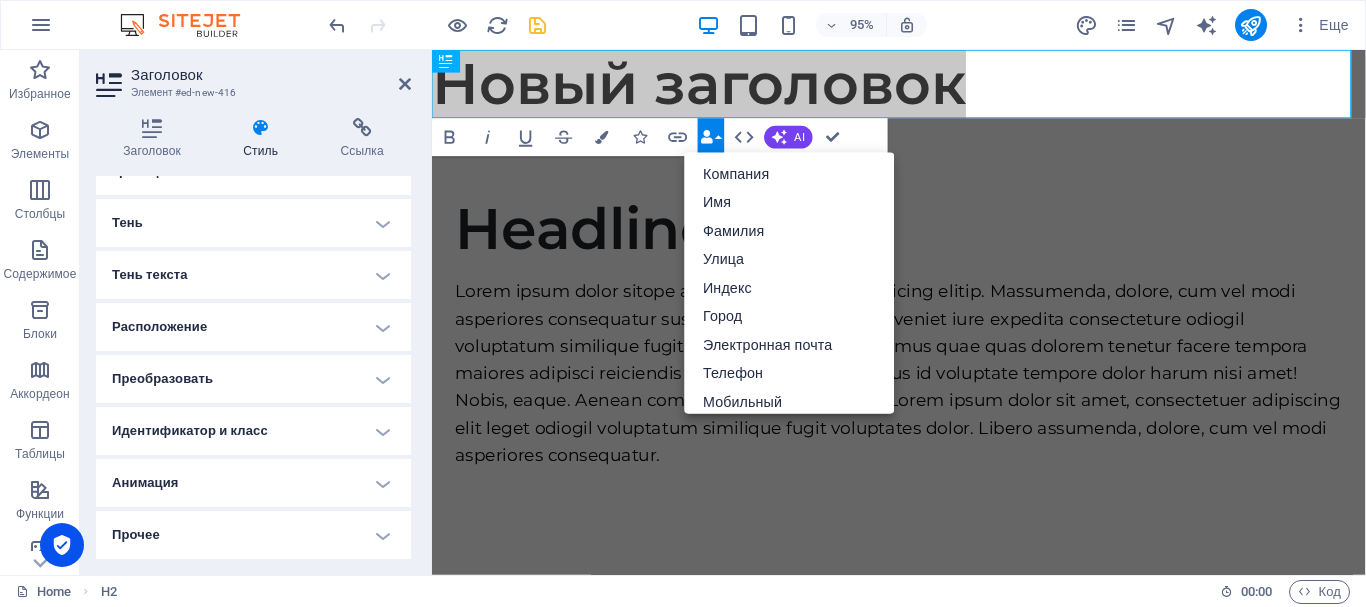 click on "Data Bindings" at bounding box center (711, 137) 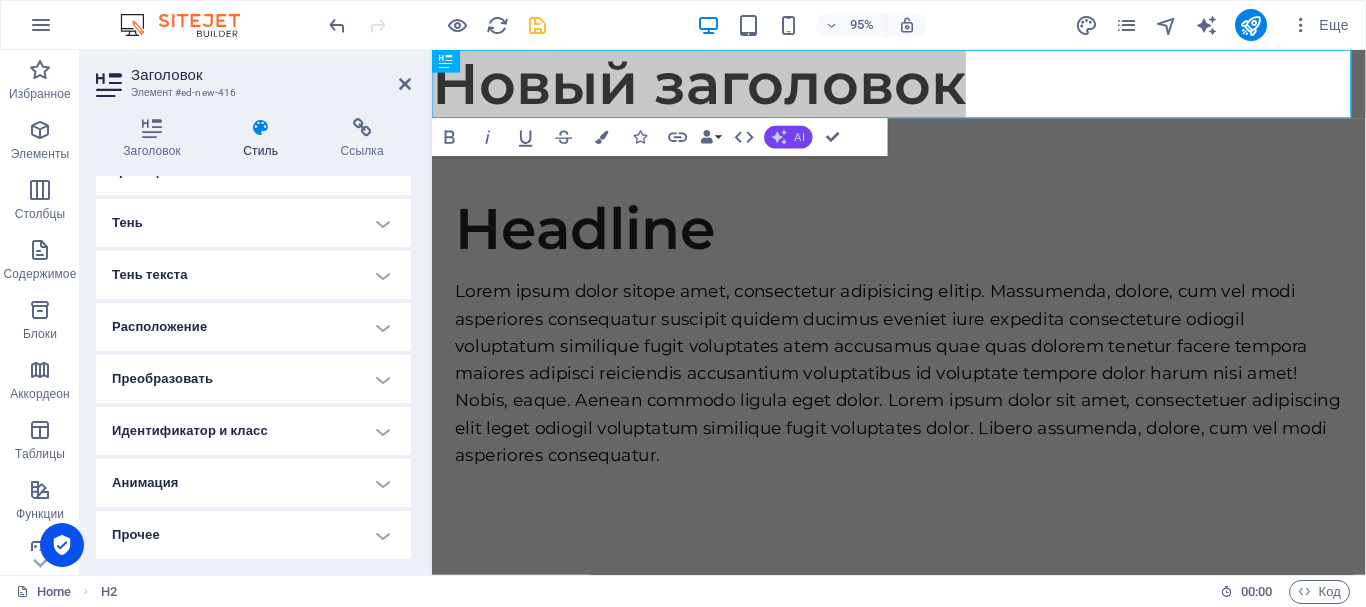 click 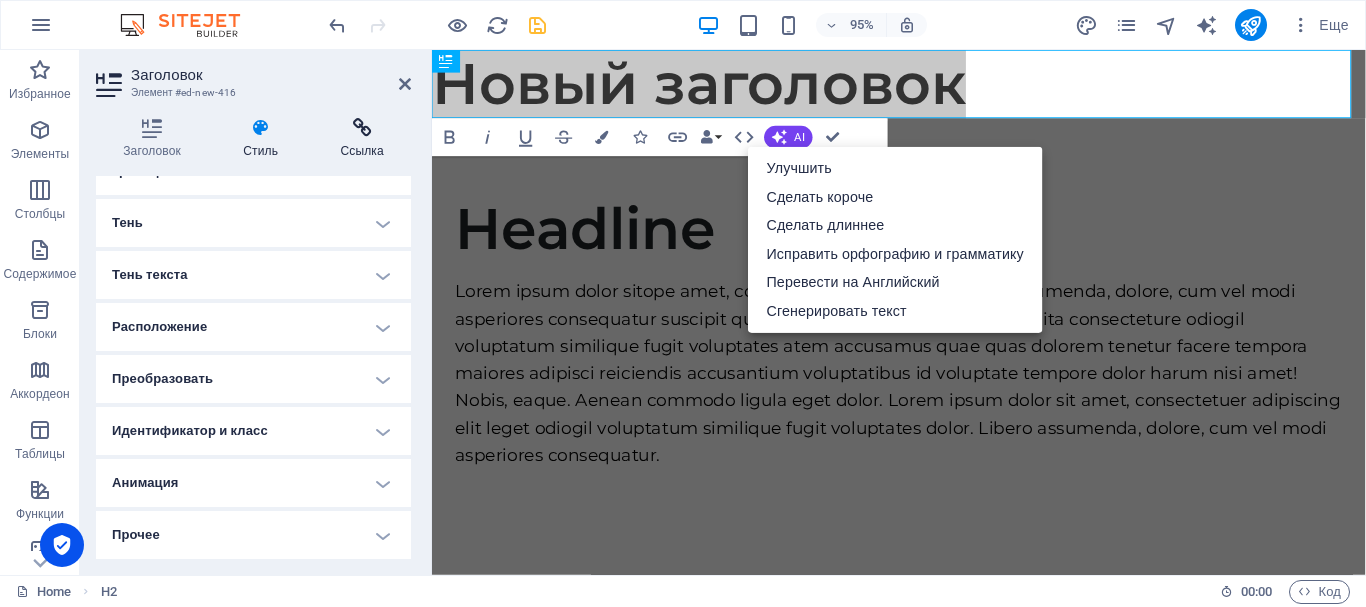 click on "Ссылка" at bounding box center [362, 139] 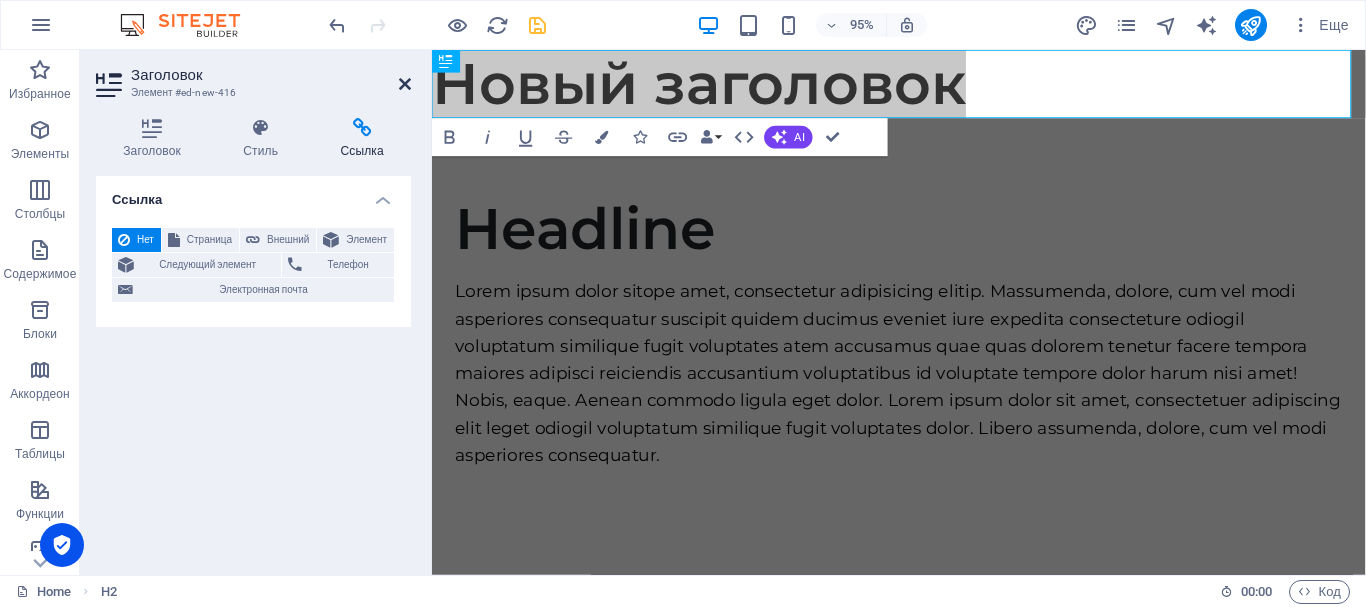 click at bounding box center [405, 84] 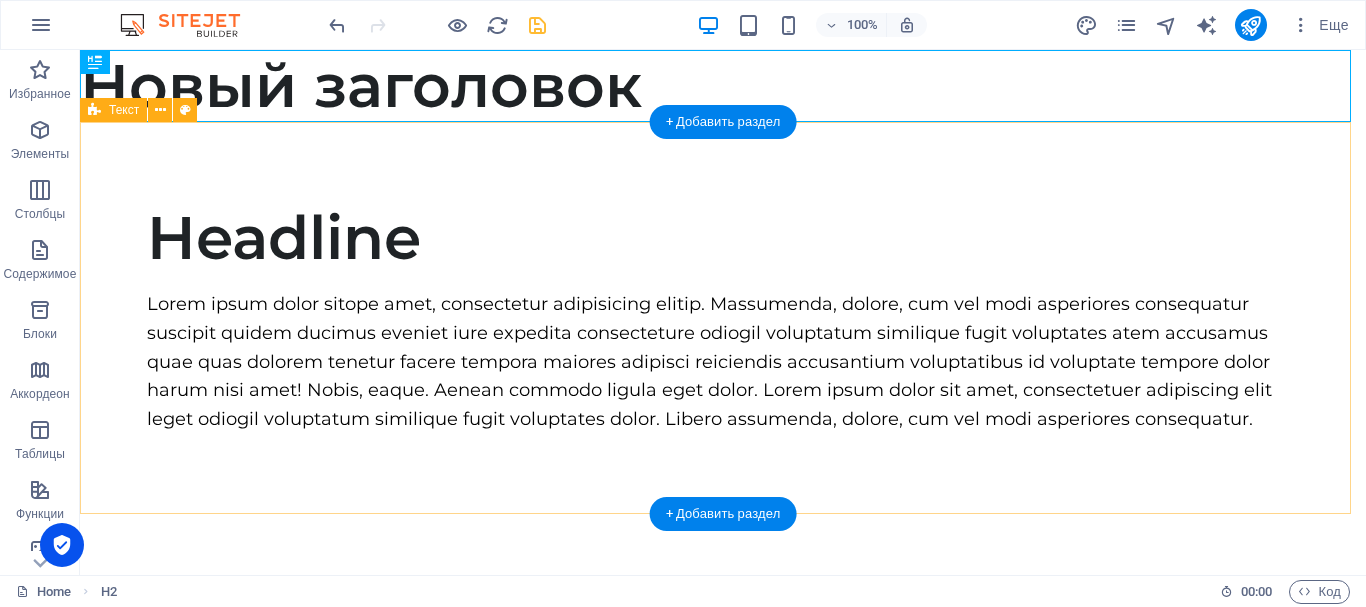 click on "Headline Lorem ipsum dolor sitope amet, consectetur adipisicing elitip. Massumenda, dolore, cum vel modi asperiores consequatur suscipit quidem ducimus eveniet iure expedita consecteture odiogil voluptatum similique fugit voluptates atem accusamus quae quas dolorem tenetur facere tempora maiores adipisci reiciendis accusantium voluptatibus id voluptate tempore dolor harum nisi amet! Nobis, eaque. Aenean commodo ligula eget dolor. Lorem ipsum dolor sit amet, consectetuer adipiscing elit leget odiogil voluptatum similique fugit voluptates dolor. Libero assumenda, dolore, cum vel modi asperiores consequatur." at bounding box center (723, 318) 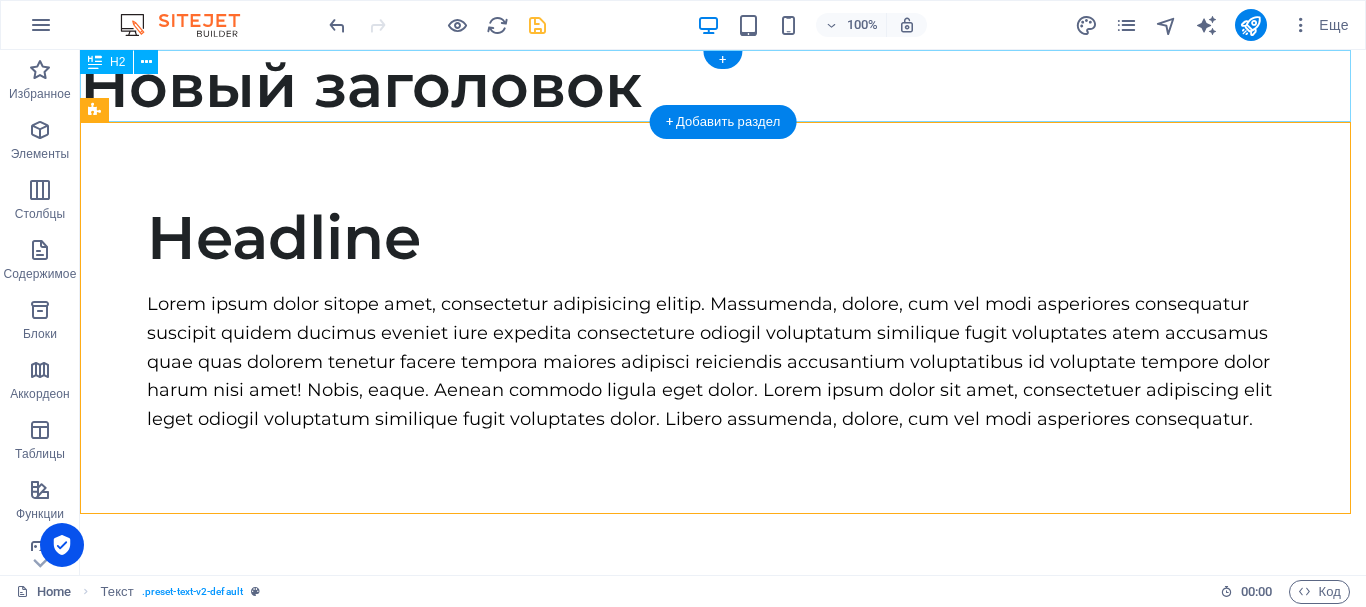 click on "Новый заголовок" at bounding box center [723, 86] 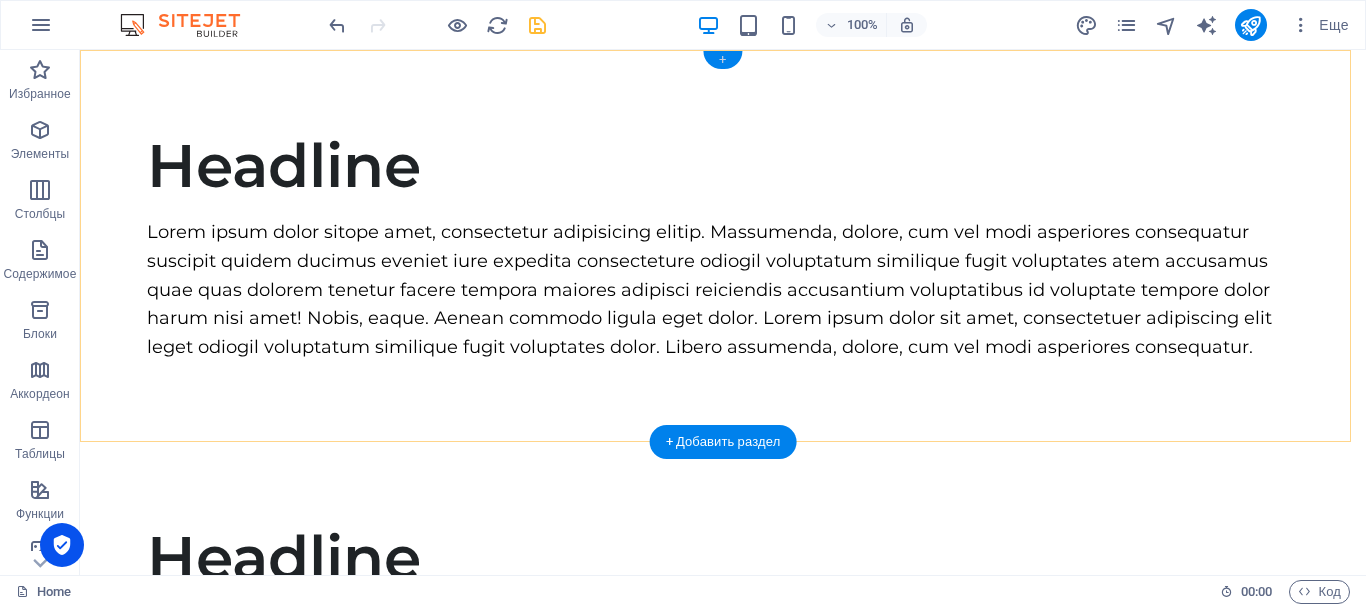 click on "+" at bounding box center (722, 60) 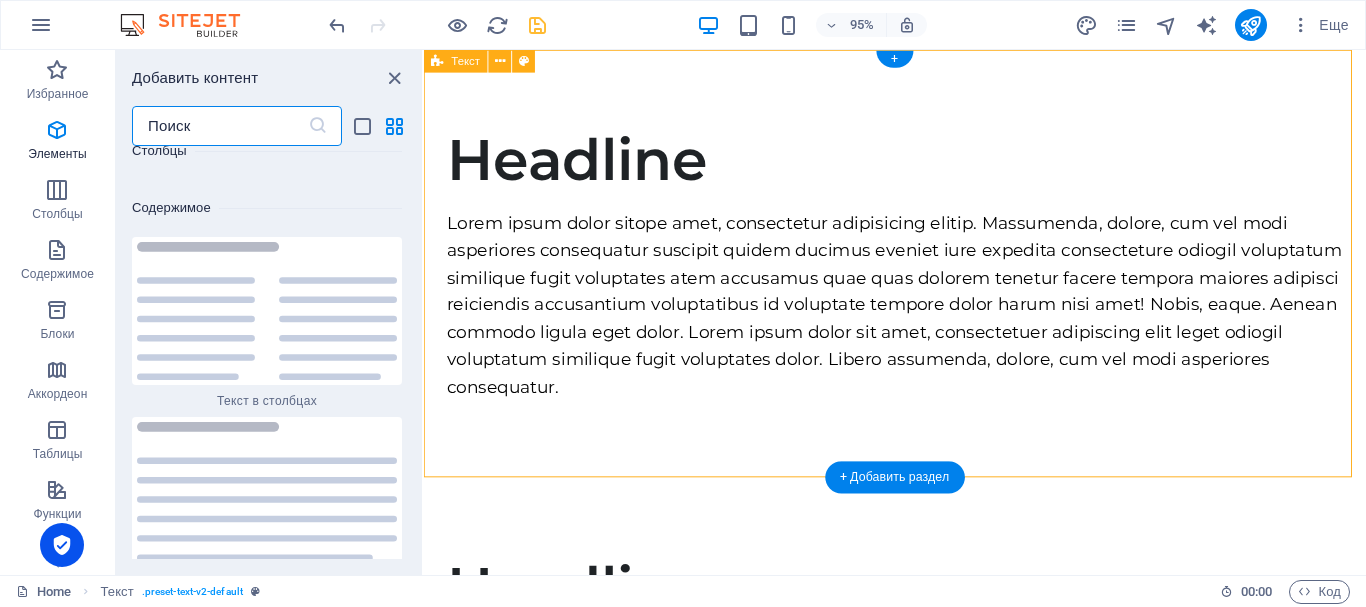 scroll, scrollTop: 6734, scrollLeft: 0, axis: vertical 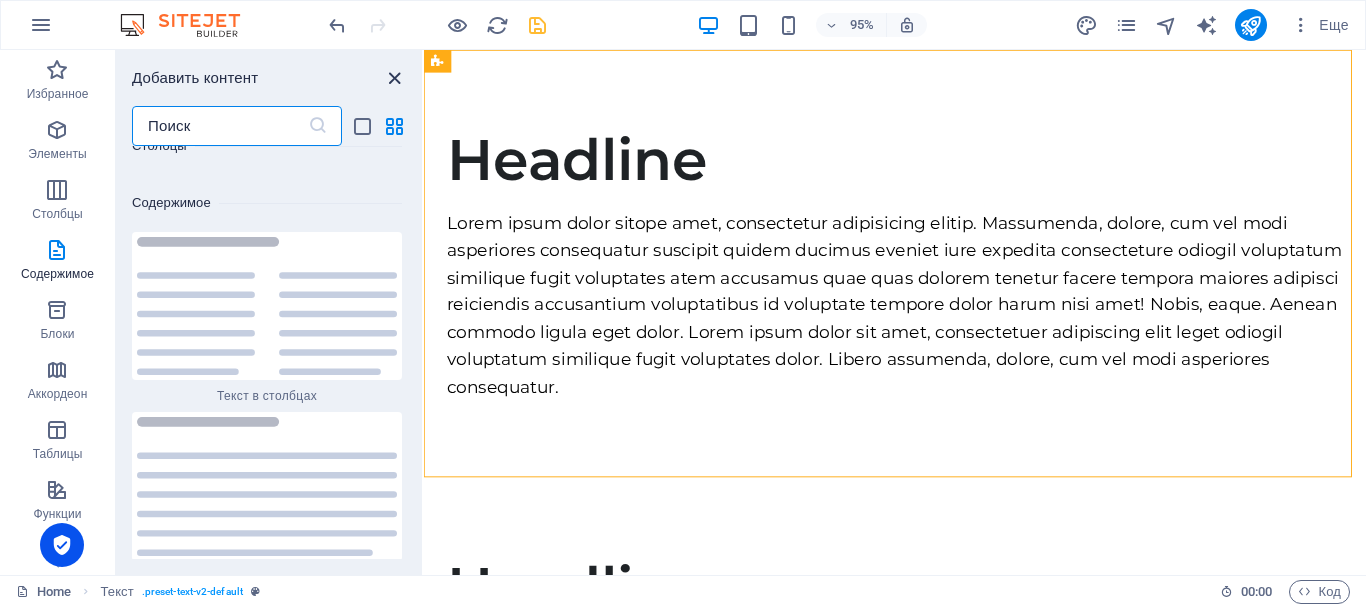 click at bounding box center [394, 78] 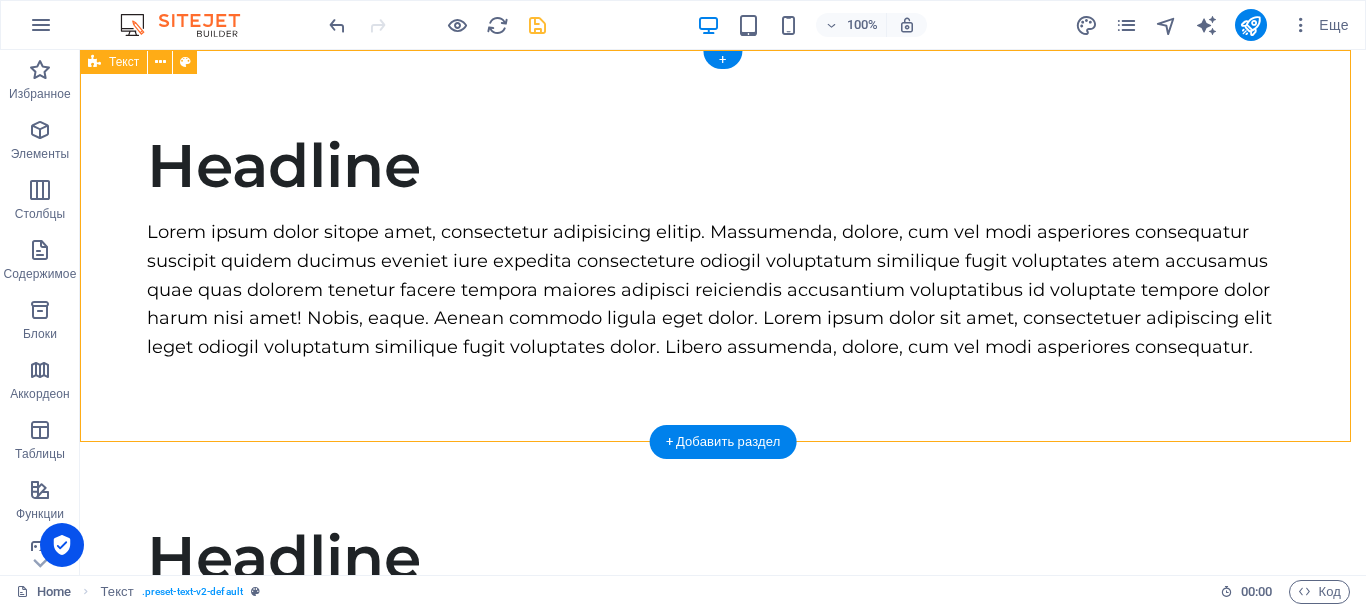 click on "Headline Lorem ipsum dolor sitope amet, consectetur adipisicing elitip. Massumenda, dolore, cum vel modi asperiores consequatur suscipit quidem ducimus eveniet iure expedita consecteture odiogil voluptatum similique fugit voluptates atem accusamus quae quas dolorem tenetur facere tempora maiores adipisci reiciendis accusantium voluptatibus id voluptate tempore dolor harum nisi amet! Nobis, eaque. Aenean commodo ligula eget dolor. Lorem ipsum dolor sit amet, consectetuer adipiscing elit leget odiogil voluptatum similique fugit voluptates dolor. Libero assumenda, dolore, cum vel modi asperiores consequatur." at bounding box center (723, 246) 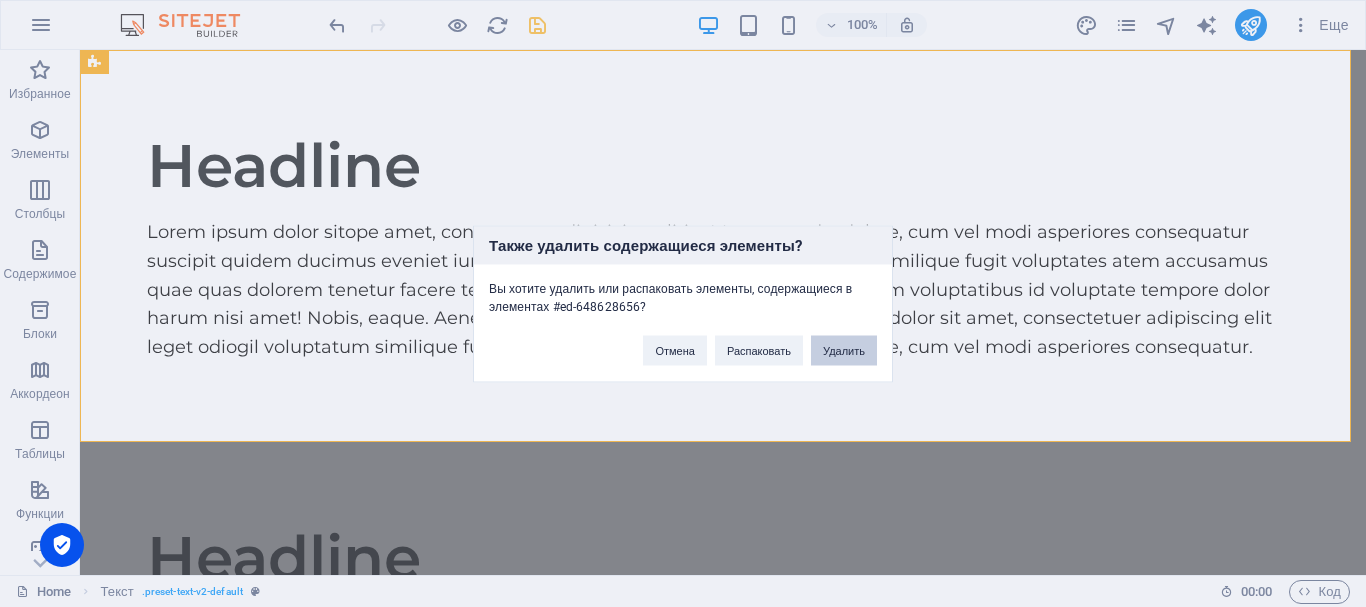 type 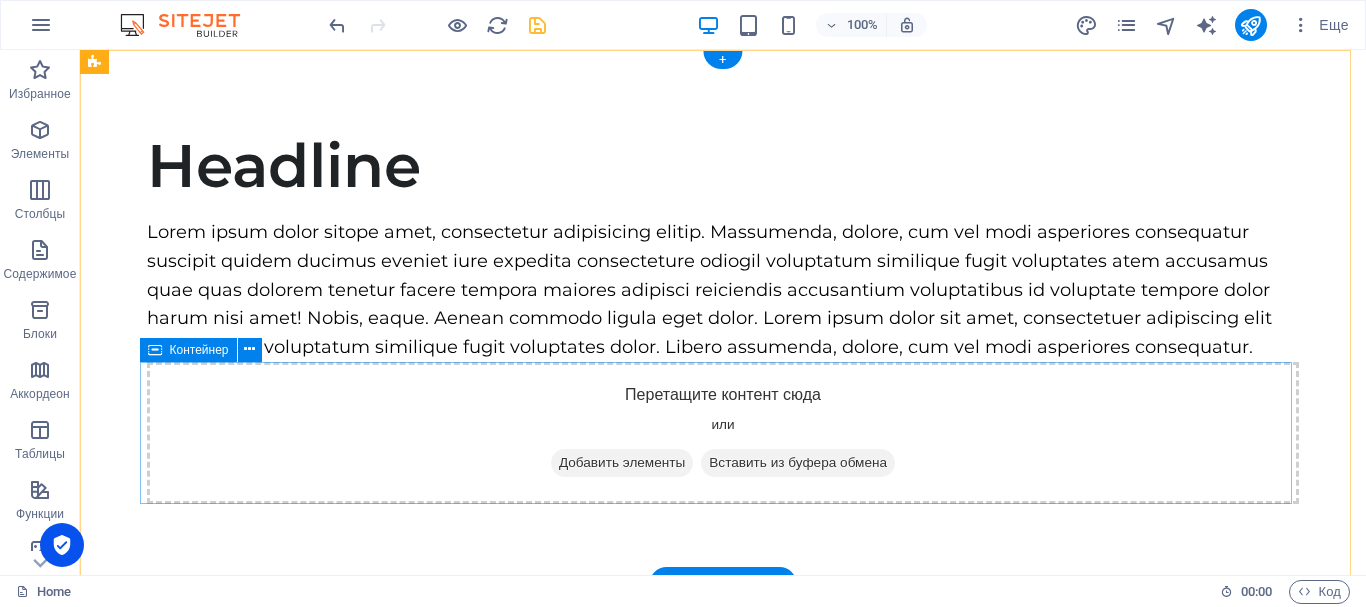 click on "Перетащите контент сюда или  Добавить элементы  Вставить из буфера обмена" at bounding box center [723, 433] 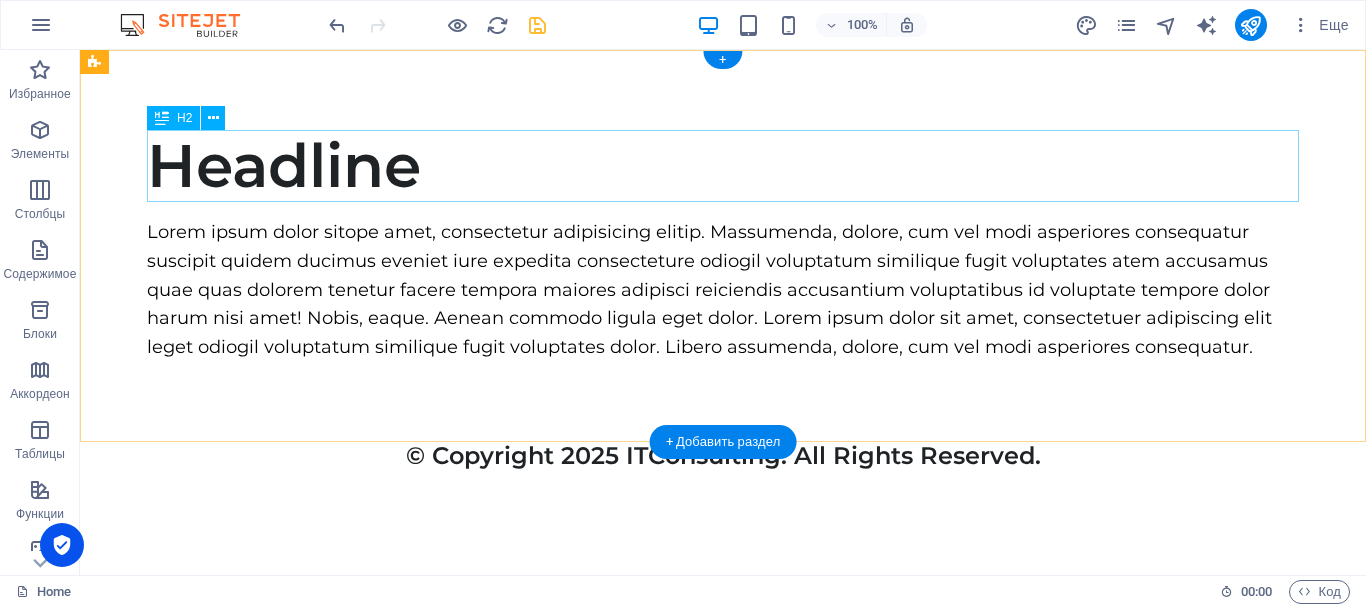 click on "Headline" at bounding box center [723, 166] 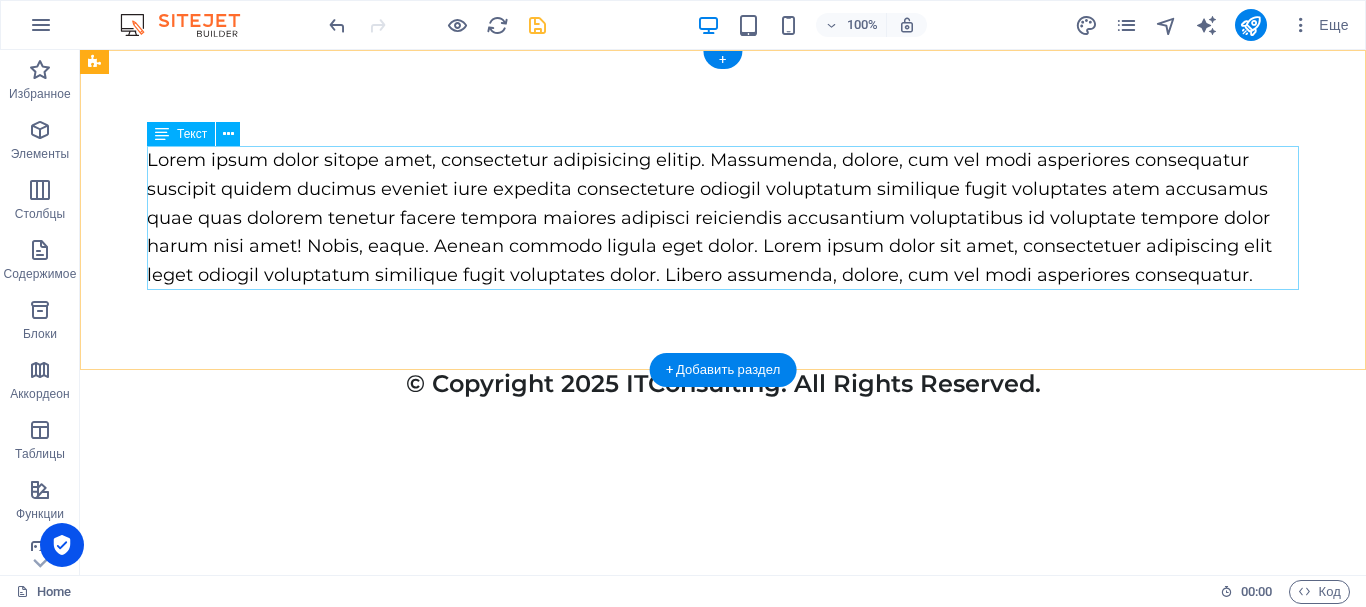 click on "Lorem ipsum dolor sitope amet, consectetur adipisicing elitip. Massumenda, dolore, cum vel modi asperiores consequatur suscipit quidem ducimus eveniet iure expedita consecteture odiogil voluptatum similique fugit voluptates atem accusamus quae quas dolorem tenetur facere tempora maiores adipisci reiciendis accusantium voluptatibus id voluptate tempore dolor harum nisi amet! Nobis, eaque. Aenean commodo ligula eget dolor. Lorem ipsum dolor sit amet, consectetuer adipiscing elit leget odiogil voluptatum similique fugit voluptates dolor. Libero assumenda, dolore, cum vel modi asperiores consequatur." at bounding box center (723, 218) 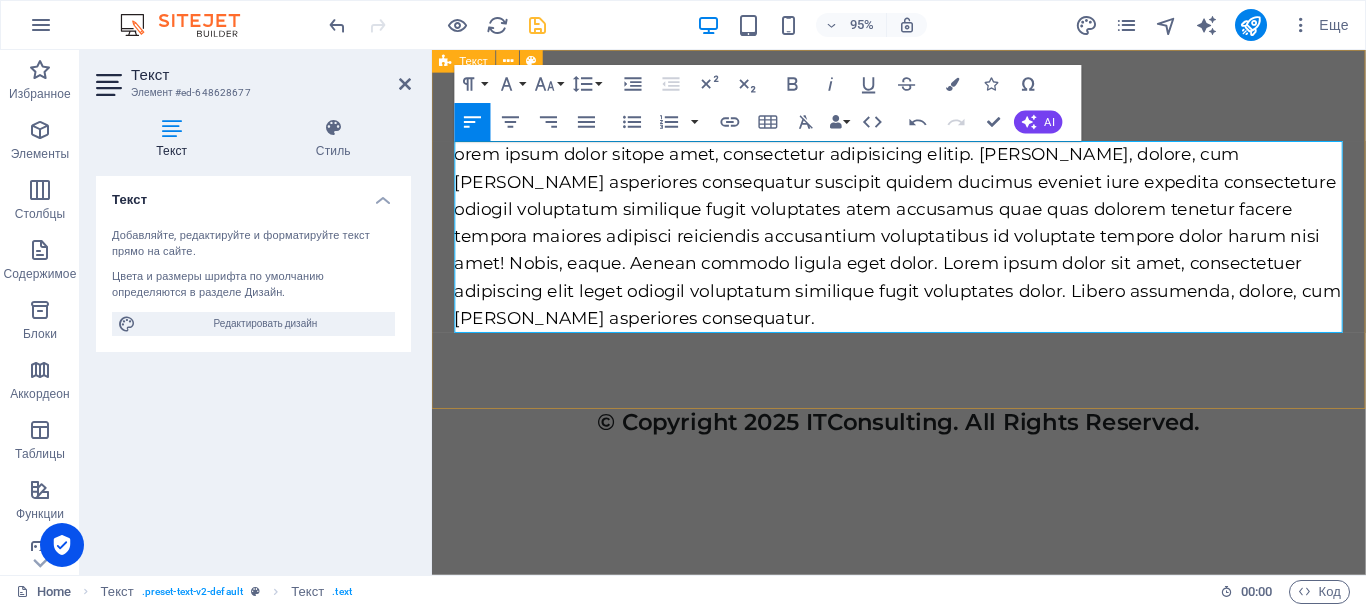 click on "orem ipsum dolor sitope amet, consectetur adipisicing elitip. Massumenda, dolore, cum vel modi asperiores consequatur suscipit quidem ducimus eveniet iure expedita consecteture odiogil voluptatum similique fugit voluptates atem accusamus quae quas dolorem tenetur facere tempora maiores adipisci reiciendis accusantium voluptatibus id voluptate tempore dolor harum nisi amet! Nobis, eaque. Aenean commodo ligula eget dolor. Lorem ipsum dolor sit amet, consectetuer adipiscing elit leget odiogil voluptatum similique fugit voluptates dolor. Libero assumenda, dolore, cum vel modi asperiores consequatur." at bounding box center (923, 239) 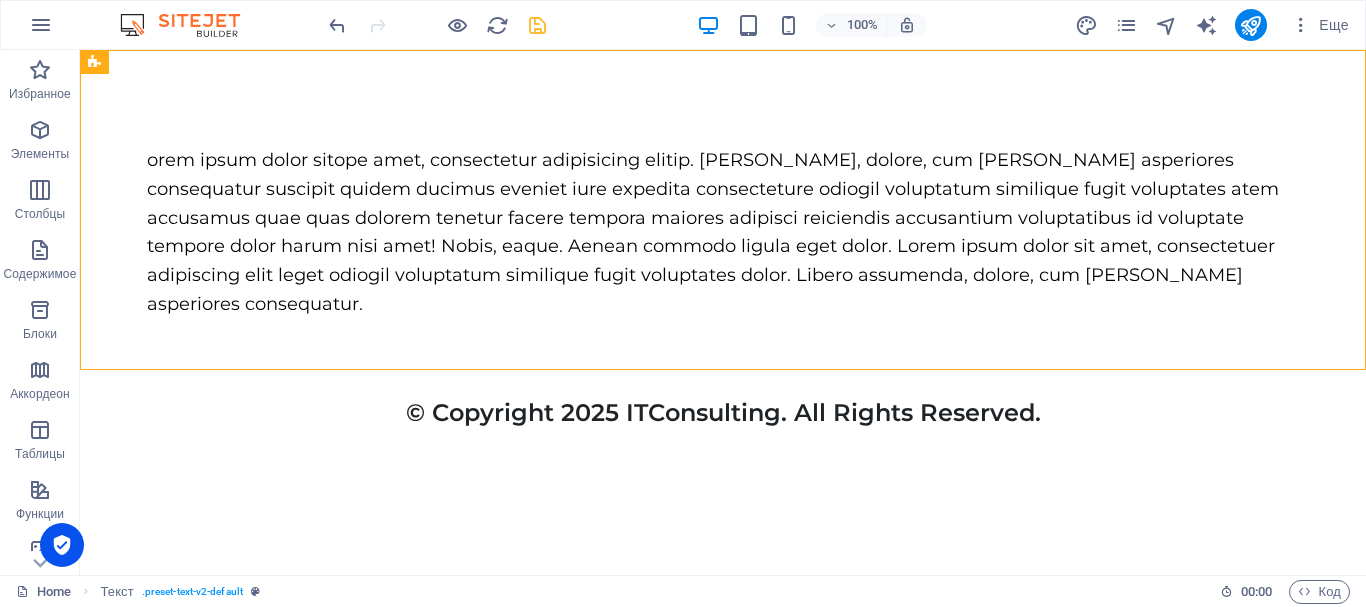 click on "orem ipsum dolor sitope amet, consectetur adipisicing elitip. Massumenda, dolore, cum vel modi asperiores consequatur suscipit quidem ducimus eveniet iure expedita consecteture odiogil voluptatum similique fugit voluptates atem accusamus quae quas dolorem tenetur facere tempora maiores adipisci reiciendis accusantium voluptatibus id voluptate tempore dolor harum nisi amet! Nobis, eaque. Aenean commodo ligula eget dolor. Lorem ipsum dolor sit amet, consectetuer adipiscing elit leget odiogil voluptatum similique fugit voluptates dolor. Libero assumenda, dolore, cum vel modi asperiores consequatur. © Copyright 2025 ITConsulting. All Rights Reserved." at bounding box center (723, 239) 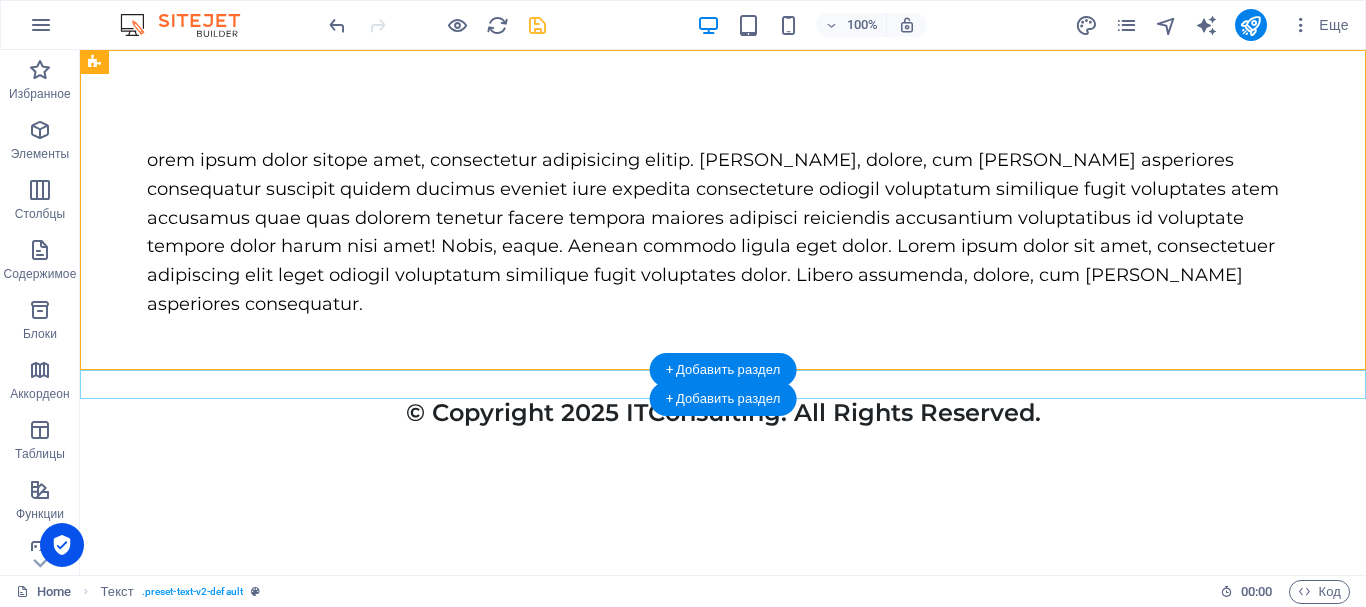 click on "+ Добавить раздел" at bounding box center [723, 370] 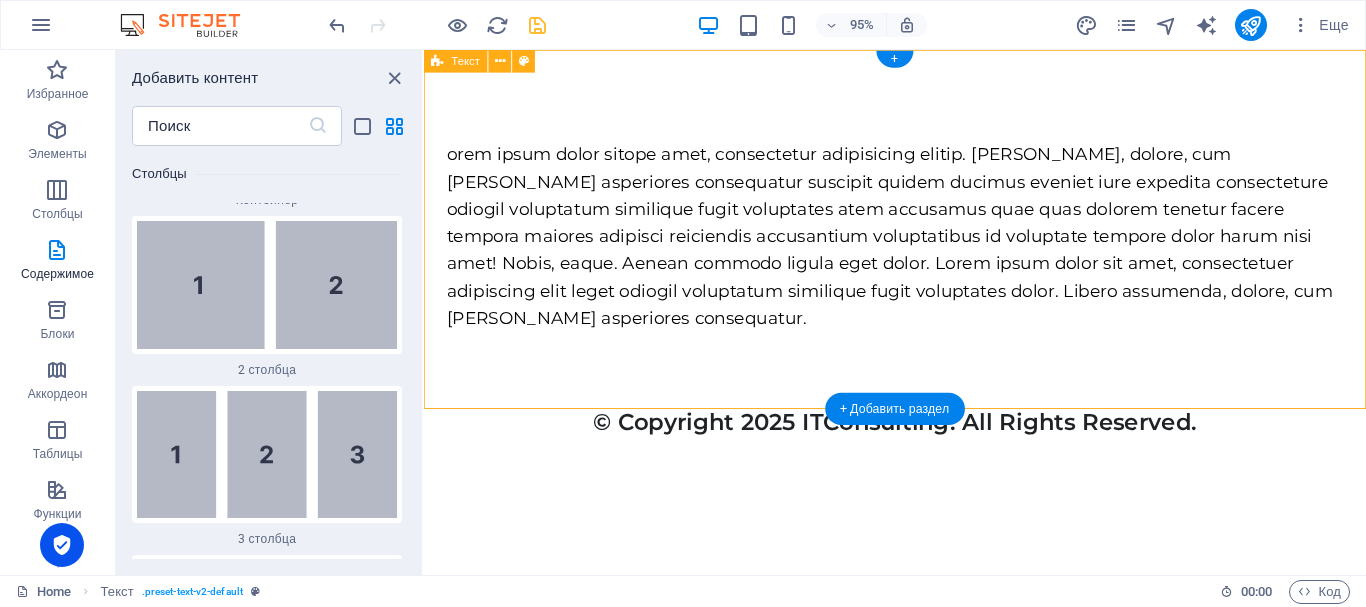click on "orem ipsum dolor sitope amet, consectetur adipisicing elitip. Massumenda, dolore, cum vel modi asperiores consequatur suscipit quidem ducimus eveniet iure expedita consecteture odiogil voluptatum similique fugit voluptates atem accusamus quae quas dolorem tenetur facere tempora maiores adipisci reiciendis accusantium voluptatibus id voluptate tempore dolor harum nisi amet! Nobis, eaque. Aenean commodo ligula eget dolor. Lorem ipsum dolor sit amet, consectetuer adipiscing elit leget odiogil voluptatum similique fugit voluptates dolor. Libero assumenda, dolore, cum vel modi asperiores consequatur." at bounding box center [920, 239] 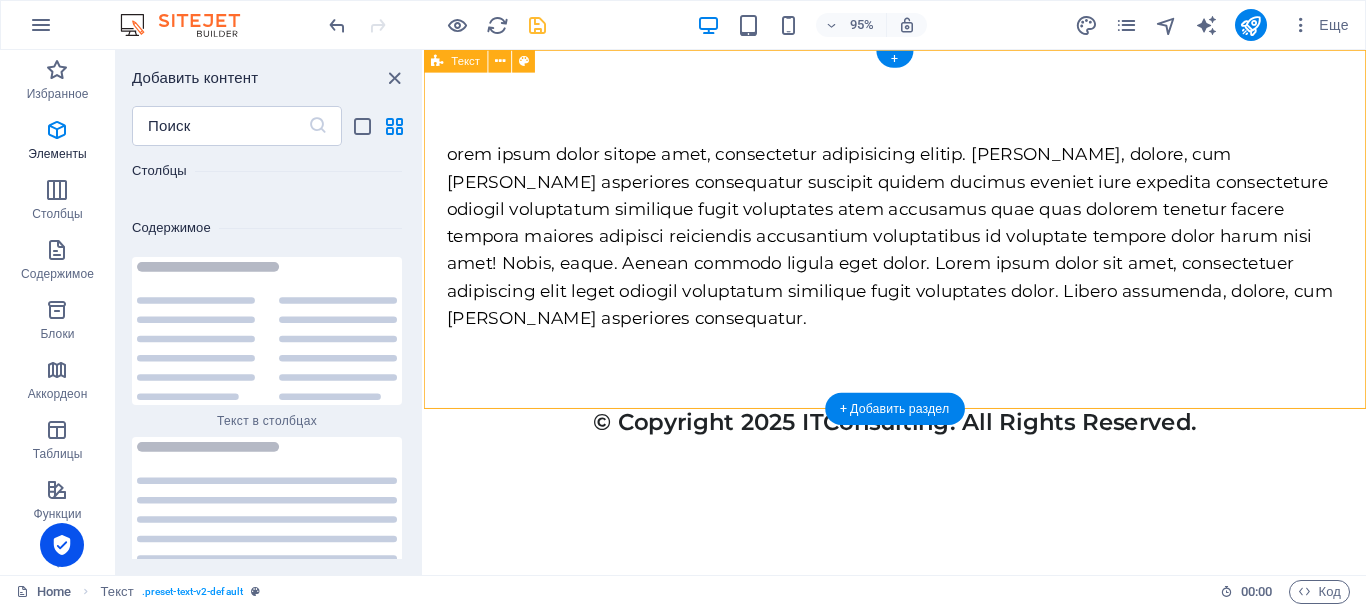 scroll, scrollTop: 6734, scrollLeft: 0, axis: vertical 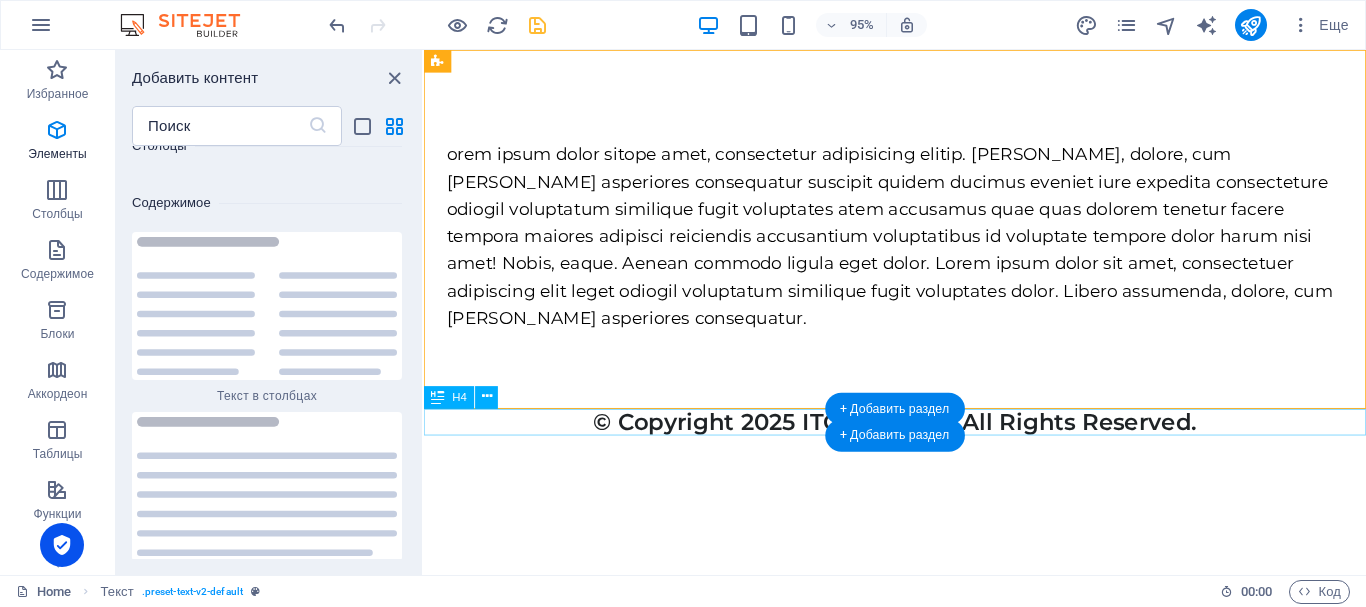 click on "© Copyright 2025 ITConsulting. All Rights Reserved." at bounding box center [920, 442] 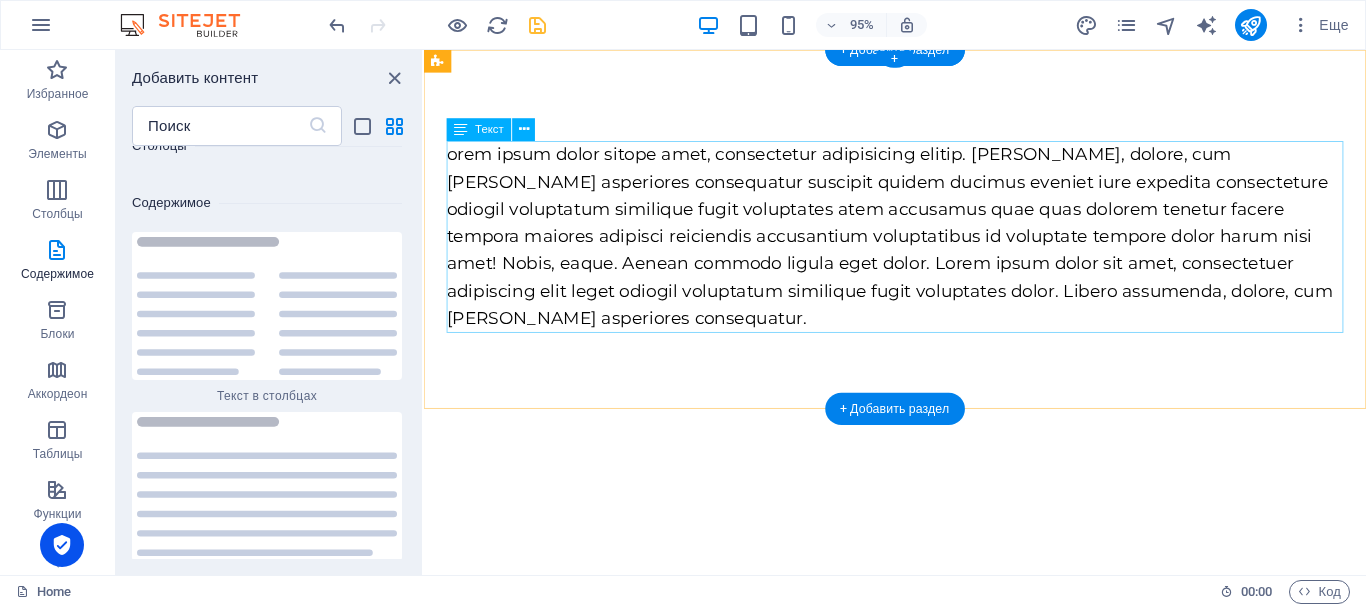click on "orem ipsum dolor sitope amet, consectetur adipisicing elitip. Massumenda, dolore, cum vel modi asperiores consequatur suscipit quidem ducimus eveniet iure expedita consecteture odiogil voluptatum similique fugit voluptates atem accusamus quae quas dolorem tenetur facere tempora maiores adipisci reiciendis accusantium voluptatibus id voluptate tempore dolor harum nisi amet! Nobis, eaque. Aenean commodo ligula eget dolor. Lorem ipsum dolor sit amet, consectetuer adipiscing elit leget odiogil voluptatum similique fugit voluptates dolor. Libero assumenda, dolore, cum vel modi asperiores consequatur." at bounding box center (920, 247) 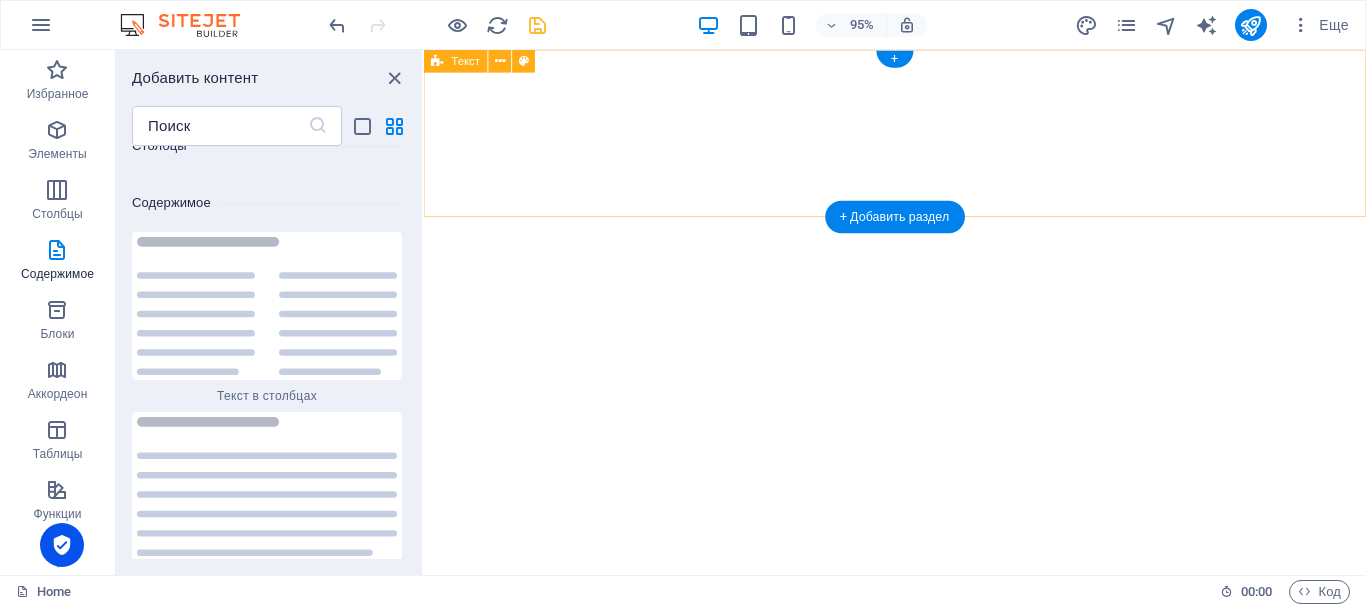 click at bounding box center [920, 138] 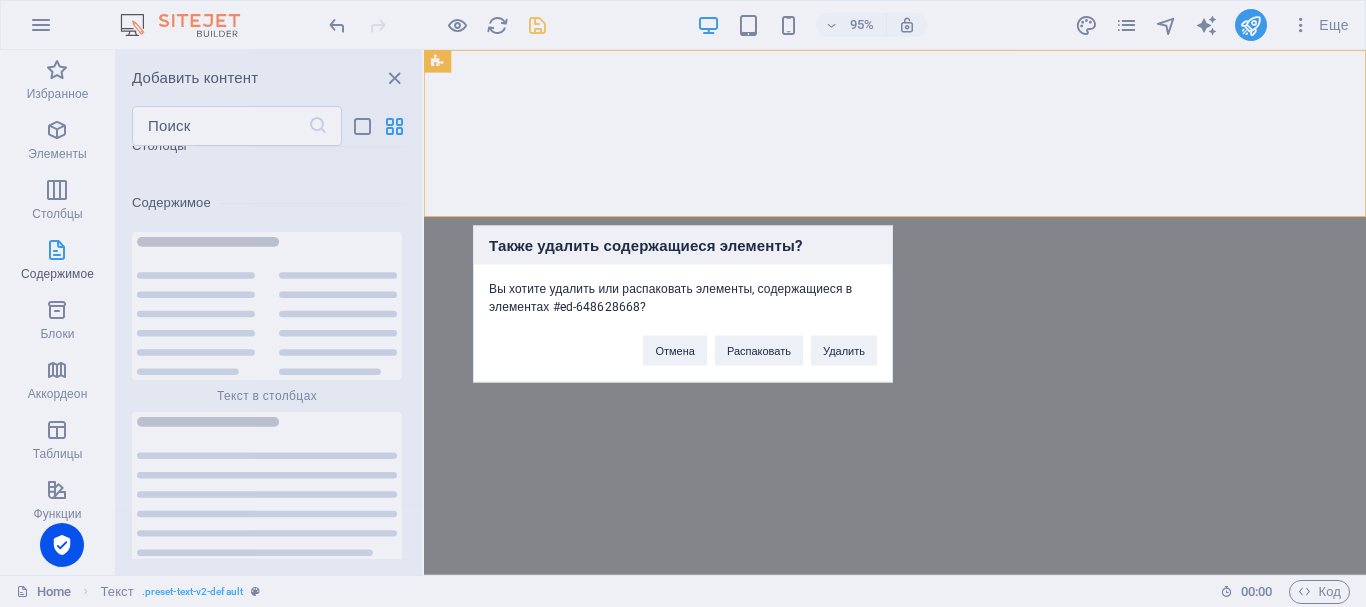 type 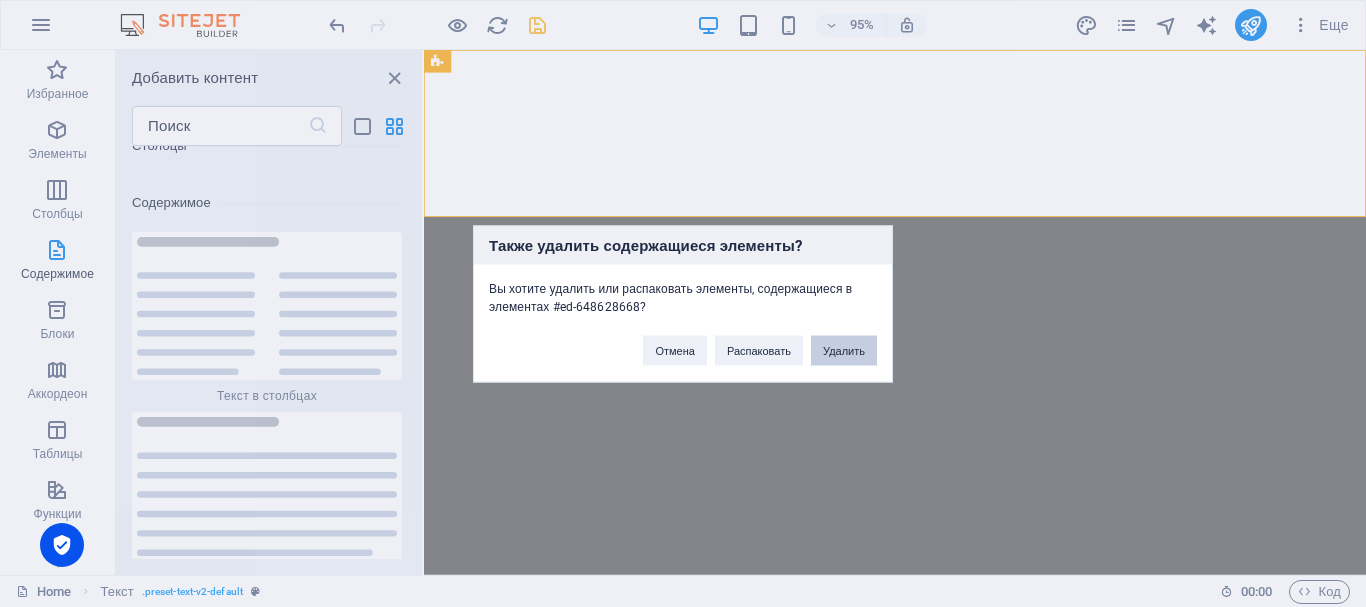 click on "Отмена Распаковать Удалить" at bounding box center (760, 340) 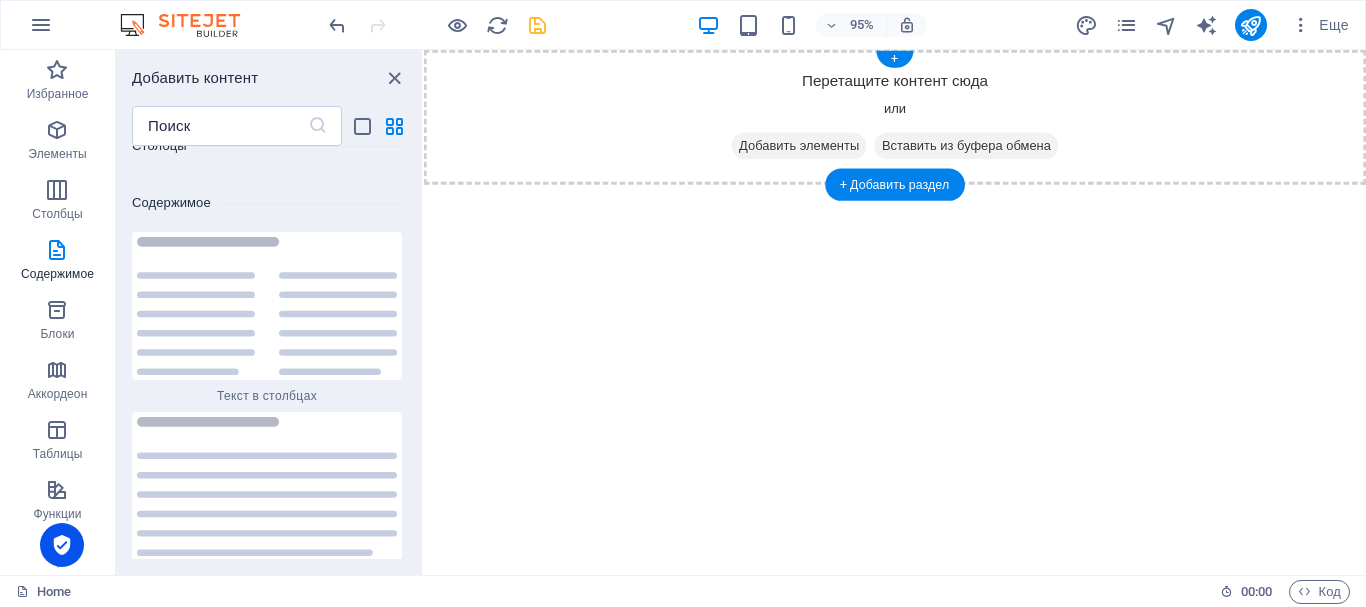 click on "Перетащите контент сюда или  Добавить элементы  Вставить из буфера обмена" at bounding box center (920, 121) 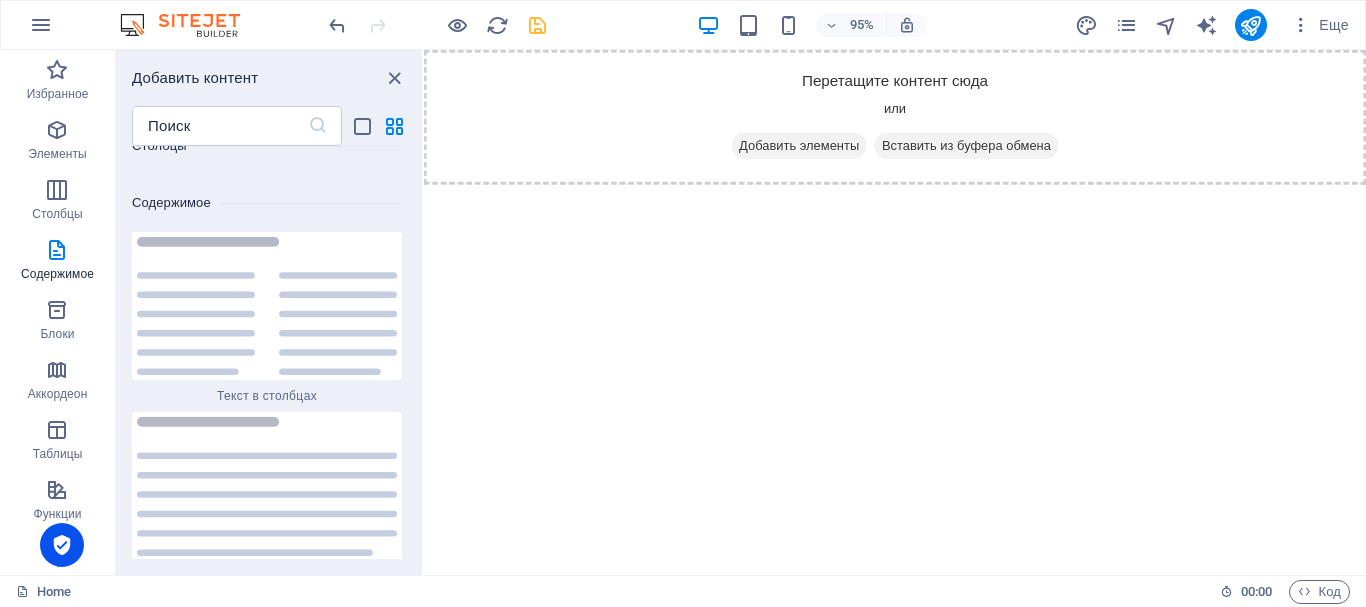 click on "Перетащите контент сюда или  Добавить элементы  Вставить из буфера обмена" at bounding box center (920, 121) 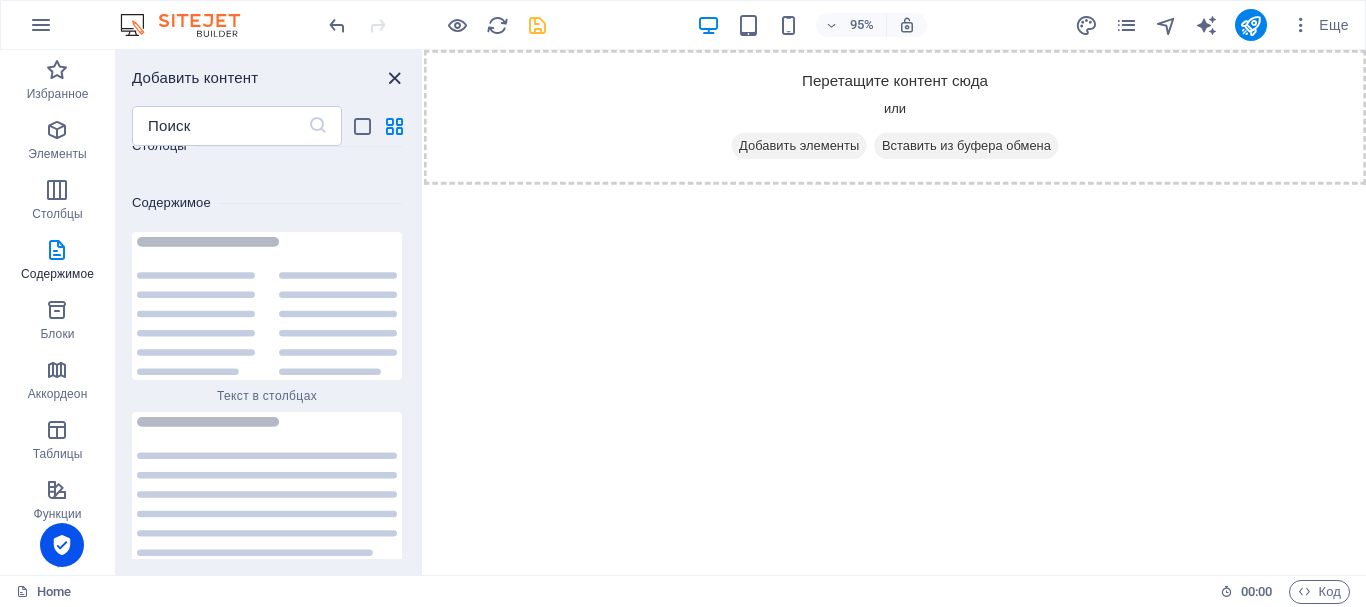 click at bounding box center [394, 78] 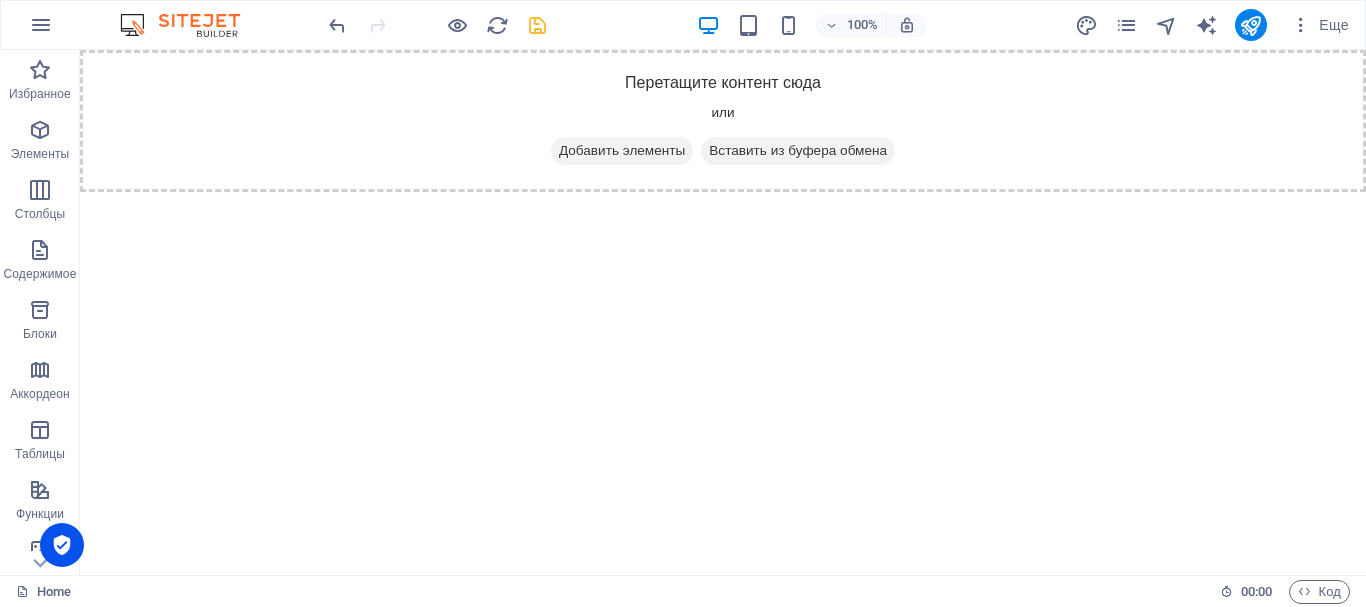 click on "Перетащите контент сюда или  Добавить элементы  Вставить из буфера обмена" at bounding box center (723, 121) 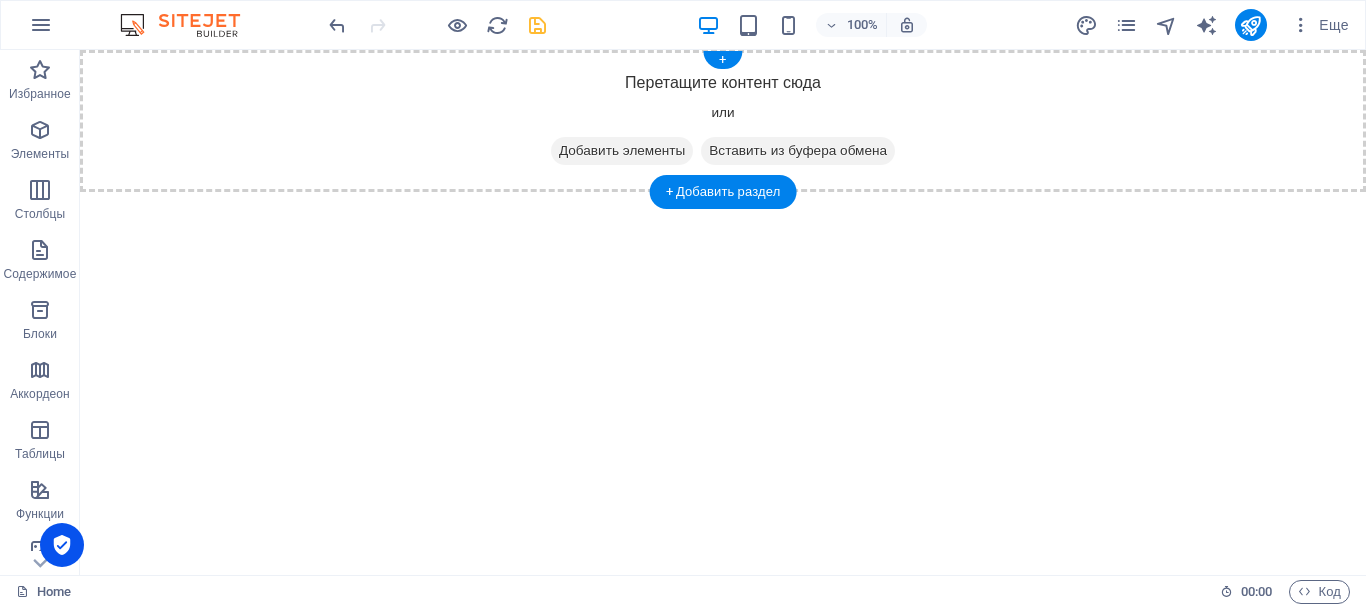 click on "Добавить элементы" at bounding box center [622, 151] 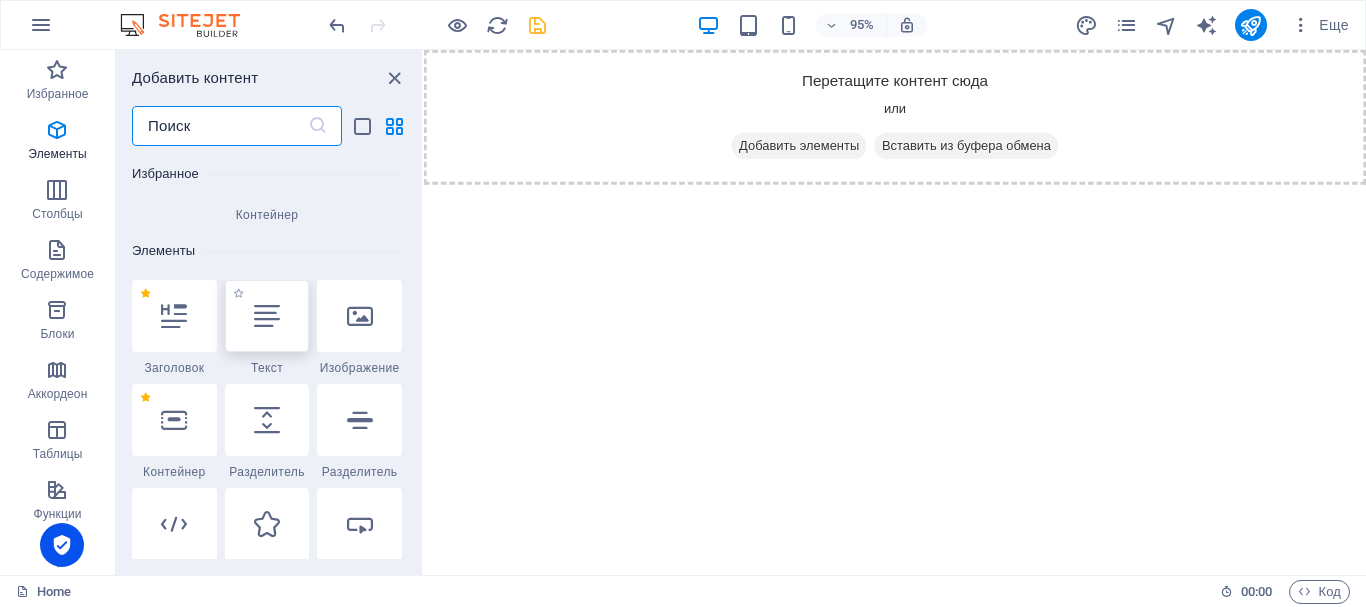 scroll, scrollTop: 500, scrollLeft: 0, axis: vertical 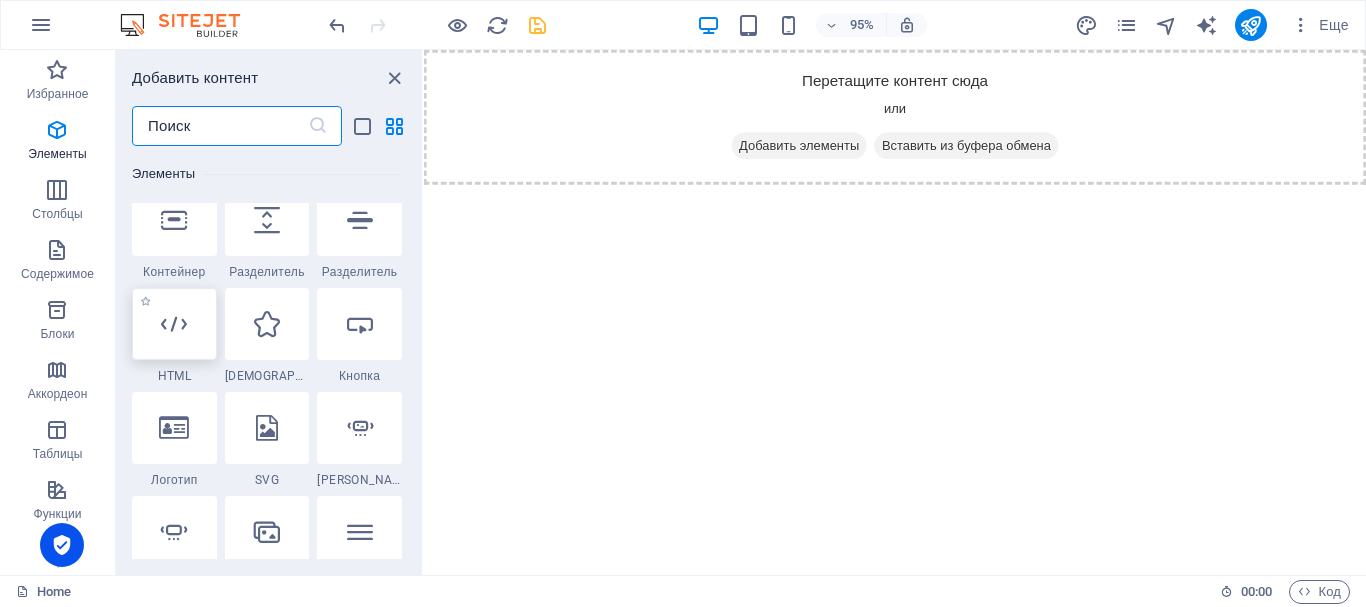 click at bounding box center [174, 324] 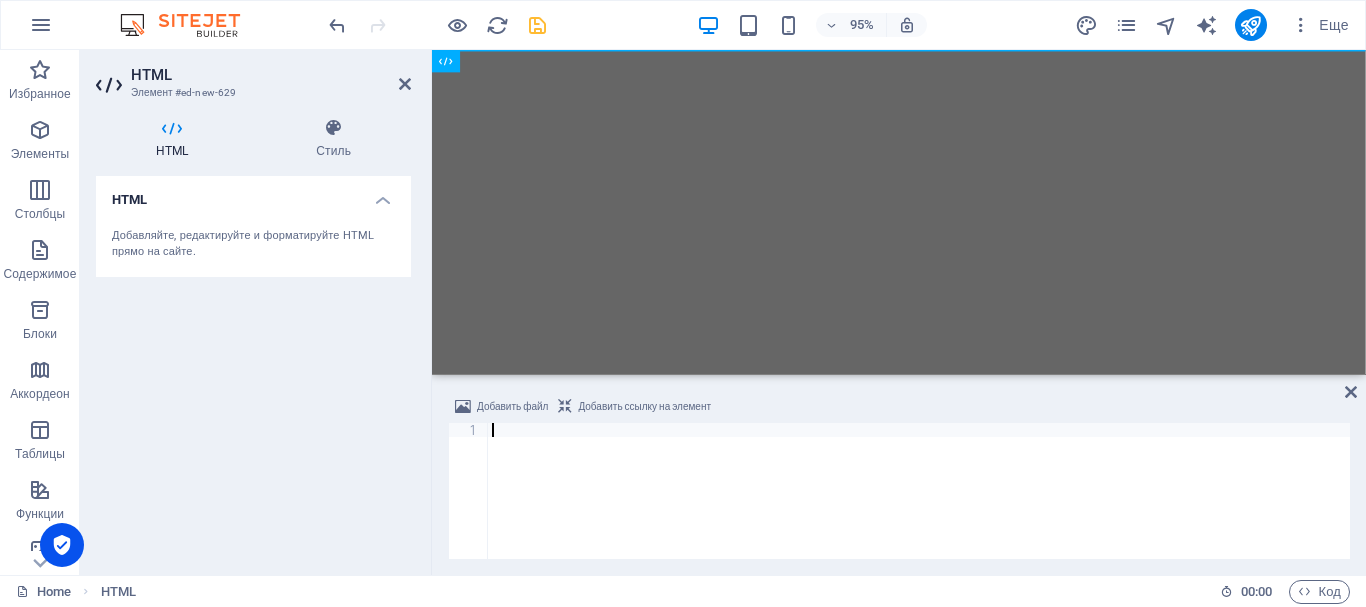 paste on "</header>" 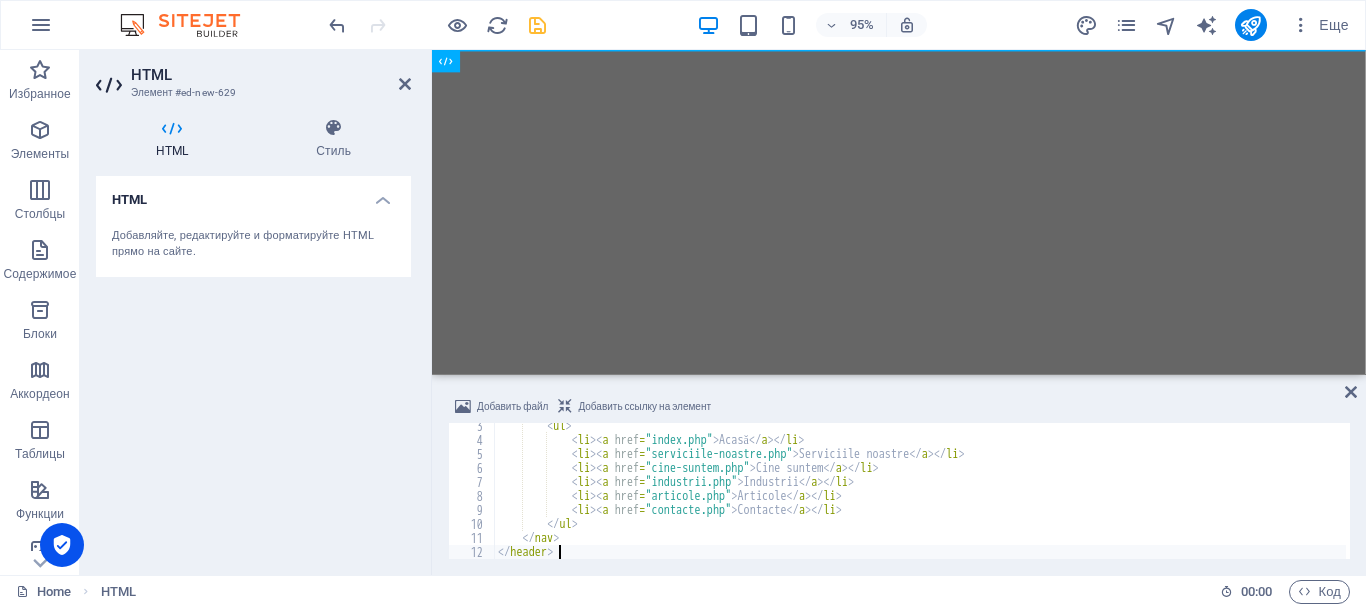 scroll, scrollTop: 32, scrollLeft: 0, axis: vertical 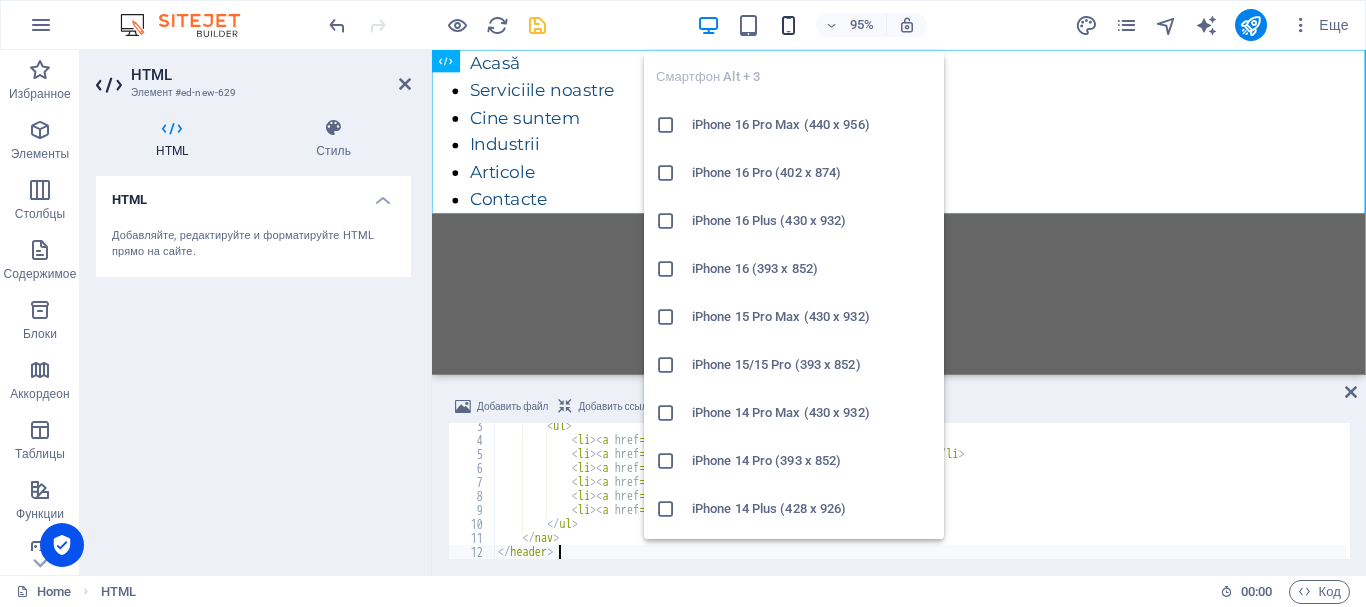 click at bounding box center [788, 25] 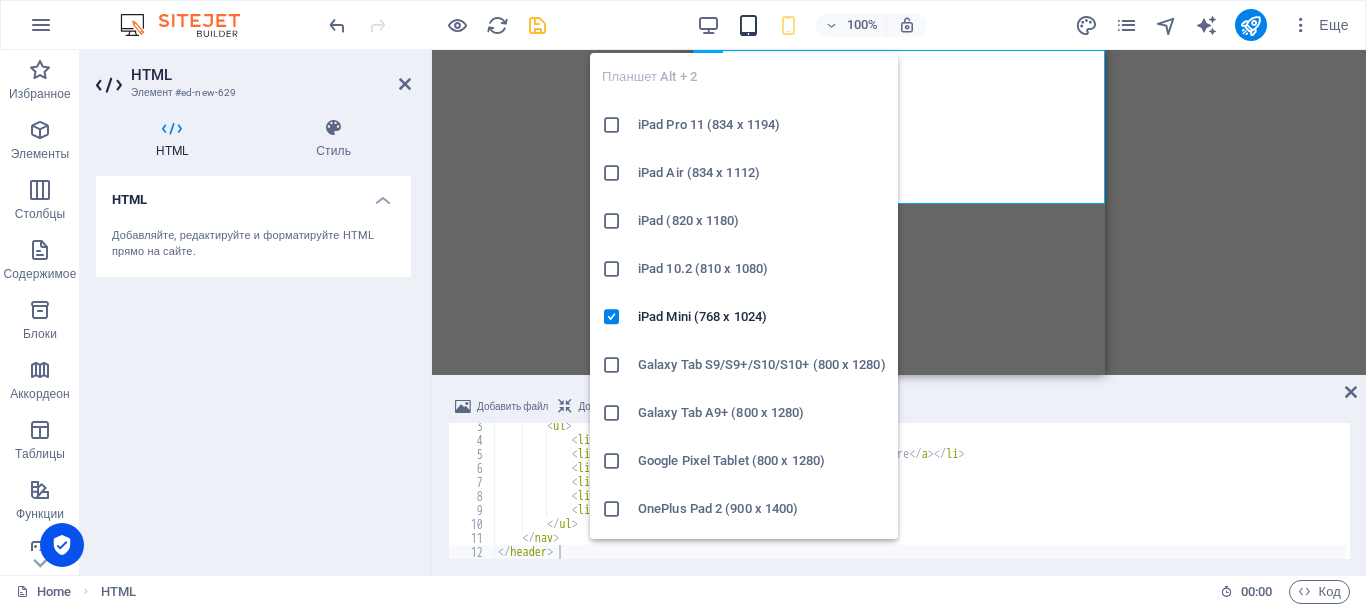click at bounding box center [748, 25] 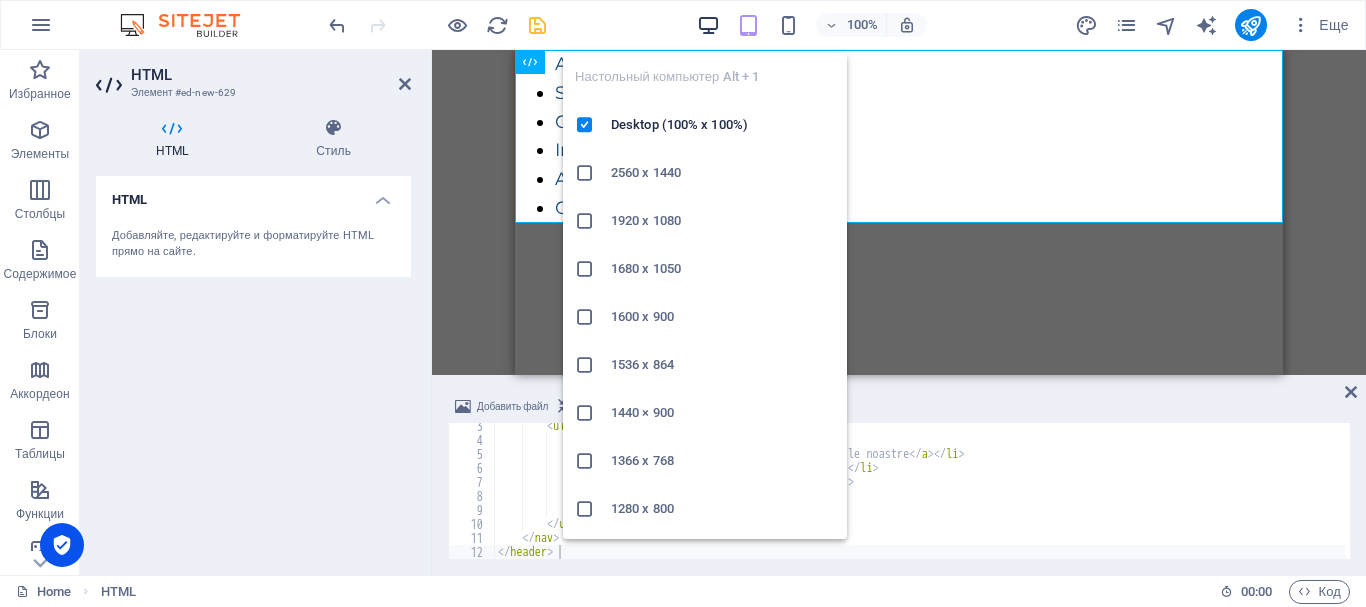 click at bounding box center [708, 25] 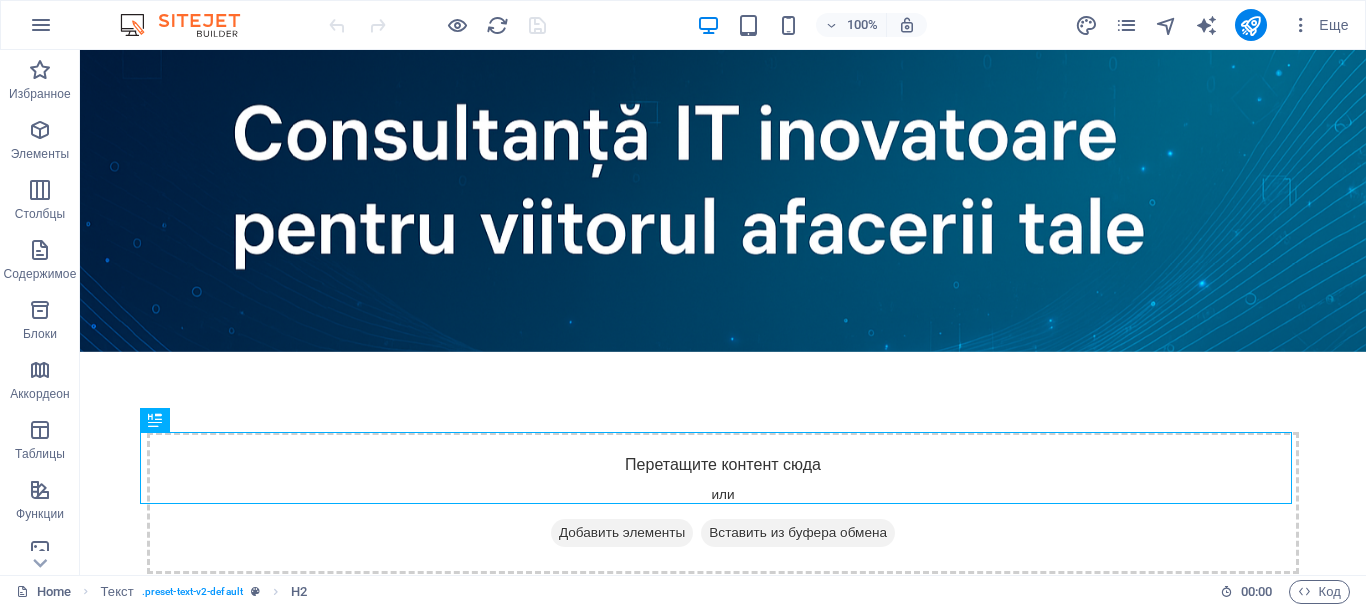 scroll, scrollTop: 0, scrollLeft: 0, axis: both 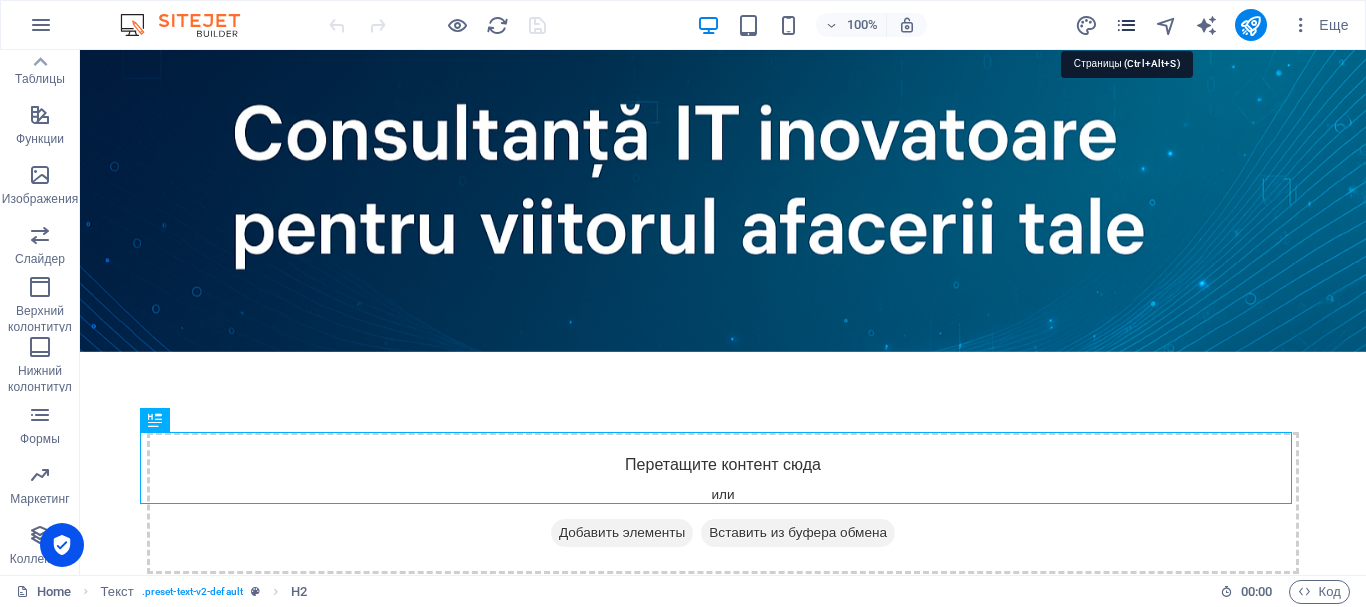 click at bounding box center (1126, 25) 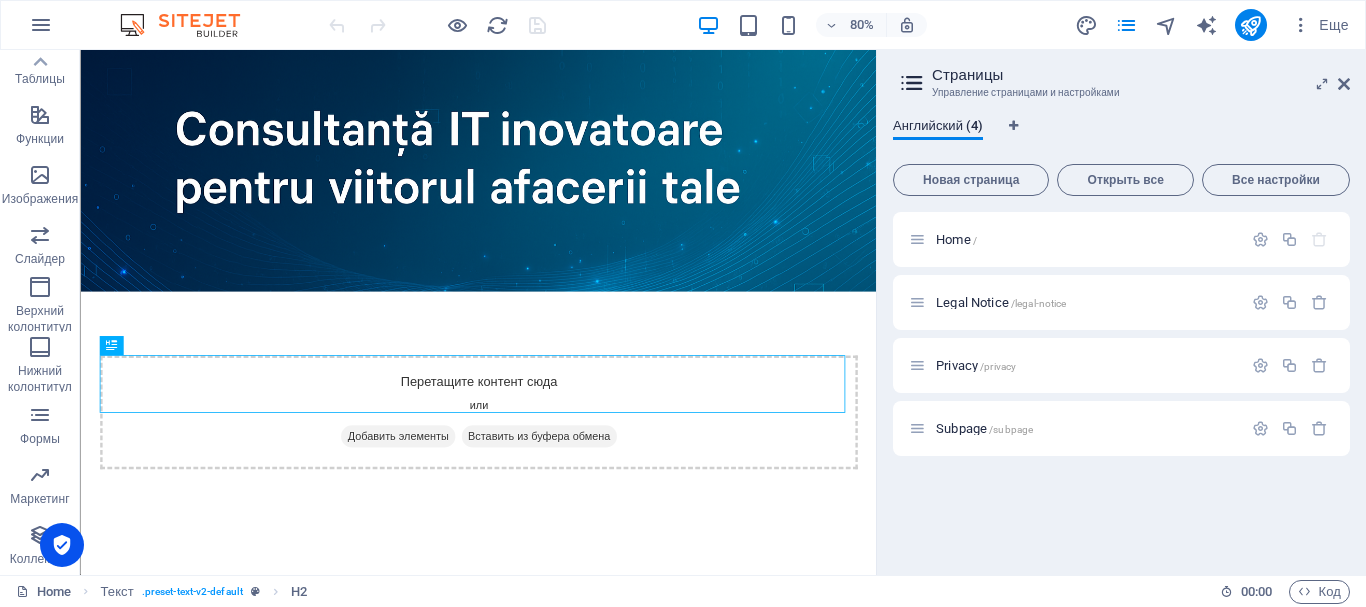 click on "Страницы Управление страницами и настройками" at bounding box center (1123, 76) 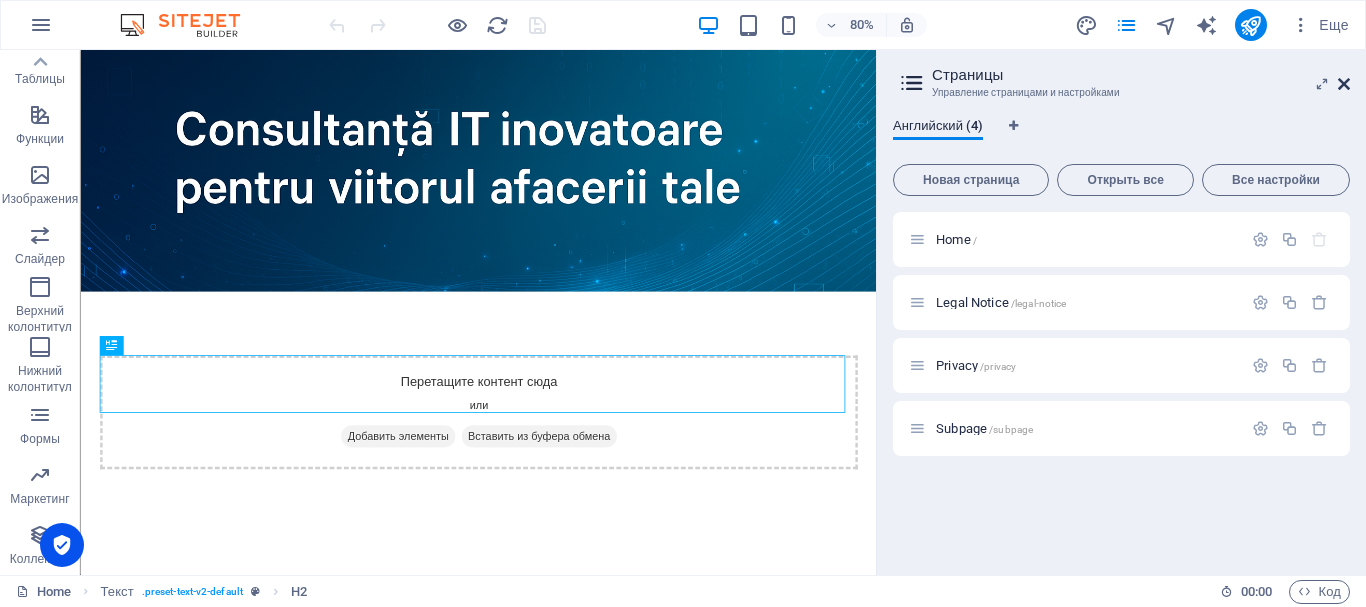 click at bounding box center [1344, 84] 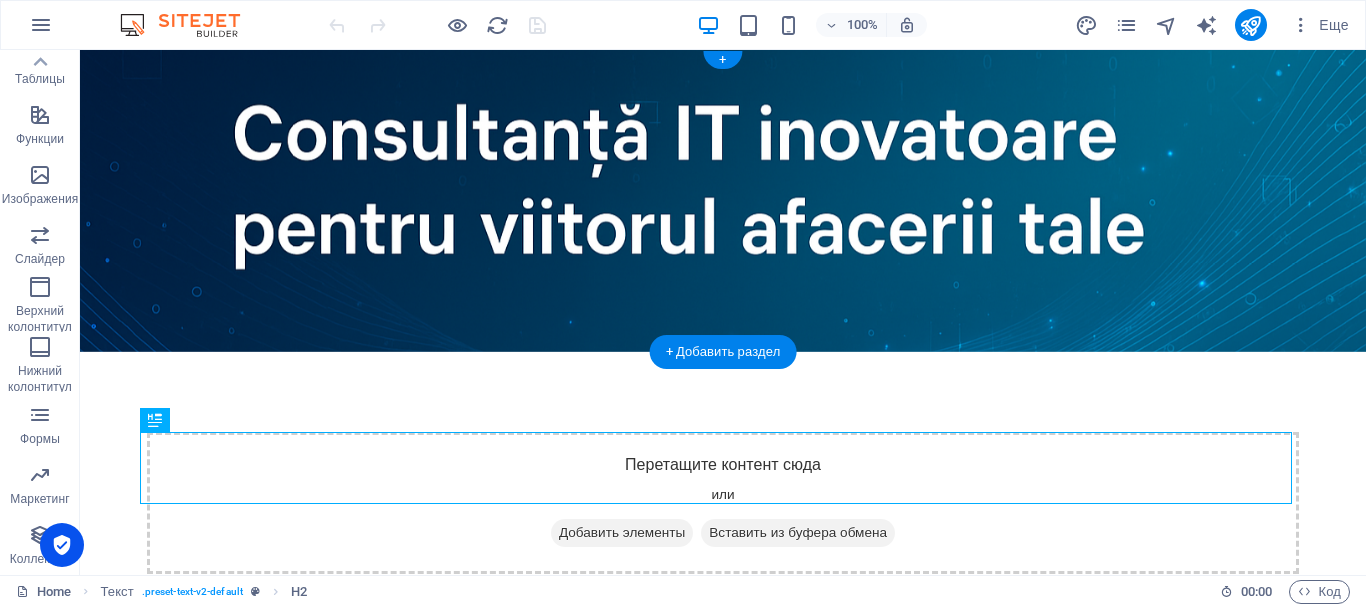 click at bounding box center [723, 201] 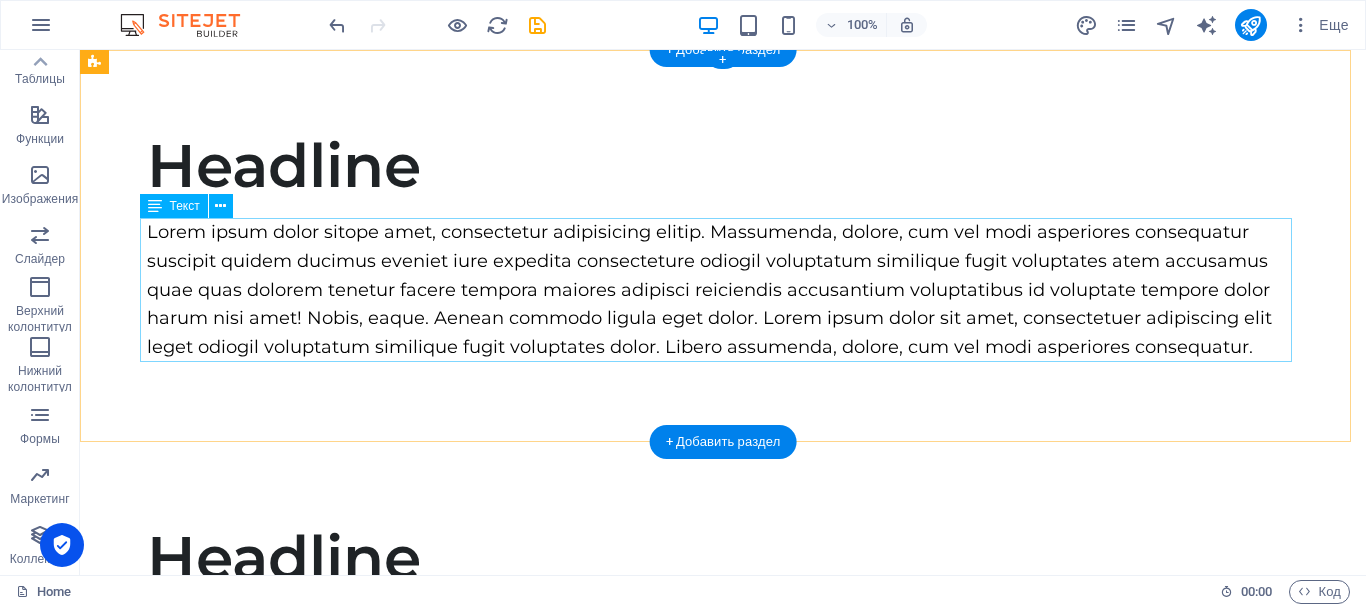 click on "Lorem ipsum dolor sitope amet, consectetur adipisicing elitip. Massumenda, dolore, cum vel modi asperiores consequatur suscipit quidem ducimus eveniet iure expedita consecteture odiogil voluptatum similique fugit voluptates atem accusamus quae quas dolorem tenetur facere tempora maiores adipisci reiciendis accusantium voluptatibus id voluptate tempore dolor harum nisi amet! Nobis, eaque. Aenean commodo ligula eget dolor. Lorem ipsum dolor sit amet, consectetuer adipiscing elit leget odiogil voluptatum similique fugit voluptates dolor. Libero assumenda, dolore, cum vel modi asperiores consequatur." at bounding box center [723, 290] 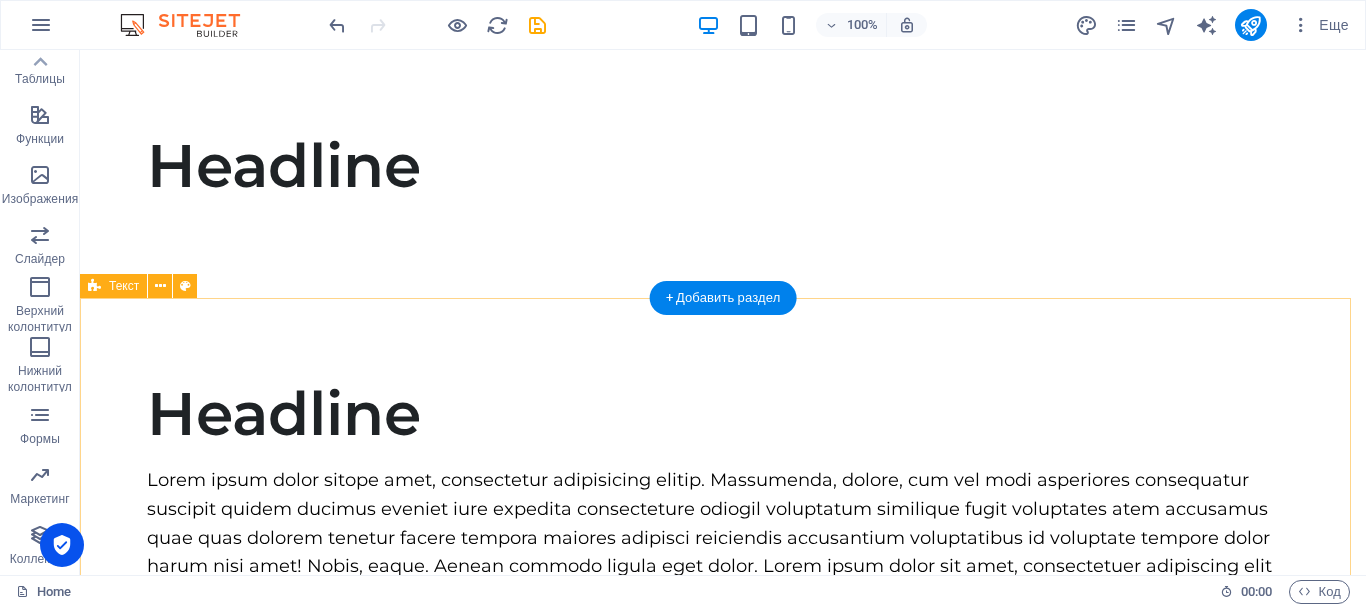 click on "Headline Lorem ipsum dolor sitope amet, consectetur adipisicing elitip. [PERSON_NAME], dolore, cum [PERSON_NAME] asperiores consequatur suscipit quidem ducimus eveniet iure expedita consecteture odiogil voluptatum similique fugit voluptates atem accusamus quae quas dolorem tenetur facere tempora maiores adipisci reiciendis accusantium voluptatibus id voluptate tempore dolor harum nisi amet! Nobis, eaque. Aenean commodo ligula eget dolor. Lorem ipsum dolor sit amet, consectetuer adipiscing elit leget odiogil voluptatum similique fugit voluptates dolor. Libero assumenda, dolore, cum [PERSON_NAME] asperiores consequatur. Перетащите контент сюда или  Добавить элементы  Вставить из буфера обмена" at bounding box center [723, 565] 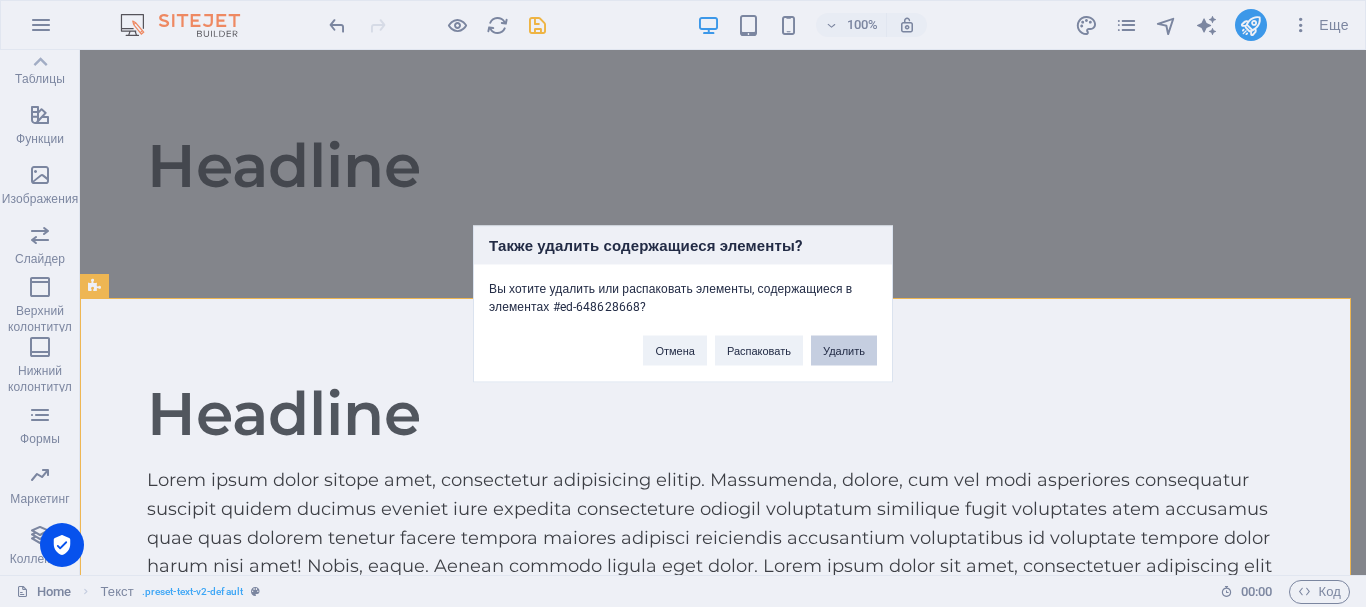 click on "Удалить" at bounding box center [844, 350] 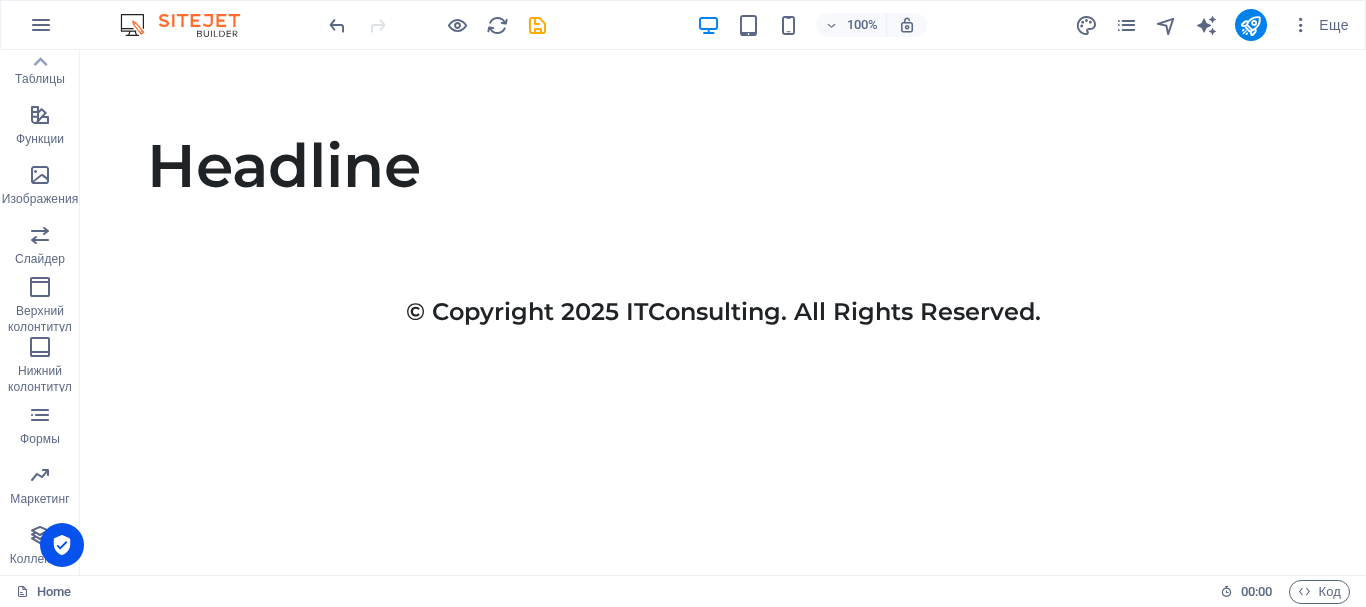 click on "Headline © Copyright 2025 ITConsulting. All Rights Reserved." at bounding box center [723, 188] 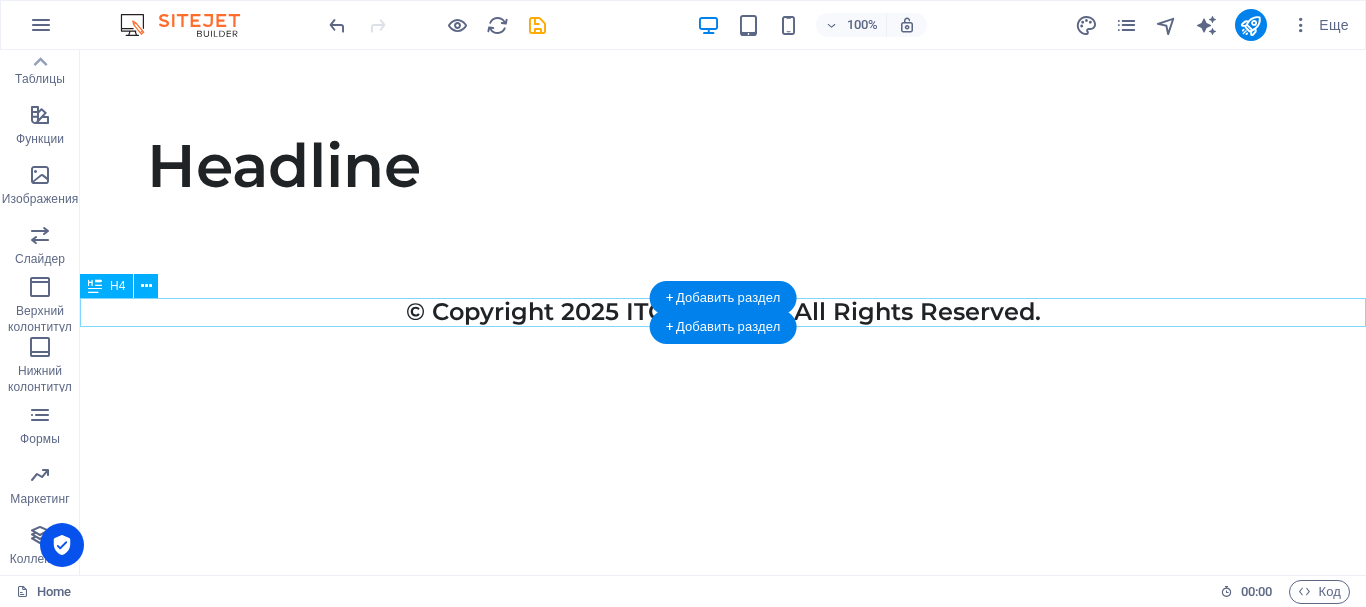 click on "© Copyright 2025 ITConsulting. All Rights Reserved." at bounding box center (723, 312) 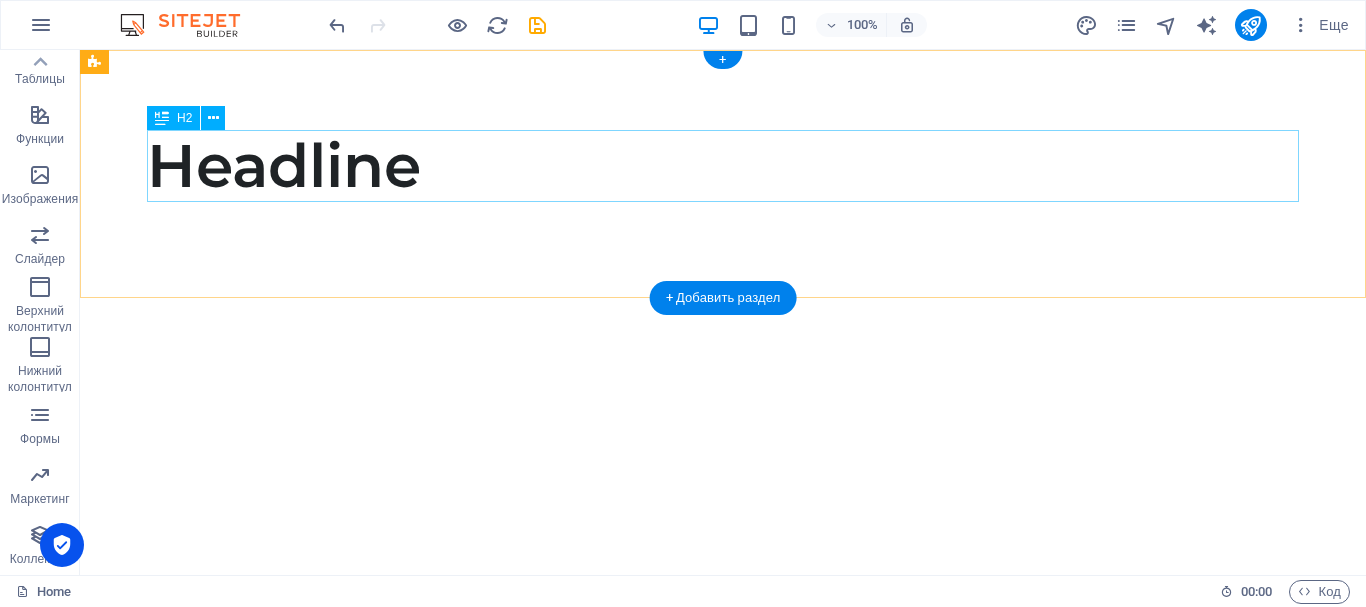 click on "Headline" at bounding box center (723, 166) 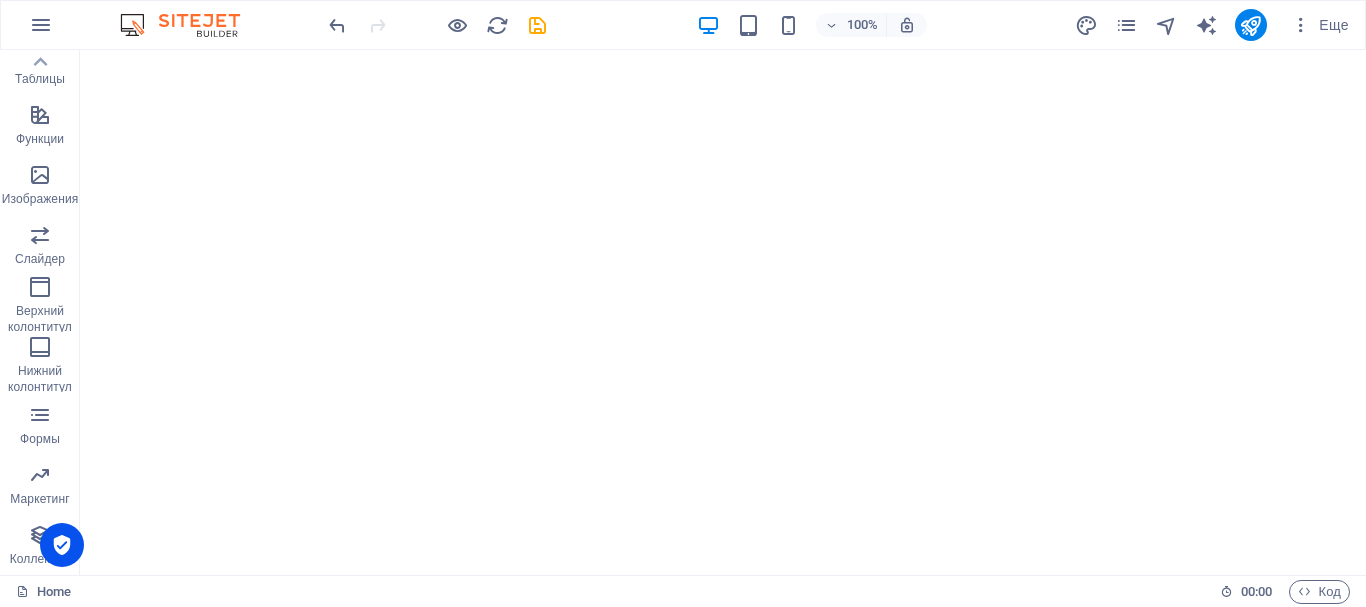 click at bounding box center (723, 138) 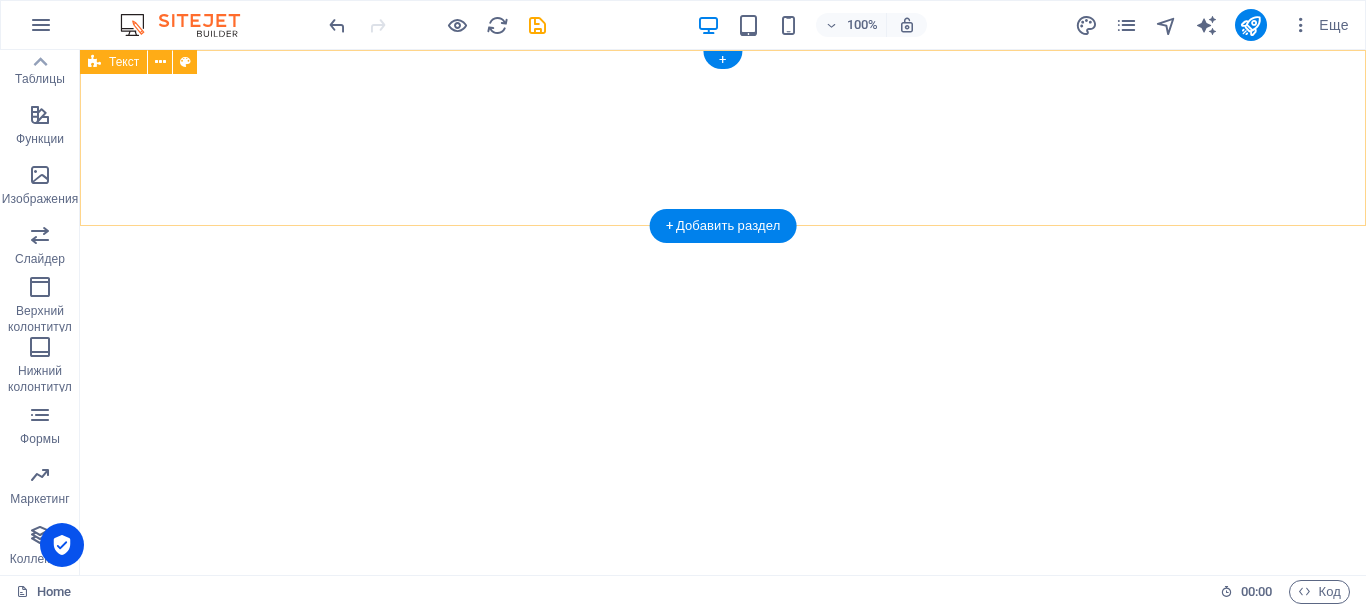 click at bounding box center [723, 138] 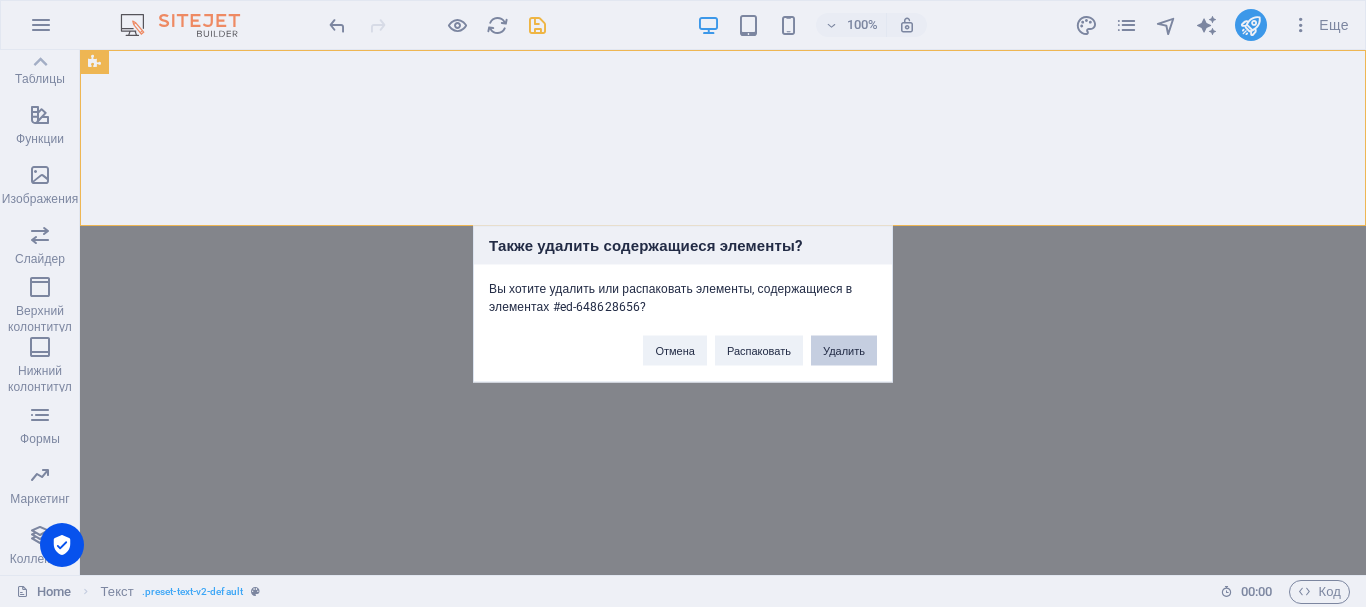 drag, startPoint x: 853, startPoint y: 357, endPoint x: 771, endPoint y: 302, distance: 98.73702 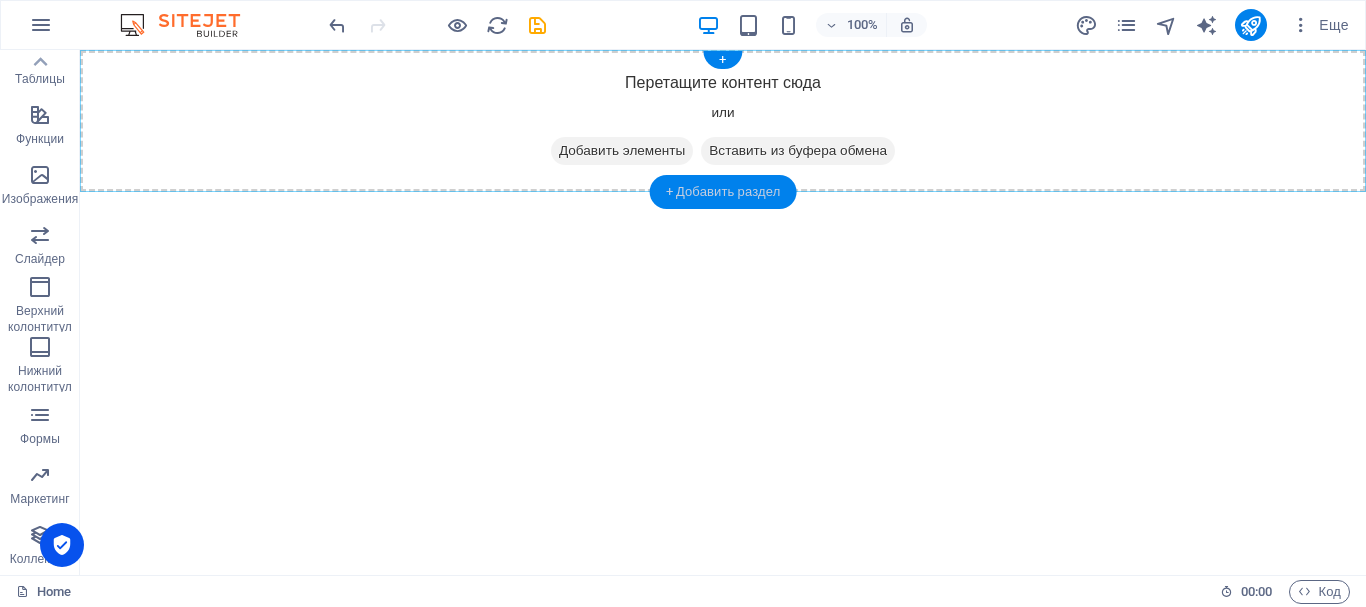 click on "+ Добавить раздел" at bounding box center (723, 192) 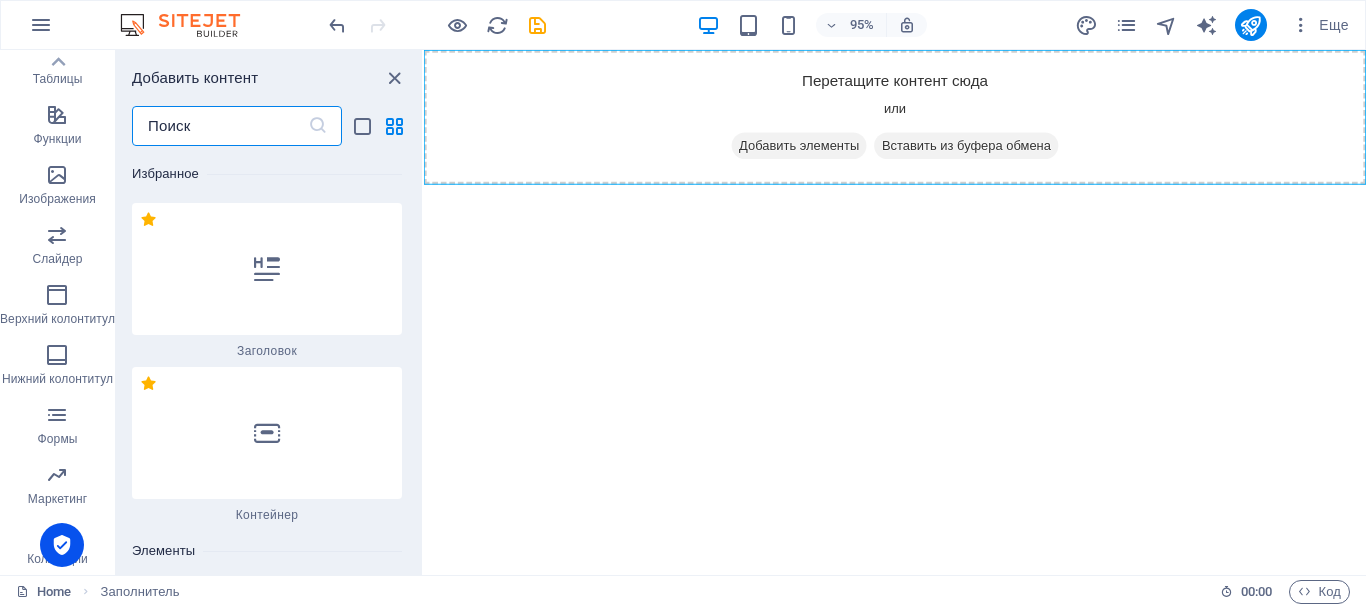 scroll, scrollTop: 6331, scrollLeft: 0, axis: vertical 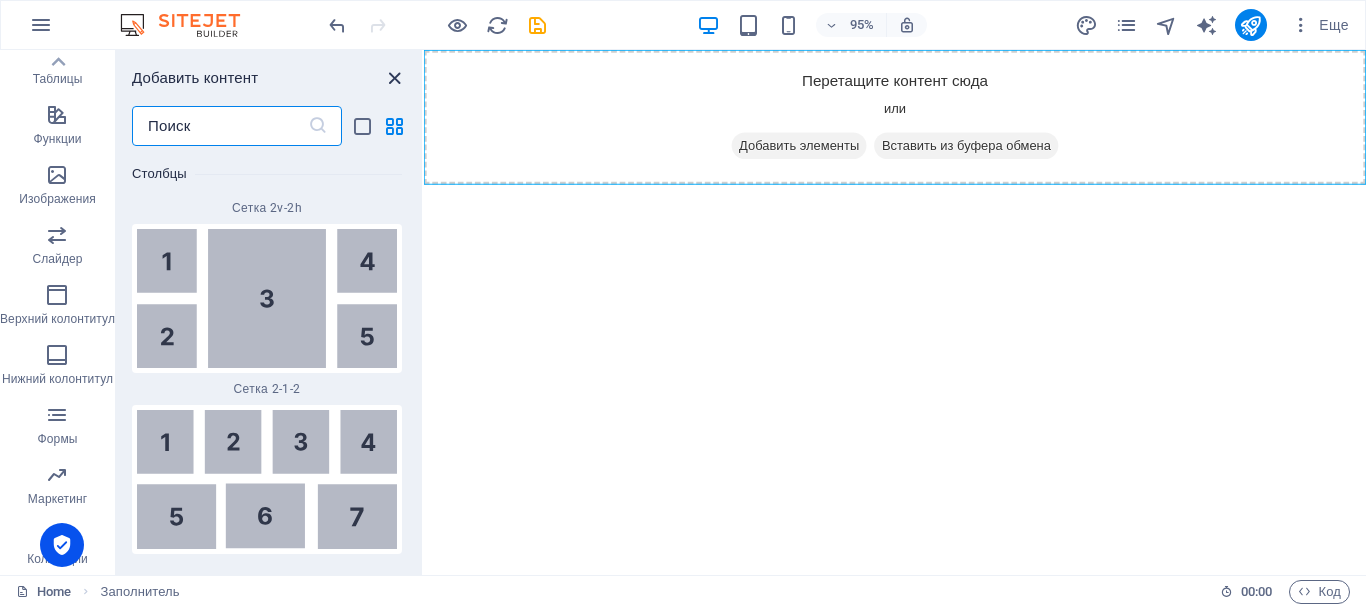 click at bounding box center (394, 78) 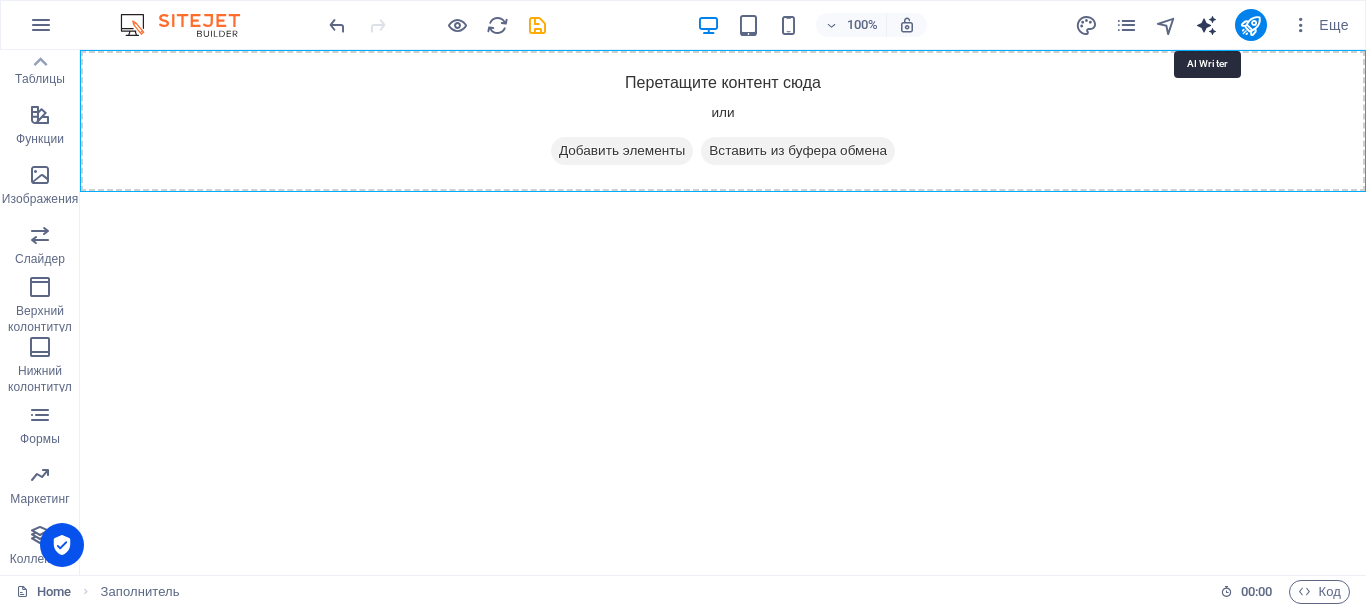 click at bounding box center [1206, 25] 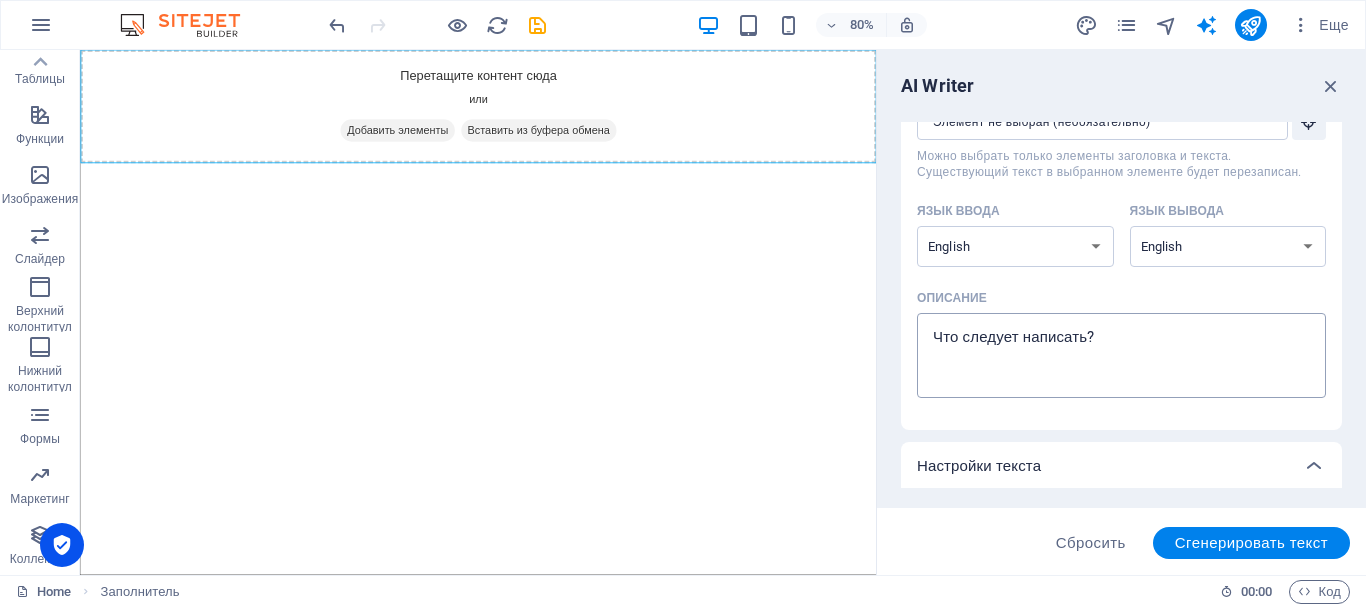 scroll, scrollTop: 100, scrollLeft: 0, axis: vertical 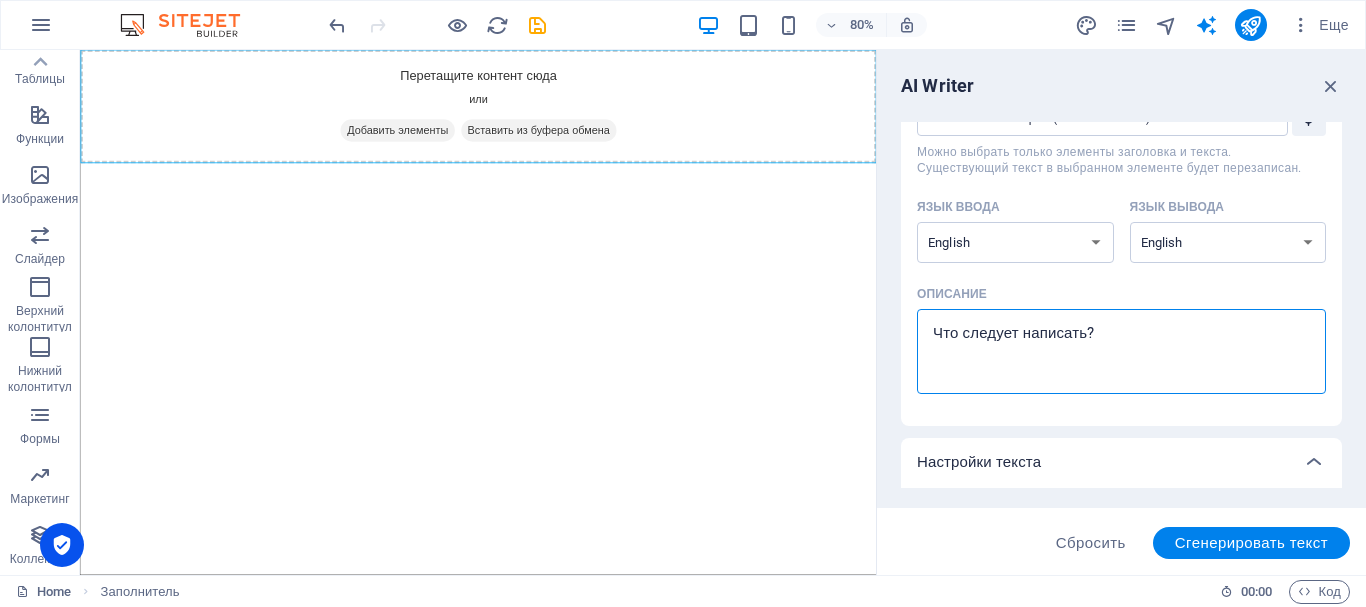 click on "Описание x ​" at bounding box center (1121, 351) 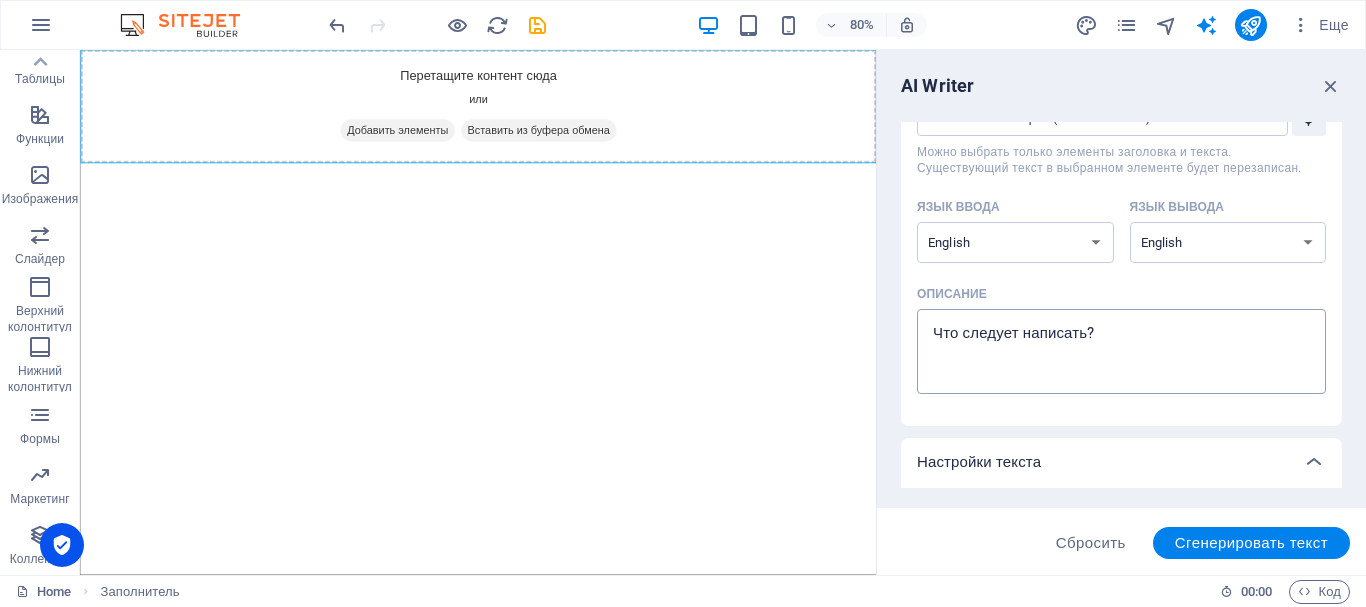 type on "x" 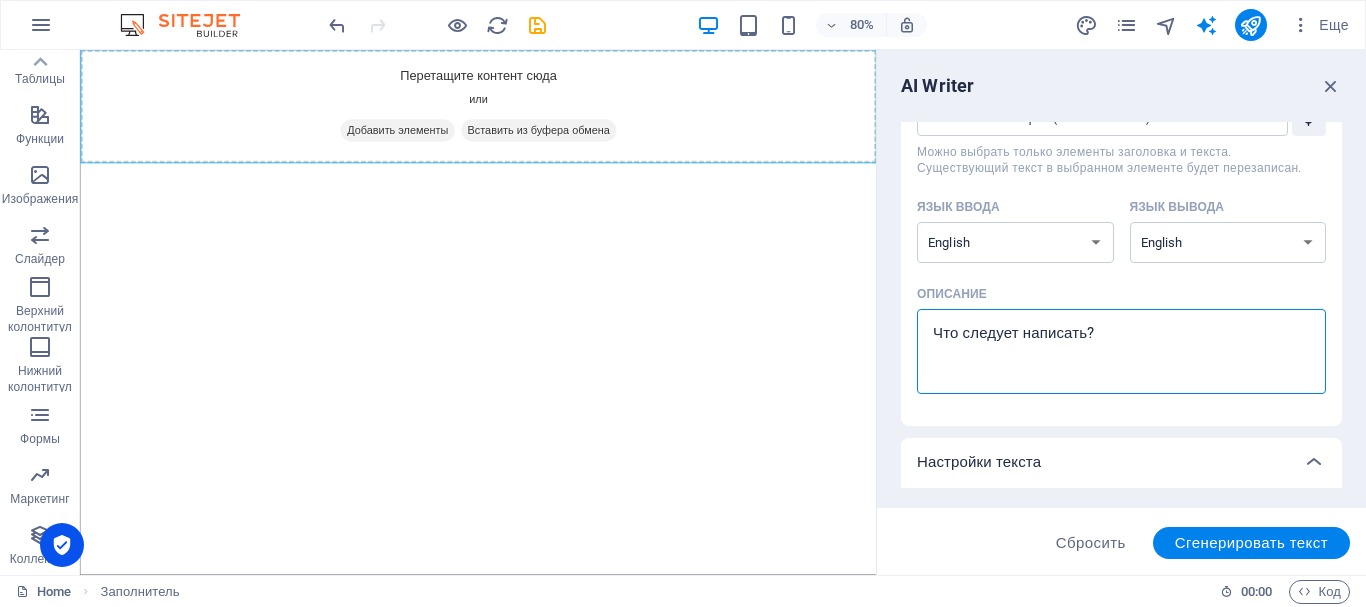 drag, startPoint x: 1193, startPoint y: 330, endPoint x: 1006, endPoint y: 330, distance: 187 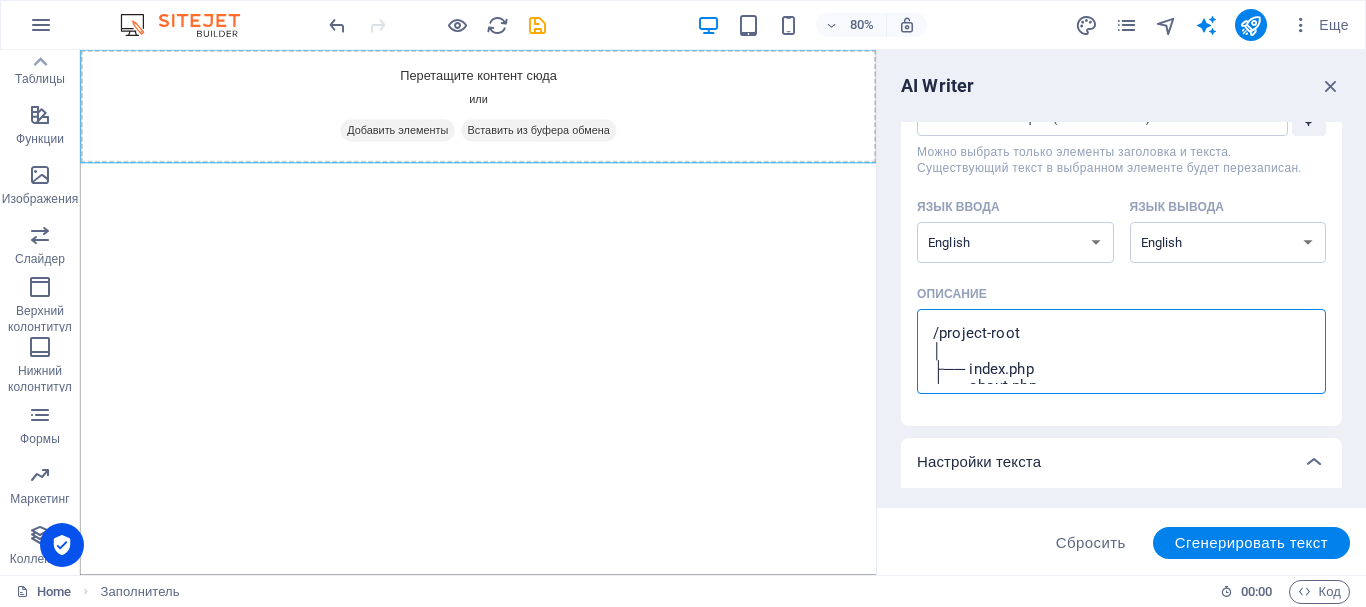 scroll, scrollTop: 475, scrollLeft: 0, axis: vertical 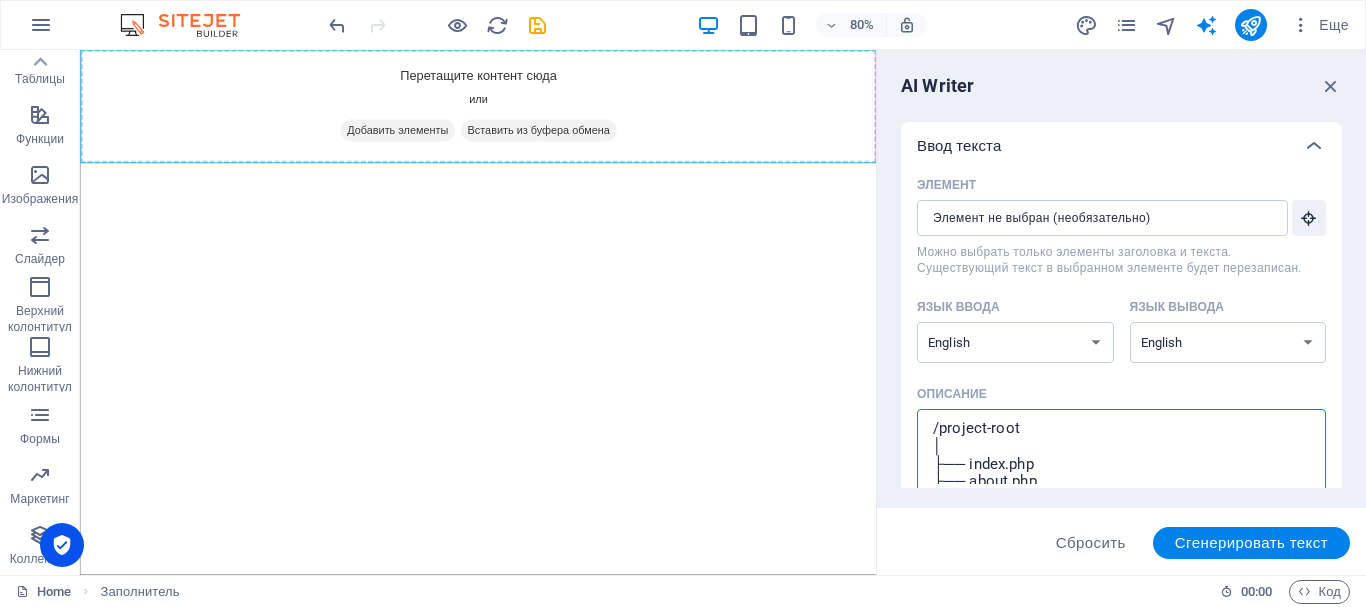 drag, startPoint x: 1077, startPoint y: 428, endPoint x: 877, endPoint y: 412, distance: 200.63898 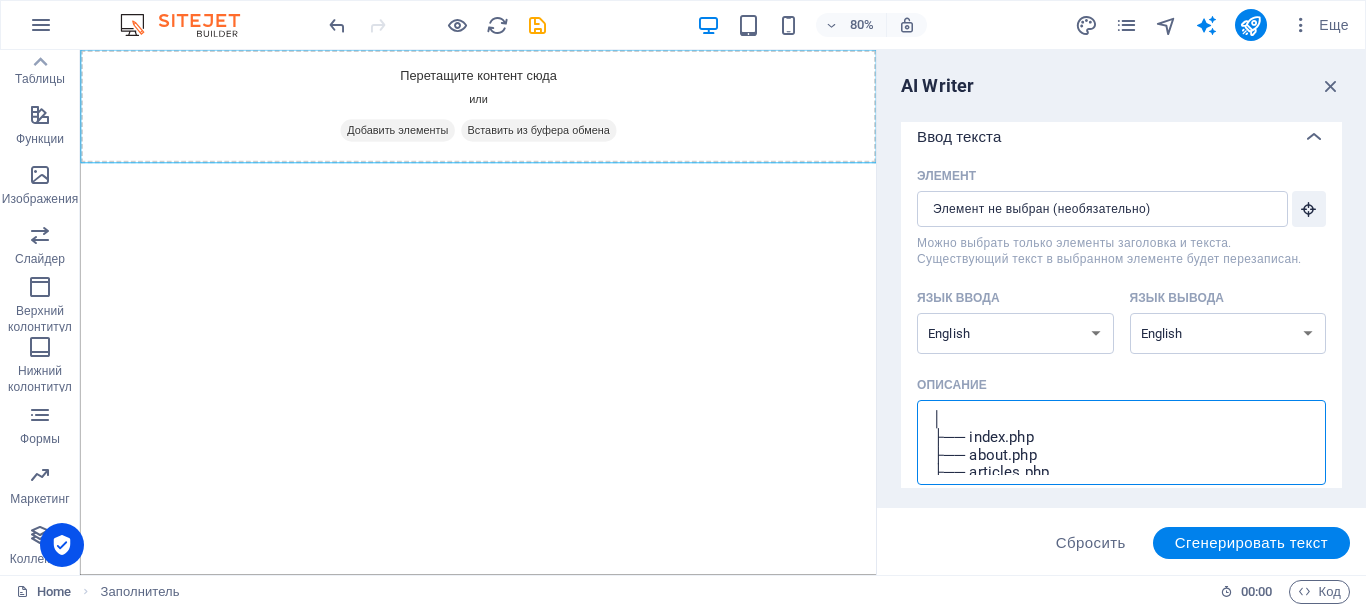 scroll, scrollTop: 0, scrollLeft: 0, axis: both 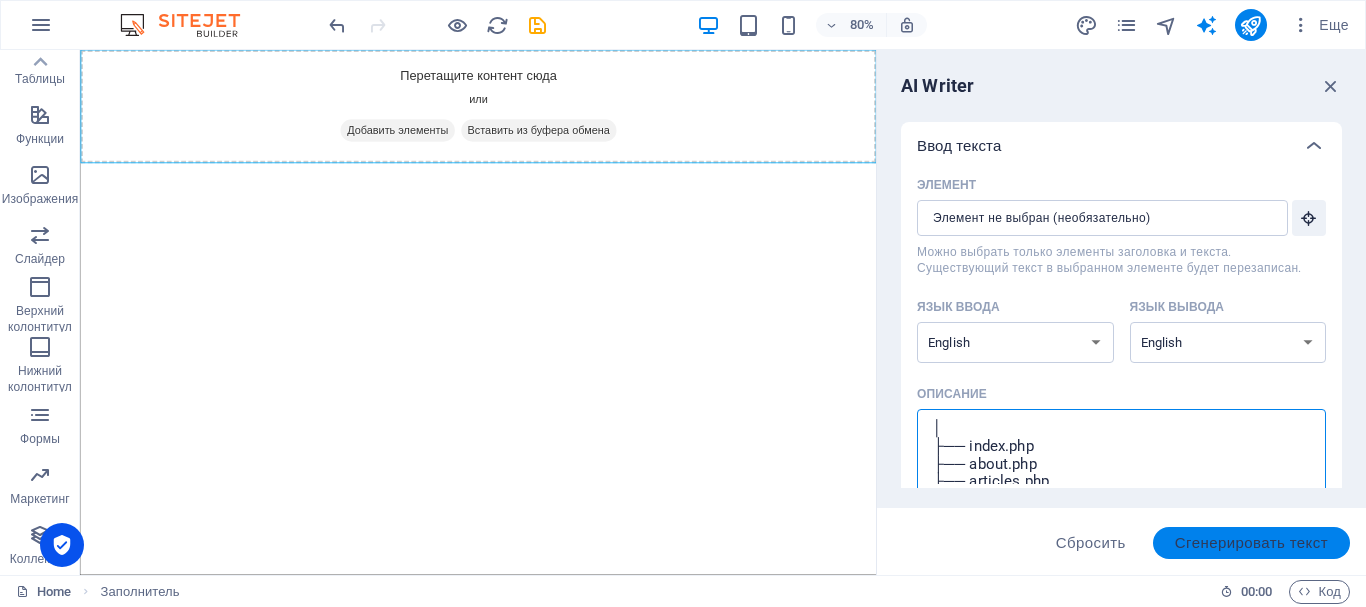 type on "│
├── index.php
├── about.php
├── articles.php
├── contact.php
│
├── /includes
│      ├── db.php
│      ├── header.php
│      ├── footer.php
│      └── functions.php
│
├── /assets
│      ├── css/
│      │      └── style.css
│      ├── js/
│      │      └── main.js
│      └── images/
│
├── /admin
│      ├── index.php
│      ├── dashboard.php
│      ├── articles.php
│      ├── add_article.php
│      ├── edit_article.php
│      └── logout.php
│
└── /uploads" 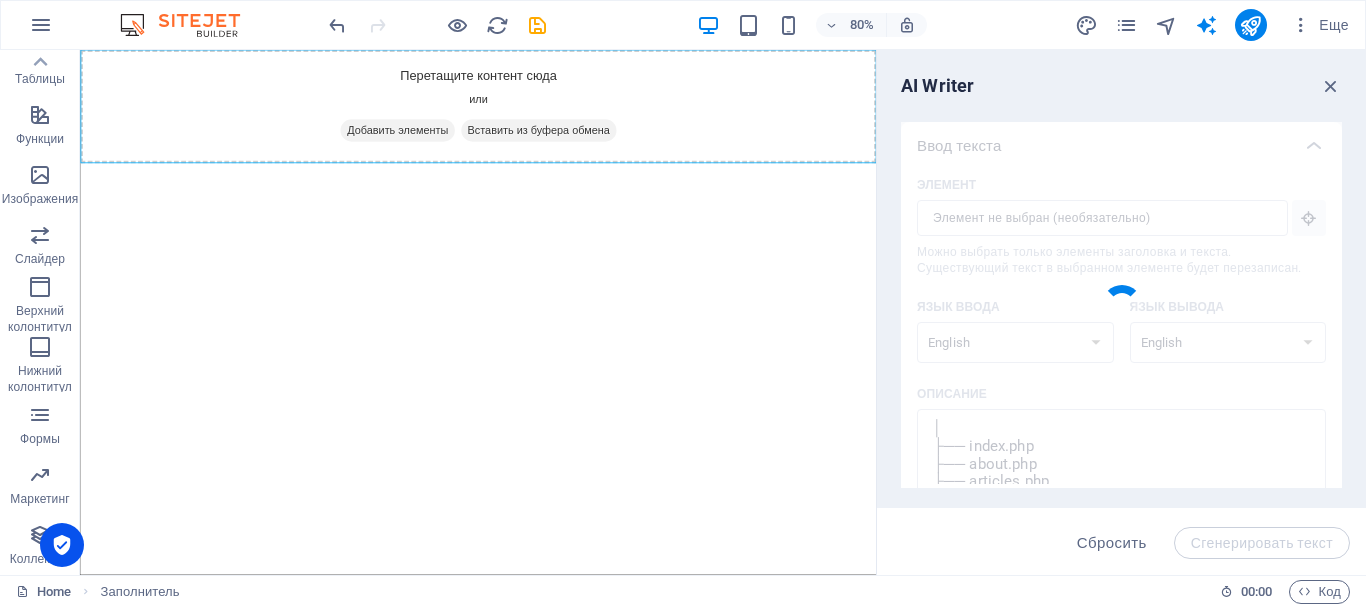 type on "x" 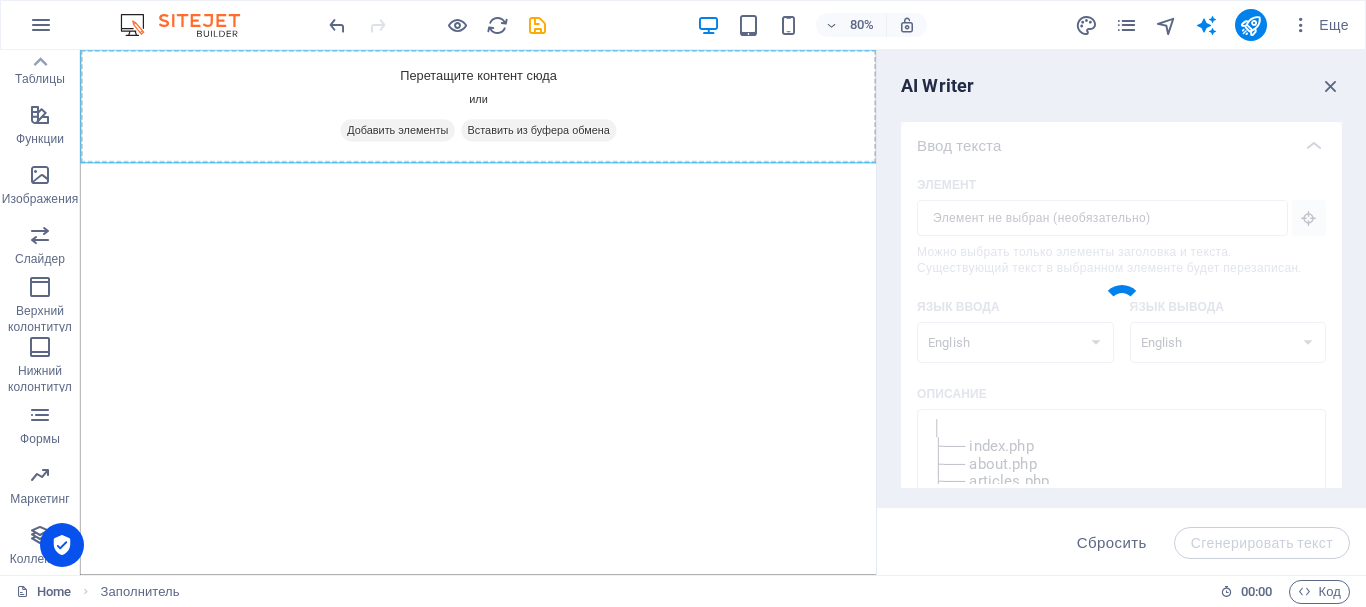 type on "The website structure encompasses essential PHP pages including the homepage, about, articles, and contact sections, alongside an admin panel for content management. Key includes like database connections, headers, footers, and utility functions enhance functionality. Assets comprise styling, scripts, and images, enhancing the site's visual appeal. The admin area facilitates article management, allowing for additions and edits, and user logout options. Users can explore articles while admins maintain content effectively, ensuring a seamless experience for both visitors and administrators. All components work together to create a cohesive, user-friendly platform." 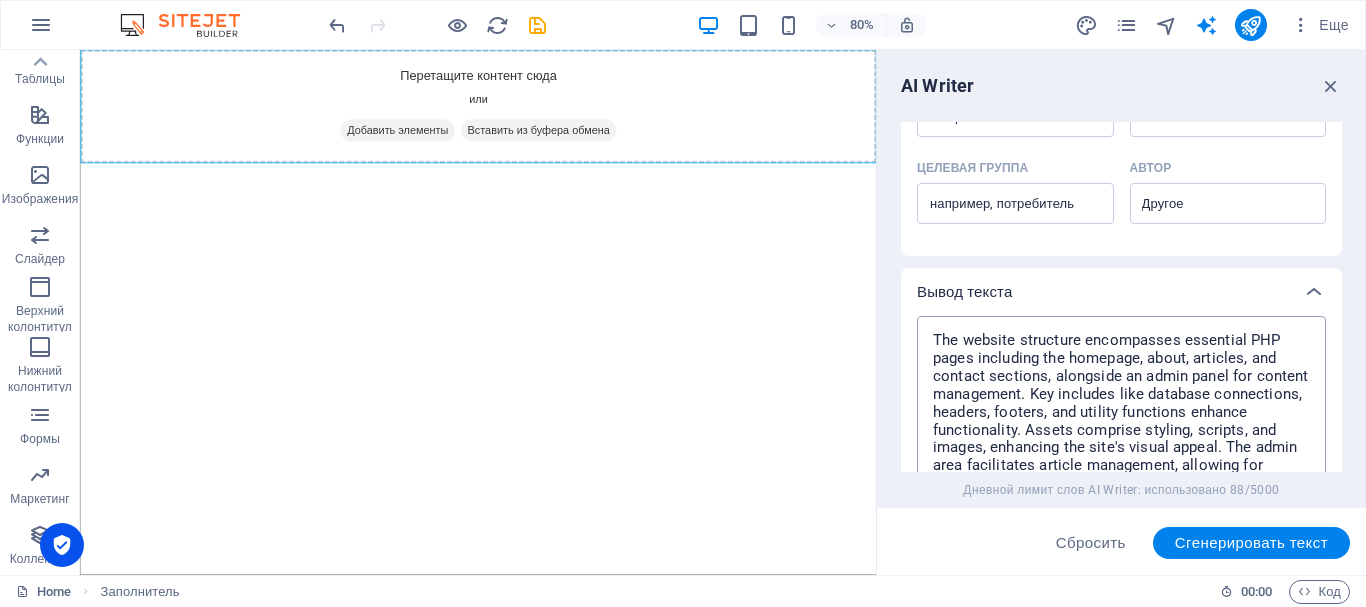 scroll, scrollTop: 907, scrollLeft: 0, axis: vertical 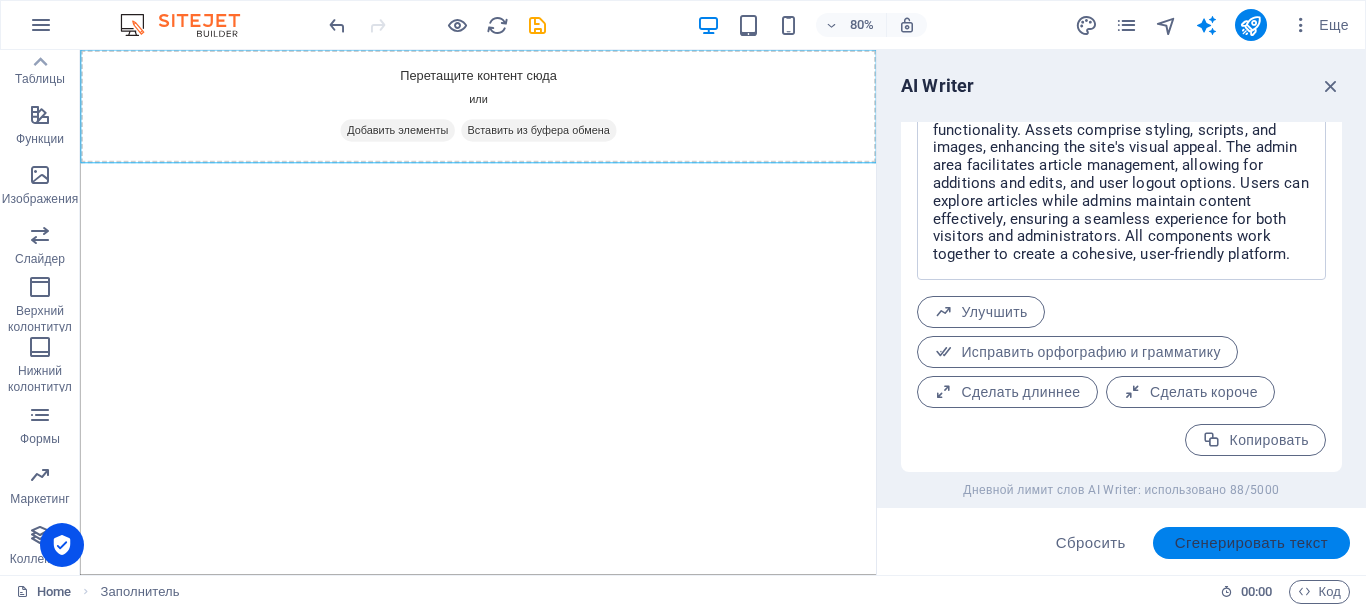 click on "Сгенерировать текст" at bounding box center (1251, 543) 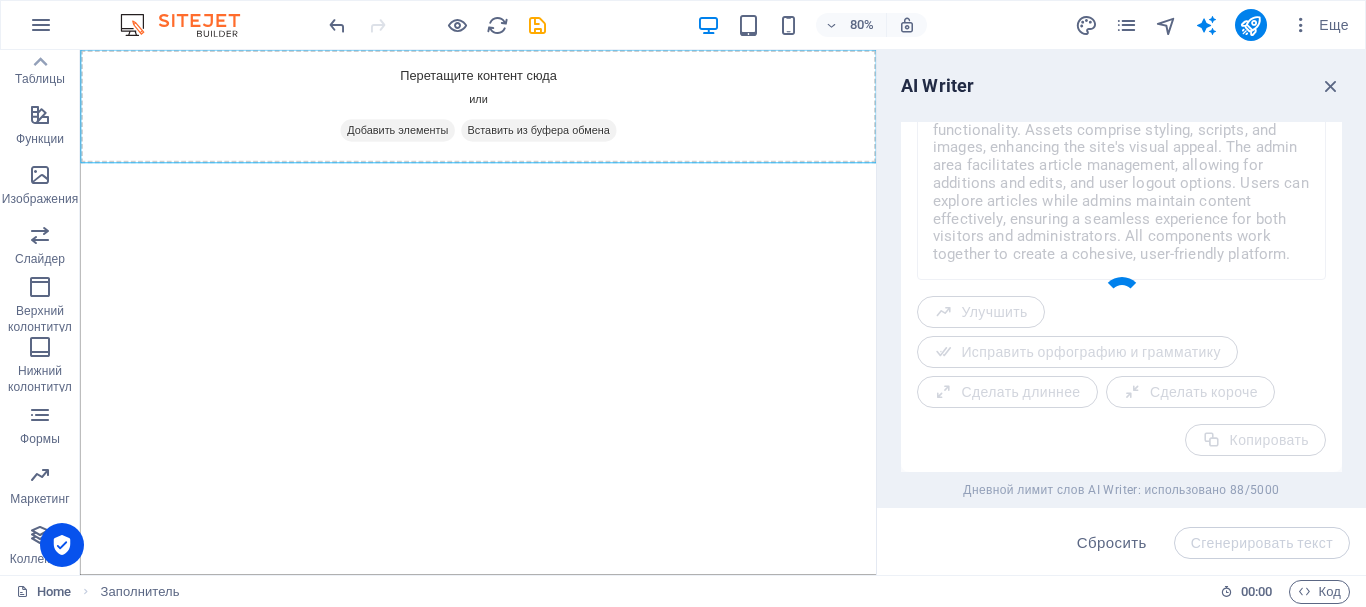 type on "x" 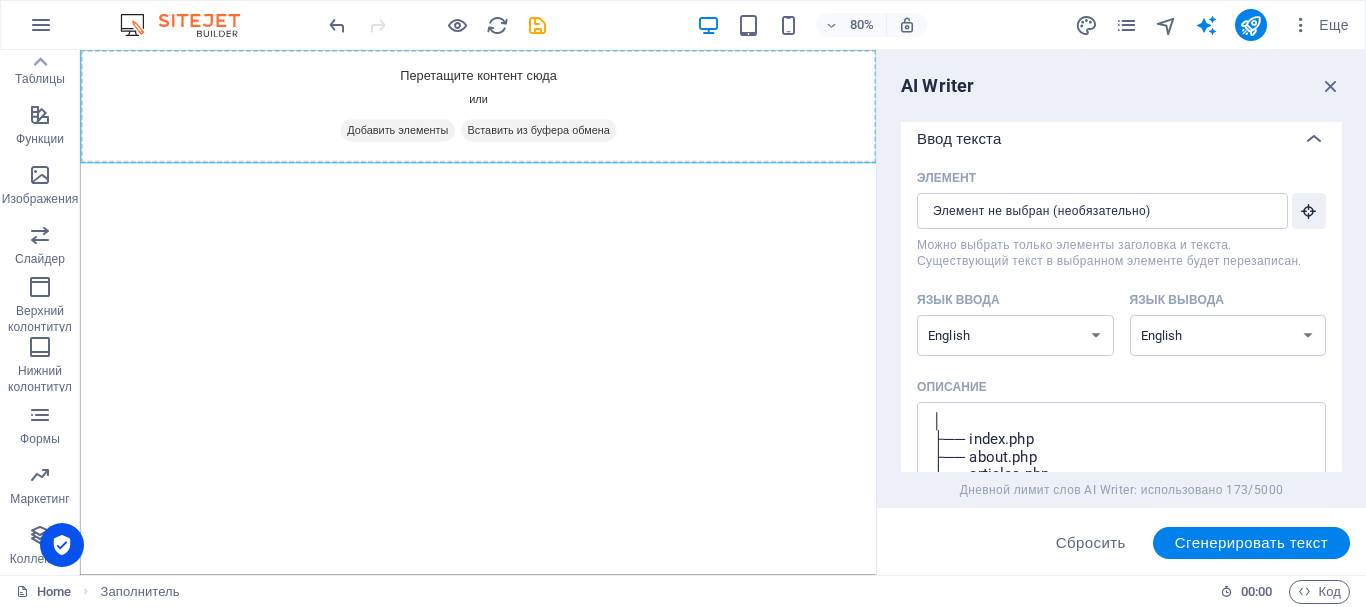 scroll, scrollTop: 0, scrollLeft: 0, axis: both 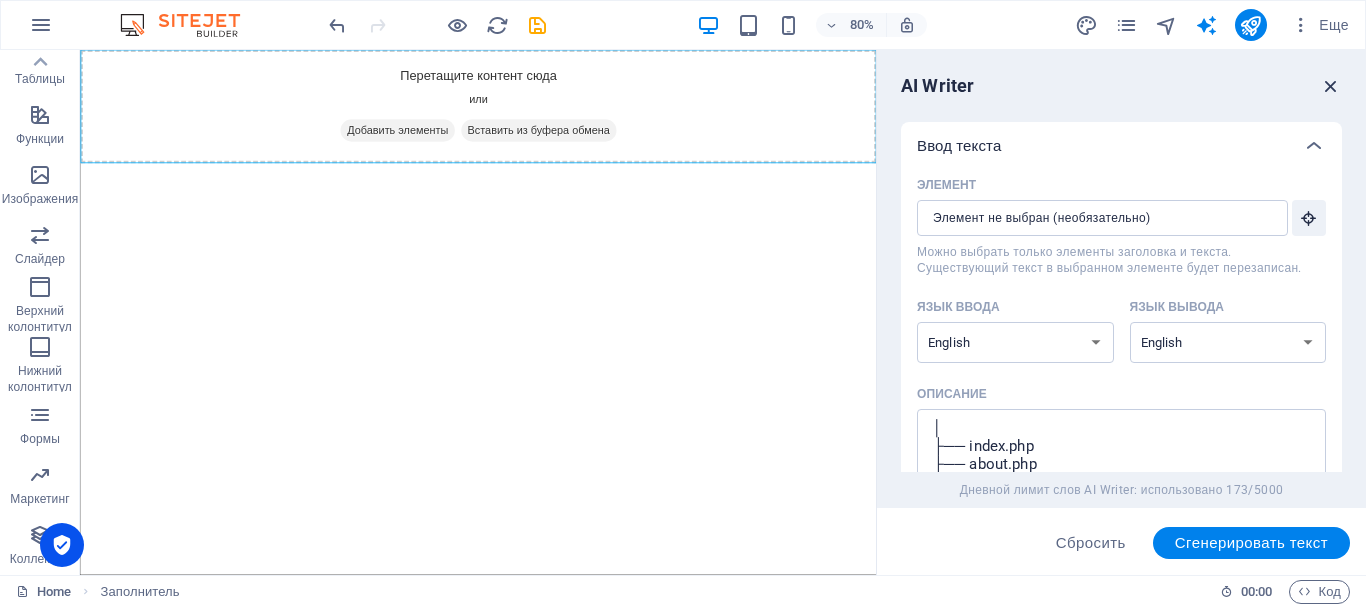 click at bounding box center [1331, 86] 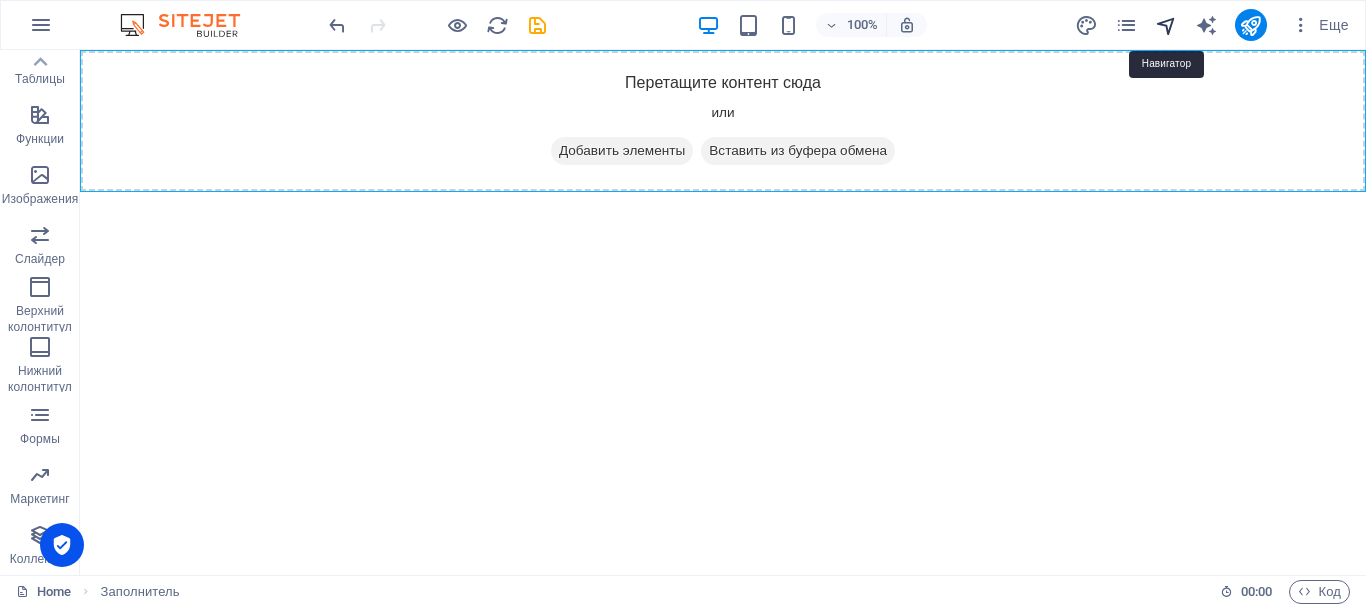 click at bounding box center [1166, 25] 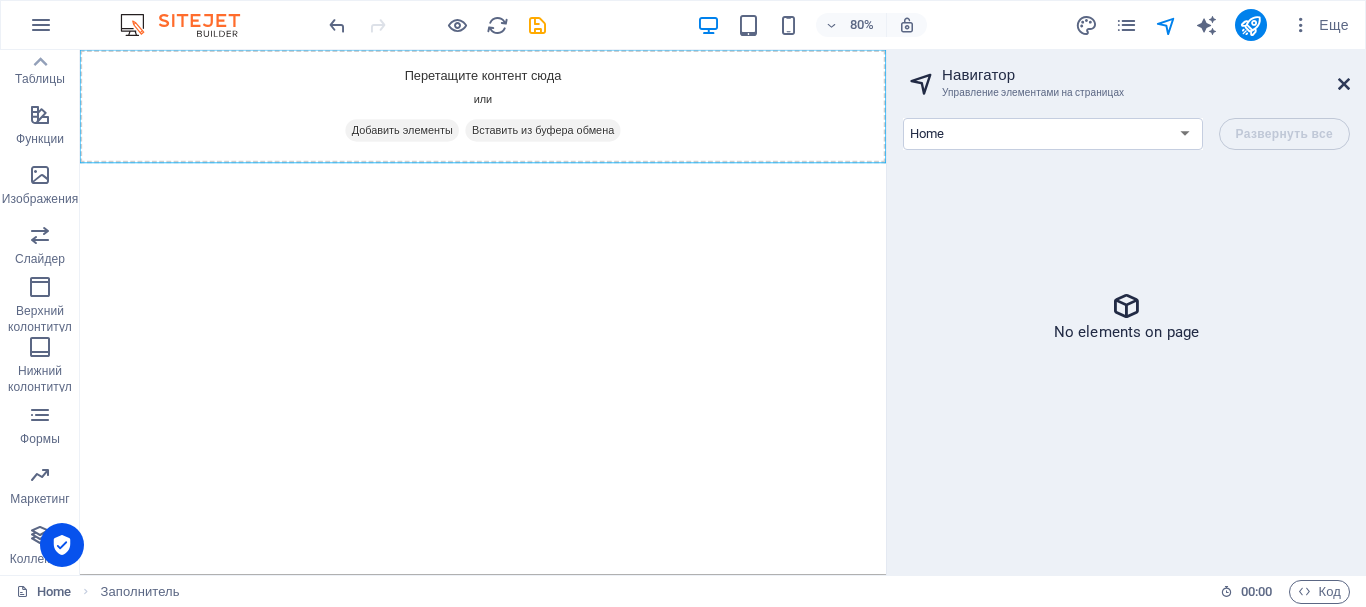 click at bounding box center (1344, 84) 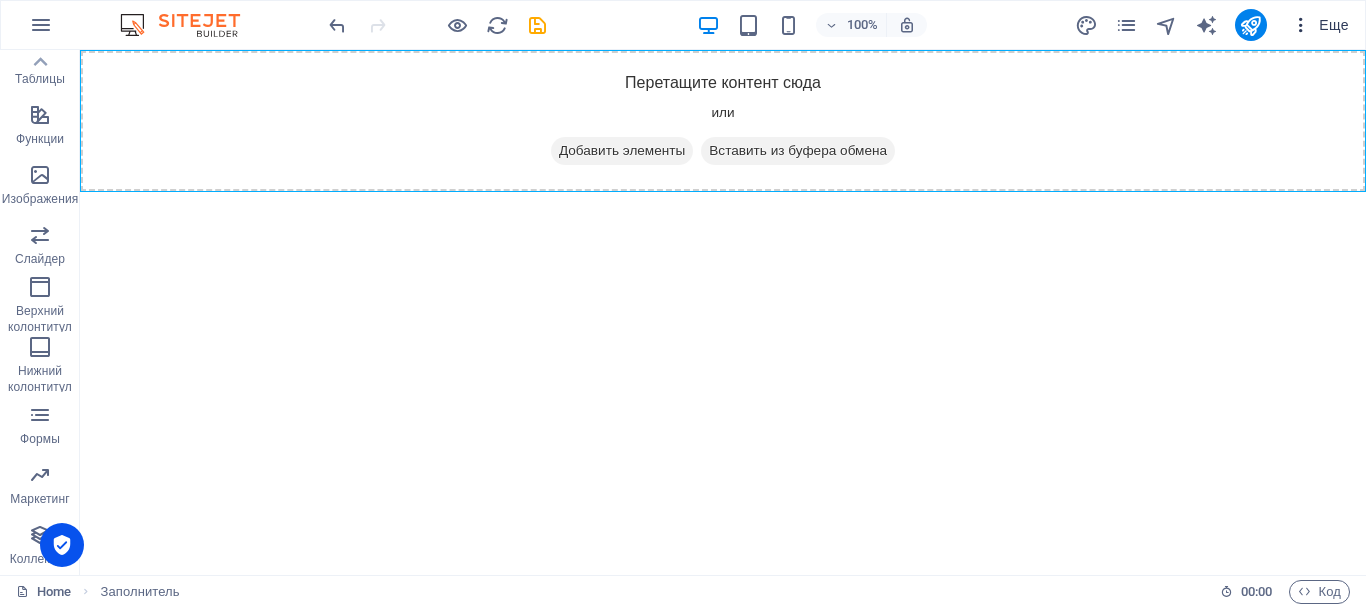 click at bounding box center [1301, 25] 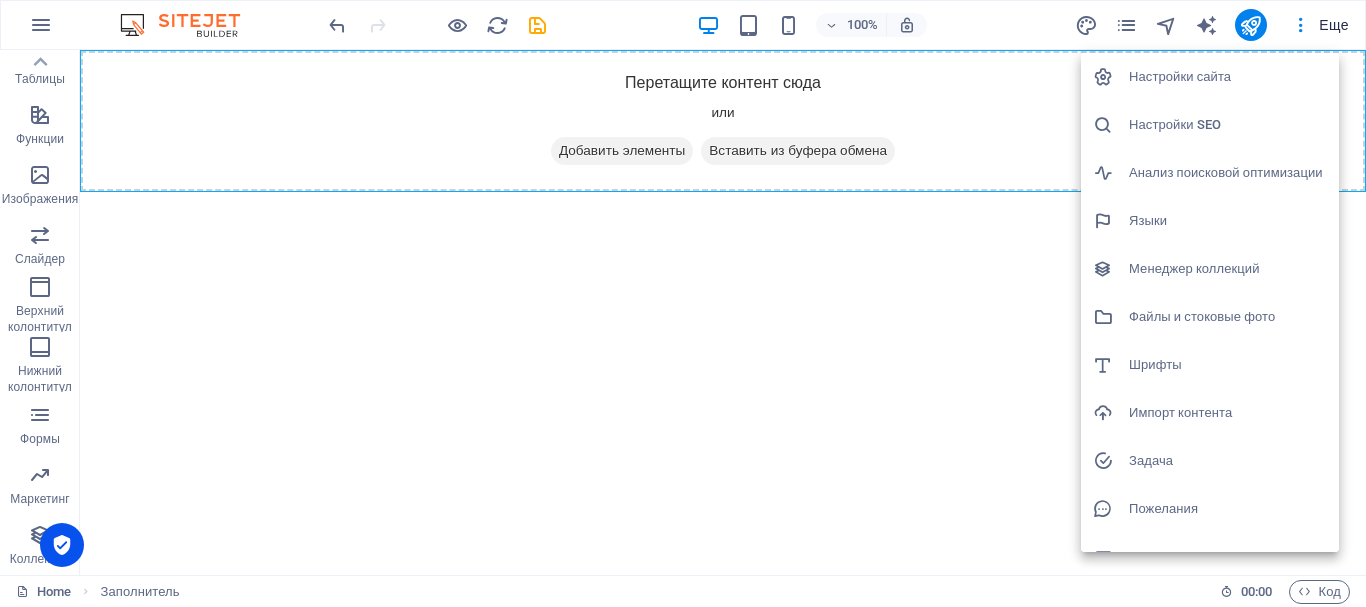 click on "Настройки сайта" at bounding box center [1228, 77] 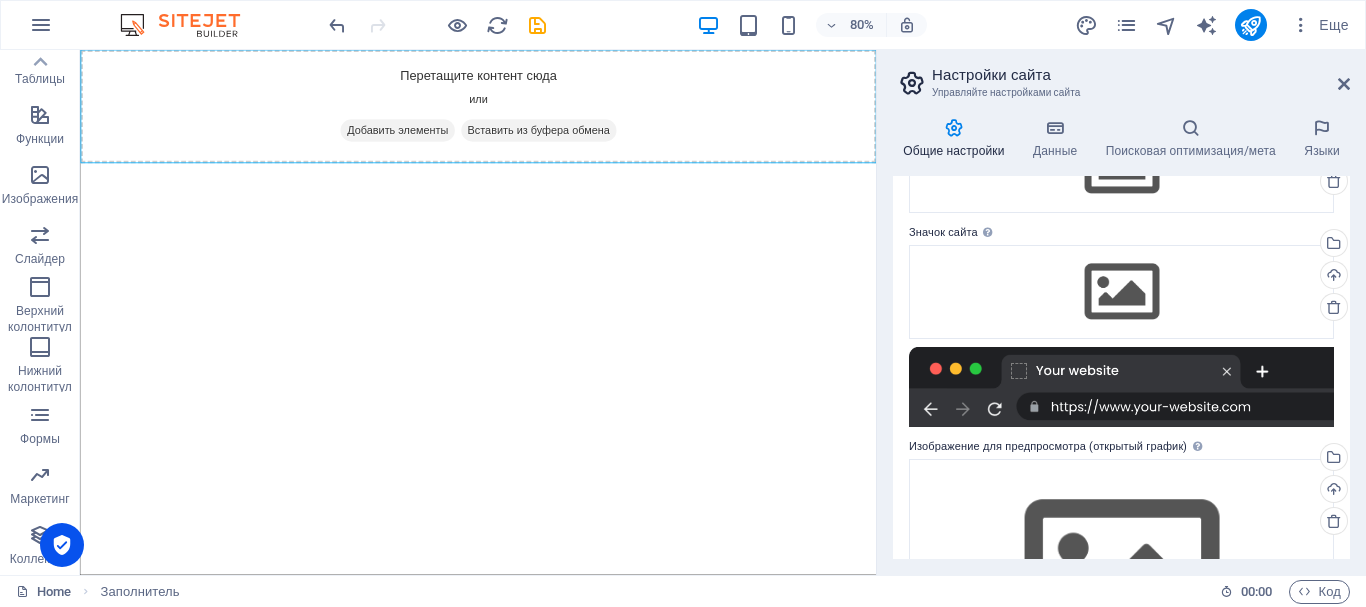 scroll, scrollTop: 99, scrollLeft: 0, axis: vertical 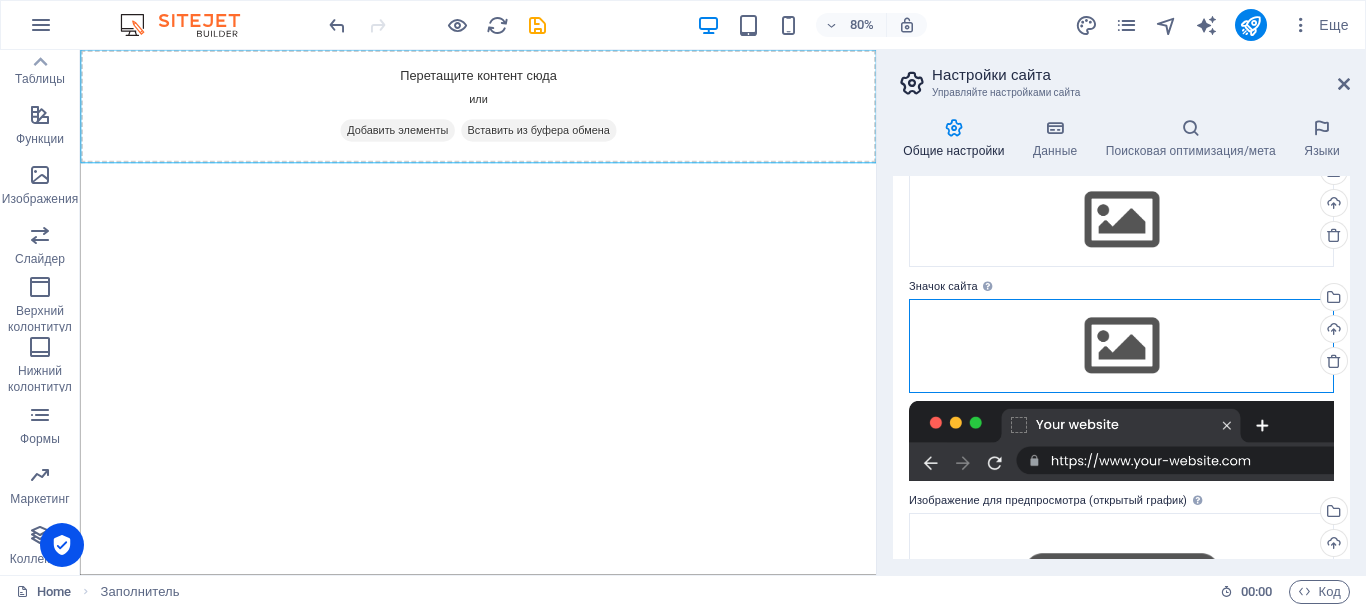 click on "Перетащите файлы сюда, нажмите, чтобы выбрать файлы, или выберите файлы из раздела "Файлы" или из бесплатных стоковых фото и видео" at bounding box center [1121, 346] 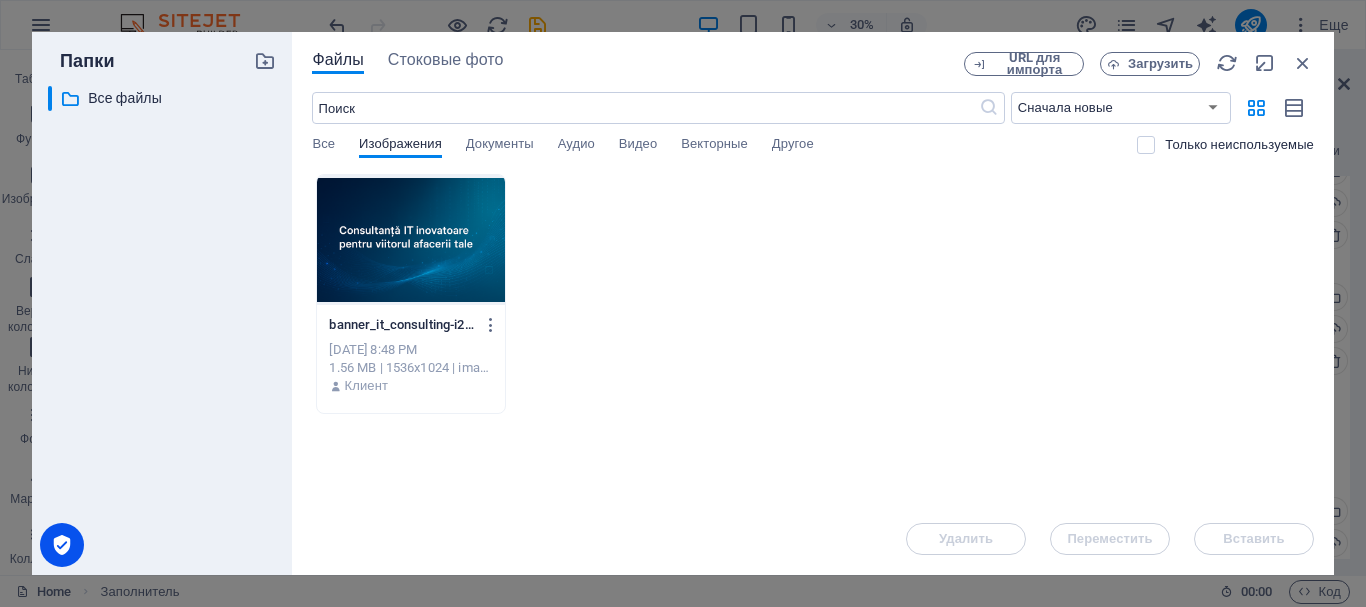 click at bounding box center (410, 240) 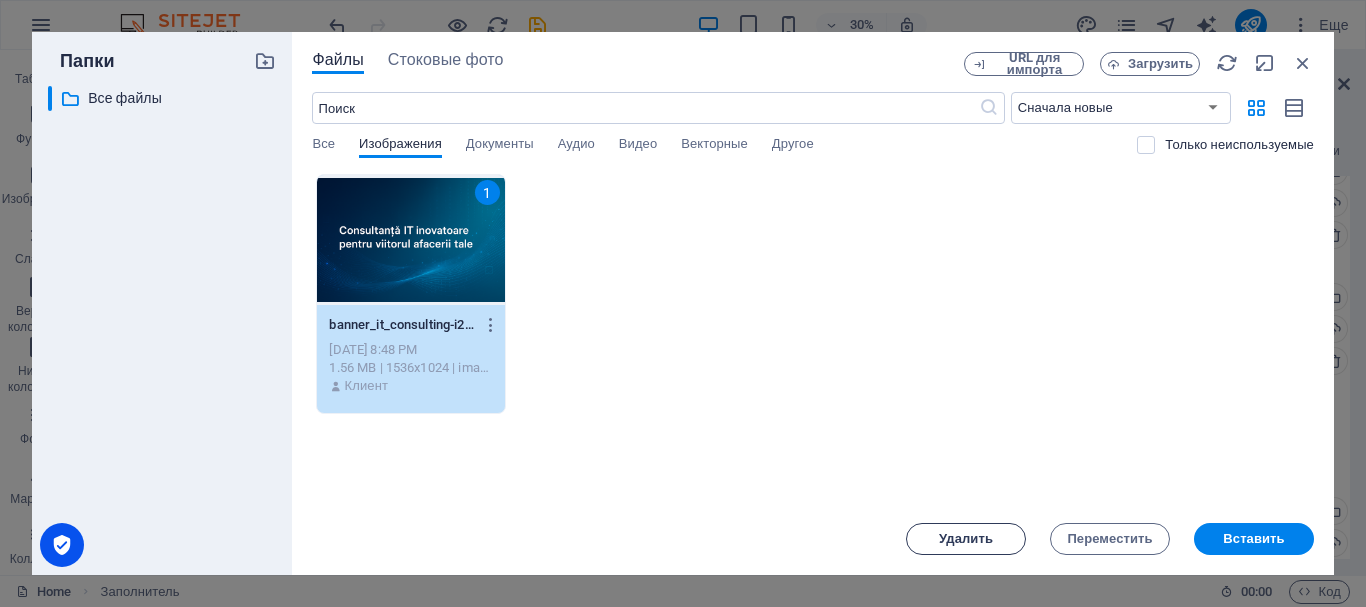 click on "Удалить" at bounding box center (966, 539) 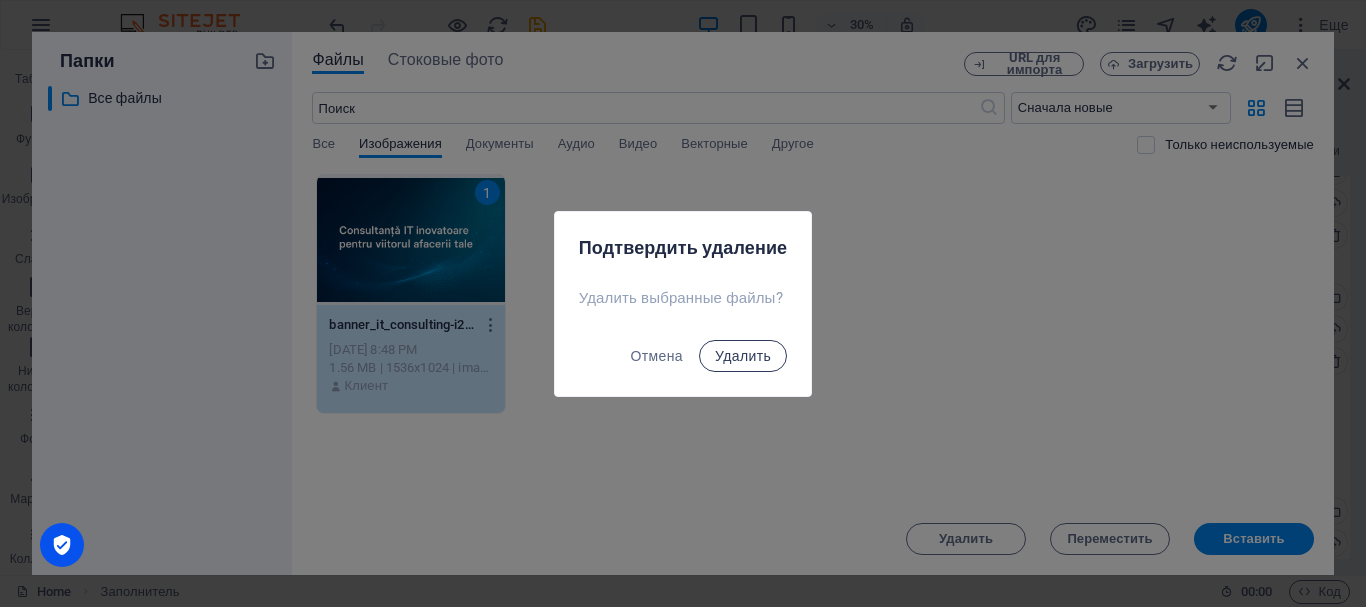 click on "Удалить" at bounding box center (743, 356) 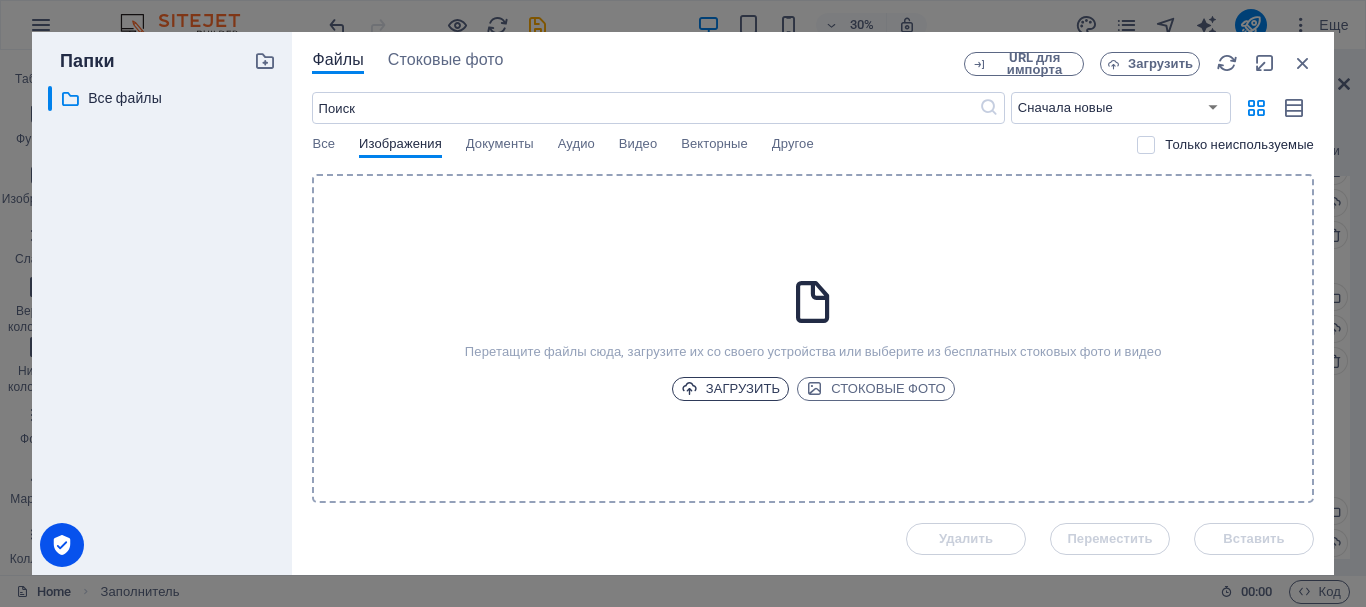 click on "Загрузить" at bounding box center (731, 389) 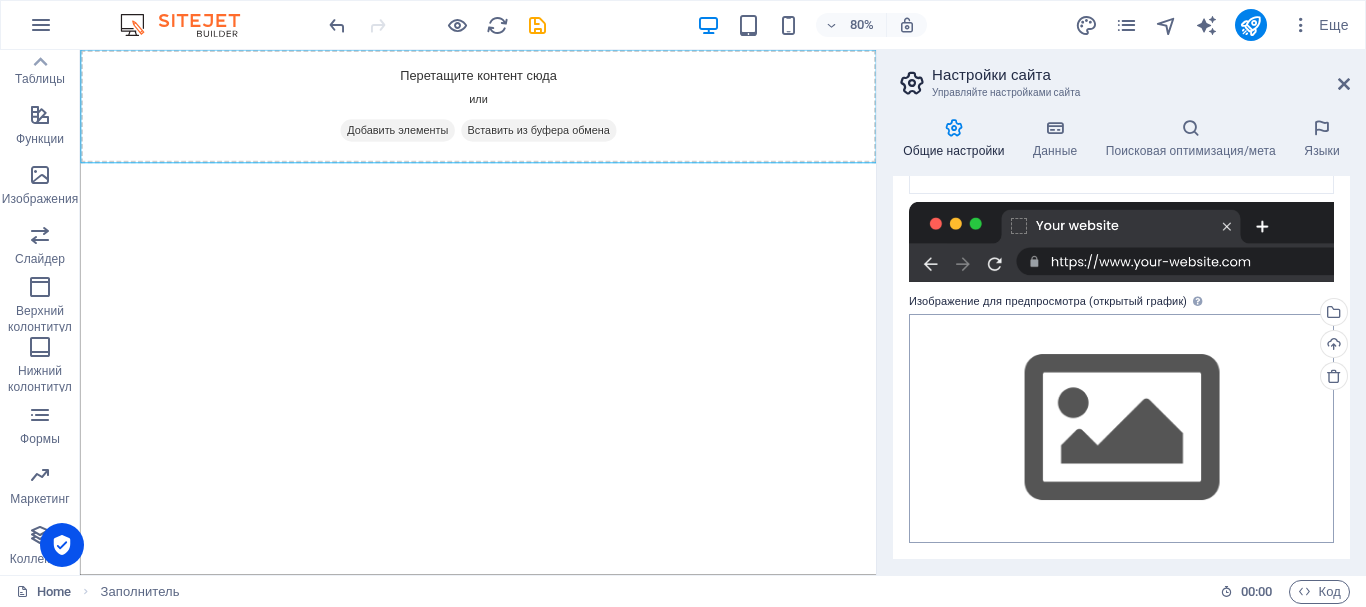 scroll, scrollTop: 0, scrollLeft: 0, axis: both 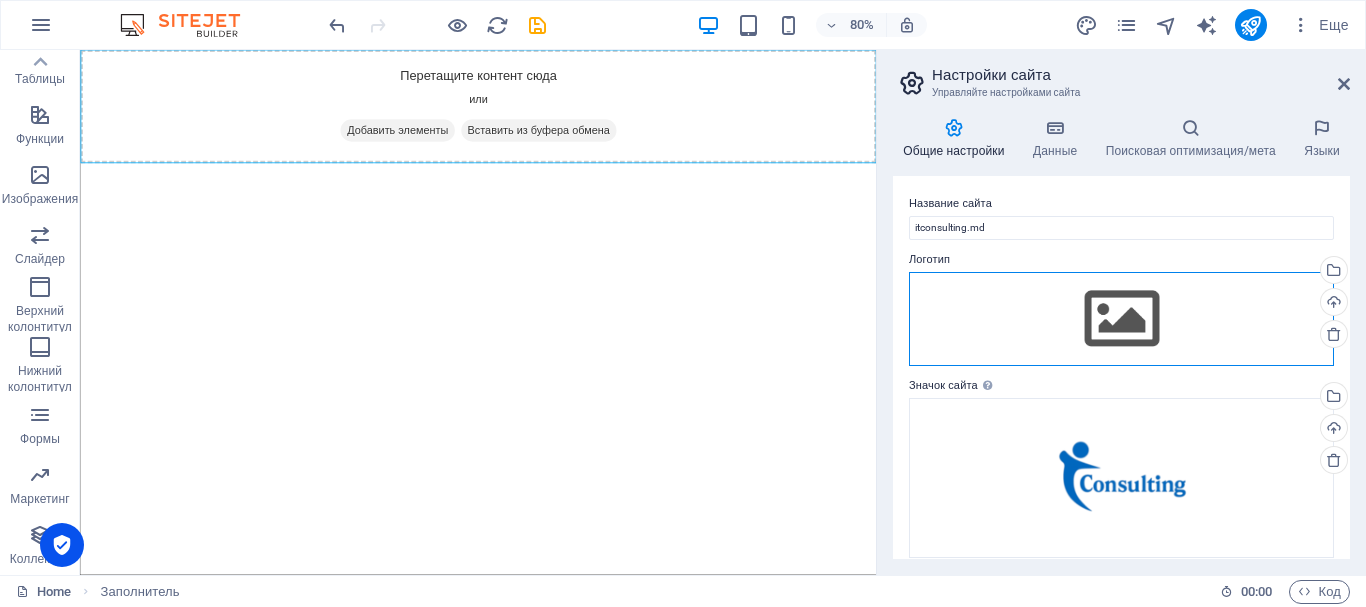 click on "Перетащите файлы сюда, нажмите, чтобы выбрать файлы, или выберите файлы из раздела "Файлы" или из бесплатных стоковых фото и видео" at bounding box center [1121, 319] 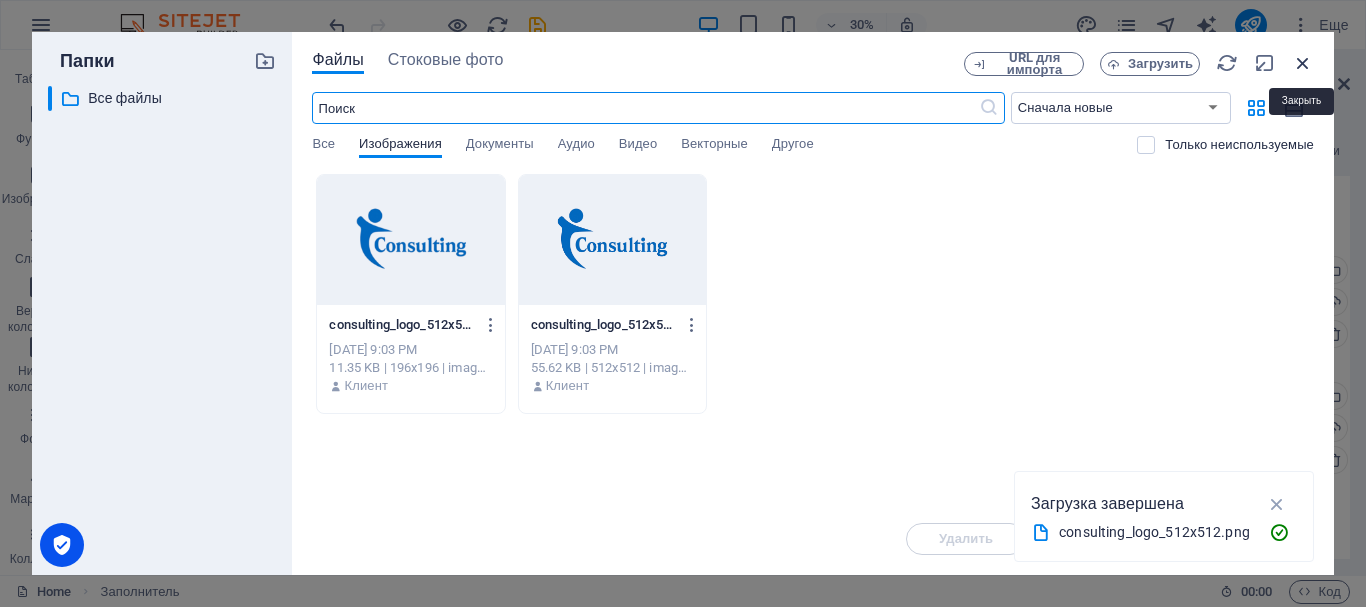 click at bounding box center (1303, 63) 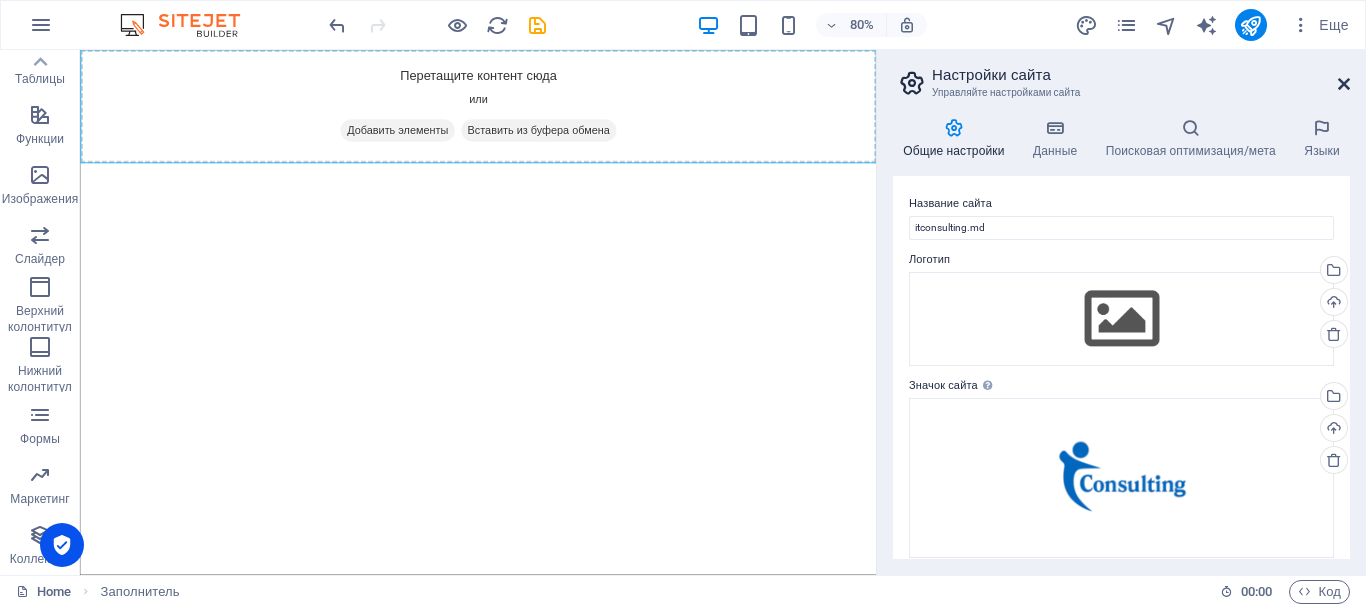 click at bounding box center (1344, 84) 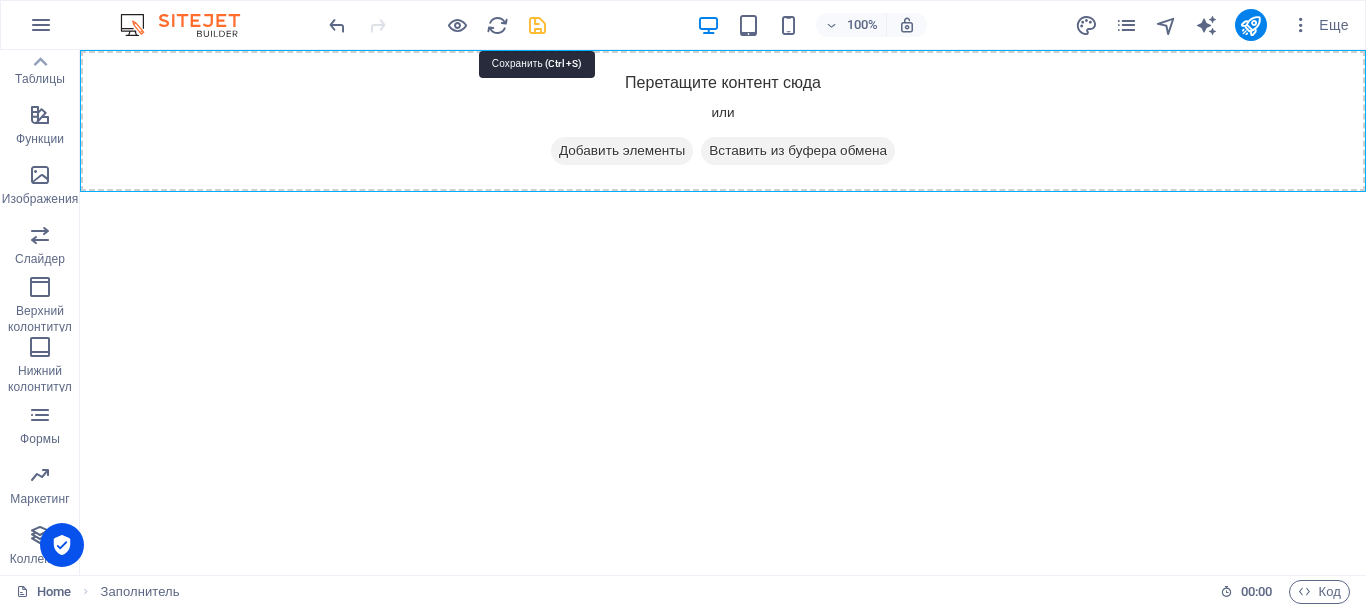 click at bounding box center (537, 25) 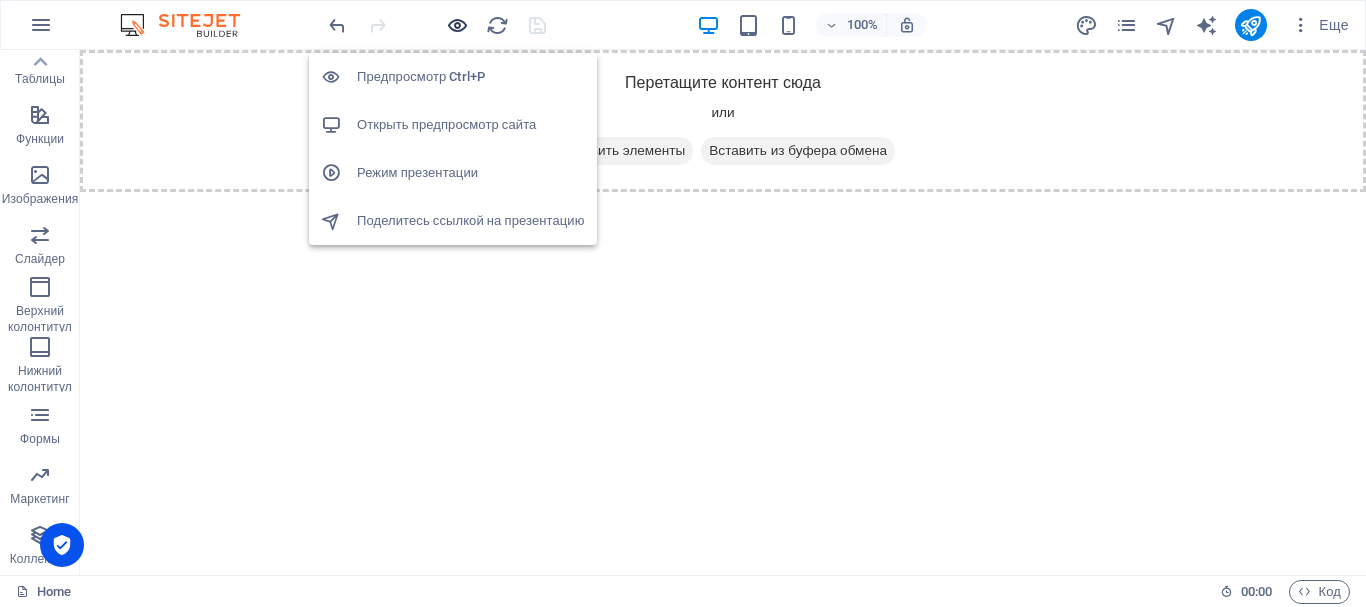 click at bounding box center (457, 25) 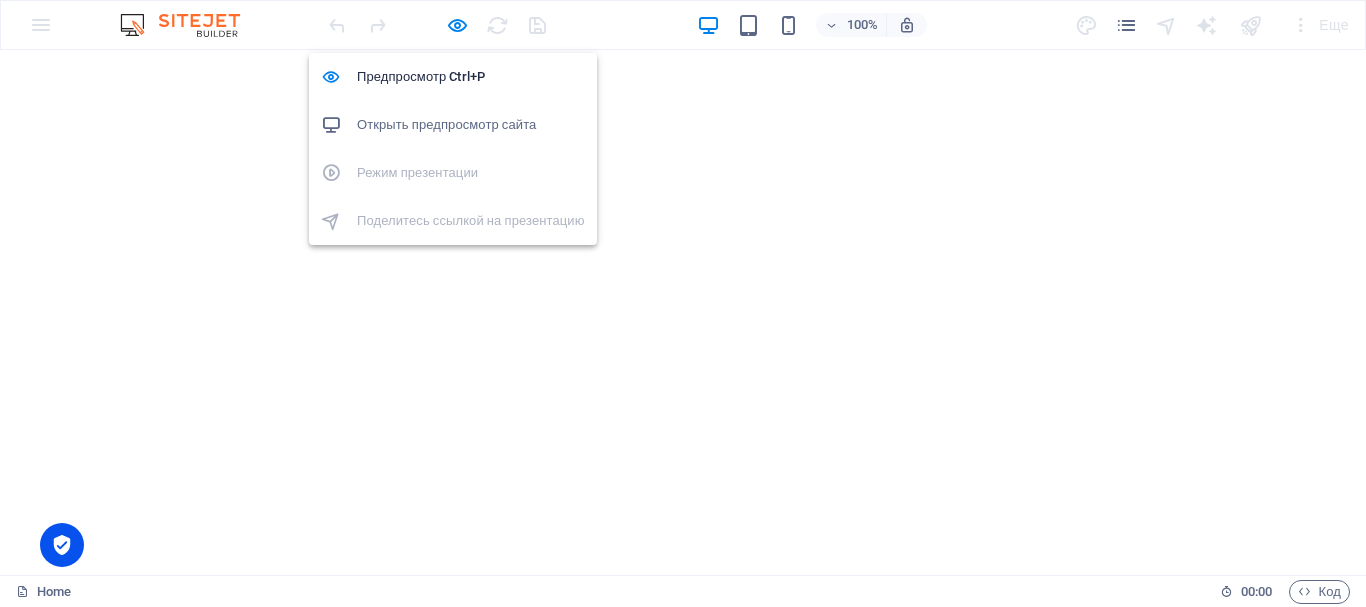click on "Открыть предпросмотр сайта" at bounding box center [471, 125] 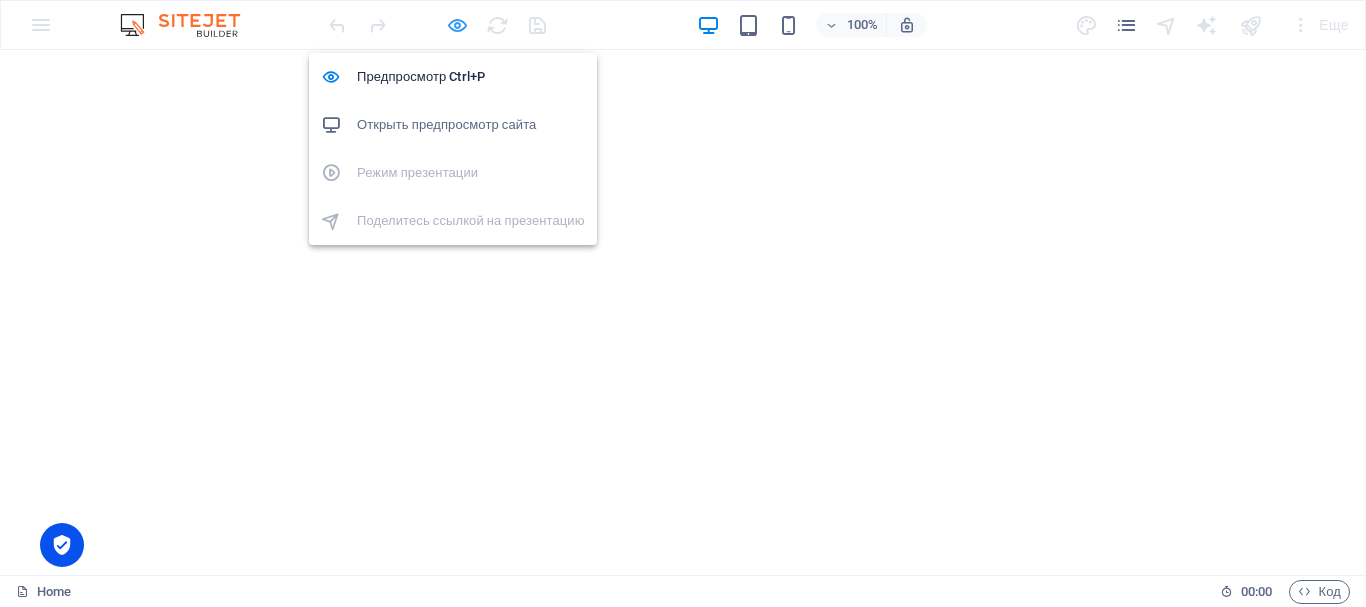 click at bounding box center (457, 25) 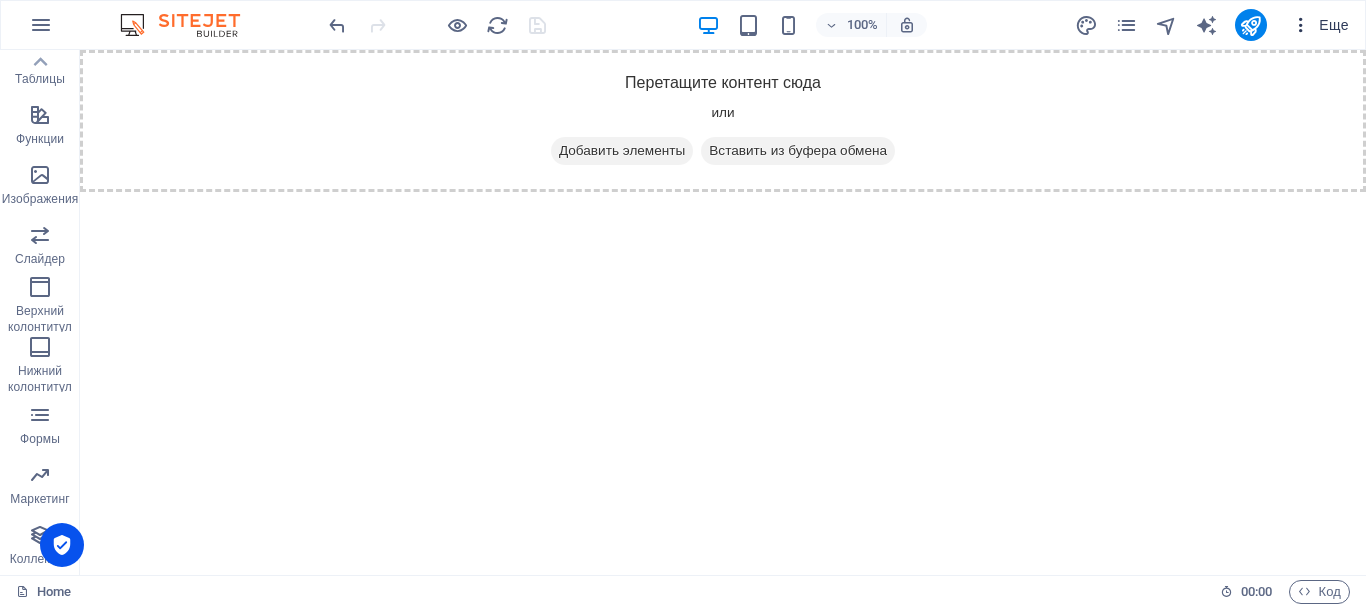 click at bounding box center [1301, 25] 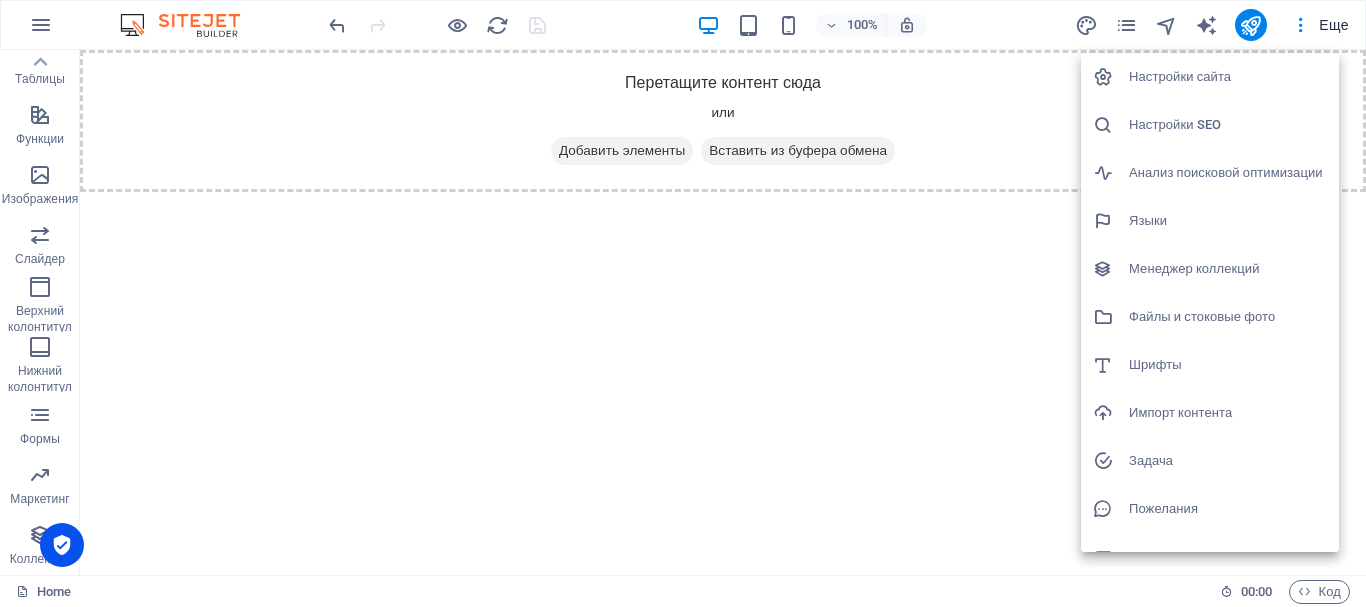 click on "Настройки сайта" at bounding box center [1228, 77] 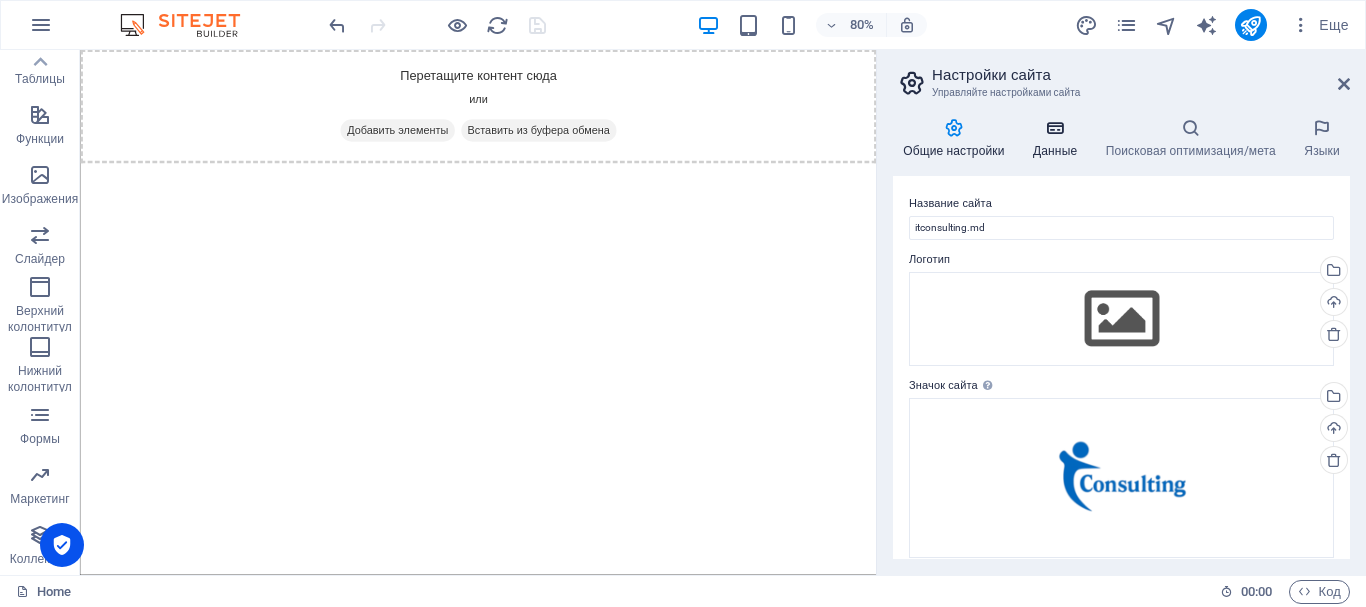 click at bounding box center [1055, 128] 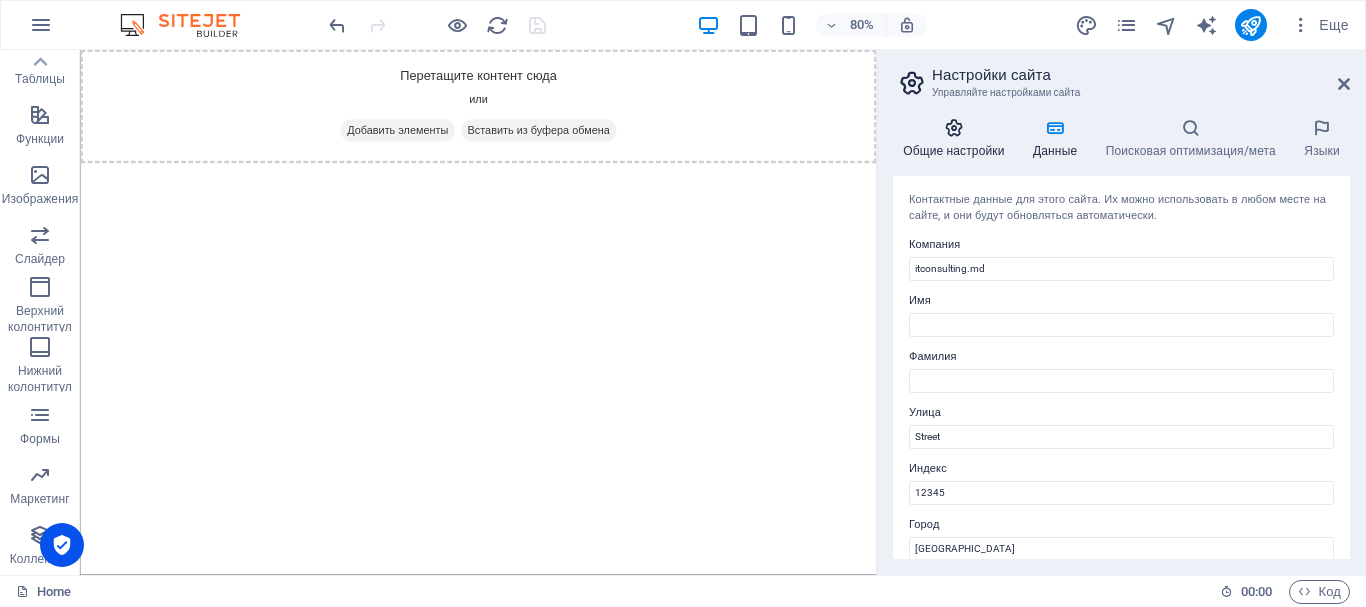 click at bounding box center (954, 128) 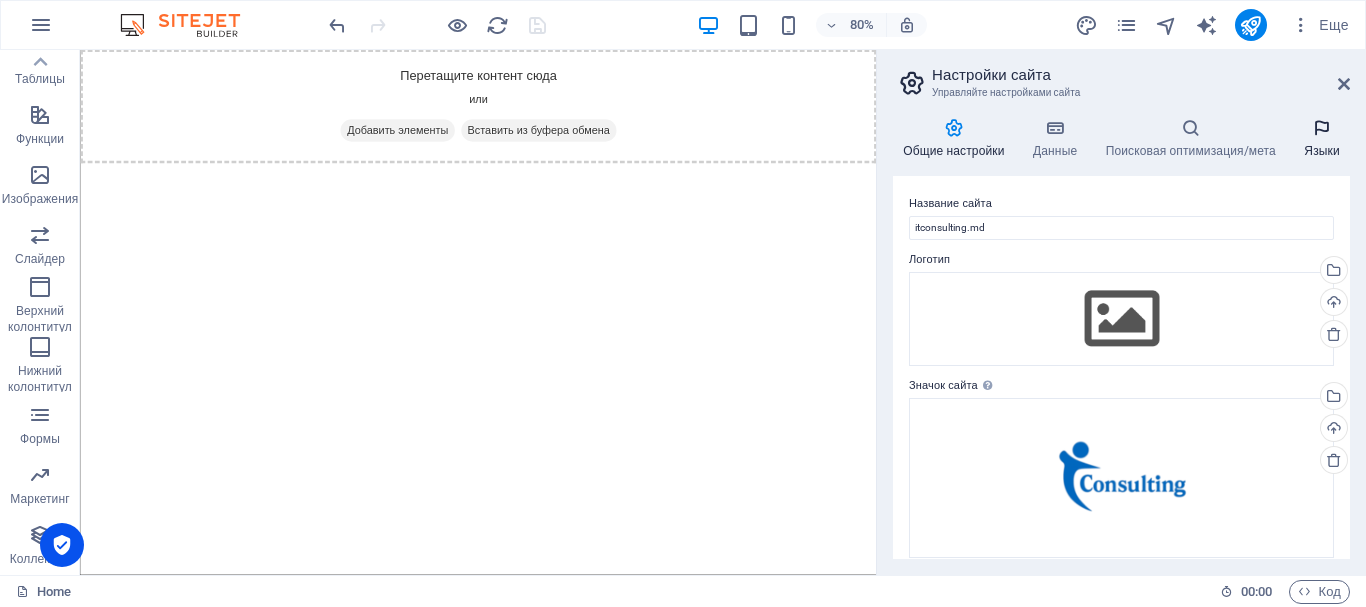 click on "Языки" at bounding box center [1322, 139] 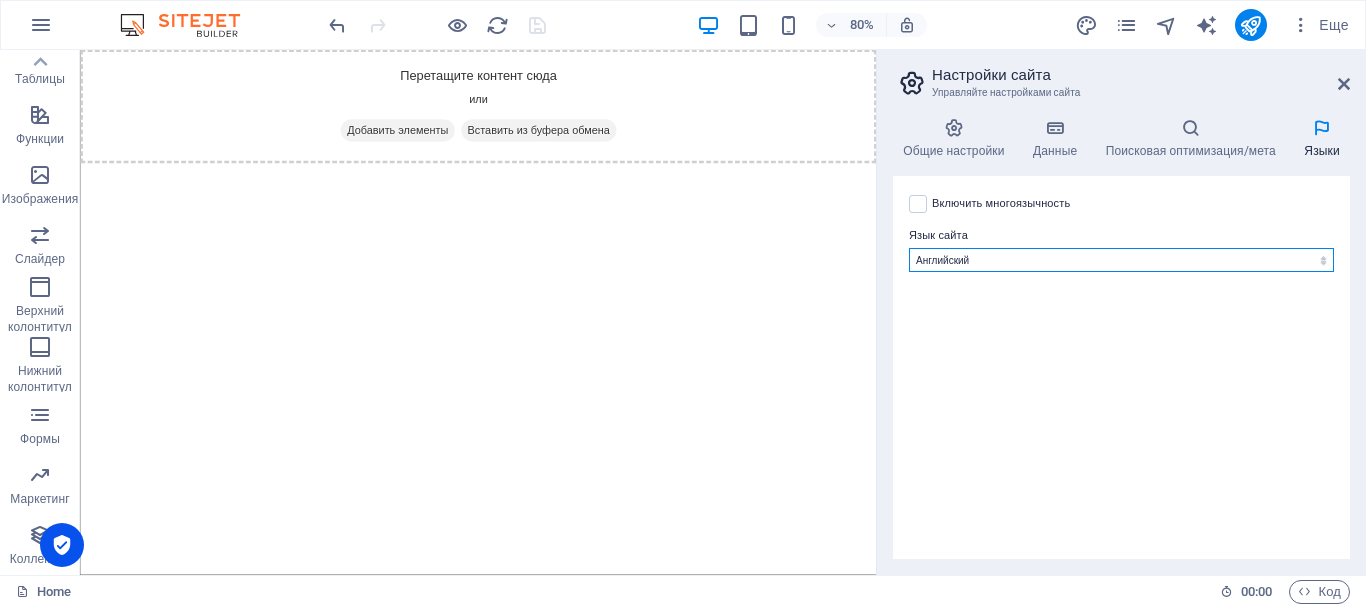 click on "Abkhazian Afar Afrikaans Akan Amharic Aragonese Armenian Assamese Avaric Avestan Aymara Azerbaijani Bambara Bashkir Basque Belarusian Bihari languages Bislama Bokmål Bosnian Breton Burmese Central Khmer Chamorro Chechen Church Slavic Chuvash Cornish Corsican Cree Dzongkha Esperanto Estonian Ewe Faroese Fijian Fulah Gaelic Galician Ganda Georgian Greenlandic Guaraní Gujarati Haitian Creole Hausa Herero Hiri Motu Icelandic Ido Igbo Interlingua Interlingue Inuktitut Inupiaq Irish Javanese Kannada Kashmiri Kazakh Kikuyu Kinyarwanda Komi Kongo Kurdish Kwanyama [GEOGRAPHIC_DATA] Lao Limburgish Lingala [GEOGRAPHIC_DATA]-[GEOGRAPHIC_DATA] [GEOGRAPHIC_DATA] Malagasy Malay Malayalam Maldivian Manx Maori Marathi Marshallese Mongolian [GEOGRAPHIC_DATA] Navajo [GEOGRAPHIC_DATA] Nepali [GEOGRAPHIC_DATA] Northern Sami Norwegian Nynorsk Nuosu Nyanja Occitan Ojibwa Oriya Oromo Ossetian Pali Pashto Quechua Romansh Rundi Samoan Sango Sanskrit Sardinian Shona Sindhi Sinhalese Somali South Ndebele Southern Sotho Sundanese Swahili Swati Swedish Tagalog Tahitian Tajik Tamil Tatar Telugu Tonga" at bounding box center (1121, 260) 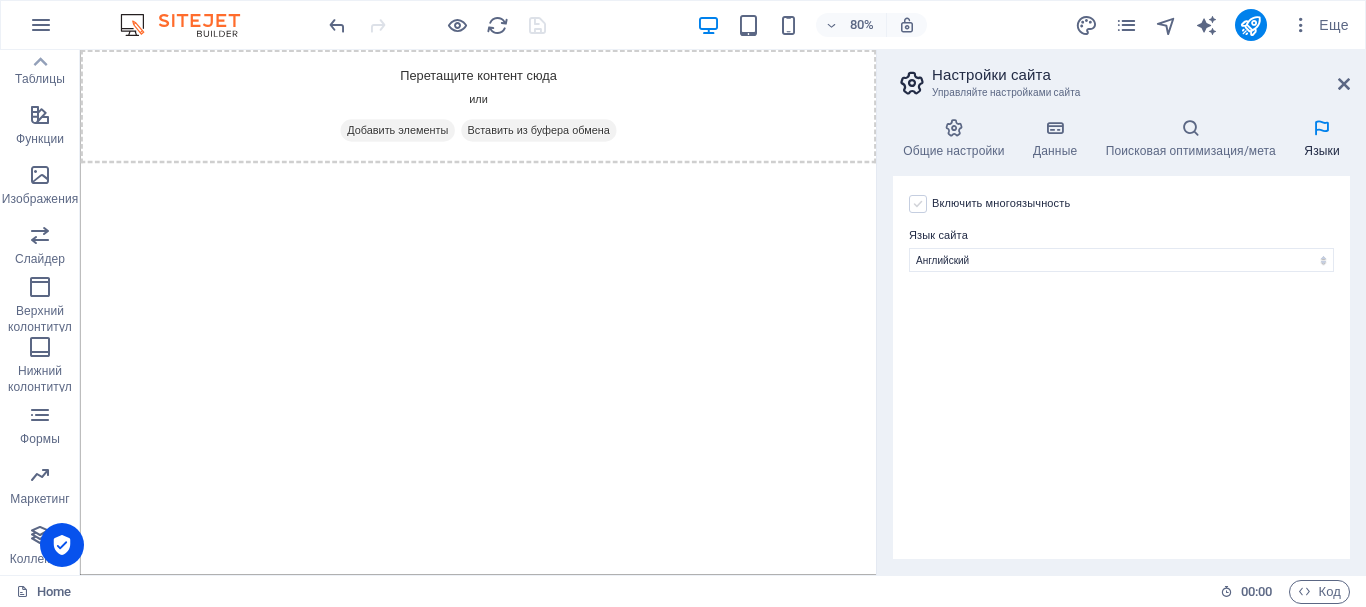 click at bounding box center (918, 204) 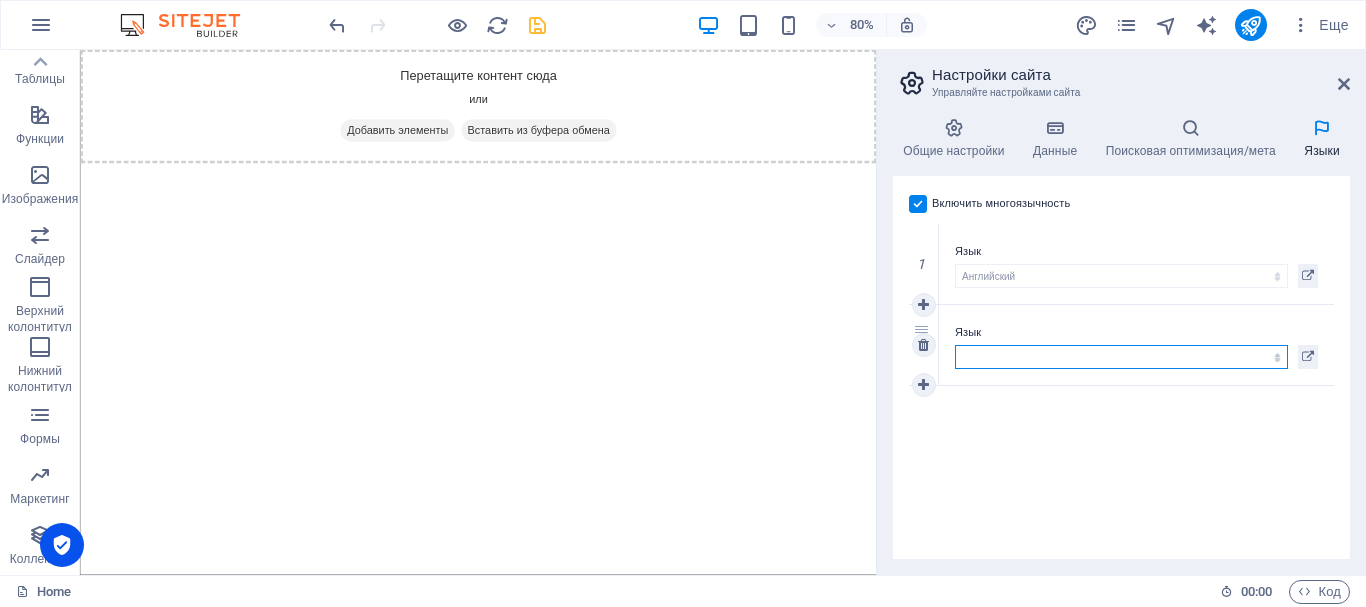 click on "Abkhazian Afar Afrikaans Akan Amharic Aragonese Armenian Assamese Avaric Avestan Aymara Azerbaijani Bambara Bashkir Basque Belarusian Bihari languages Bislama Bokmål Bosnian Breton Burmese Central Khmer Chamorro Chechen Church Slavic Chuvash Cornish Corsican Cree Dzongkha Esperanto Estonian Ewe Faroese Fijian Fulah Gaelic Galician Ganda Georgian Greenlandic Guaraní Gujarati Haitian Creole Hausa Herero Hiri Motu Icelandic Ido Igbo Interlingua Interlingue Inuktitut Inupiaq Irish Javanese Kannada Kashmiri Kazakh Kikuyu Kinyarwanda Komi Kongo Kurdish Kwanyama [GEOGRAPHIC_DATA] Lao Limburgish Lingala [GEOGRAPHIC_DATA]-[GEOGRAPHIC_DATA] [GEOGRAPHIC_DATA] Malagasy Malay Malayalam Maldivian Manx Maori Marathi Marshallese Mongolian [GEOGRAPHIC_DATA] Navajo [GEOGRAPHIC_DATA] Nepali [GEOGRAPHIC_DATA] Northern Sami Norwegian Nynorsk Nuosu Nyanja Occitan Ojibwa Oriya Oromo Ossetian Pali Pashto Quechua Romansh Rundi Samoan Sango Sanskrit Sardinian Shona Sindhi Sinhalese Somali South Ndebele Southern Sotho Sundanese Swahili Swati Swedish Tagalog Tahitian Tajik Tamil Tatar Telugu Tonga" at bounding box center (1121, 357) 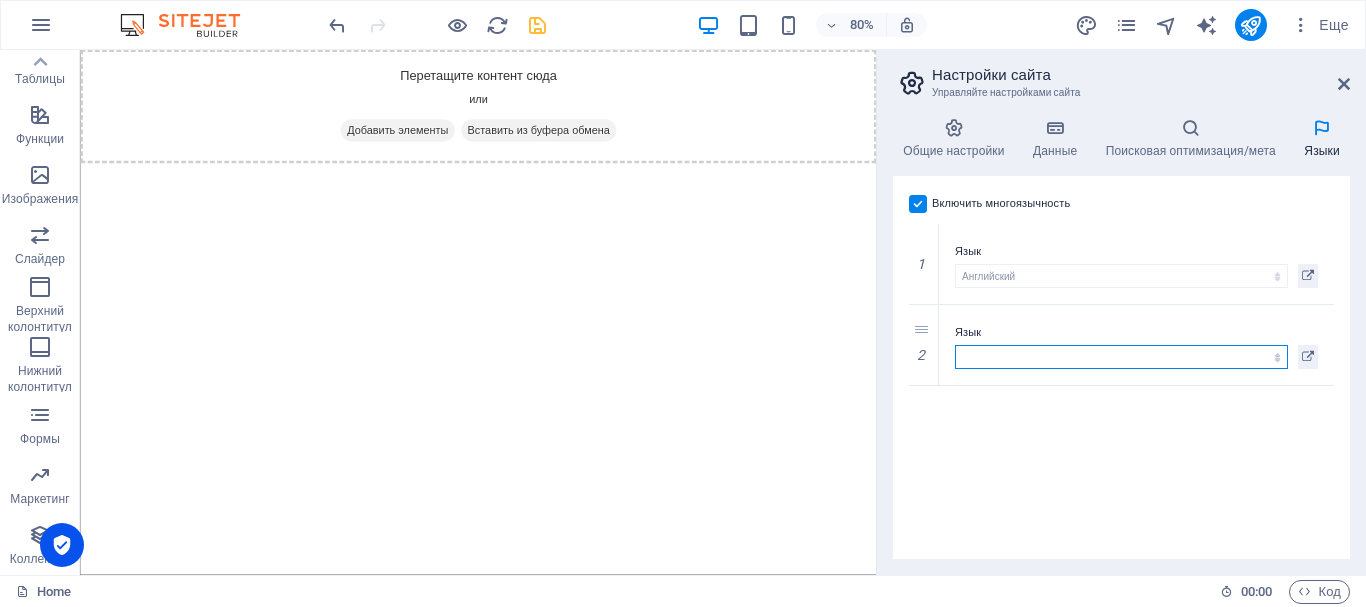 select on "90" 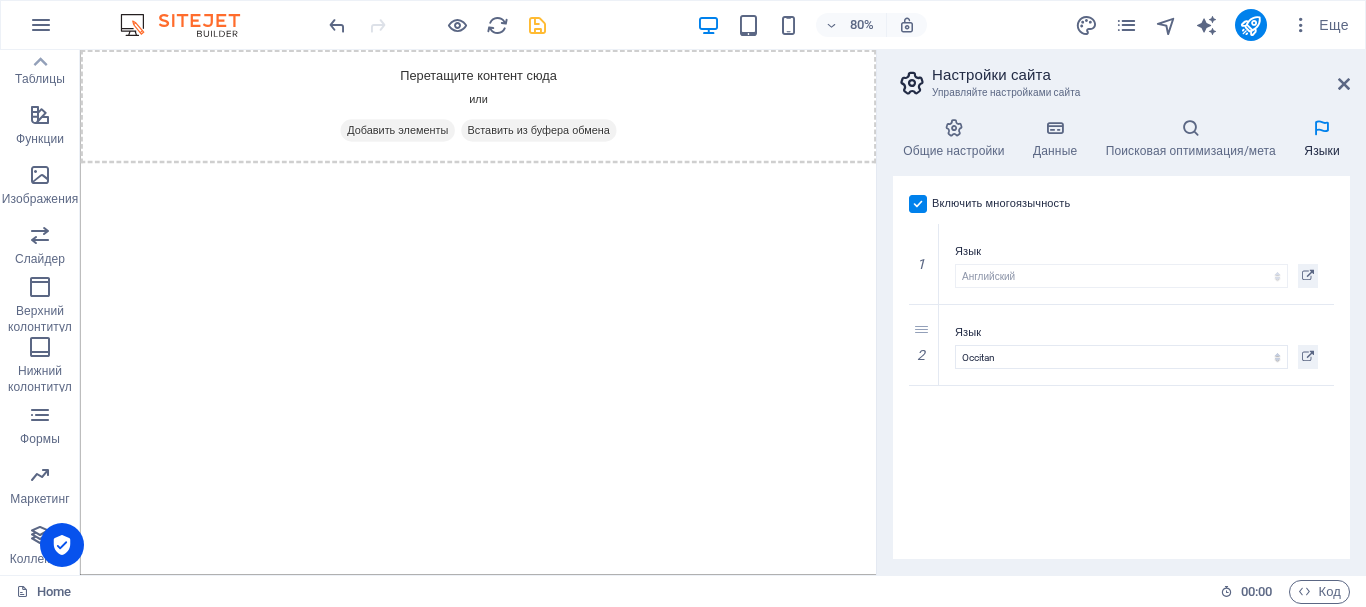 click on "Включить многоязычность Чтобы отключить многоязычность, удалите все языки, кроме одного. Язык сайта Abkhazian Afar Afrikaans Akan Amharic Aragonese Armenian Assamese Avaric Avestan Aymara Azerbaijani Bambara Bashkir Basque Belarusian Bihari languages Bislama Bokmål Bosnian Breton Burmese Central Khmer Chamorro Chechen Church Slavic Chuvash Cornish Corsican Cree Dzongkha Esperanto Estonian Ewe Faroese Fijian Fulah Gaelic Galician Ganda Georgian Greenlandic Guaraní Gujarati Haitian Creole Hausa Herero Hiri Motu Icelandic Ido Igbo Interlingua Interlingue Inuktitut Inupiaq Irish Javanese Kannada Kashmiri Kazakh Kikuyu Kinyarwanda Komi Kongo Kurdish Kwanyama Kyrgyz Lao Limburgish Lingala [GEOGRAPHIC_DATA]-[GEOGRAPHIC_DATA] [GEOGRAPHIC_DATA] Malagasy Malay Malayalam Maldivian Manx Maori Marathi Marshallese Mongolian [GEOGRAPHIC_DATA] Navajo [GEOGRAPHIC_DATA] Nepali North Ndebele Northern Sami Norwegian Nynorsk Nuosu Nyanja Occitan Ojibwa Oriya Oromo Ossetian Pali Pashto Quechua" at bounding box center (1121, 367) 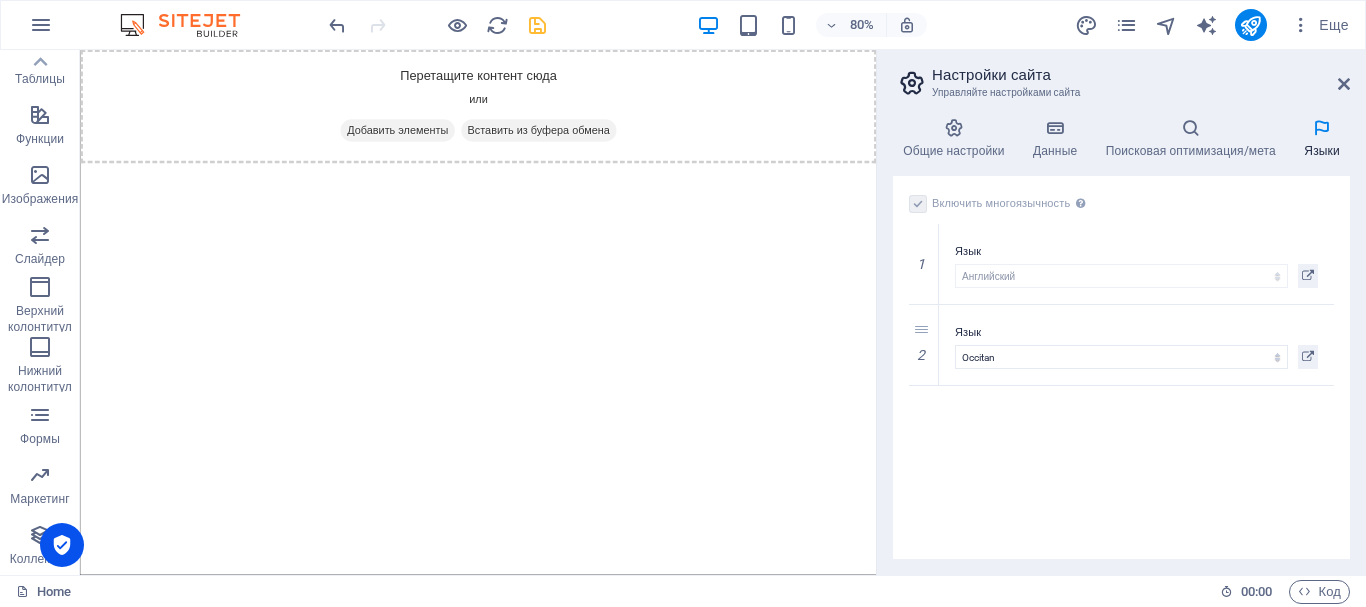 click at bounding box center (918, 204) 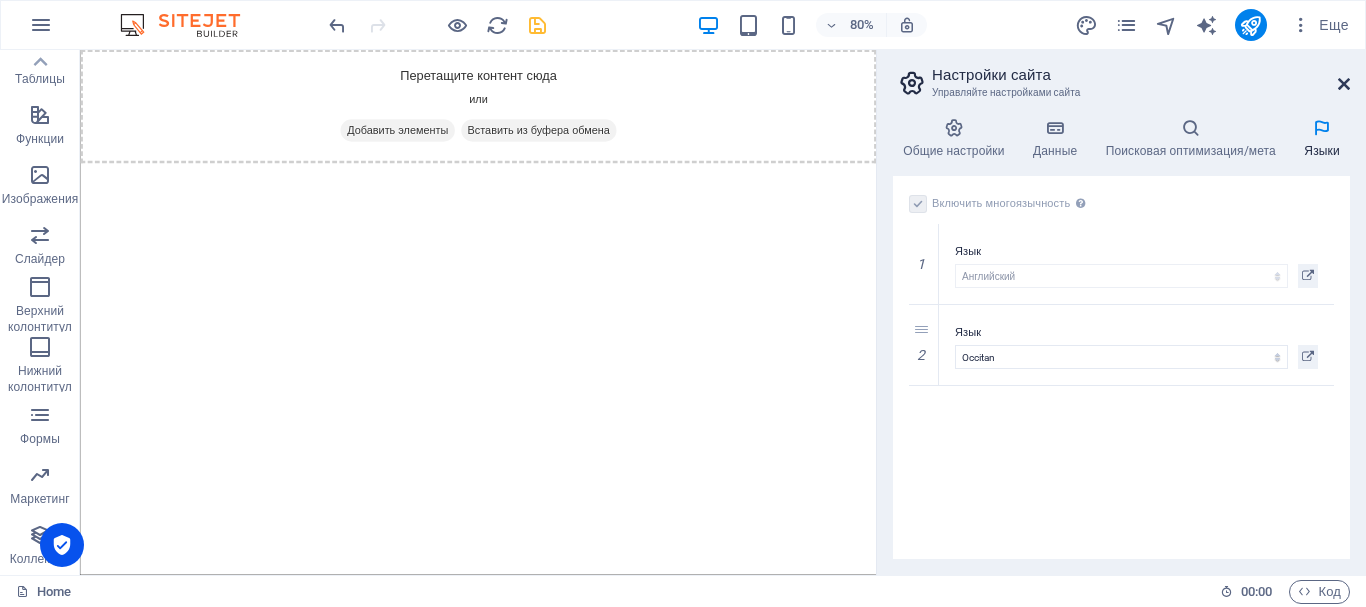 click on "Настройки сайта Управляйте настройками сайта  Общие настройки  Данные  Поисковая оптимизация/мета  Языки Название сайта itconsulting.md Логотип Перетащите файлы сюда, нажмите, чтобы выбрать файлы, или выберите файлы из раздела "Файлы" или из бесплатных стоковых фото и видео Выберите файлы из менеджера файлов или из стоковых фото либо загрузите файлы Загрузить Значок сайта Установите значок сайта. Значок сайта — это небольшой значок, отображаемый на вкладке браузера рядом с названием сайта. Он помогает посетителям узнавать ваш сайт. Загрузить Загрузить Имя AI 1" at bounding box center [1121, 312] 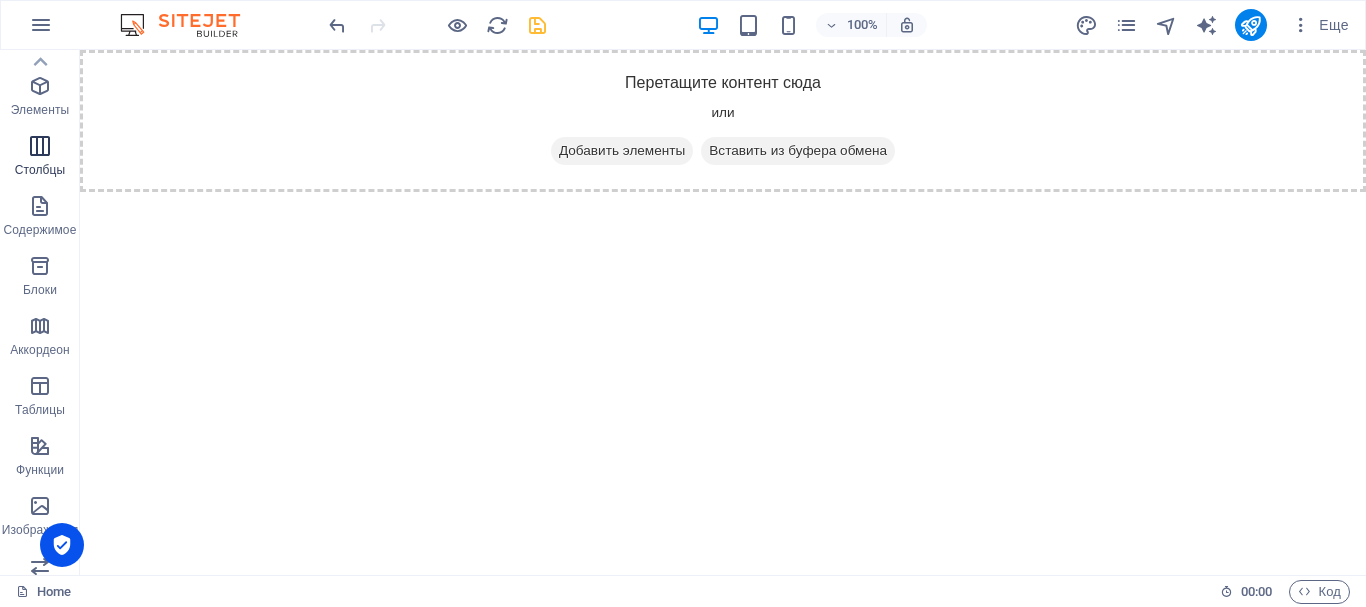 scroll, scrollTop: 0, scrollLeft: 0, axis: both 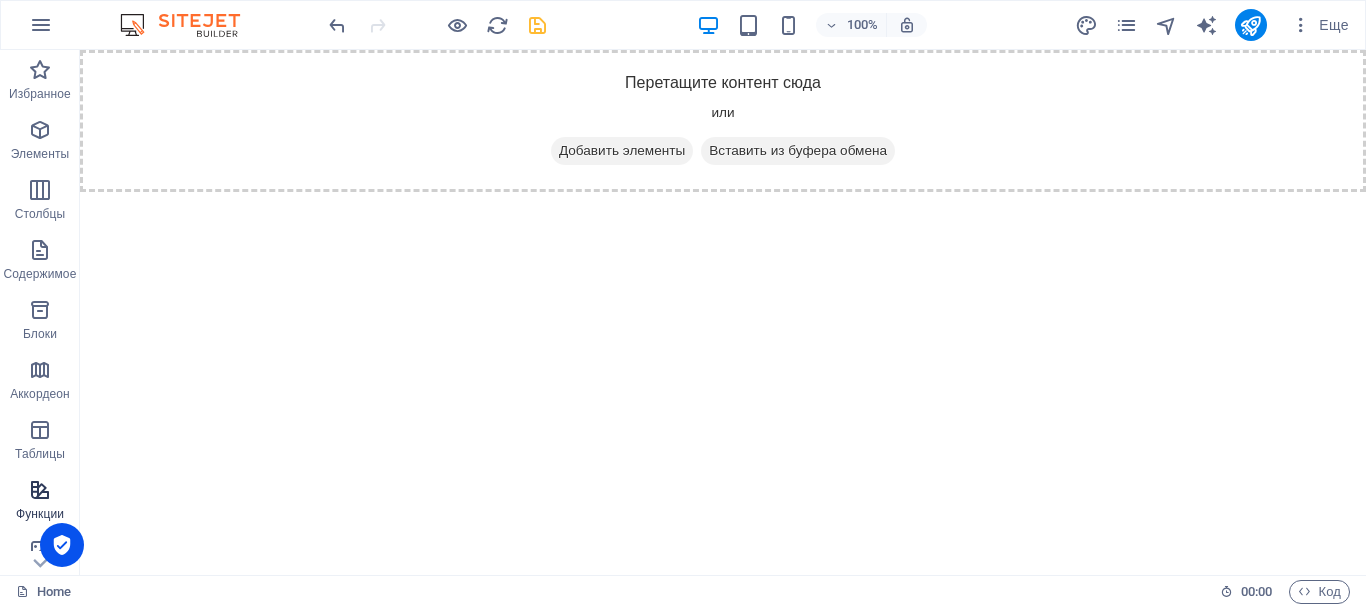 click on "Функции" at bounding box center [40, 502] 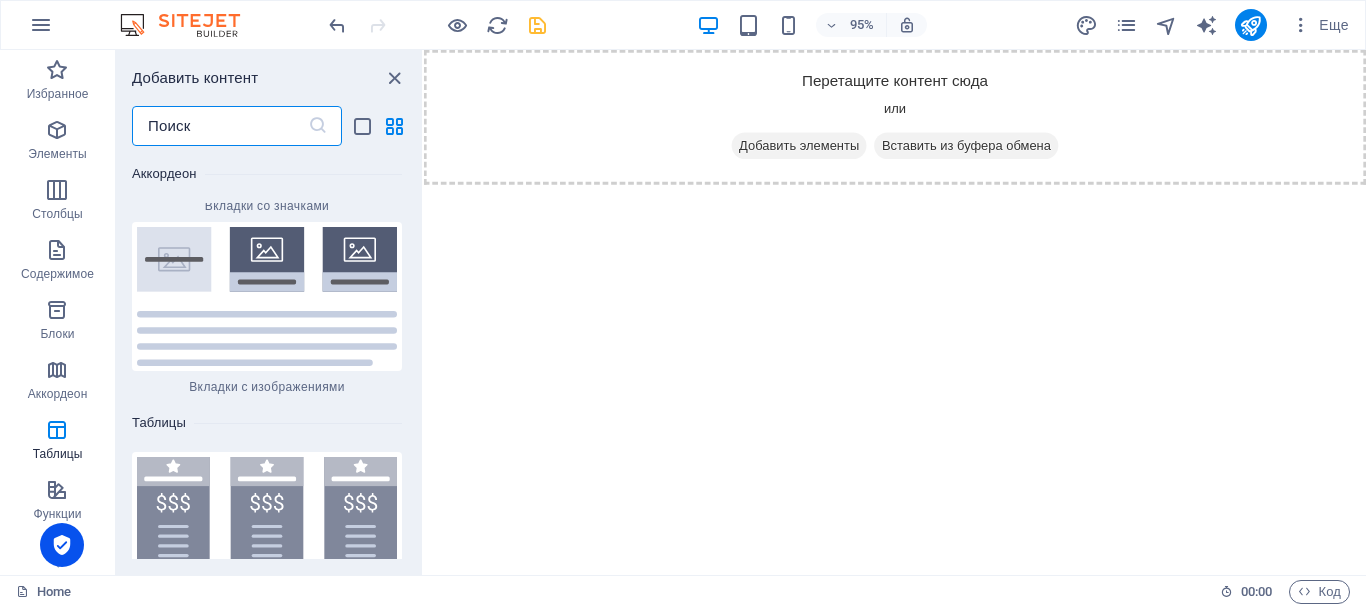 scroll, scrollTop: 12680, scrollLeft: 0, axis: vertical 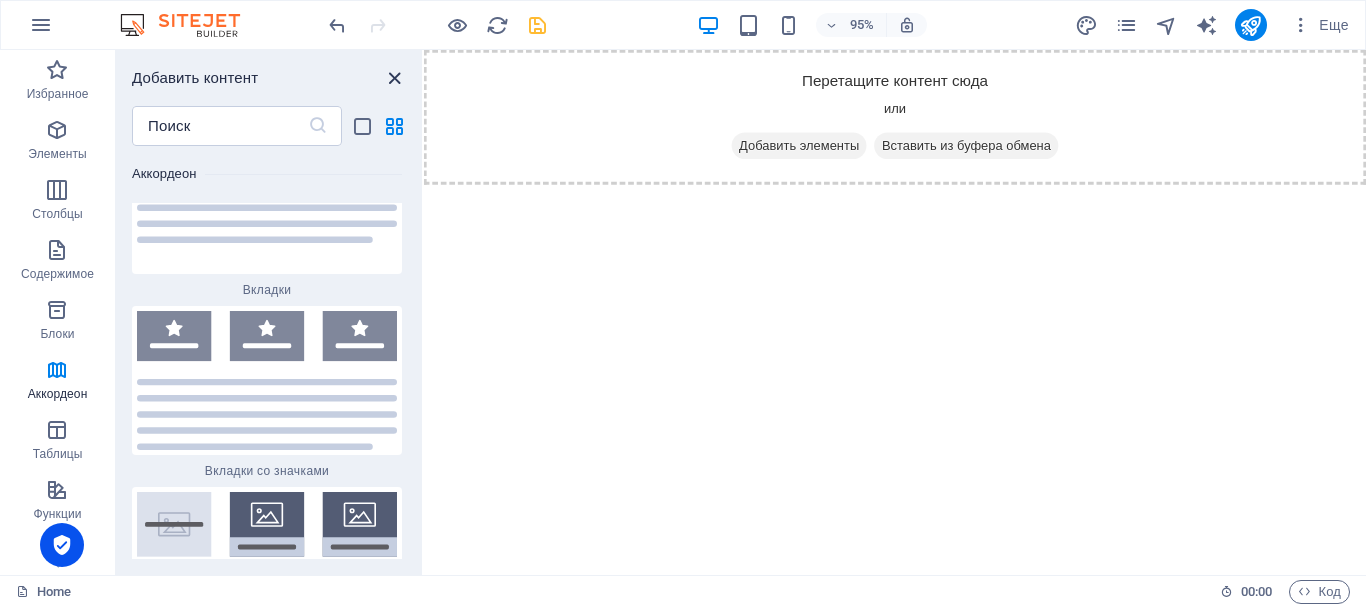click at bounding box center [394, 78] 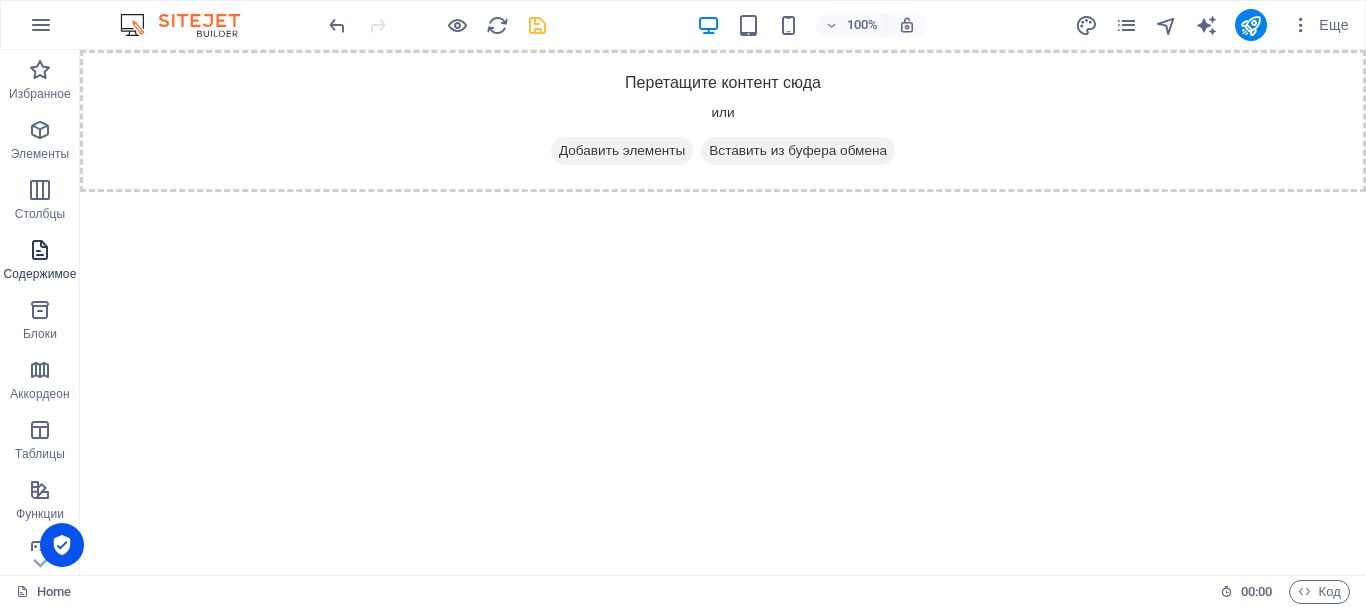 click on "Содержимое" at bounding box center (40, 262) 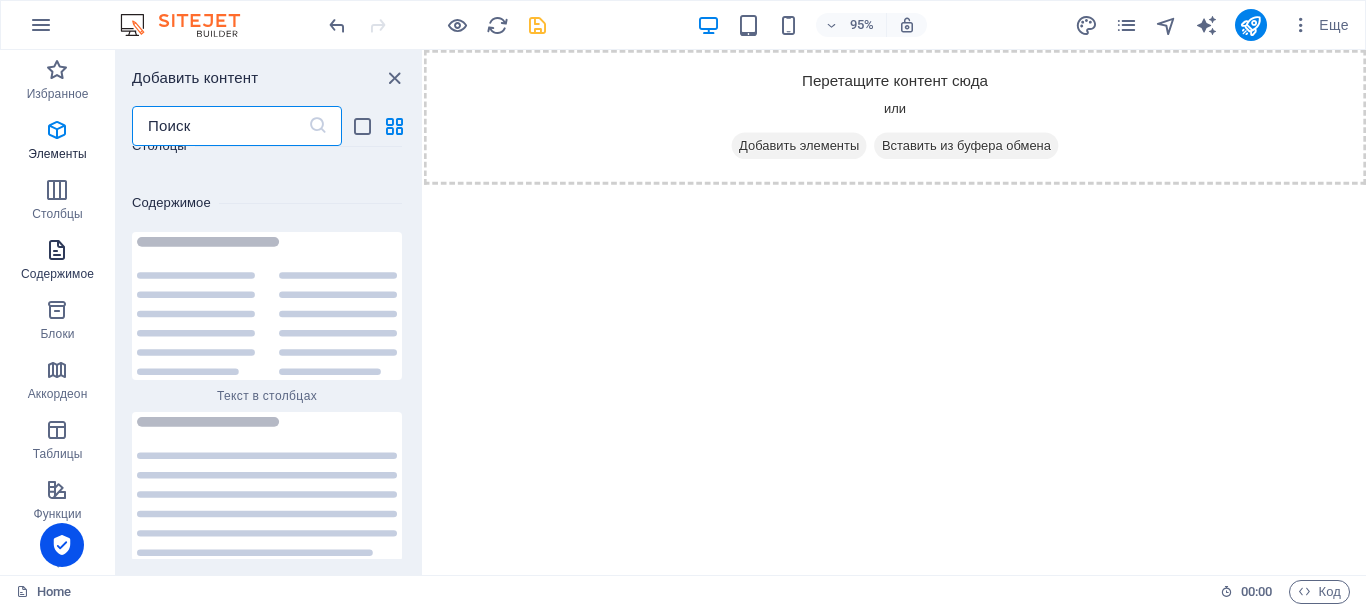 scroll, scrollTop: 6734, scrollLeft: 0, axis: vertical 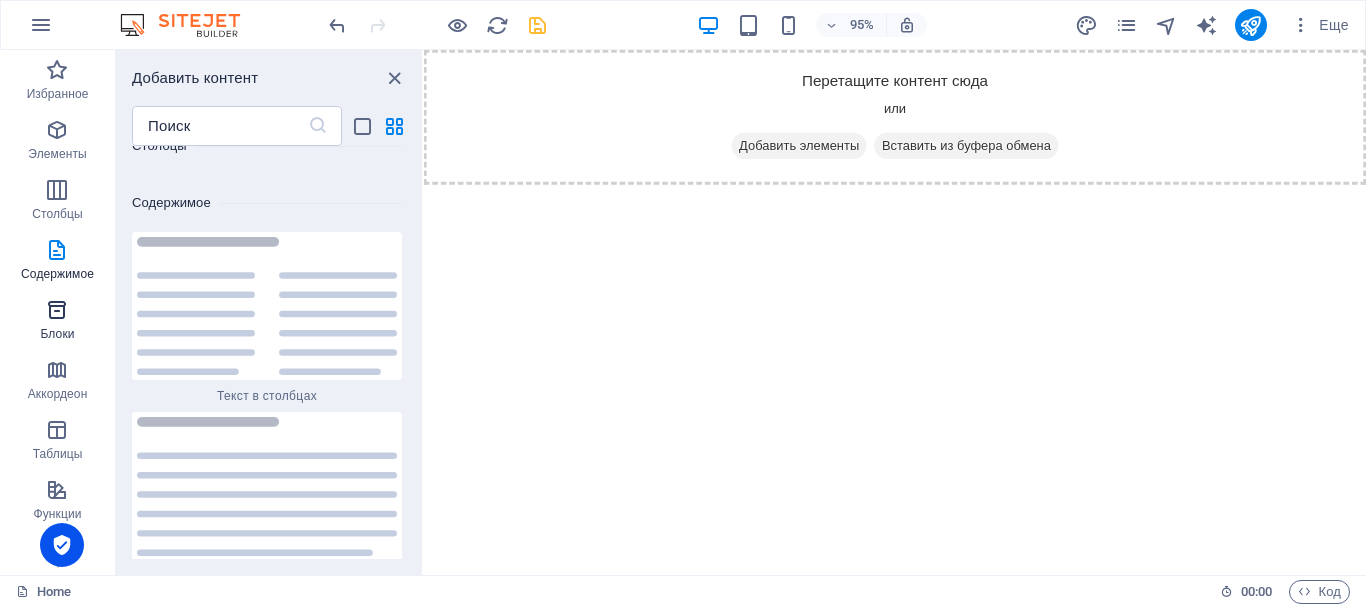 click at bounding box center (57, 310) 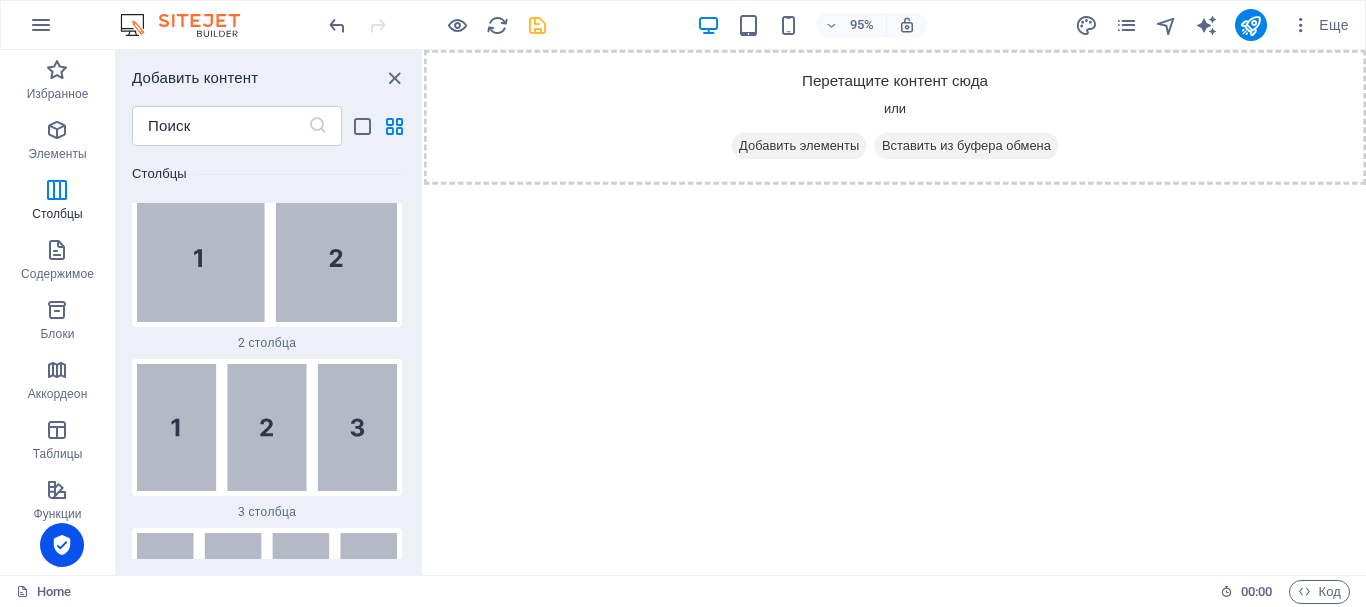 scroll, scrollTop: 1094, scrollLeft: 0, axis: vertical 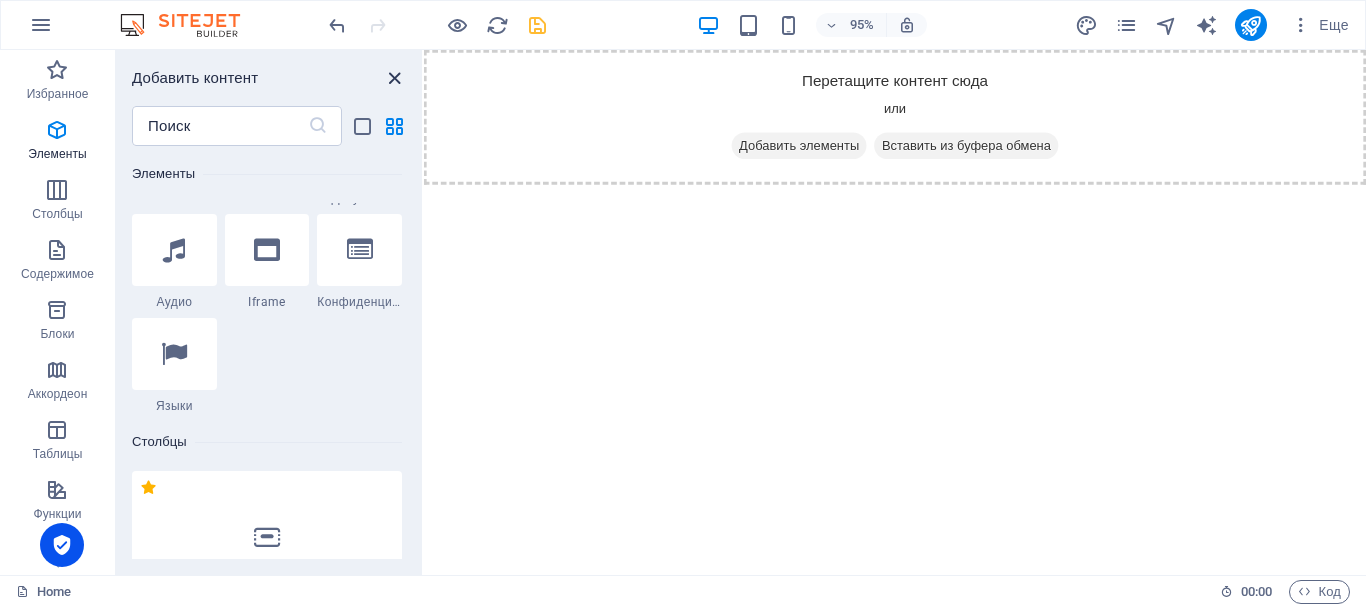 drag, startPoint x: 400, startPoint y: 78, endPoint x: 316, endPoint y: 27, distance: 98.270035 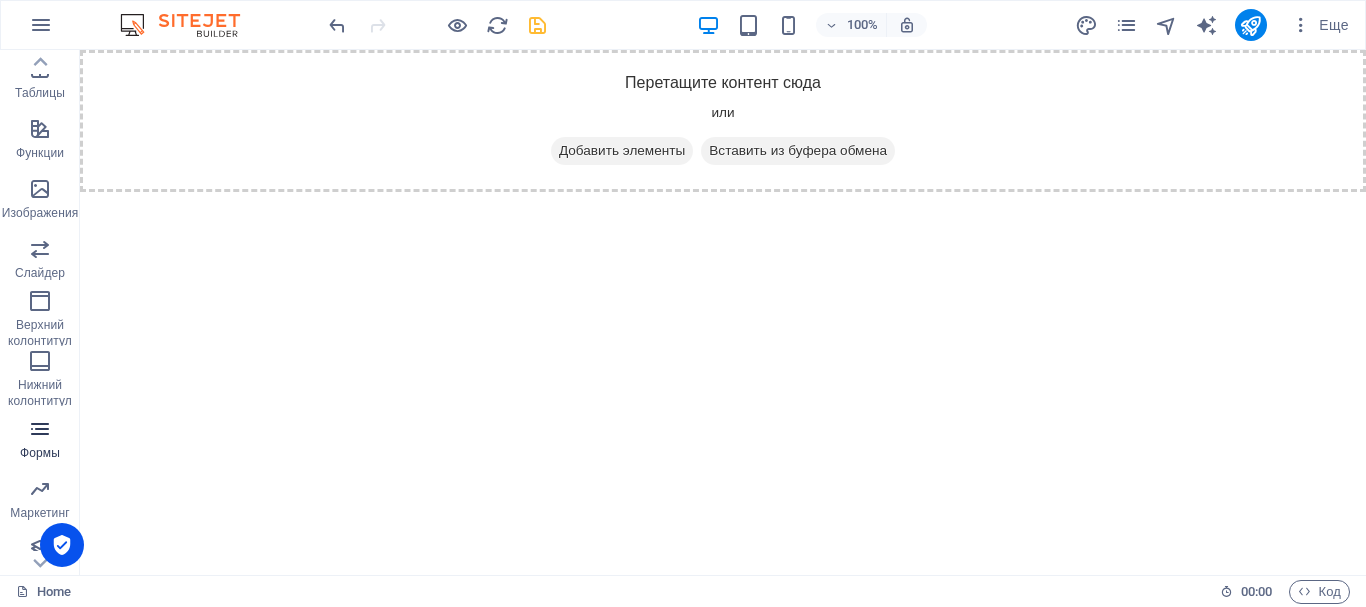 scroll, scrollTop: 375, scrollLeft: 0, axis: vertical 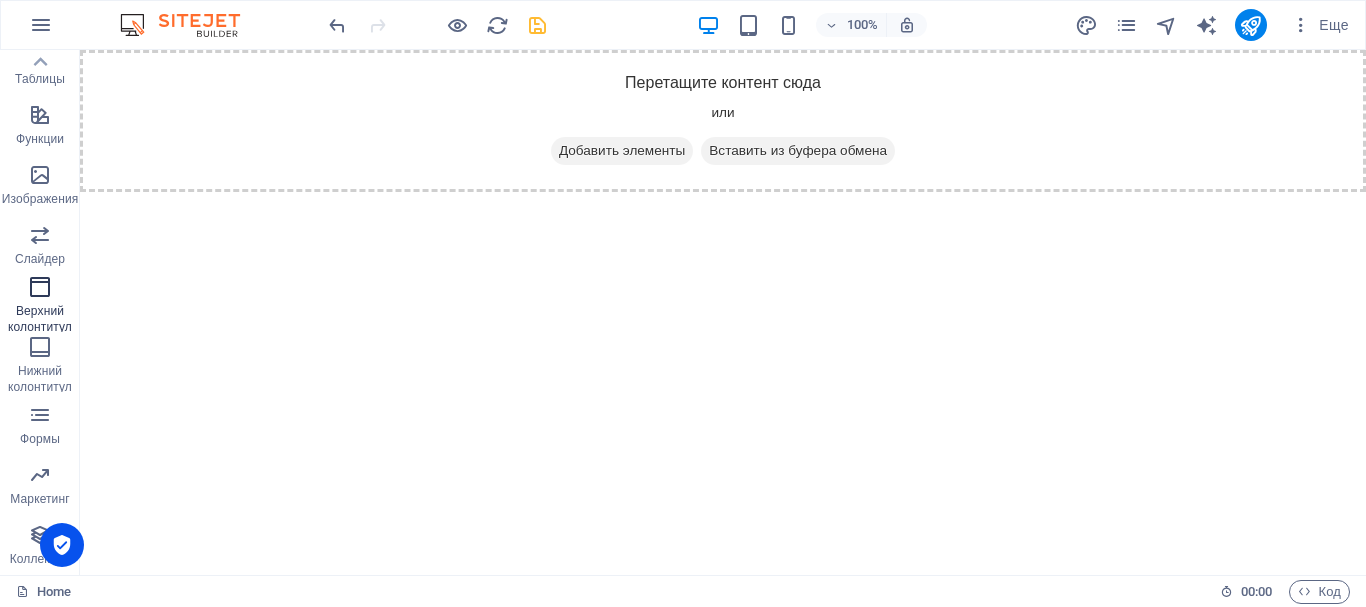 click at bounding box center [40, 287] 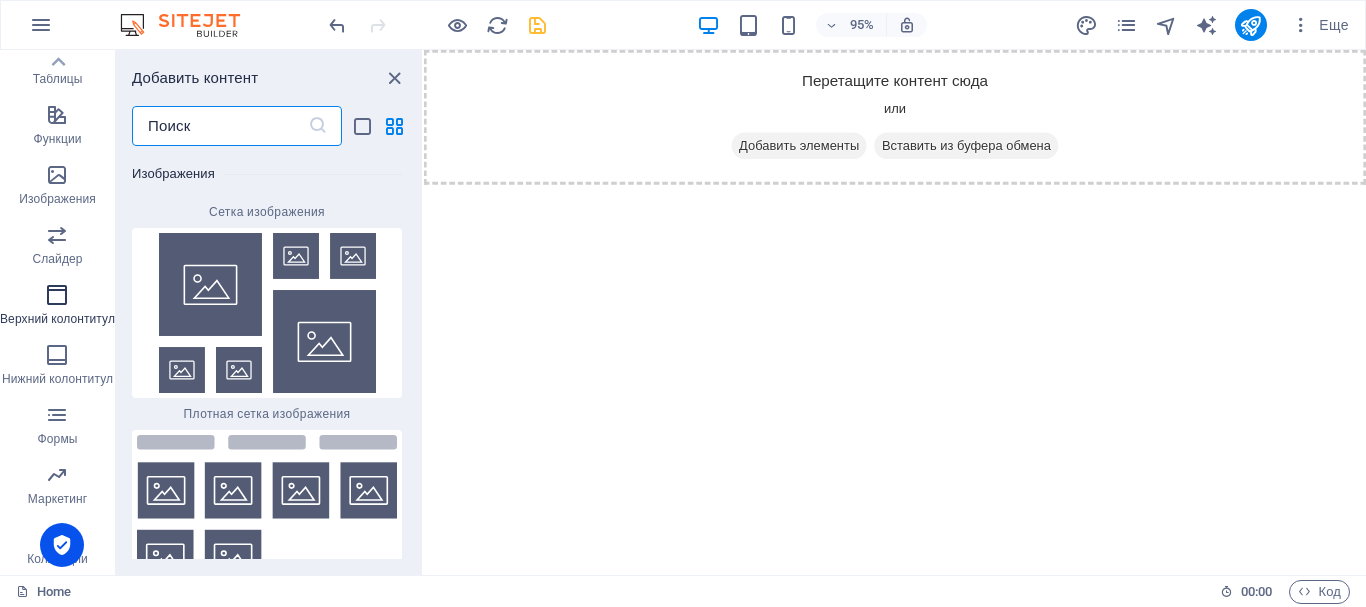 scroll, scrollTop: 23217, scrollLeft: 0, axis: vertical 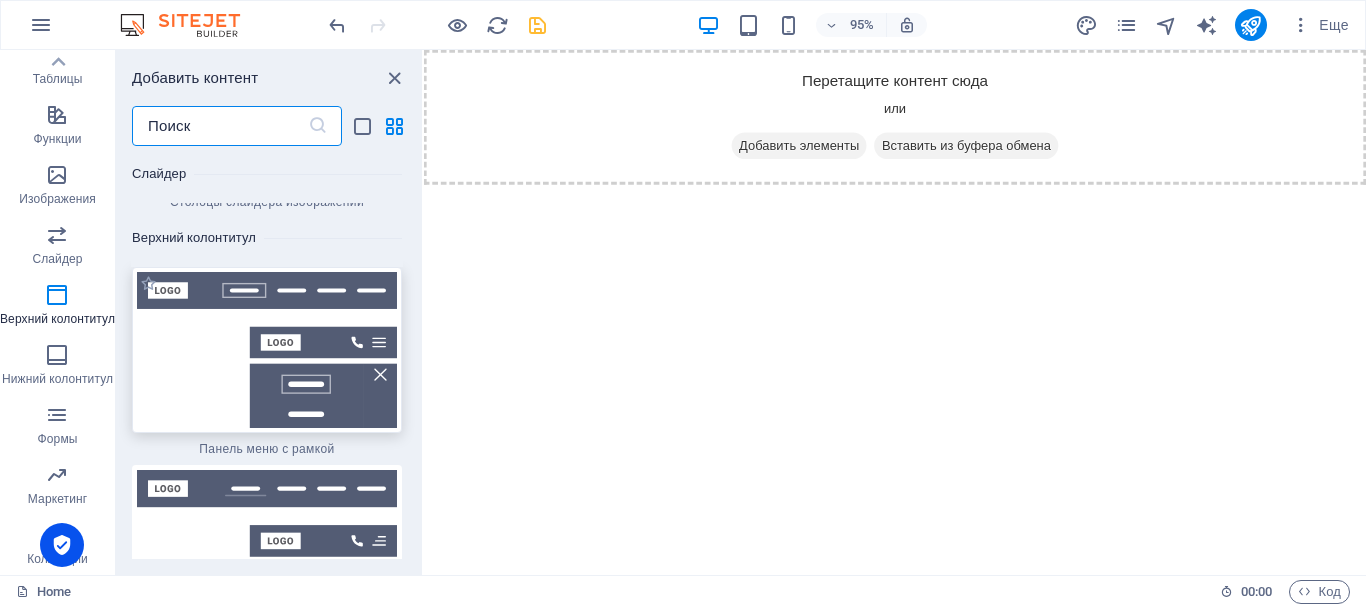 click at bounding box center (267, 350) 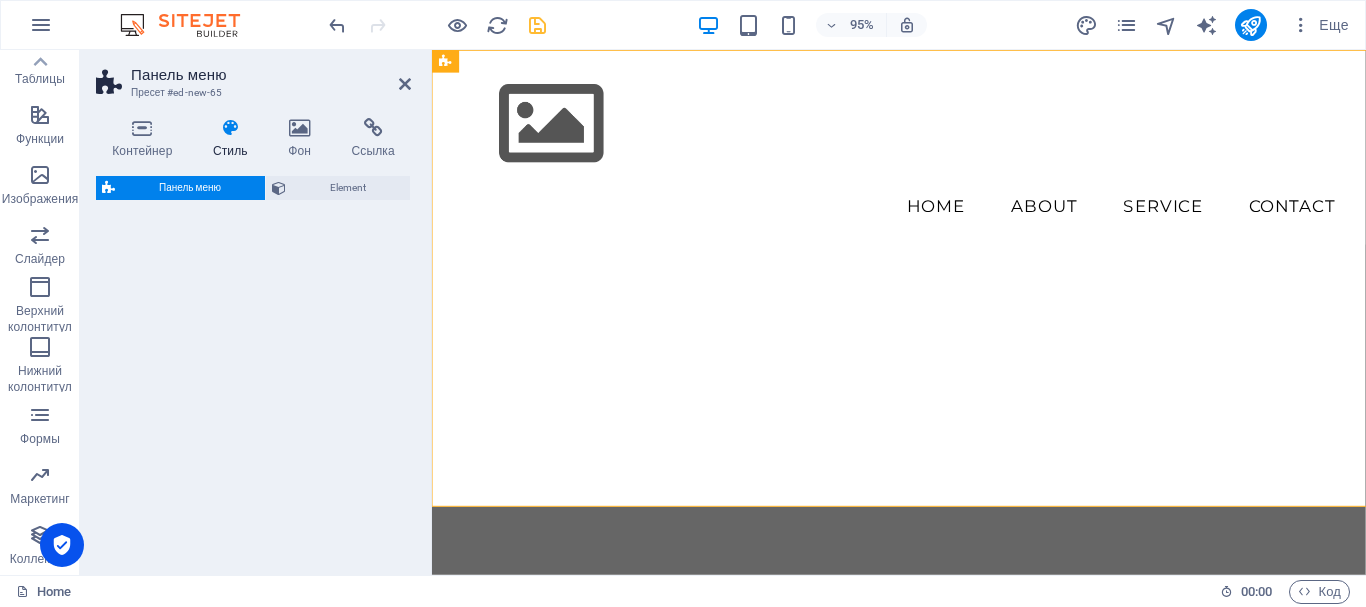 select on "rem" 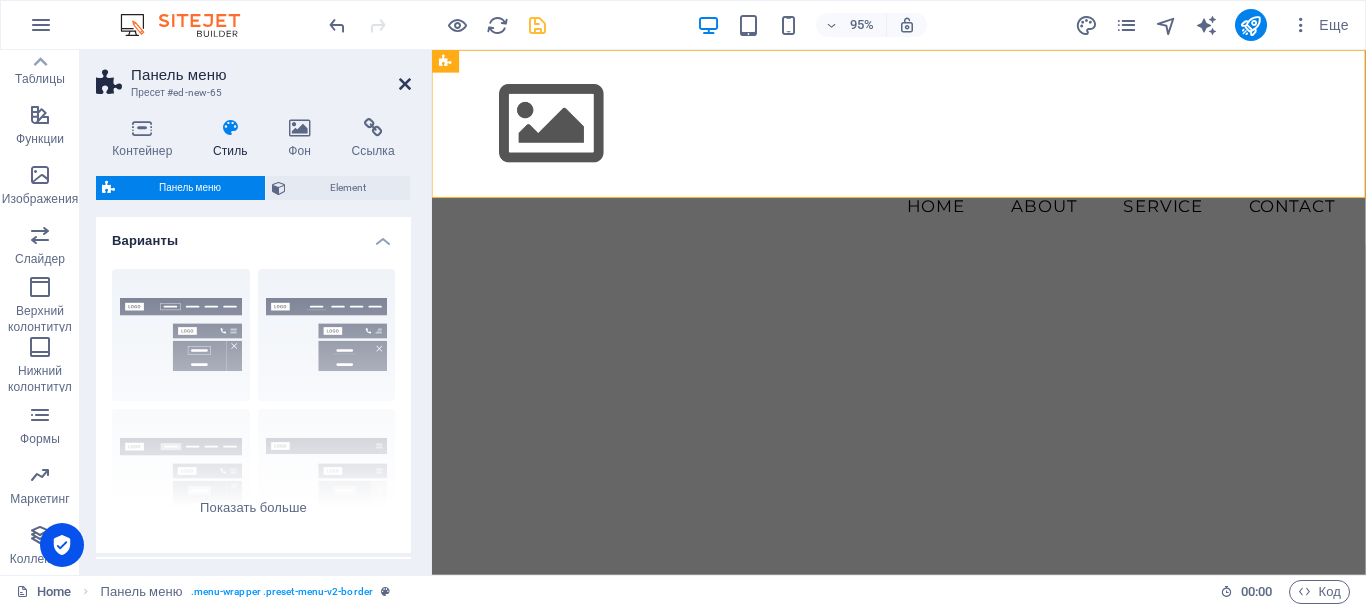 click at bounding box center [405, 84] 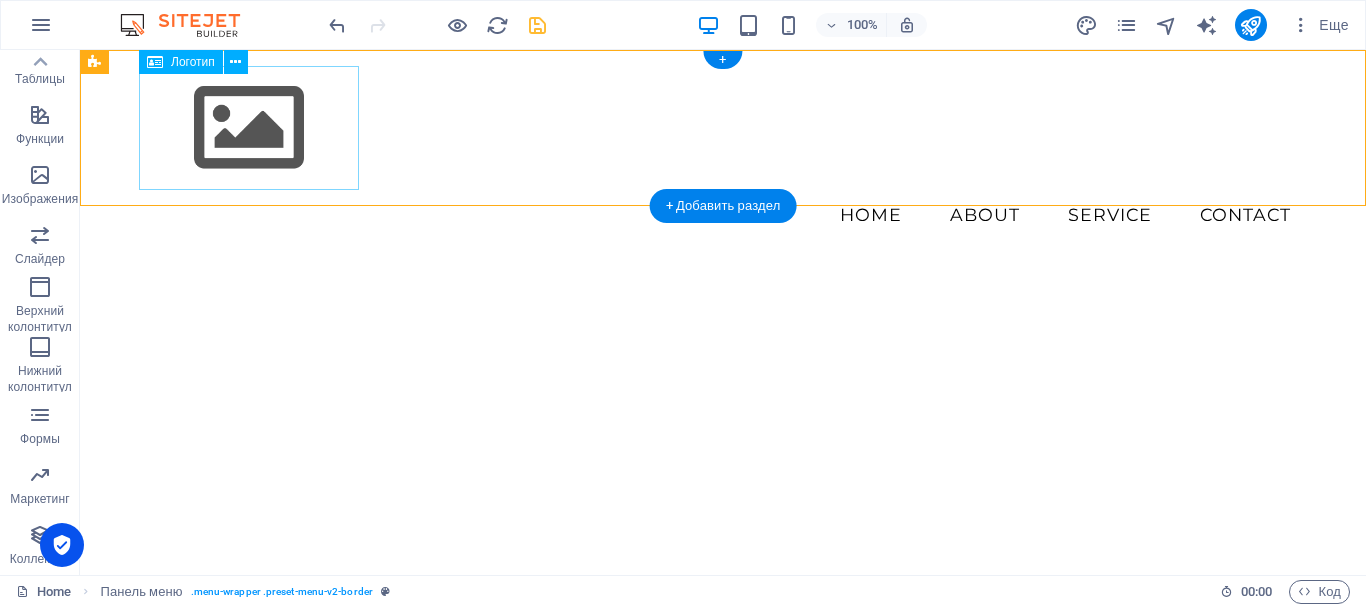 click at bounding box center [723, 128] 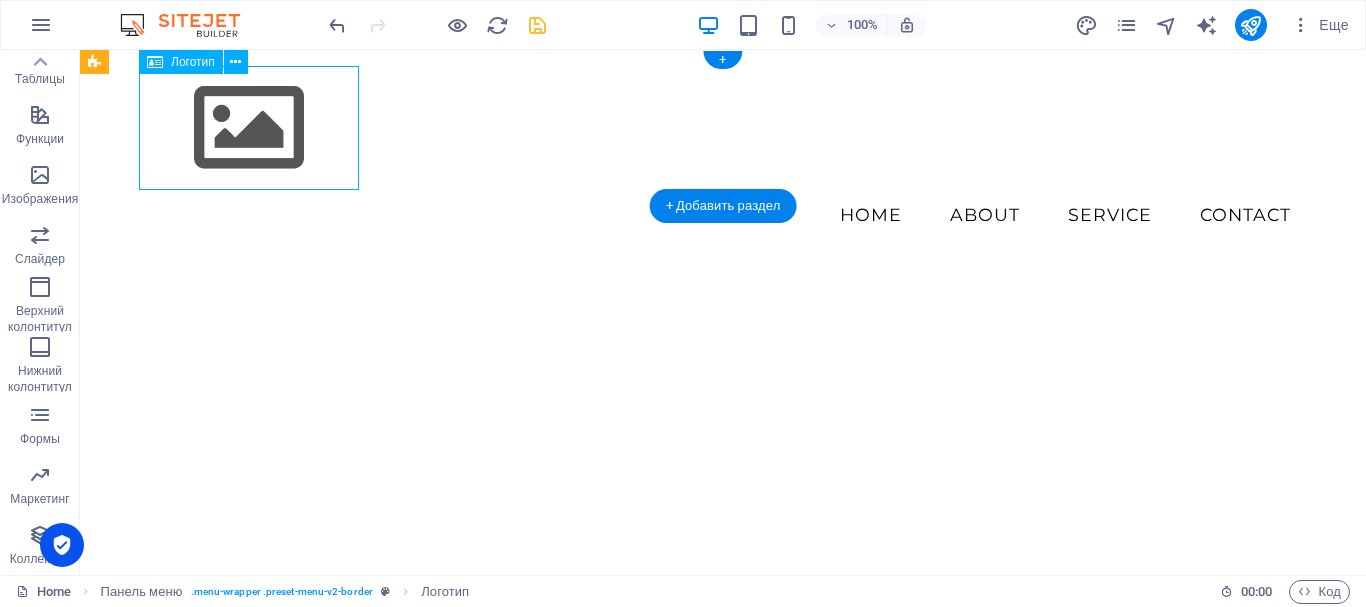 click at bounding box center (723, 128) 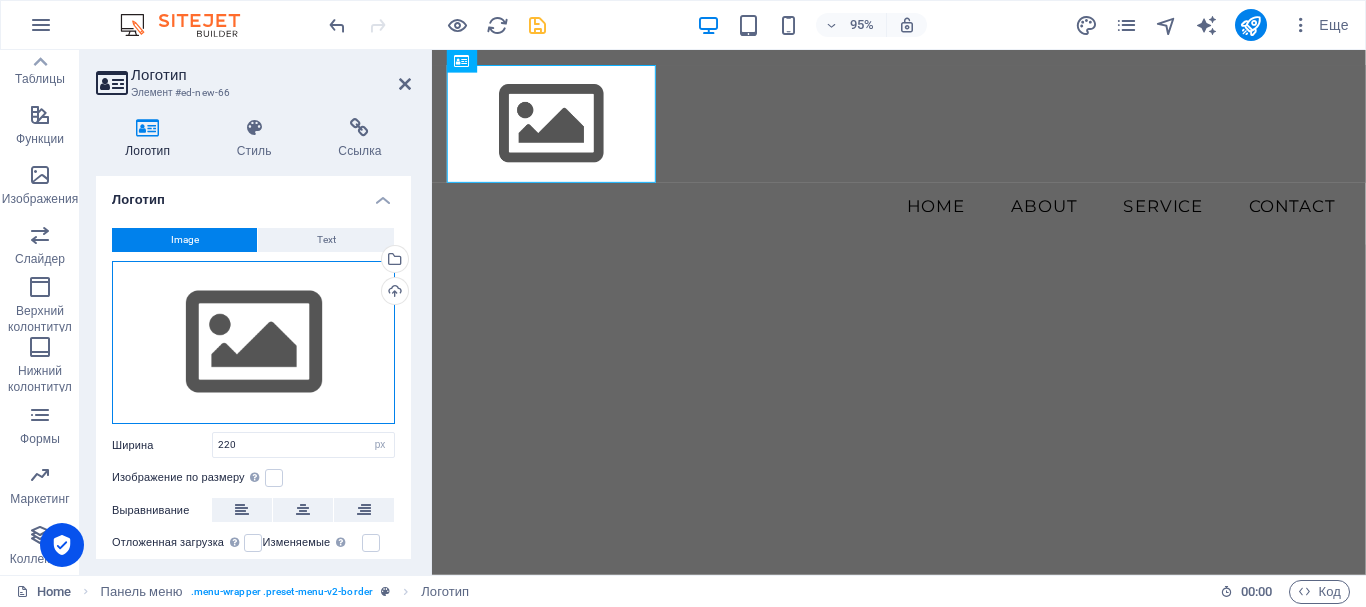 click on "Перетащите файлы сюда, нажмите, чтобы выбрать файлы, или выберите файлы из раздела "Файлы" или из бесплатных стоковых фото и видео" at bounding box center (253, 343) 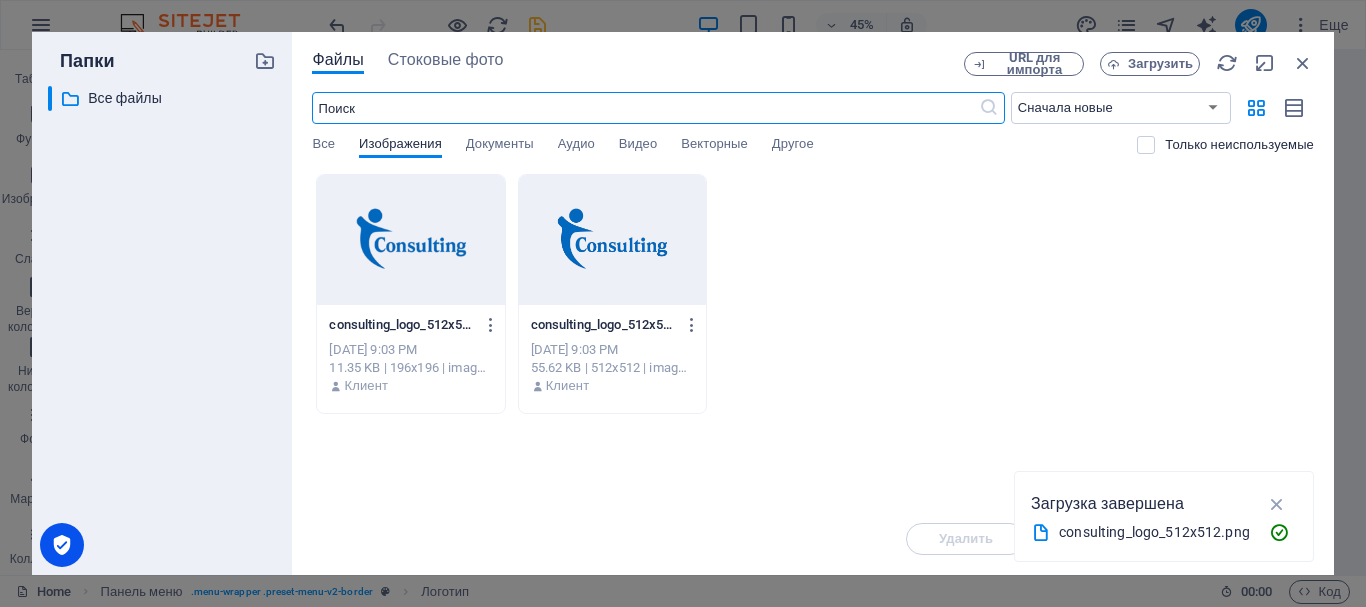 click at bounding box center [410, 240] 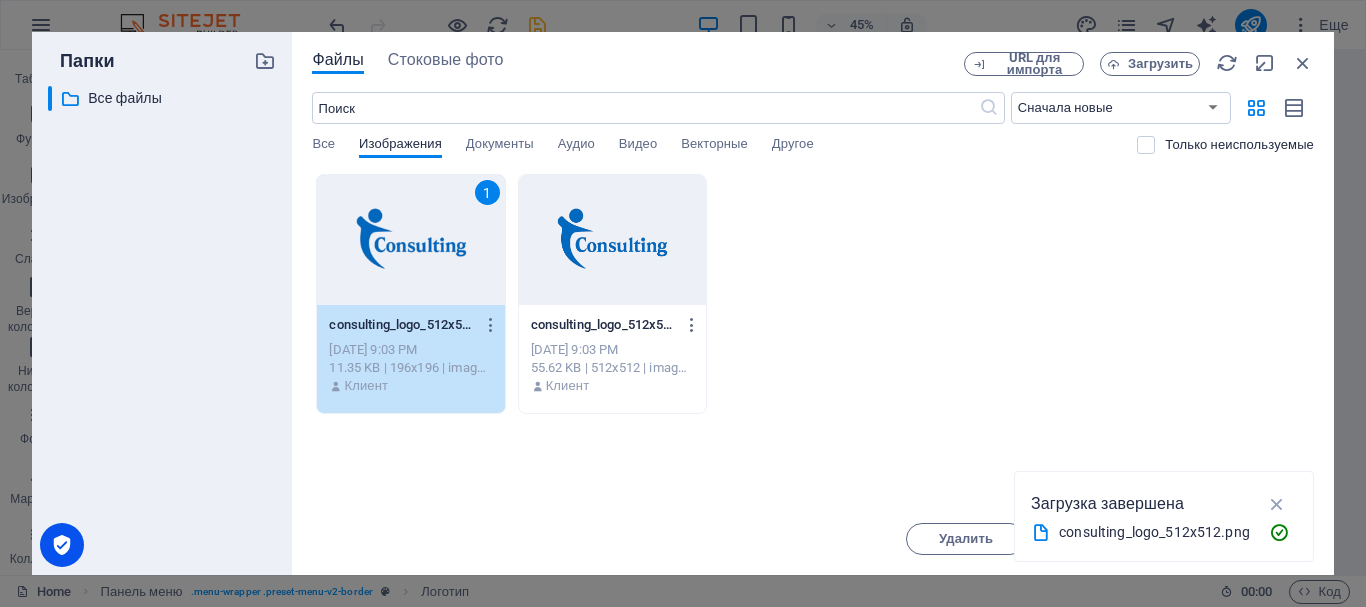 click on "1" at bounding box center (410, 240) 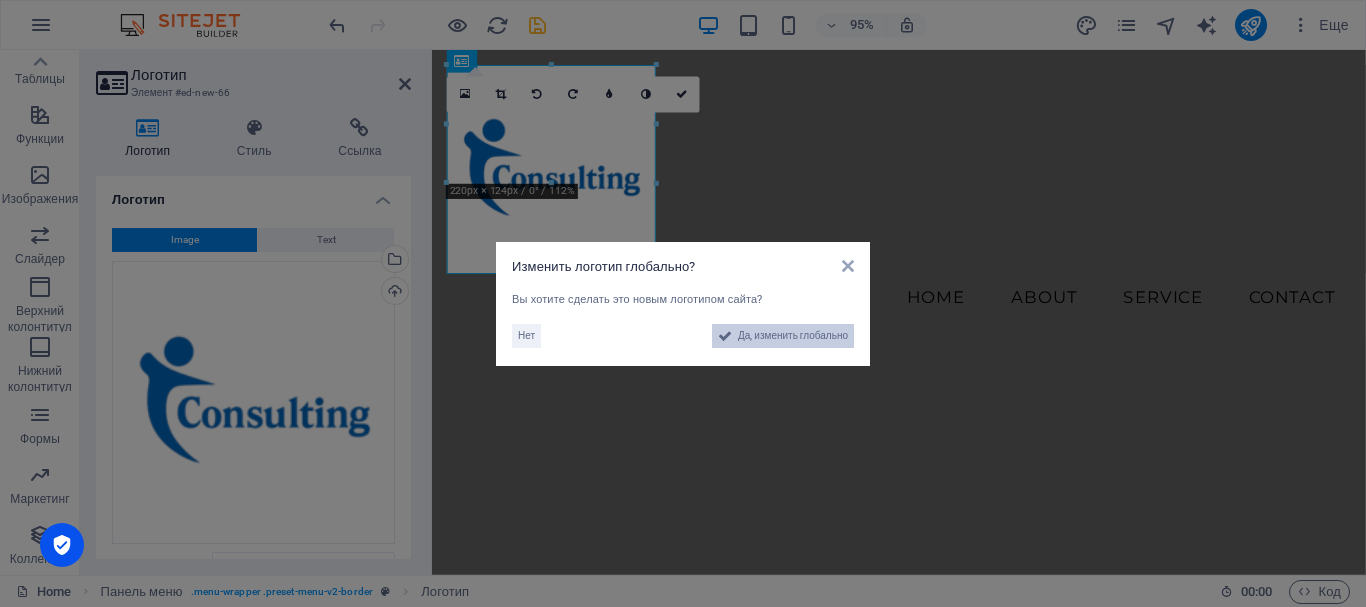 click on "Да, изменить глобально" at bounding box center [793, 336] 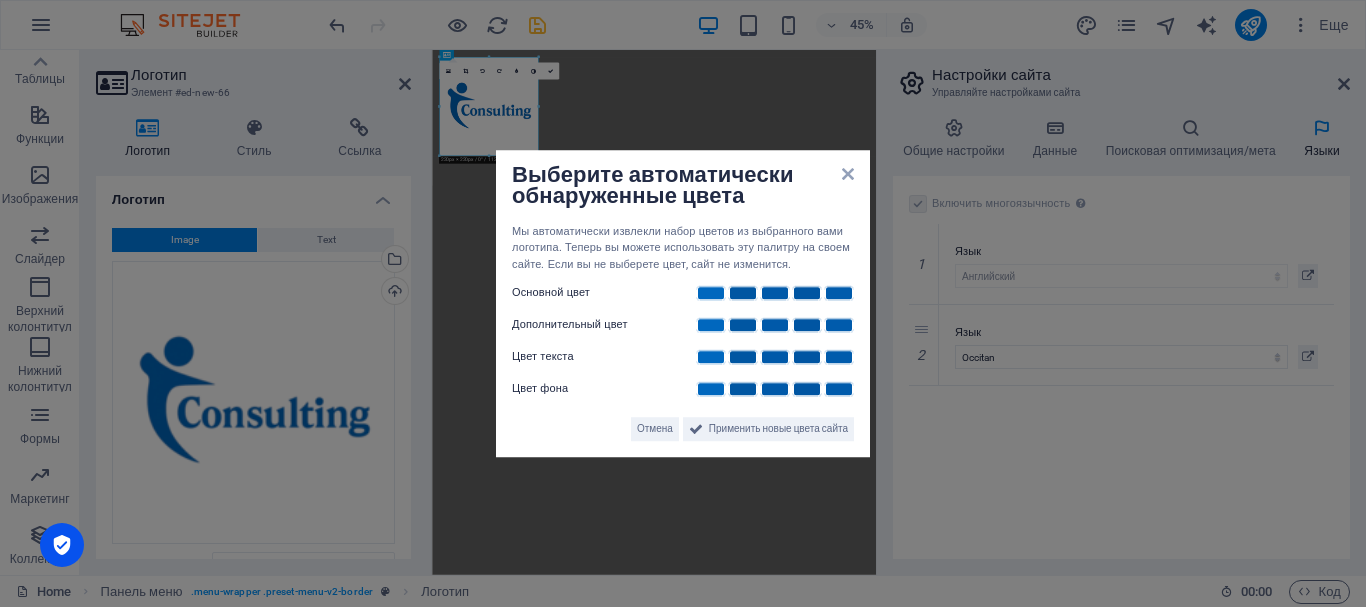 click on "Выберите автоматически обнаруженные цвета" at bounding box center [683, 187] 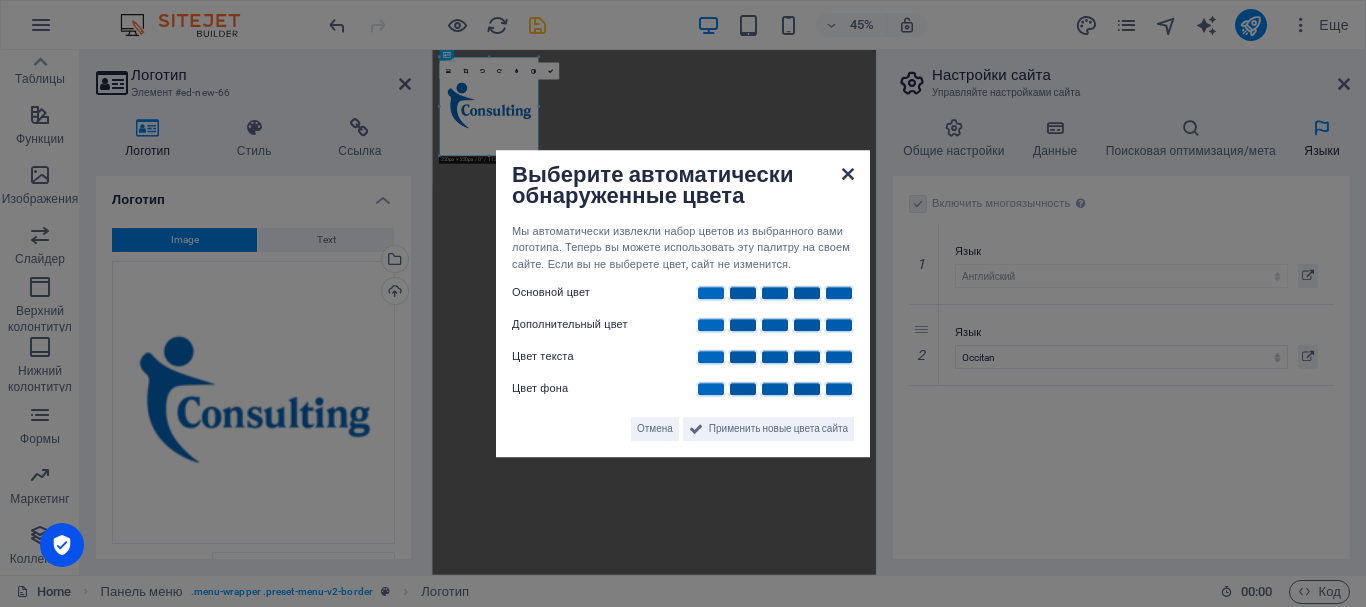 click at bounding box center (848, 174) 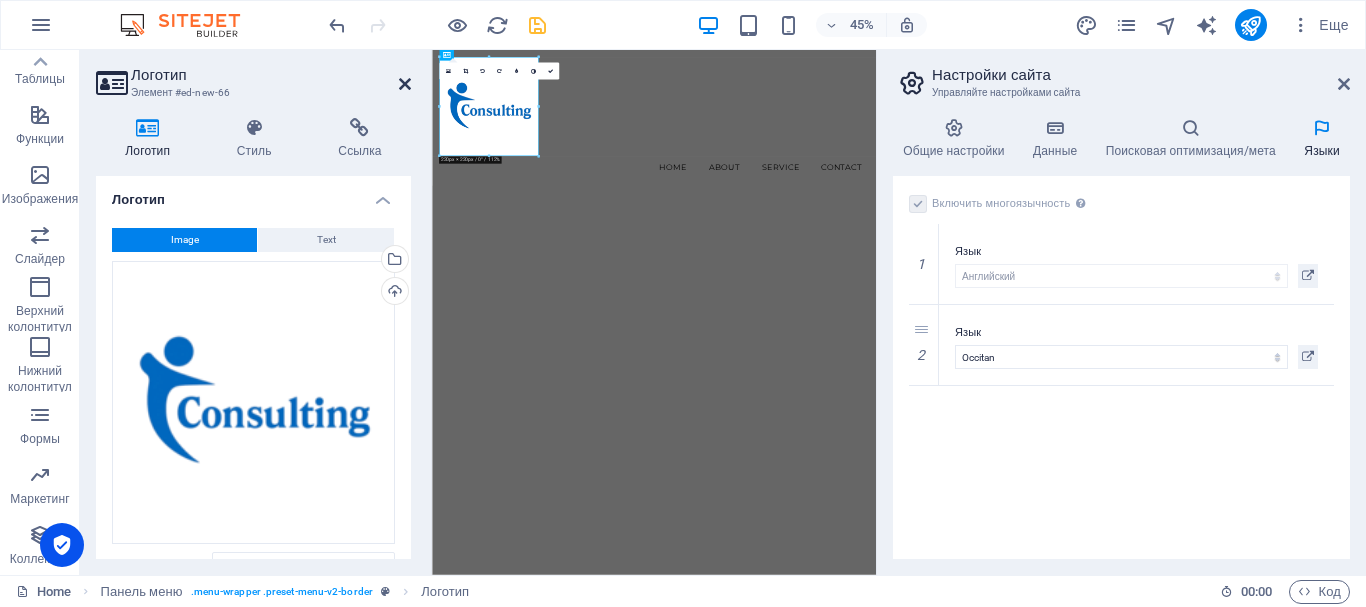 click at bounding box center [405, 84] 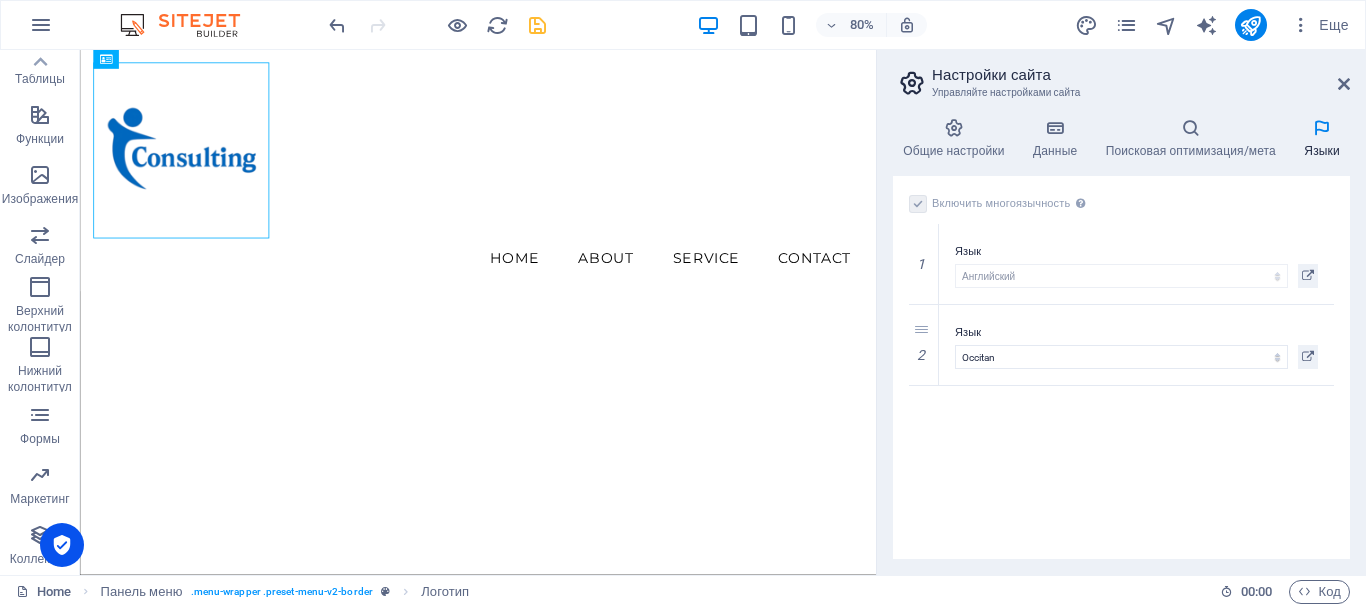 click on "Menu Home About Service Contact" at bounding box center [577, 201] 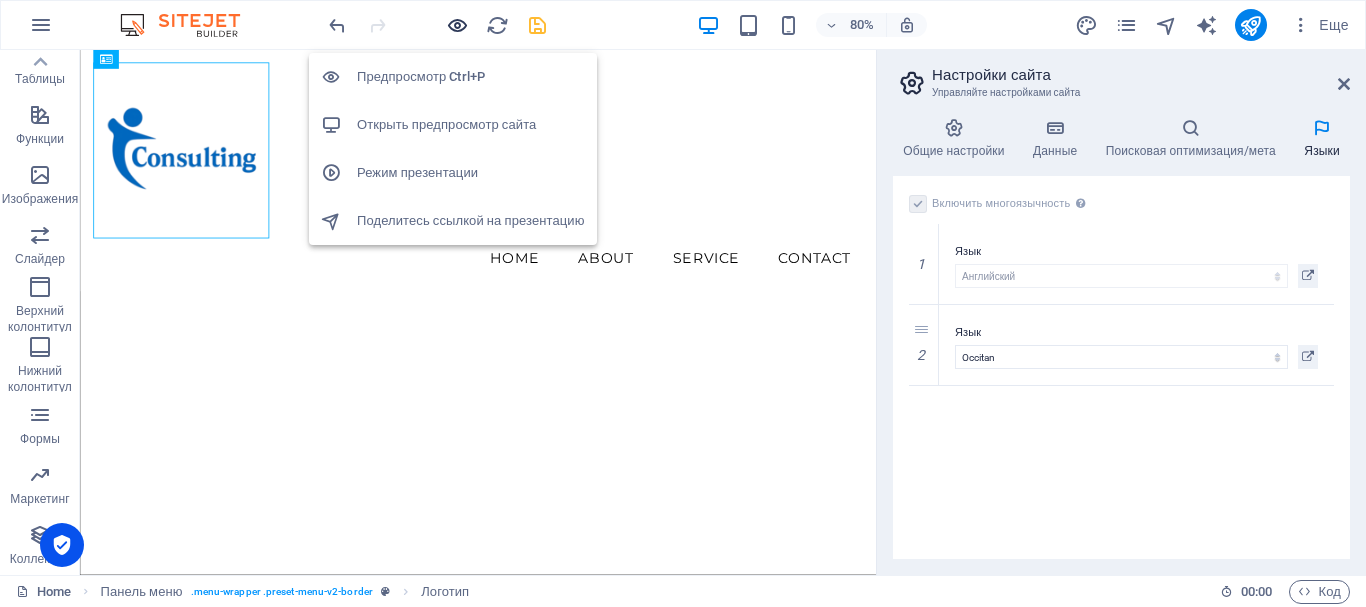 click at bounding box center [457, 25] 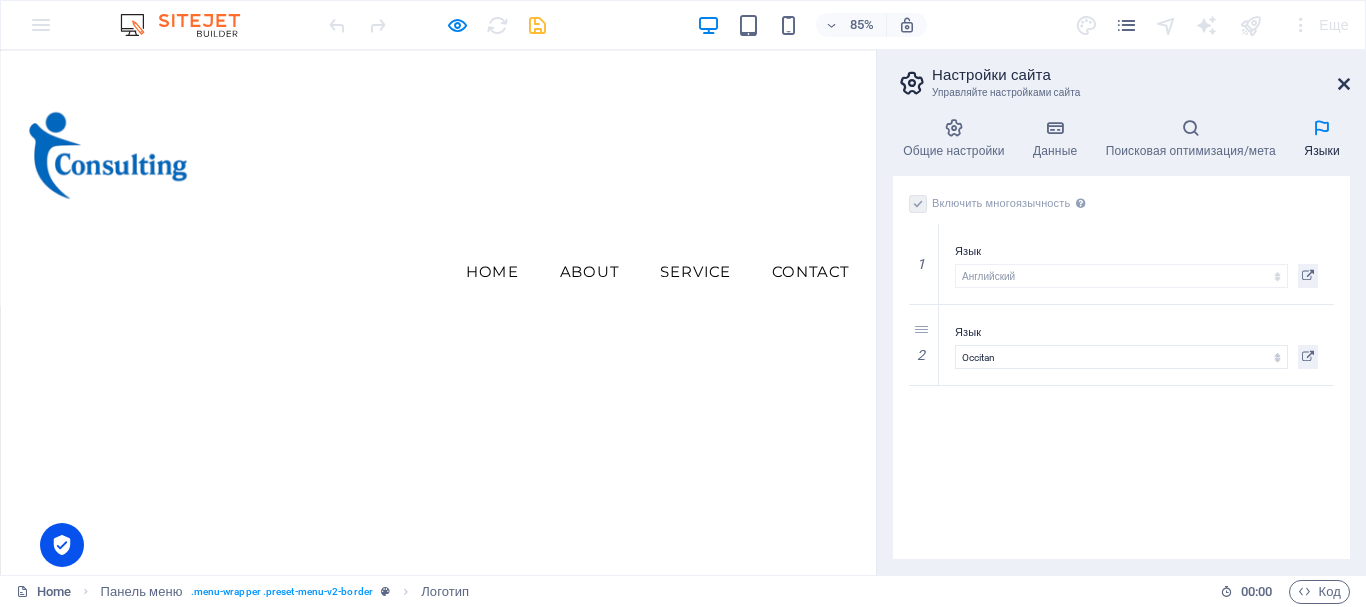 click at bounding box center (1344, 84) 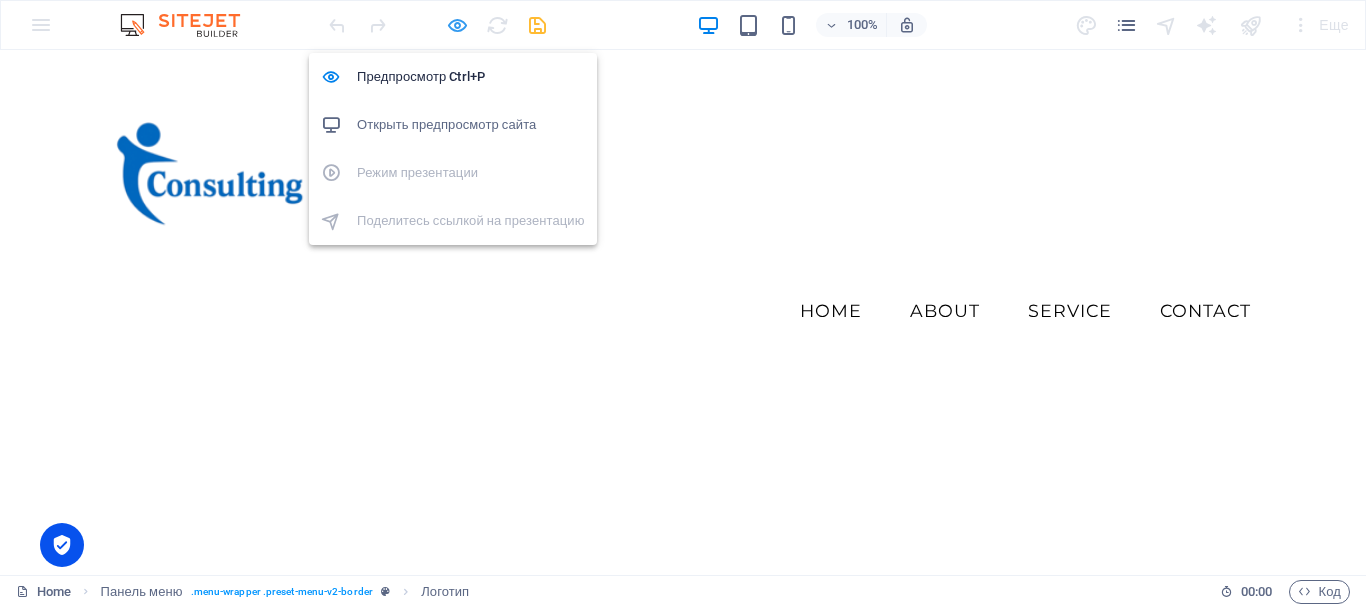 click at bounding box center (457, 25) 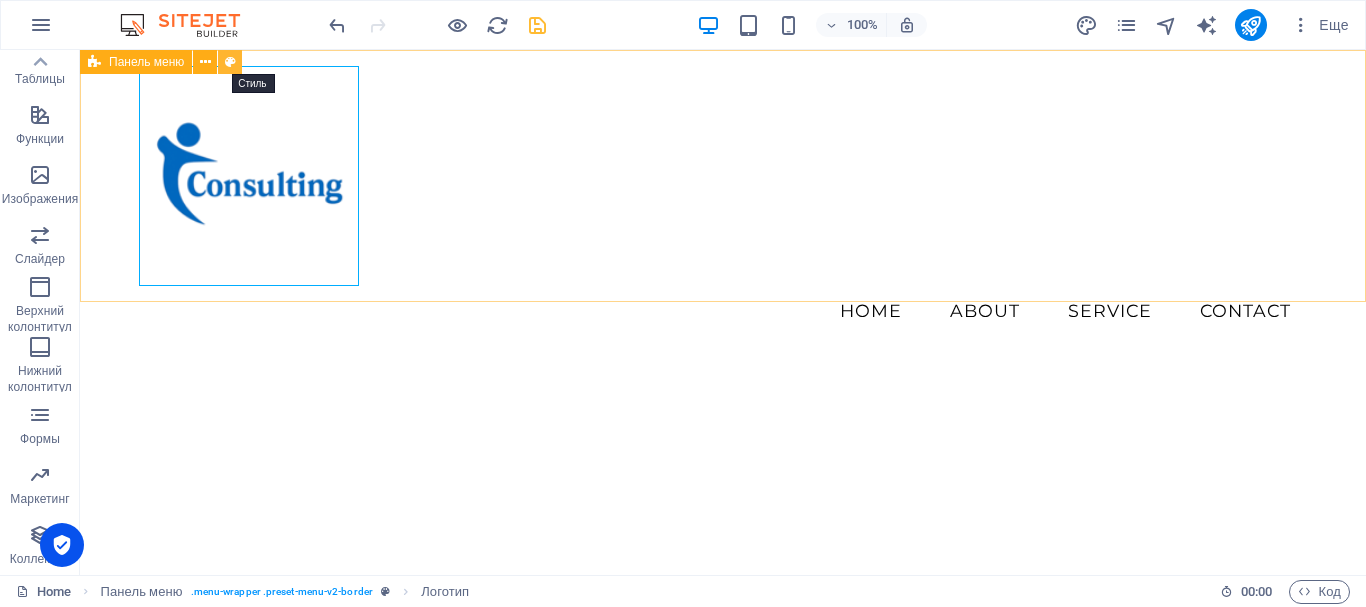 click at bounding box center [230, 62] 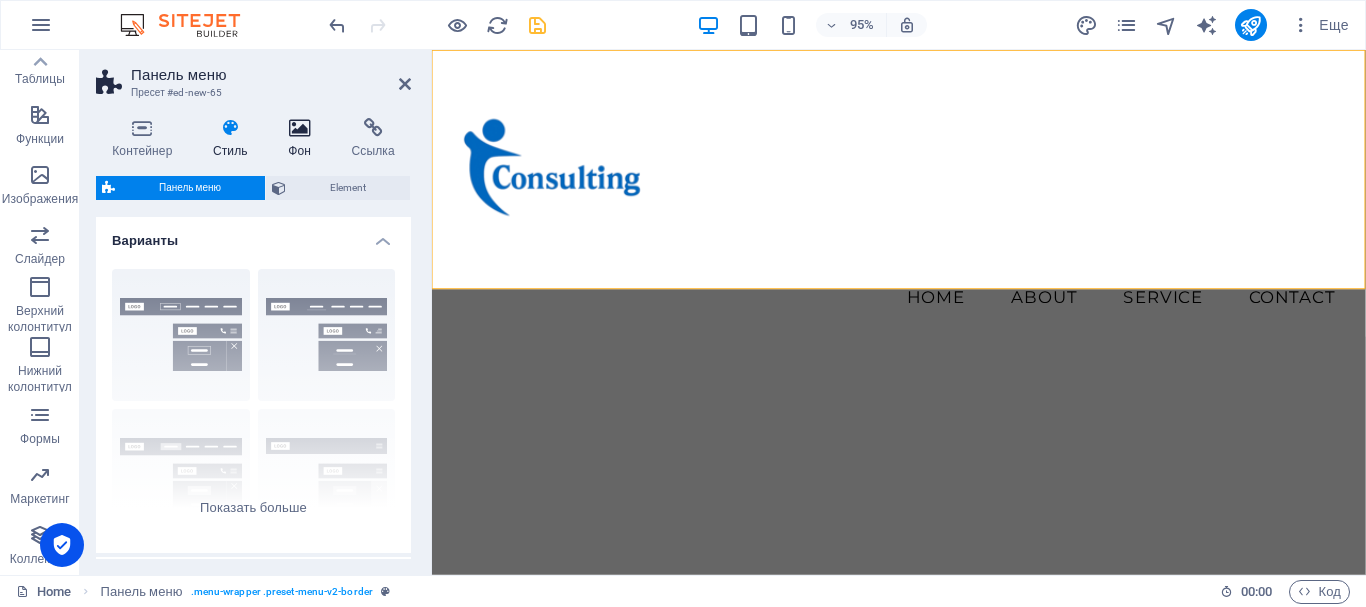 click at bounding box center (299, 128) 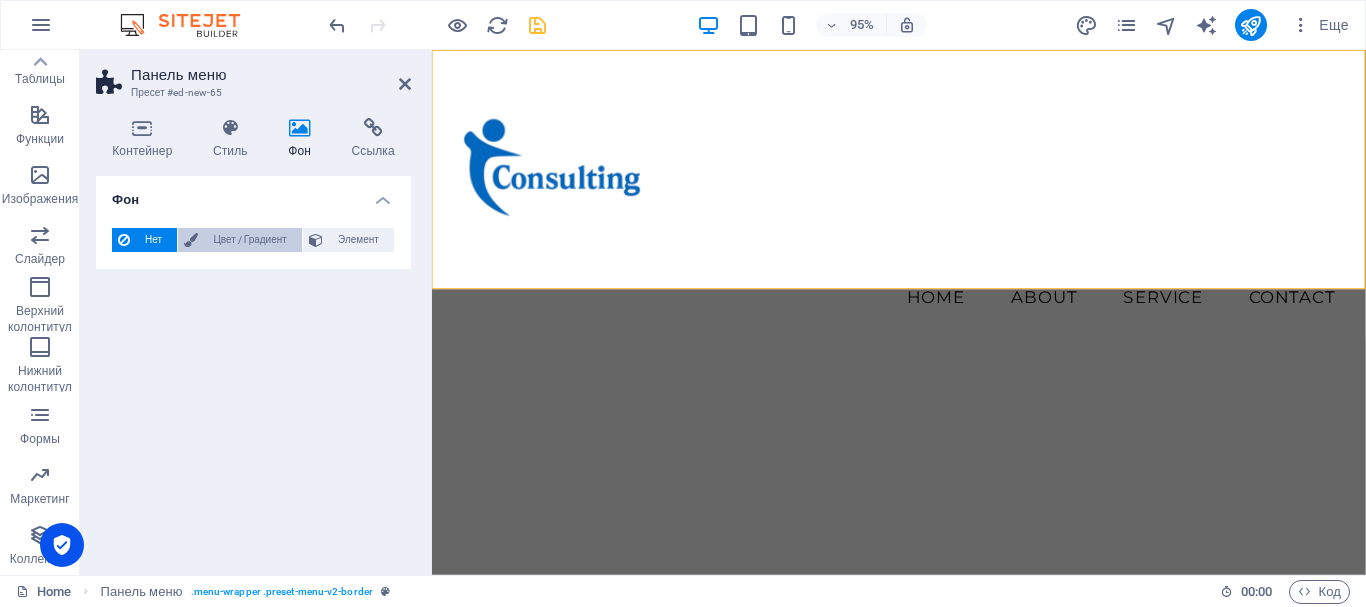click on "Цвет / Градиент" at bounding box center [250, 240] 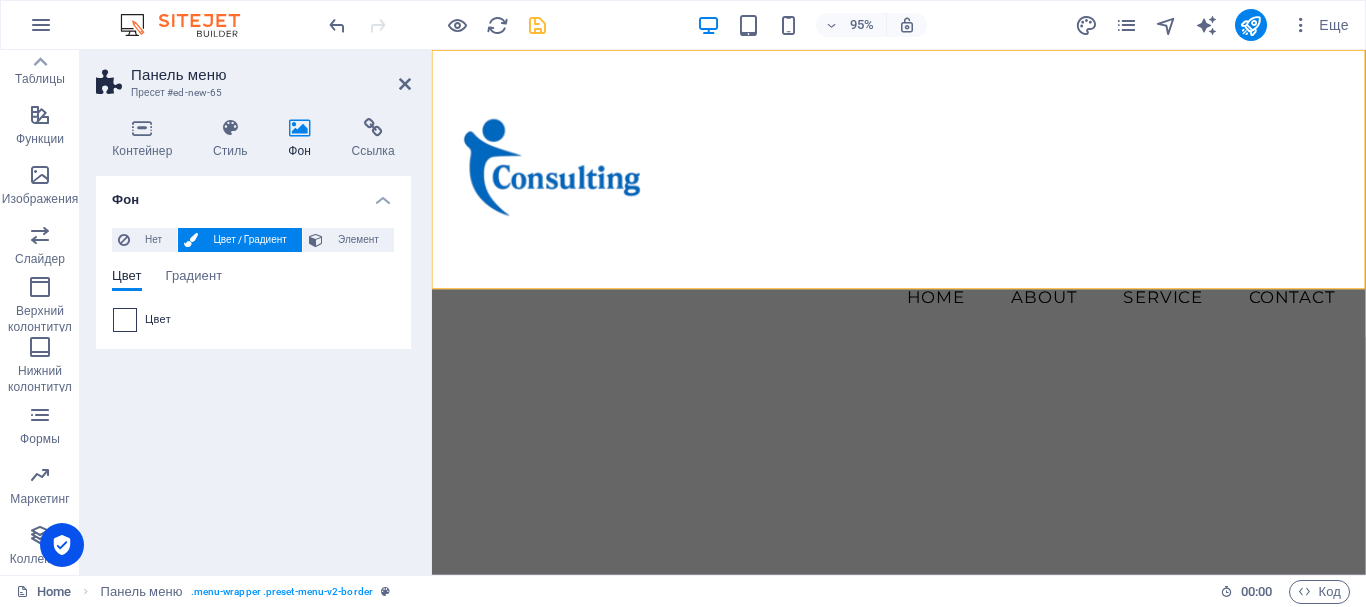 click at bounding box center (125, 320) 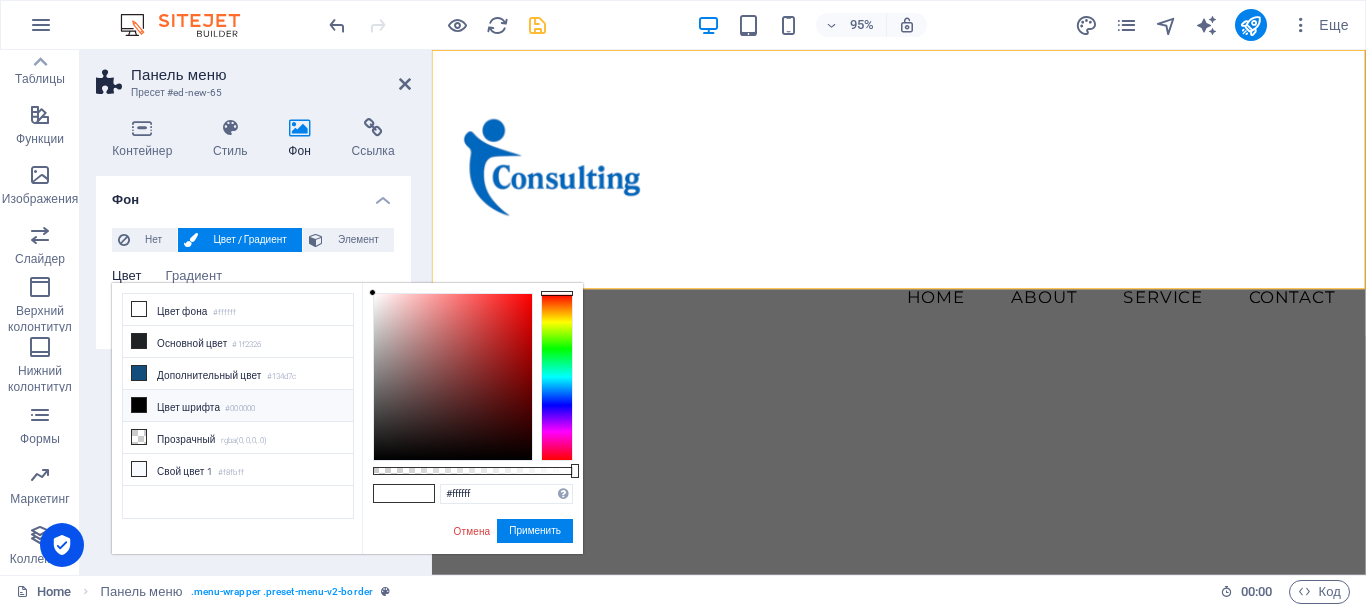 click at bounding box center (557, 377) 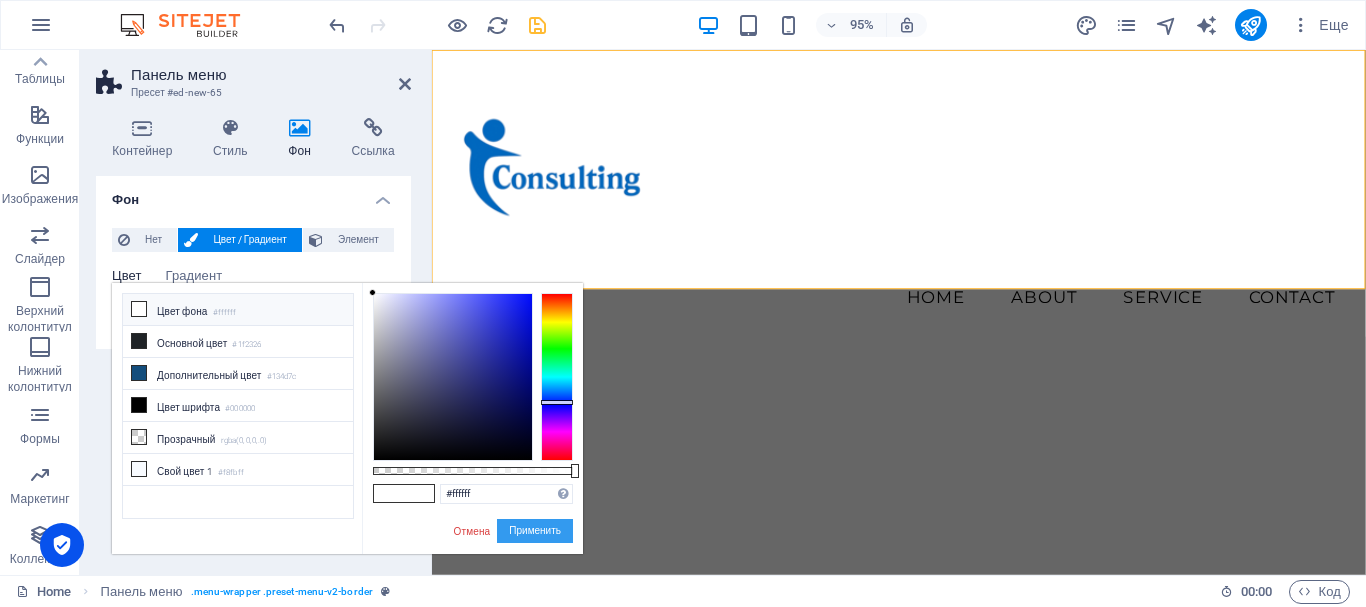 click on "Применить" at bounding box center (535, 531) 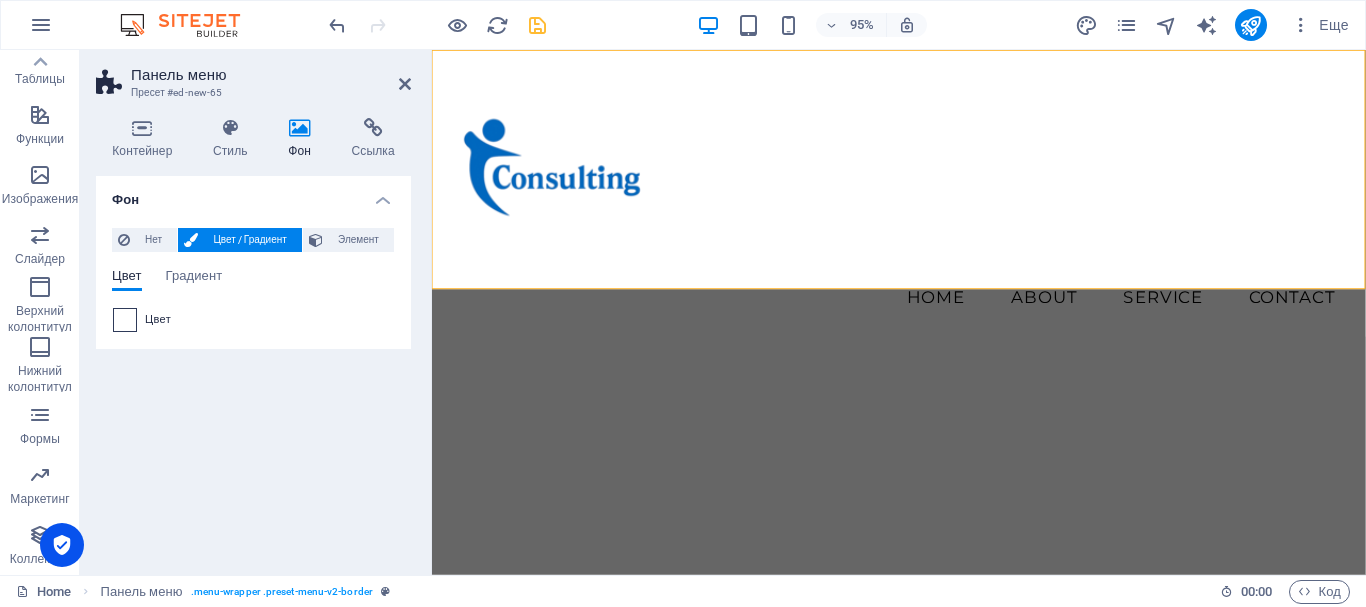 click at bounding box center [125, 320] 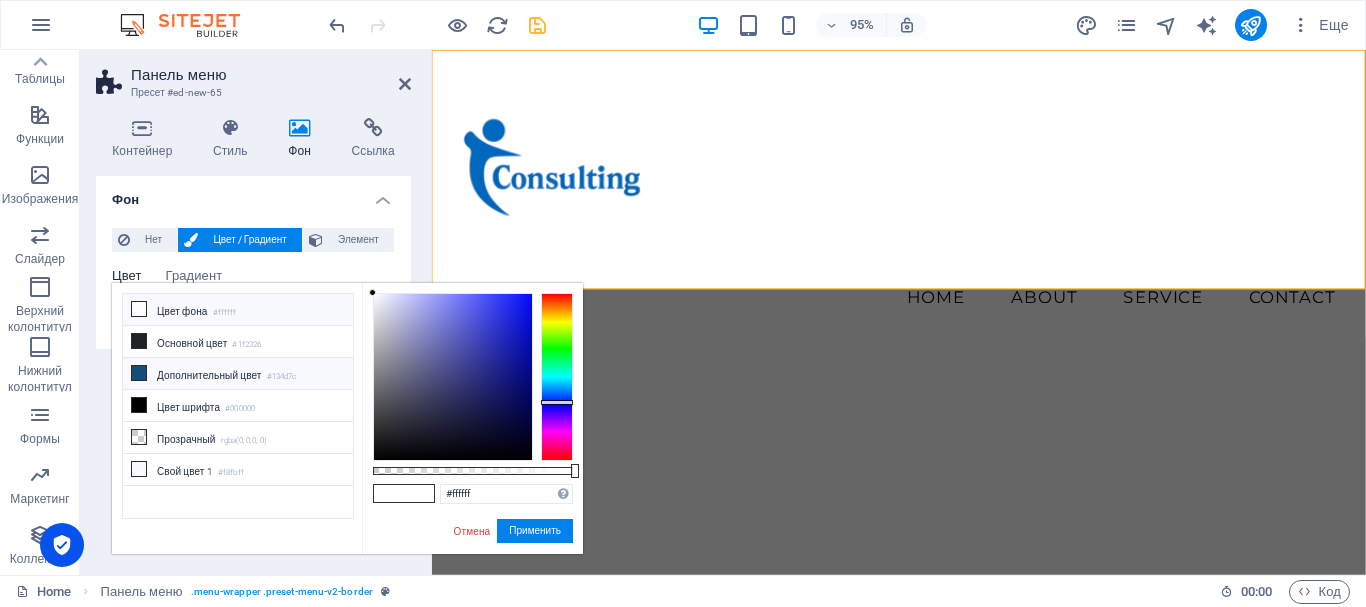 click on "Дополнительный цвет
#134d7c" at bounding box center (238, 374) 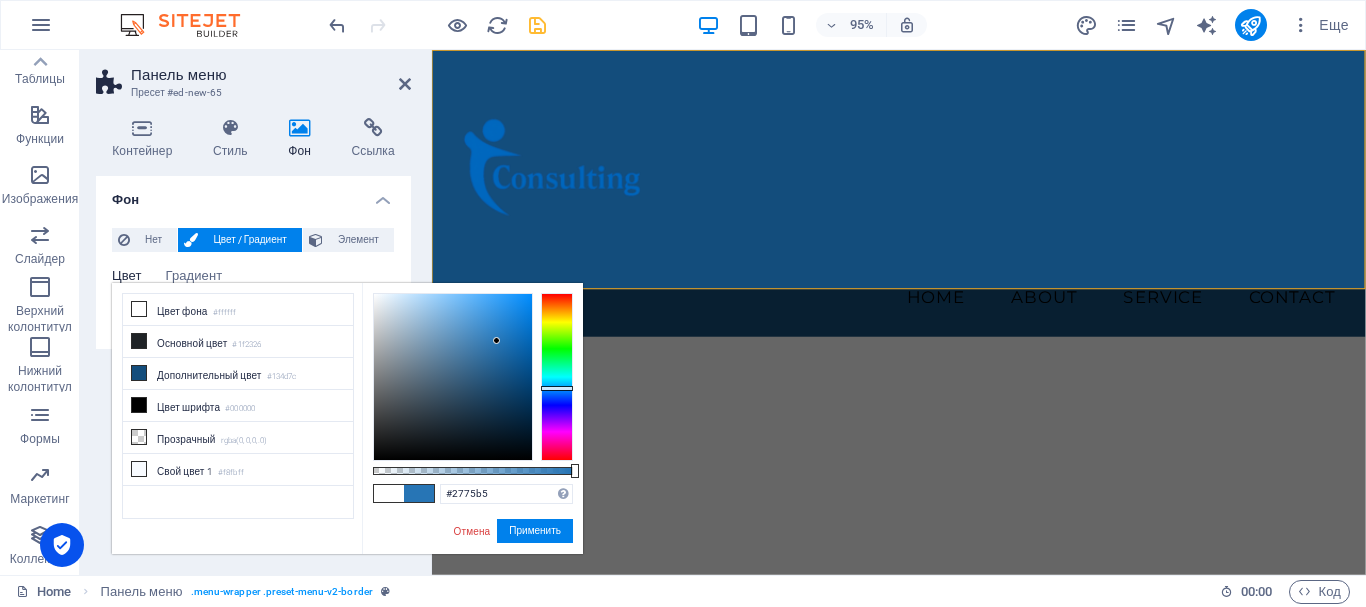 click at bounding box center (453, 377) 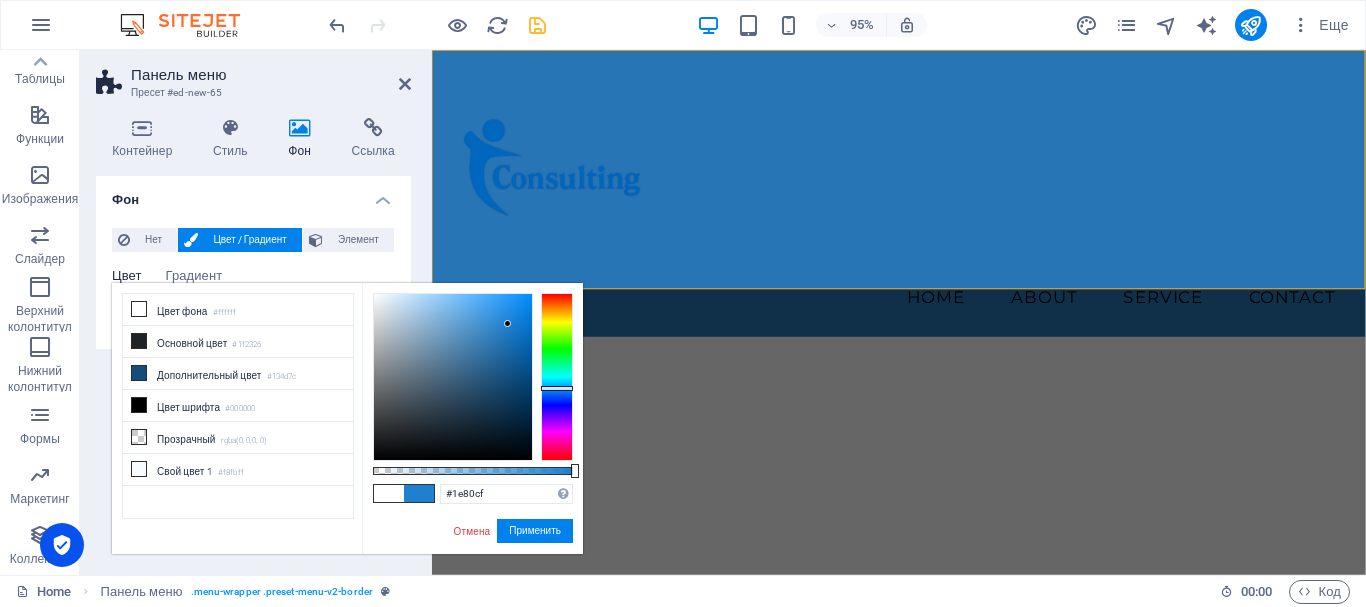 click at bounding box center (453, 377) 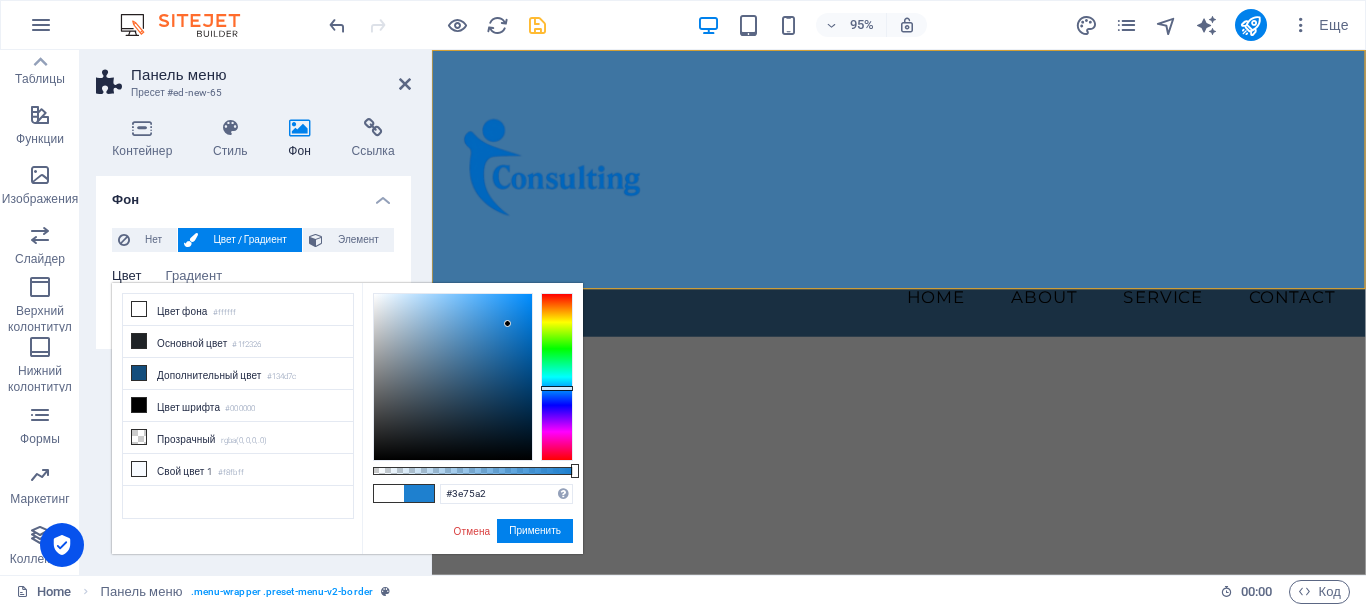 click at bounding box center [453, 377] 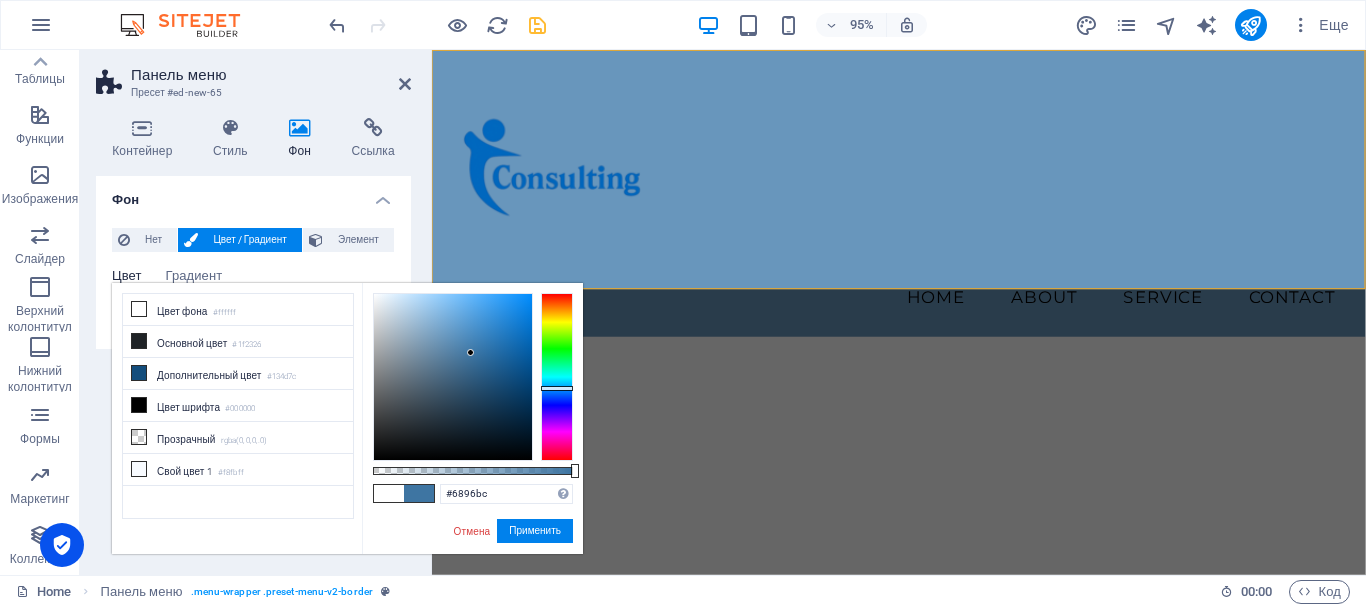 click at bounding box center (453, 377) 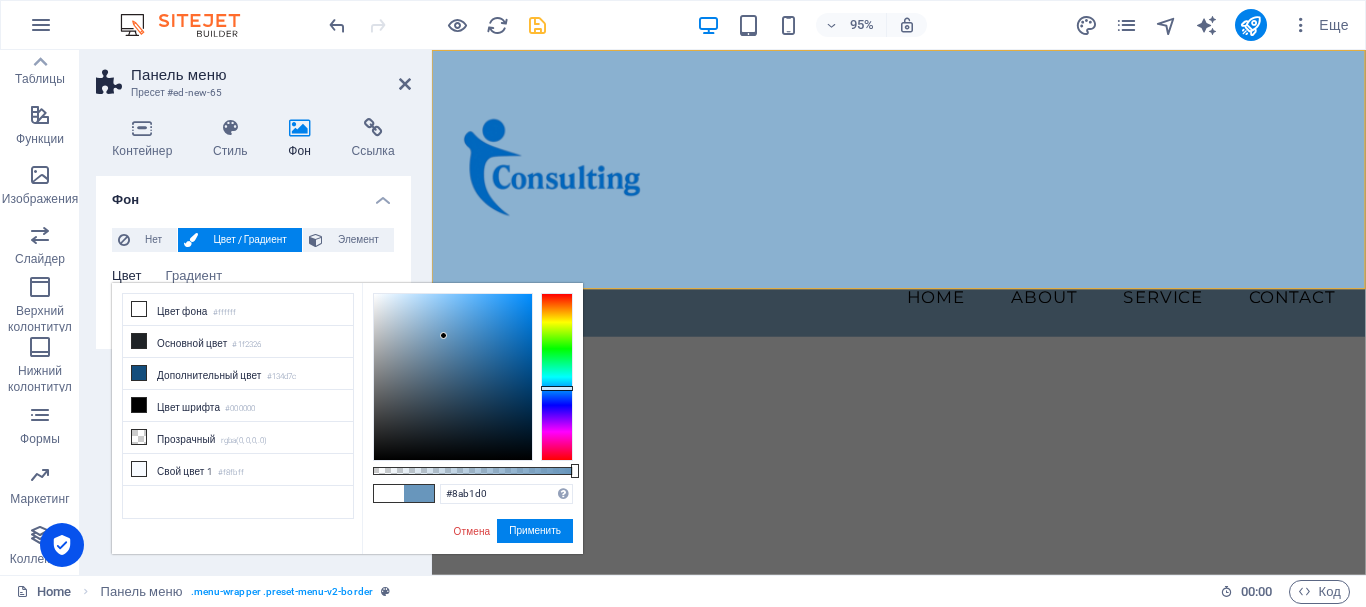 click at bounding box center (453, 377) 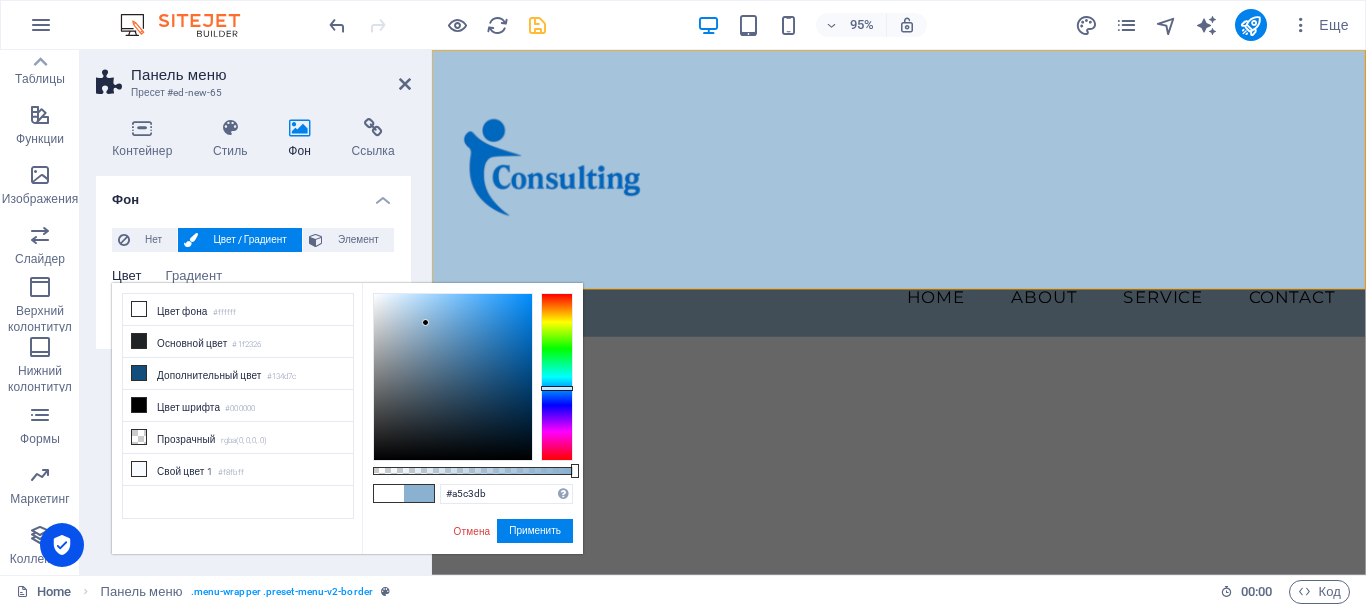 click at bounding box center [453, 377] 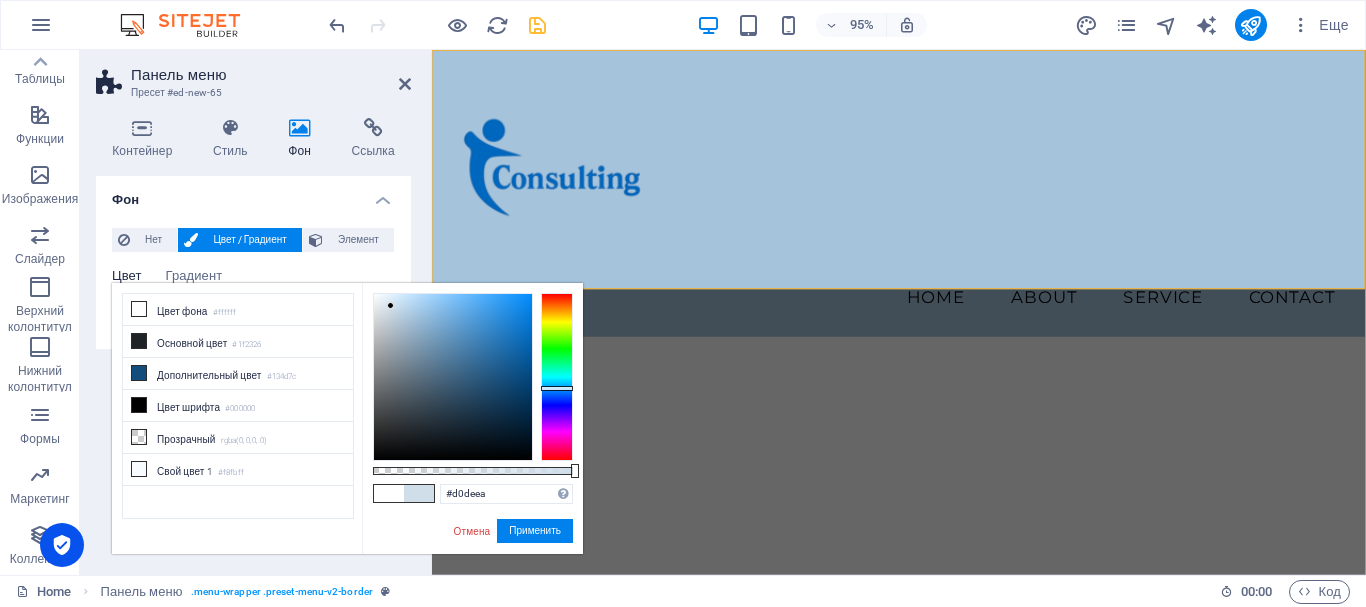 click at bounding box center (453, 377) 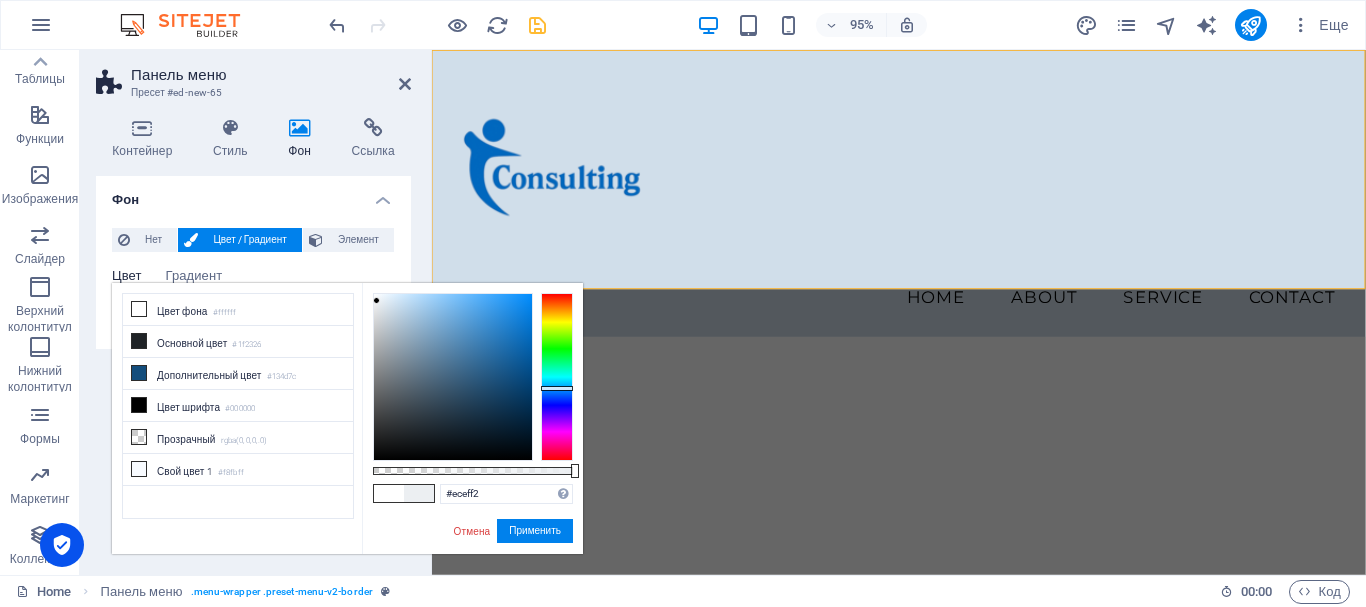 click at bounding box center [453, 377] 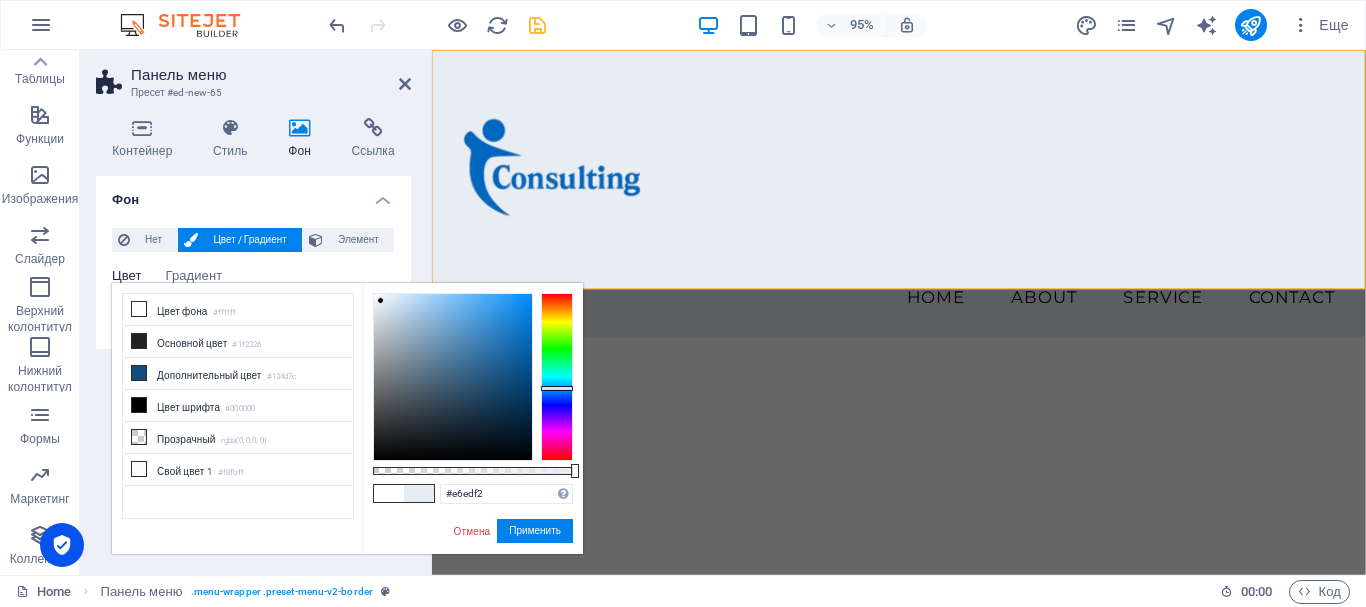 click at bounding box center [380, 300] 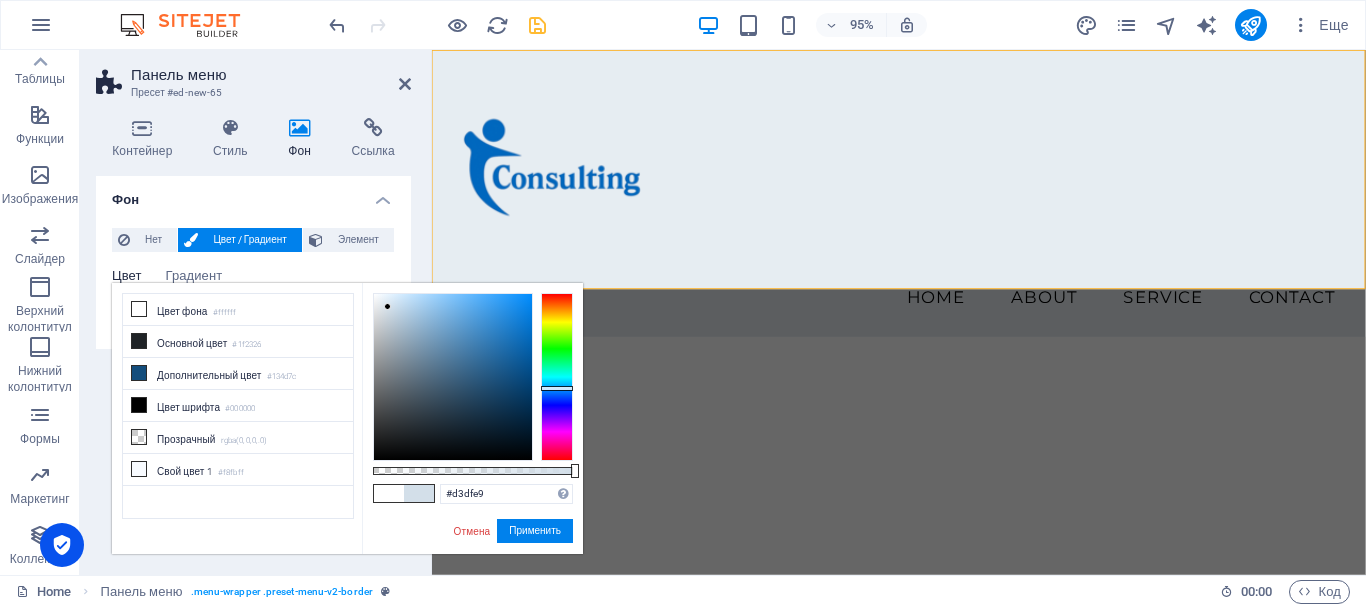 click at bounding box center [453, 377] 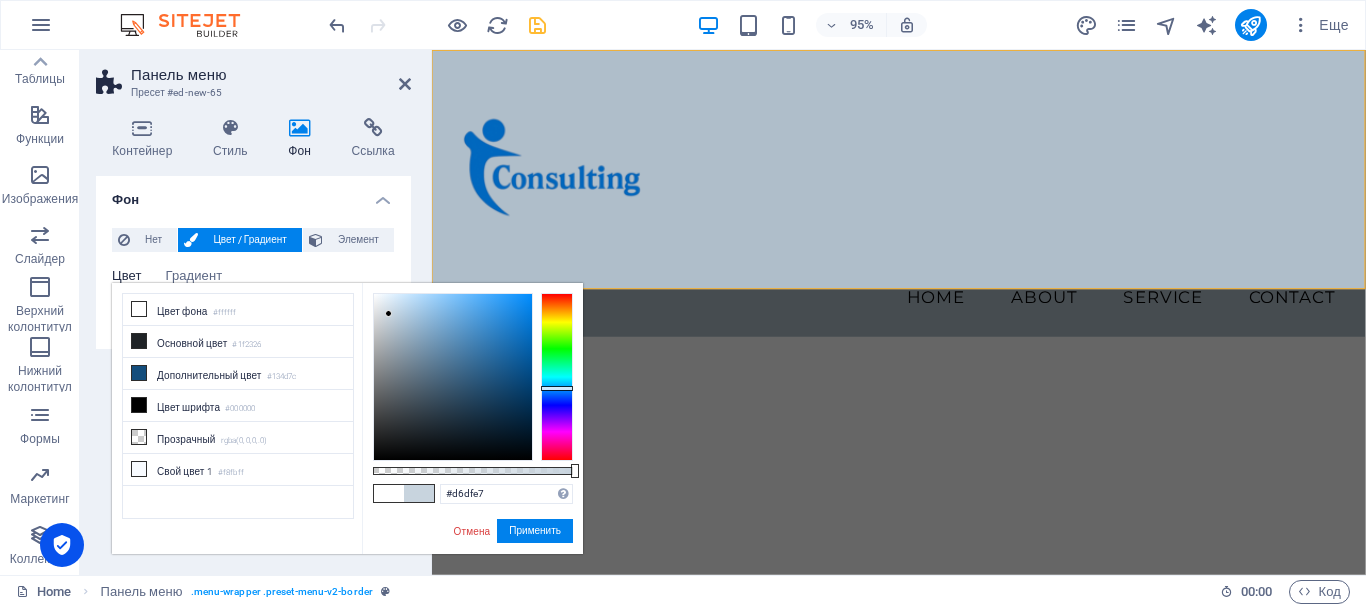 type on "#ffffff" 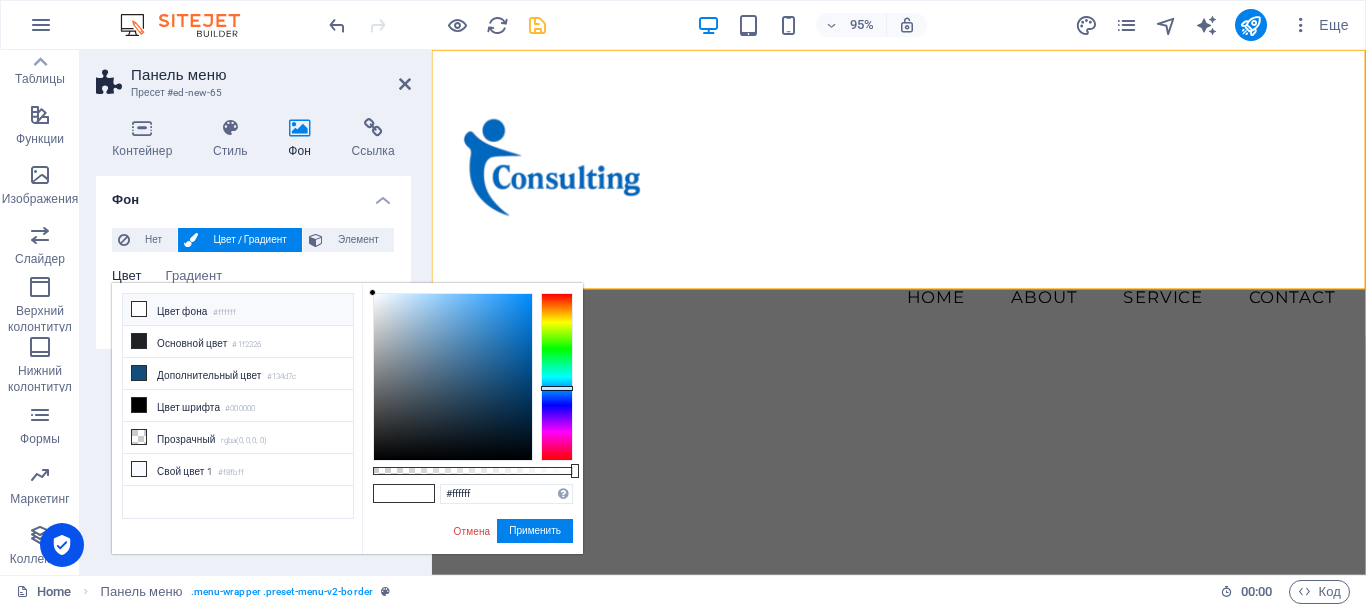 drag, startPoint x: 388, startPoint y: 301, endPoint x: 364, endPoint y: 267, distance: 41.617306 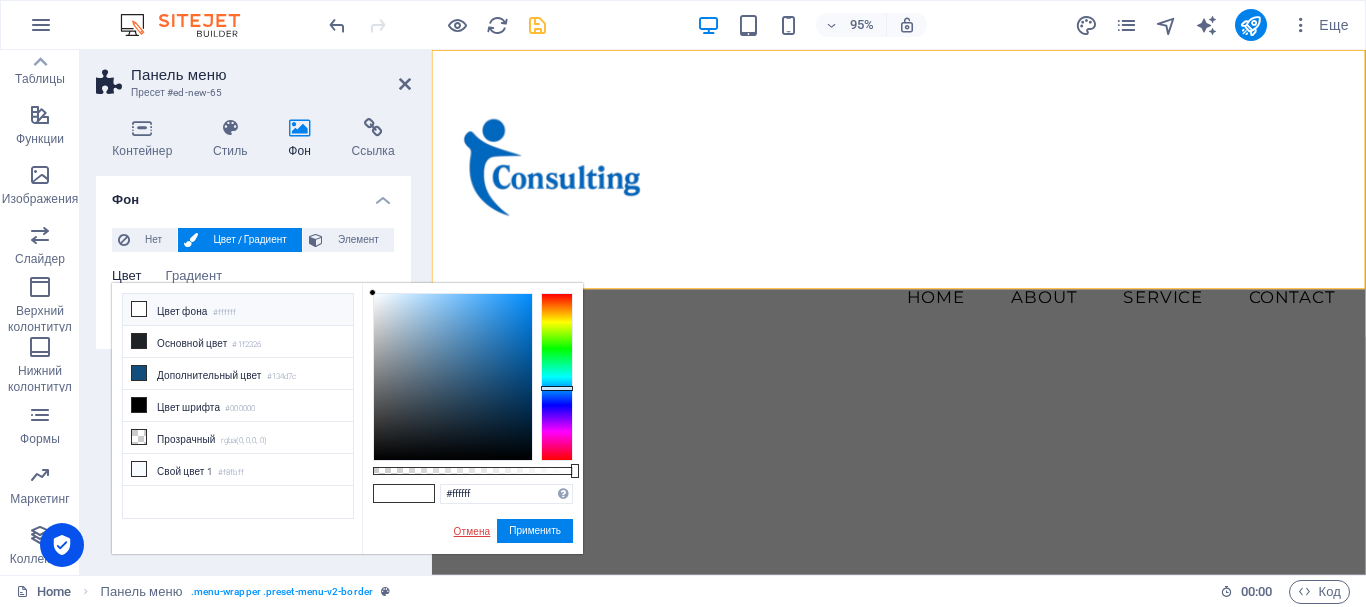 click on "Отмена" at bounding box center (472, 531) 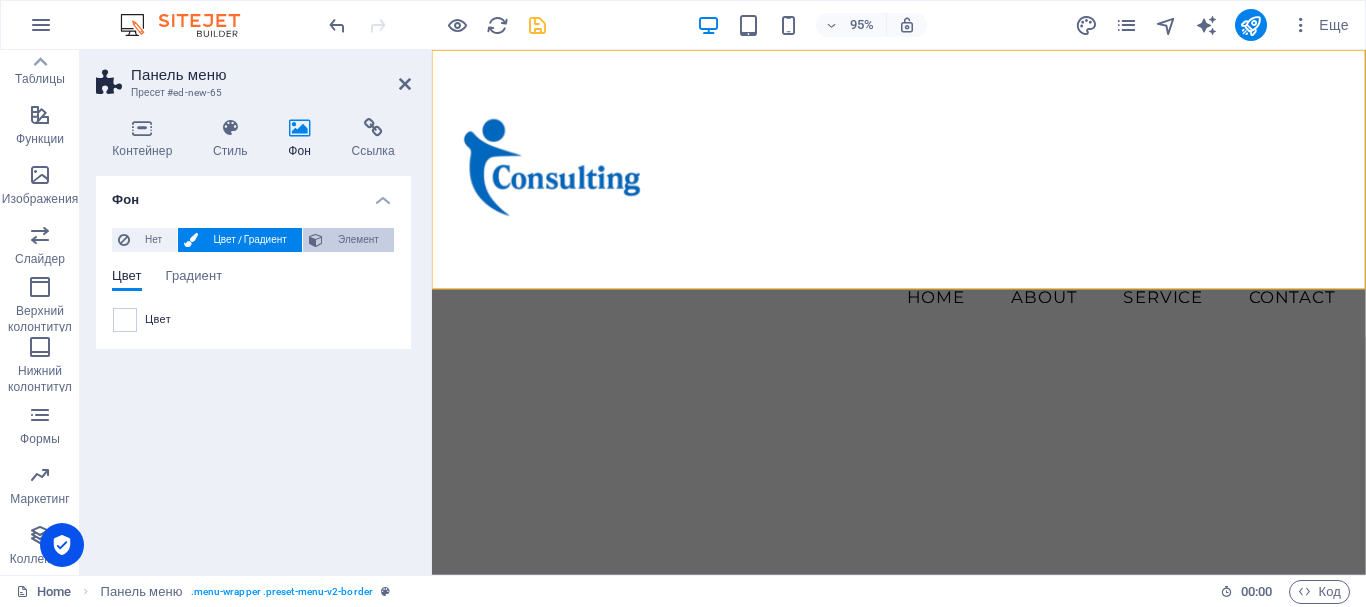 click on "Элемент" at bounding box center [358, 240] 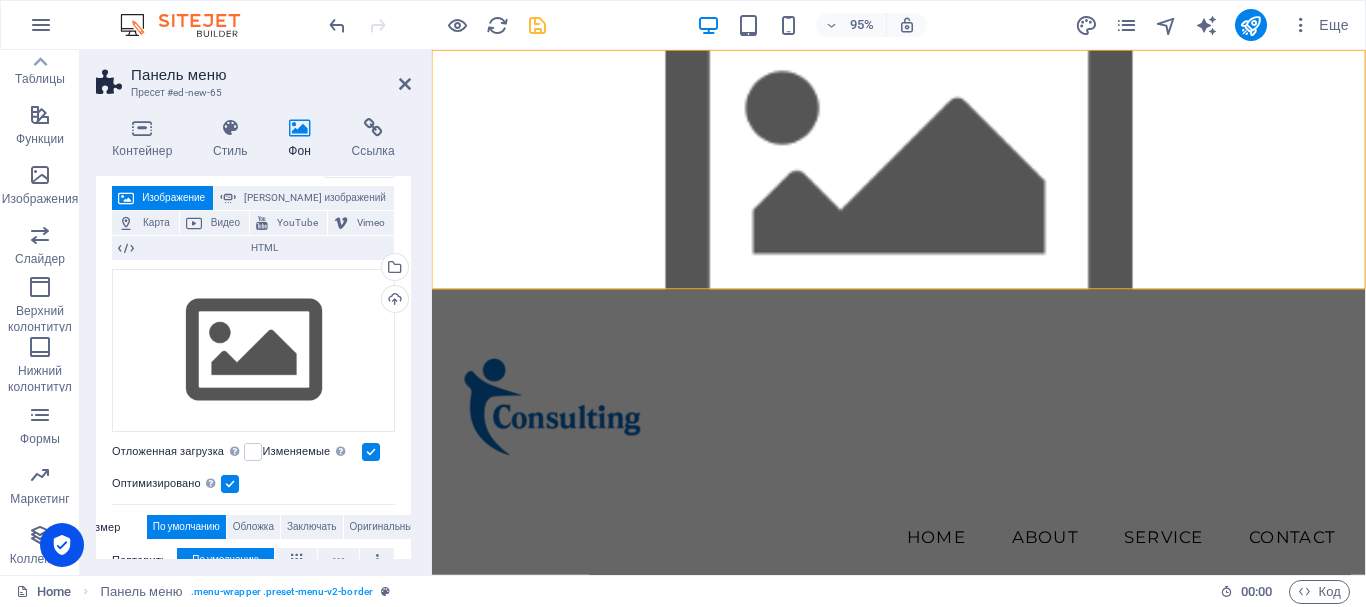 scroll, scrollTop: 0, scrollLeft: 0, axis: both 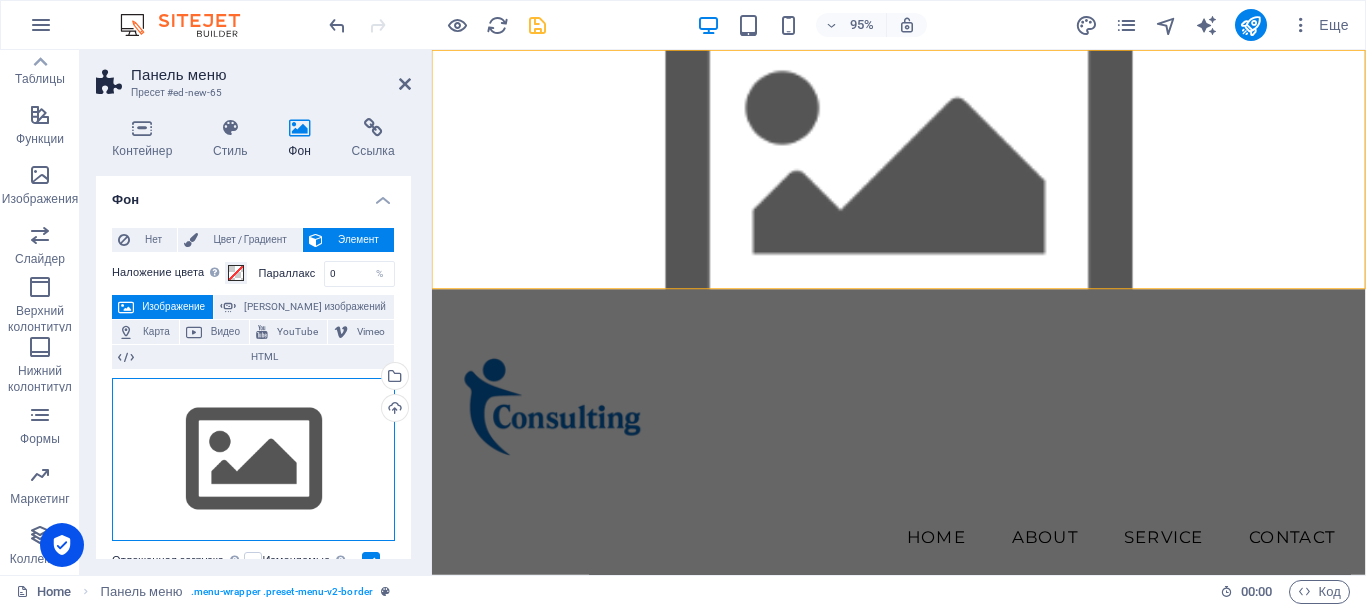 click on "Перетащите файлы сюда, нажмите, чтобы выбрать файлы, или выберите файлы из раздела "Файлы" или из бесплатных стоковых фото и видео" at bounding box center (253, 460) 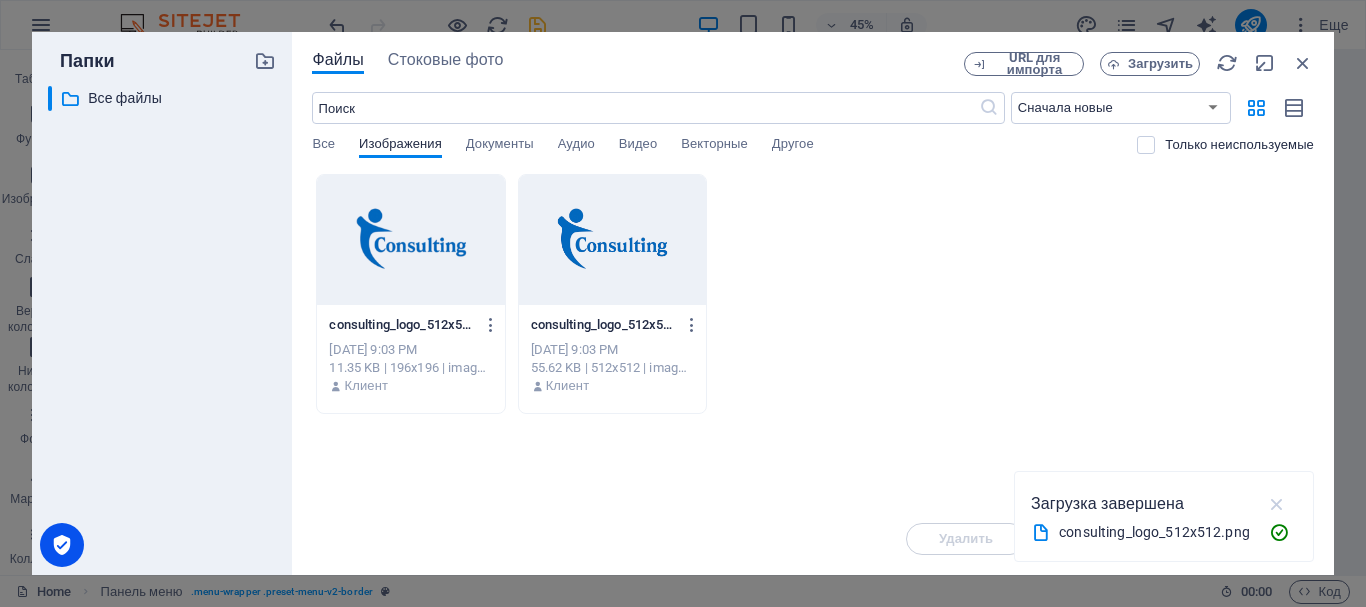 click at bounding box center (1277, 504) 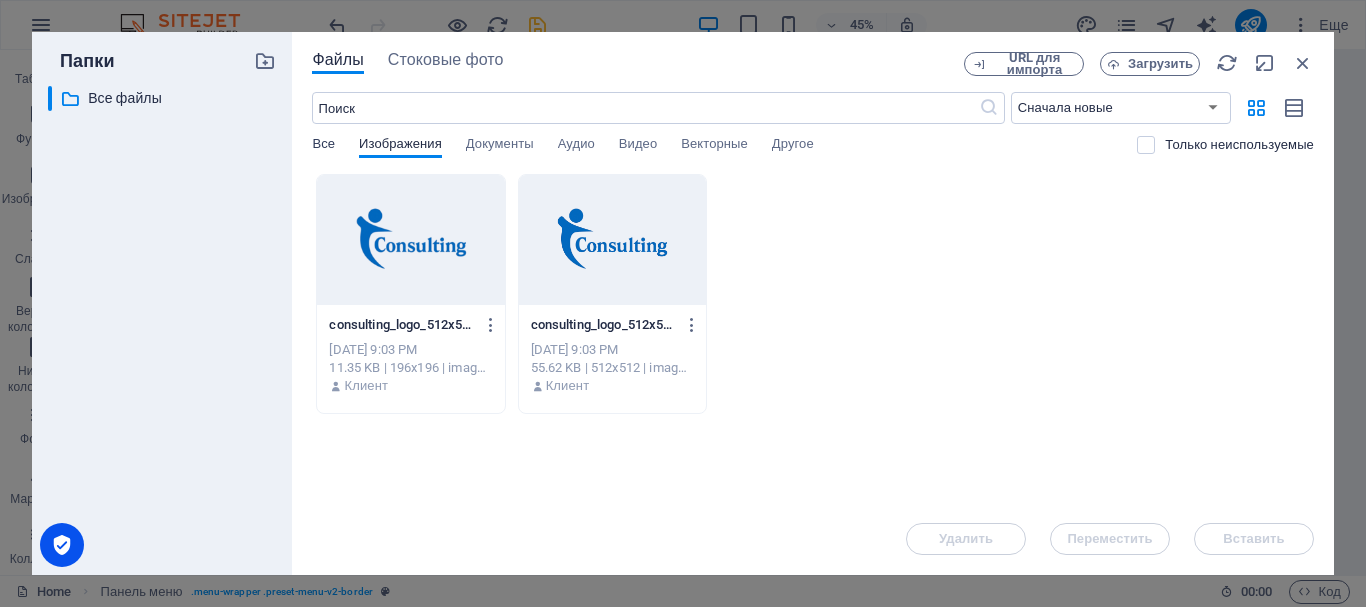 click on "Все" at bounding box center (323, 146) 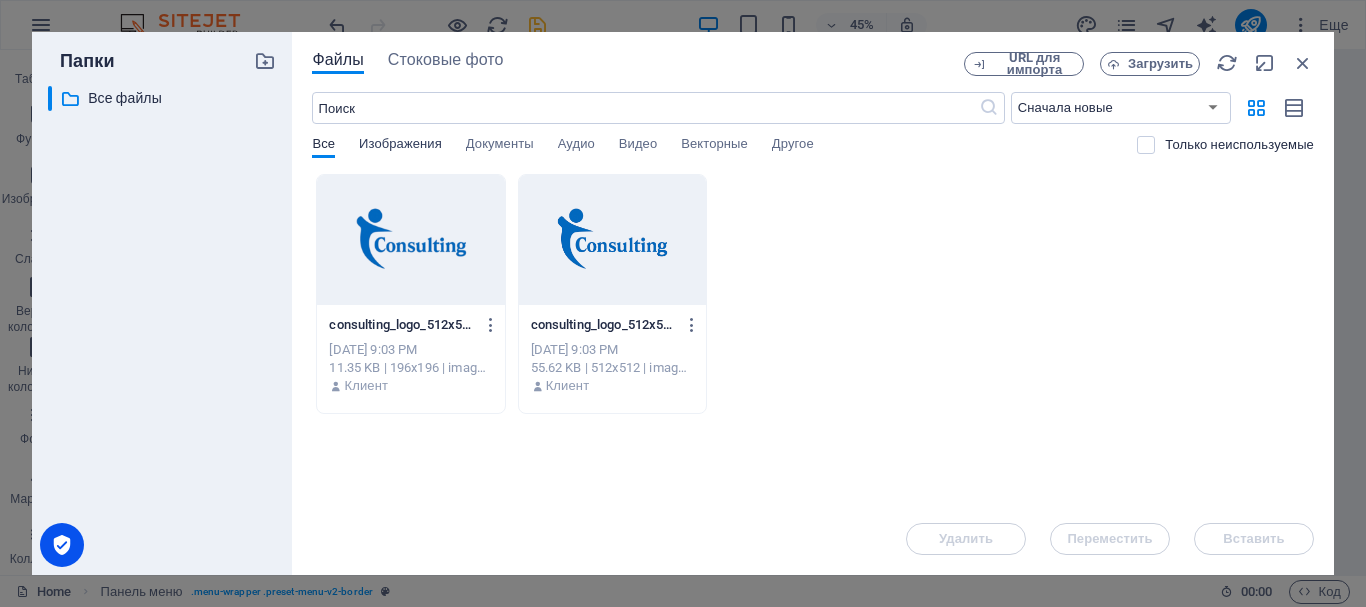 click on "Изображения" at bounding box center (400, 146) 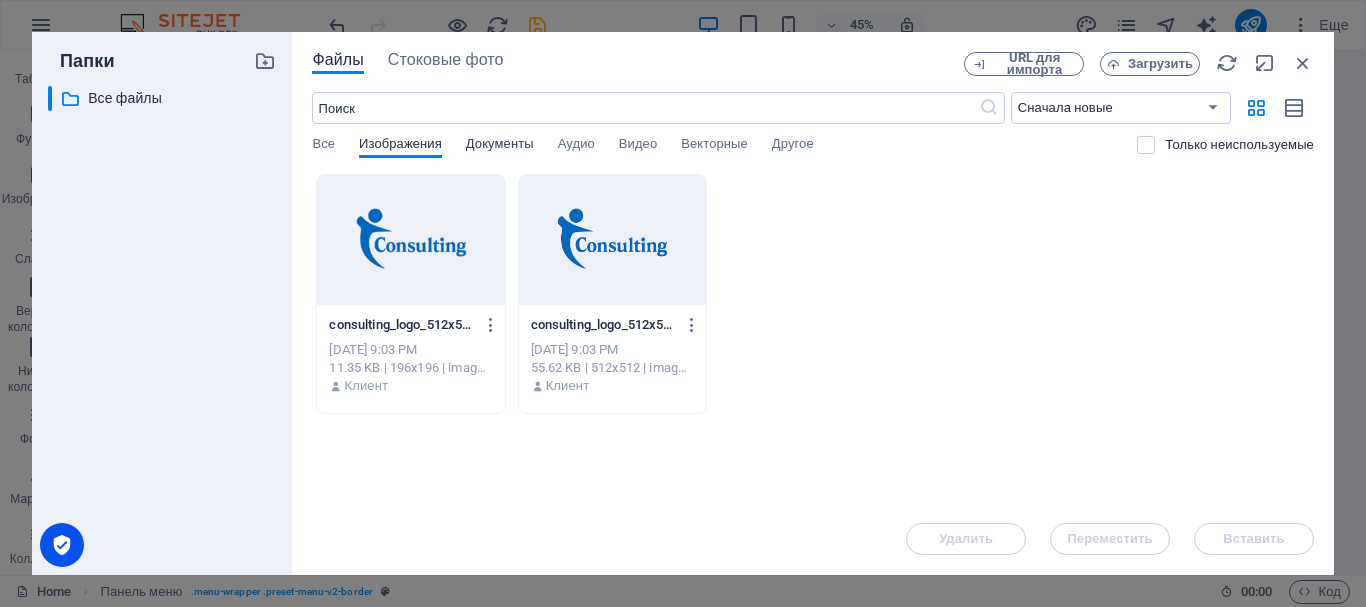 click on "Документы" at bounding box center (500, 146) 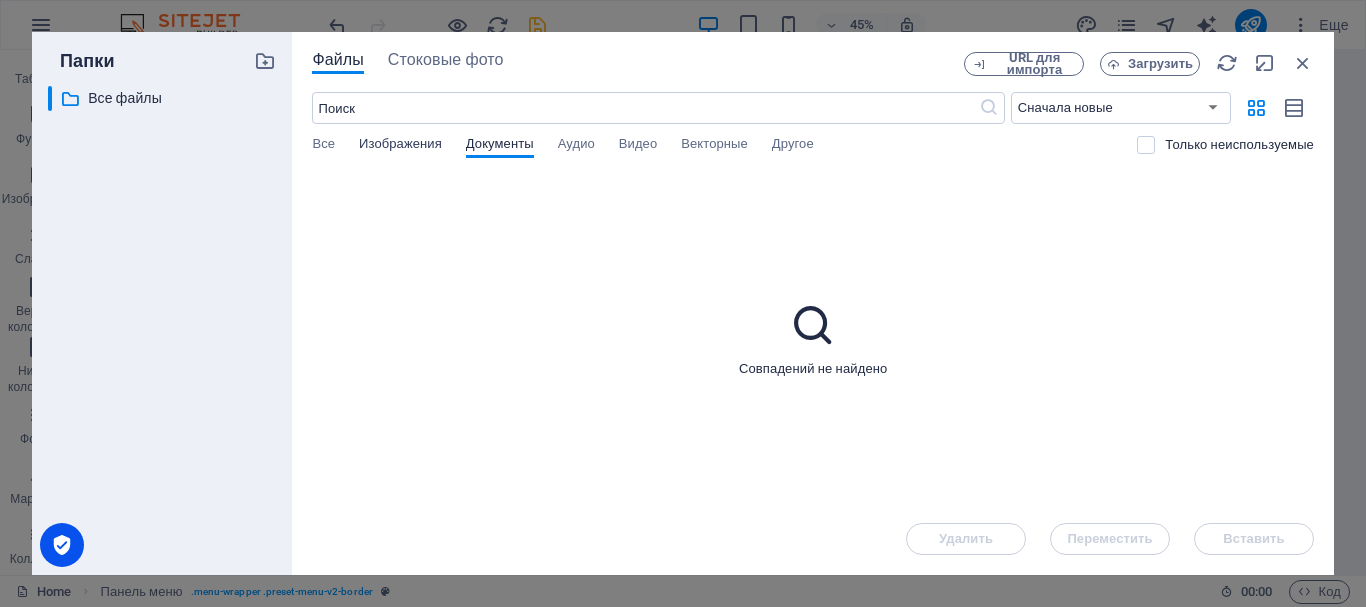 click on "Изображения" at bounding box center (400, 146) 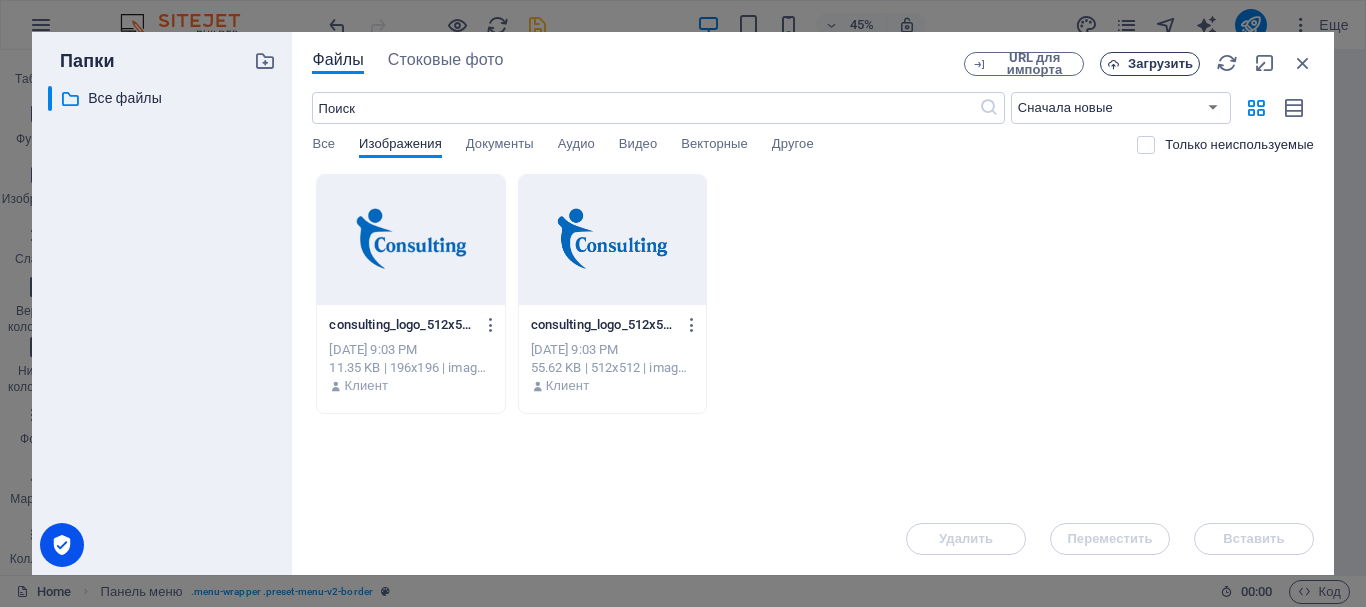 click on "Загрузить" at bounding box center (1160, 64) 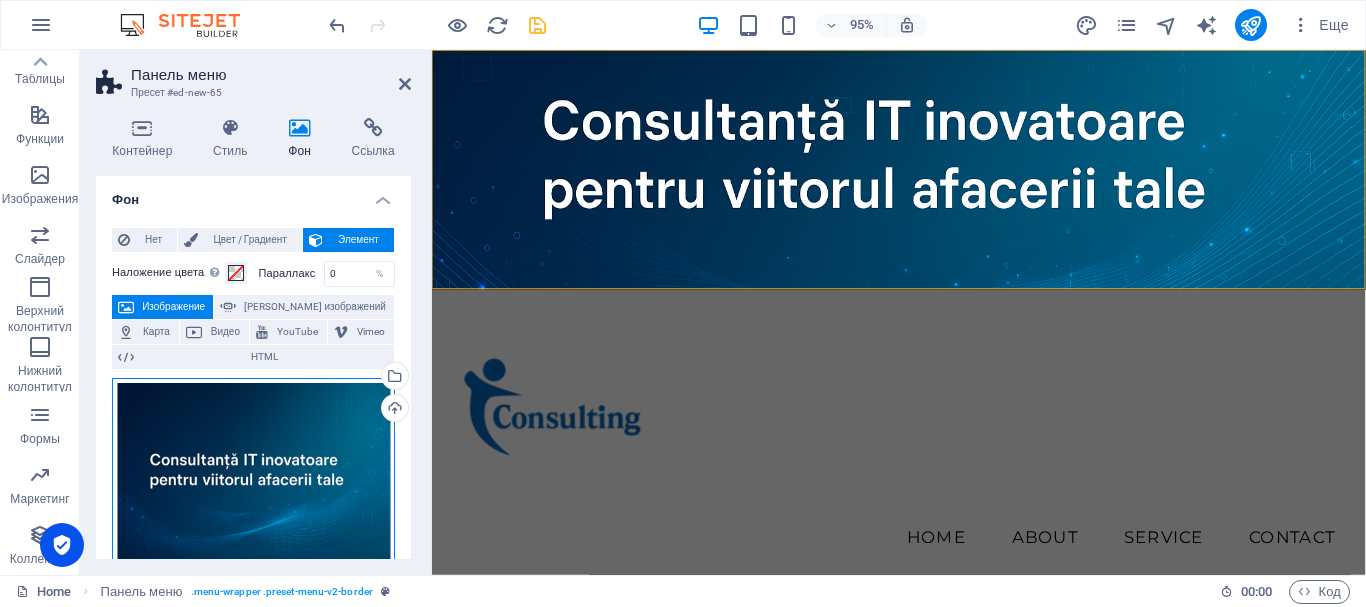 click on "Перетащите файлы сюда, нажмите, чтобы выбрать файлы, или выберите файлы из раздела "Файлы" или из бесплатных стоковых фото и видео" at bounding box center [253, 474] 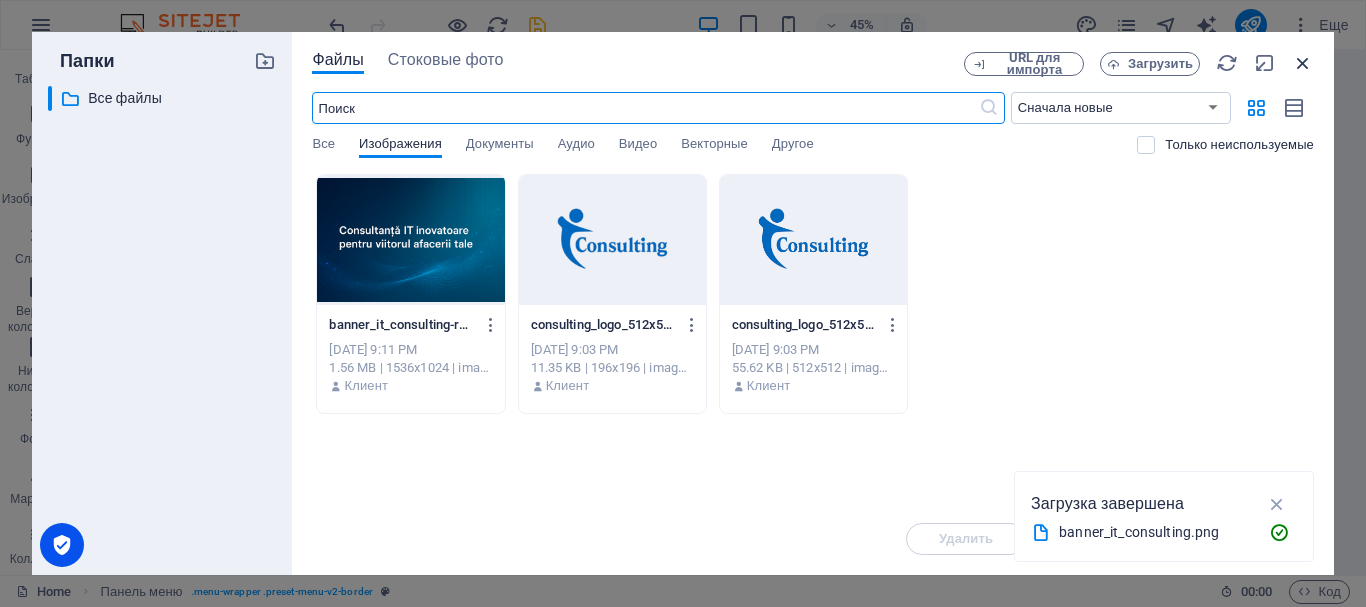 click at bounding box center [1303, 63] 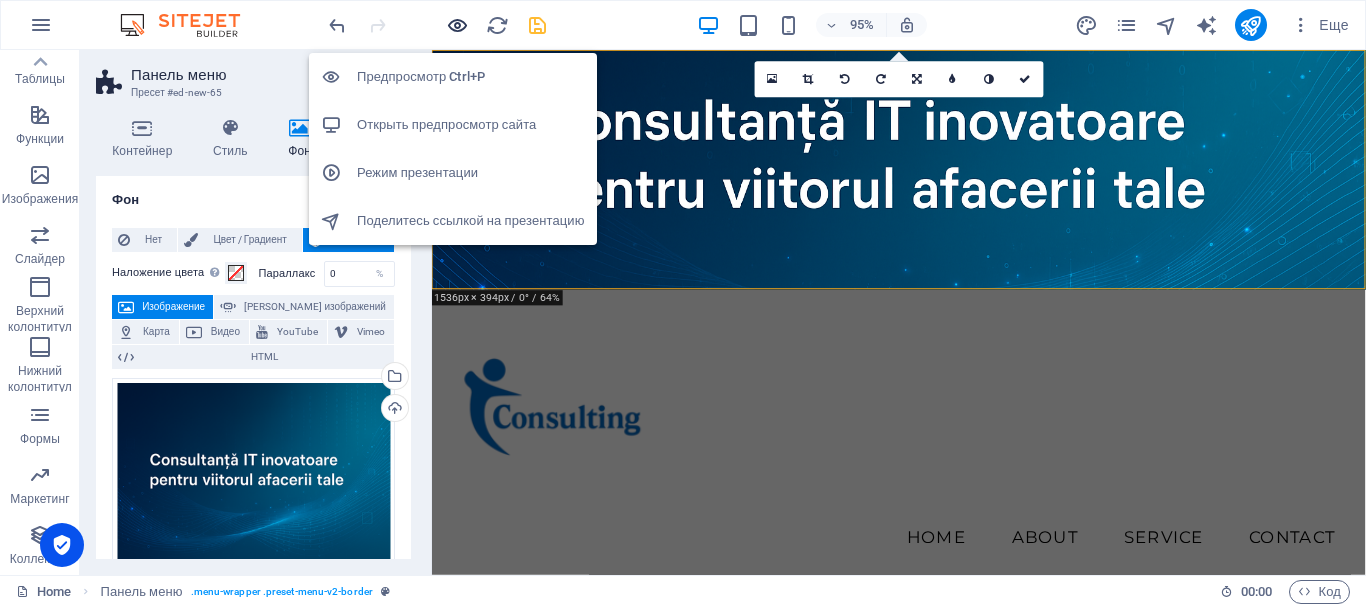 click at bounding box center (457, 25) 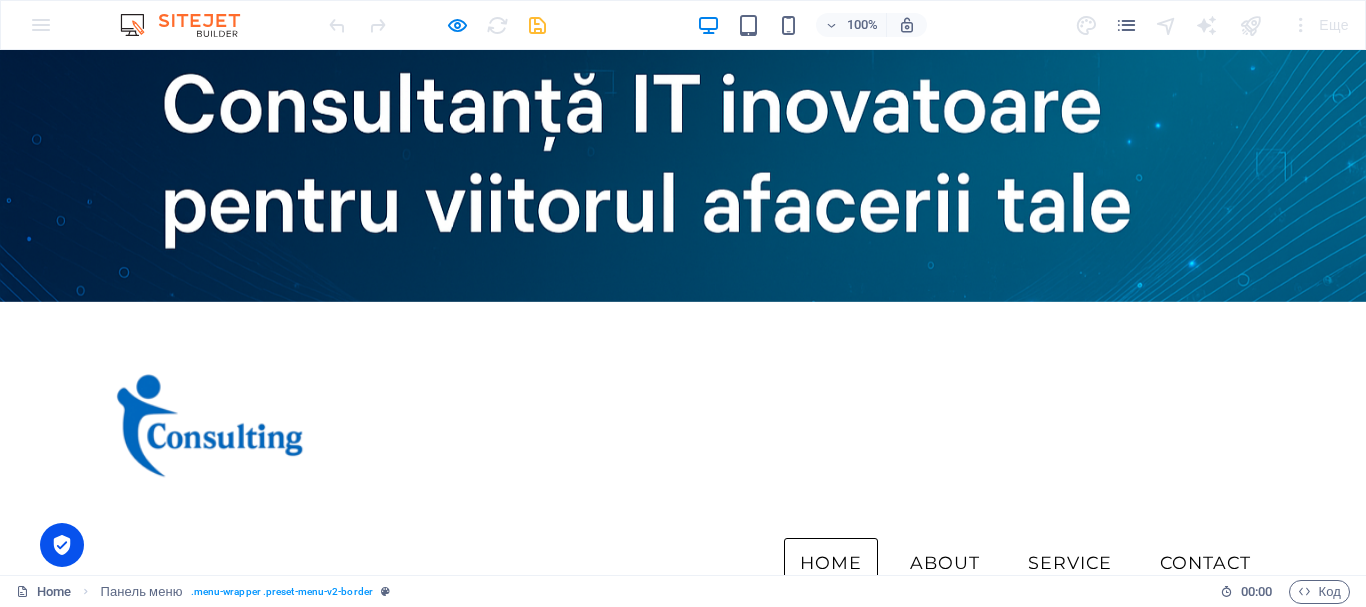 click on "Home" at bounding box center [831, 563] 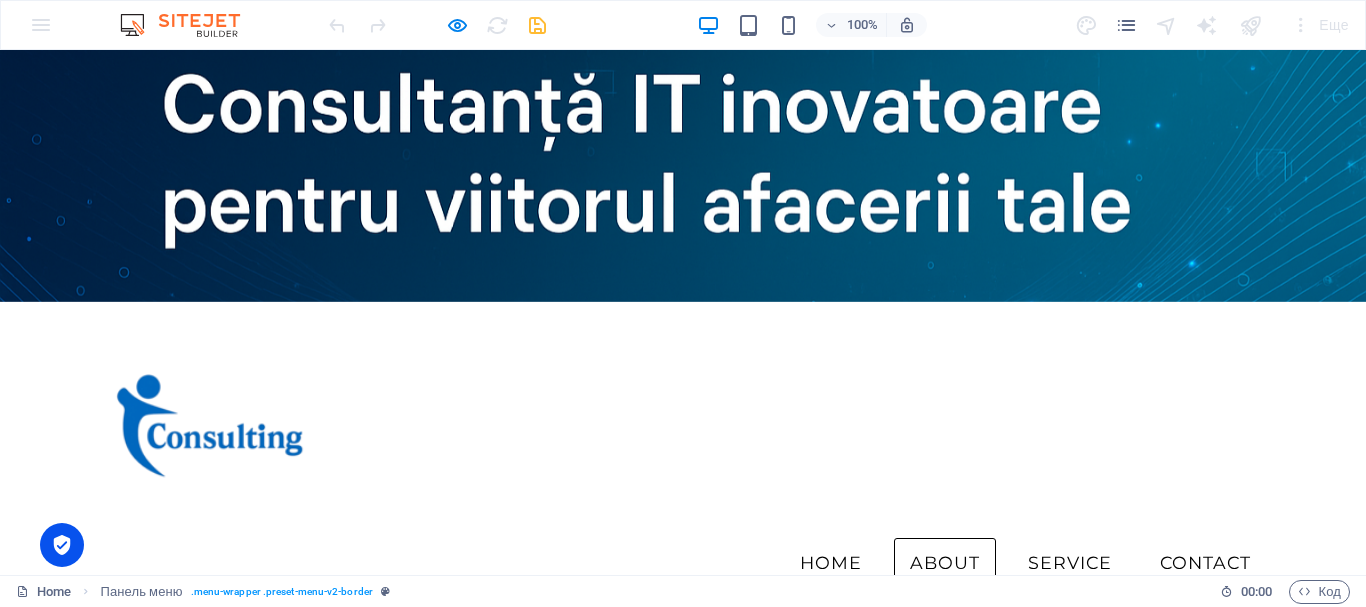 click on "About" at bounding box center (945, 563) 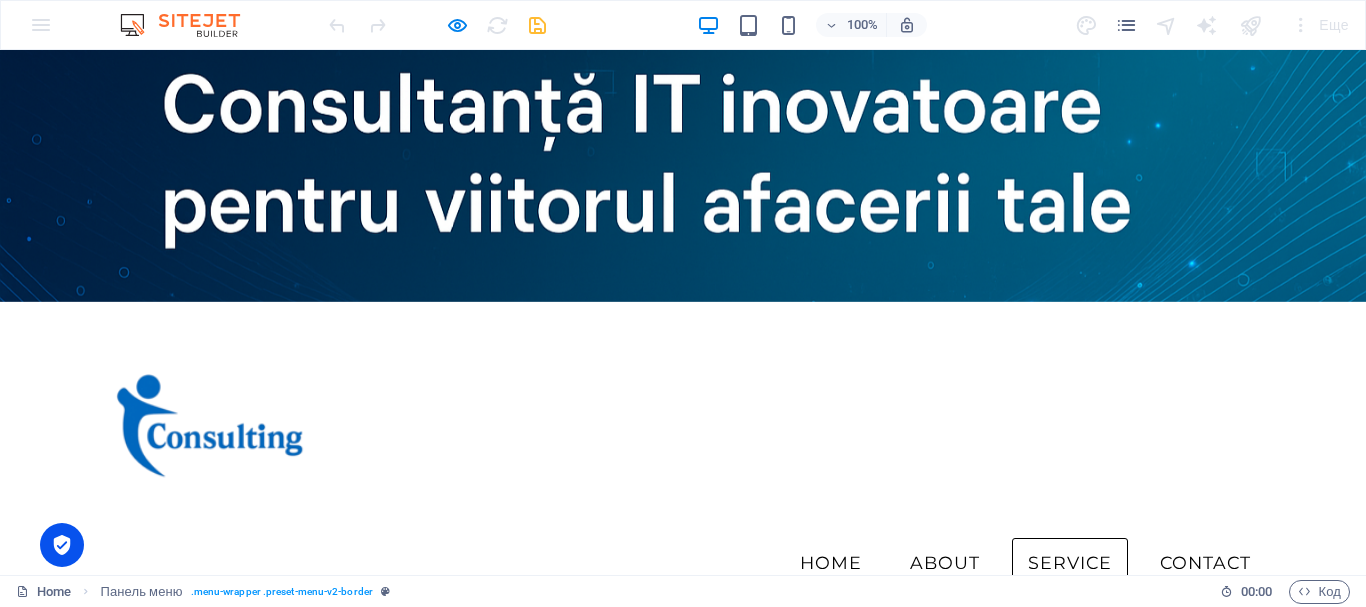 click on "Service" at bounding box center (1070, 563) 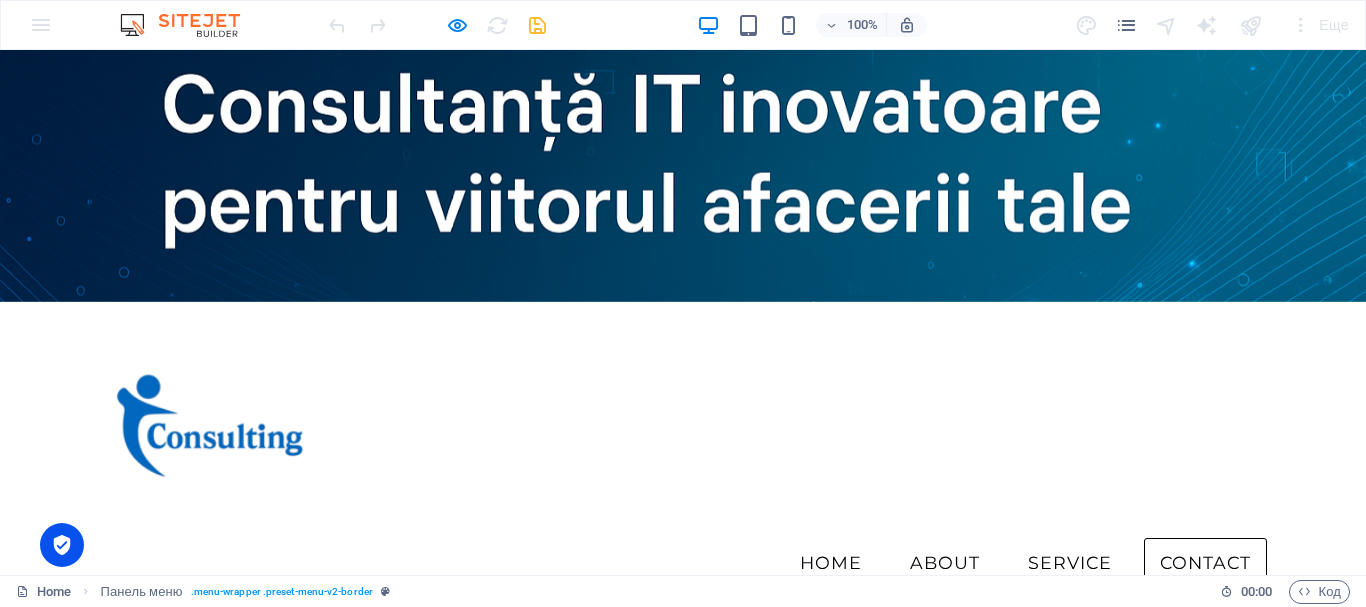 click on "Contact" at bounding box center (1205, 563) 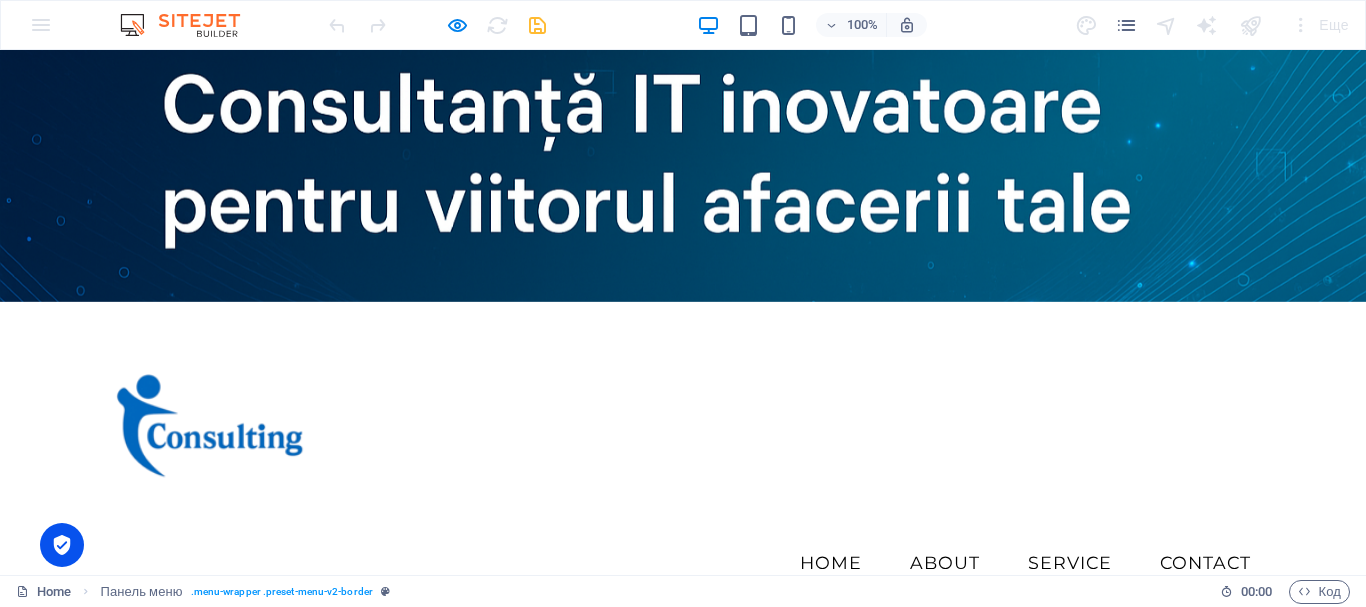 click at bounding box center (209, 428) 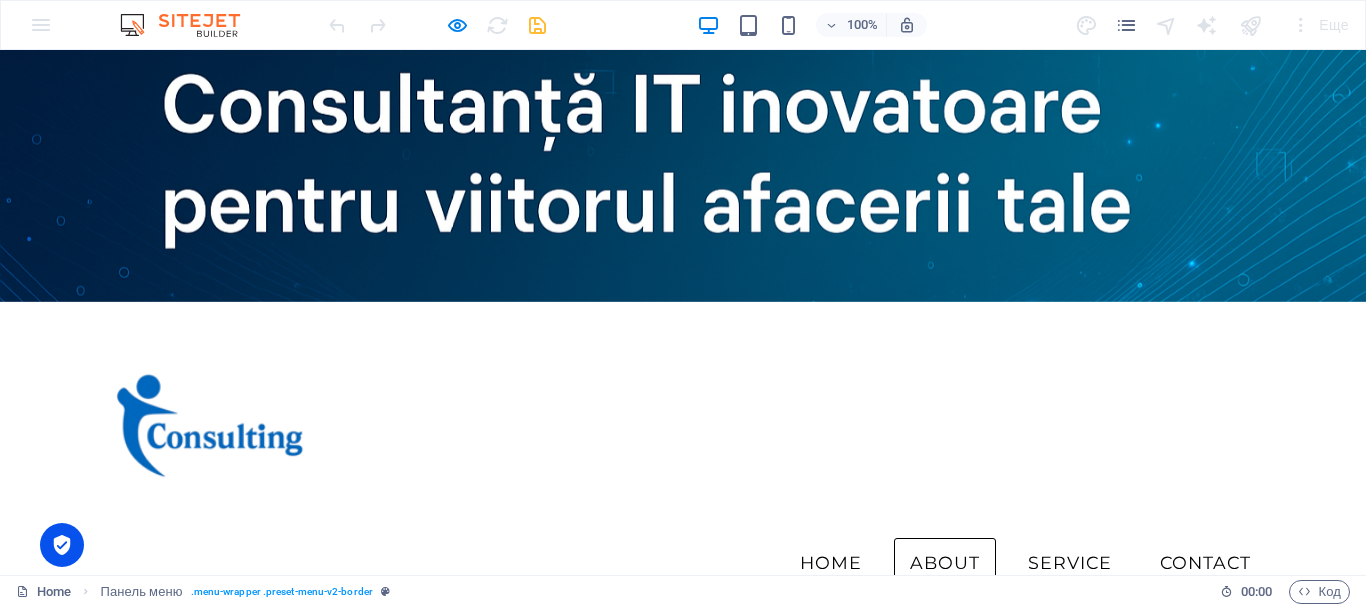 click on "About" at bounding box center (945, 563) 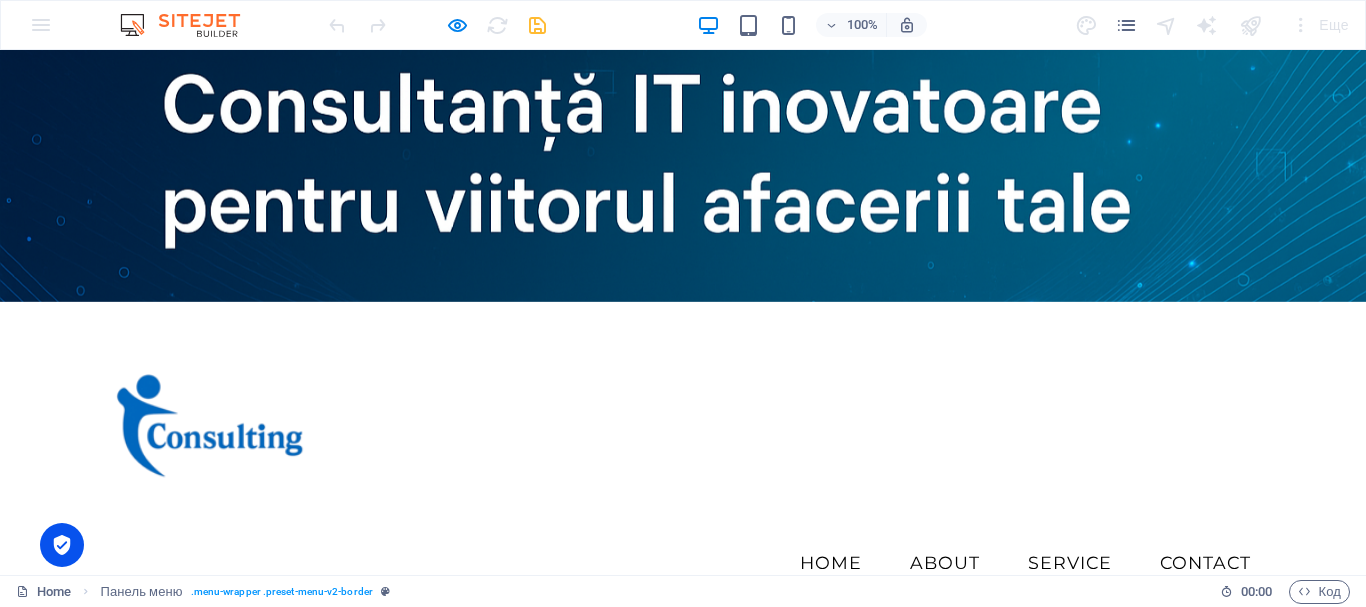 click at bounding box center (683, 176) 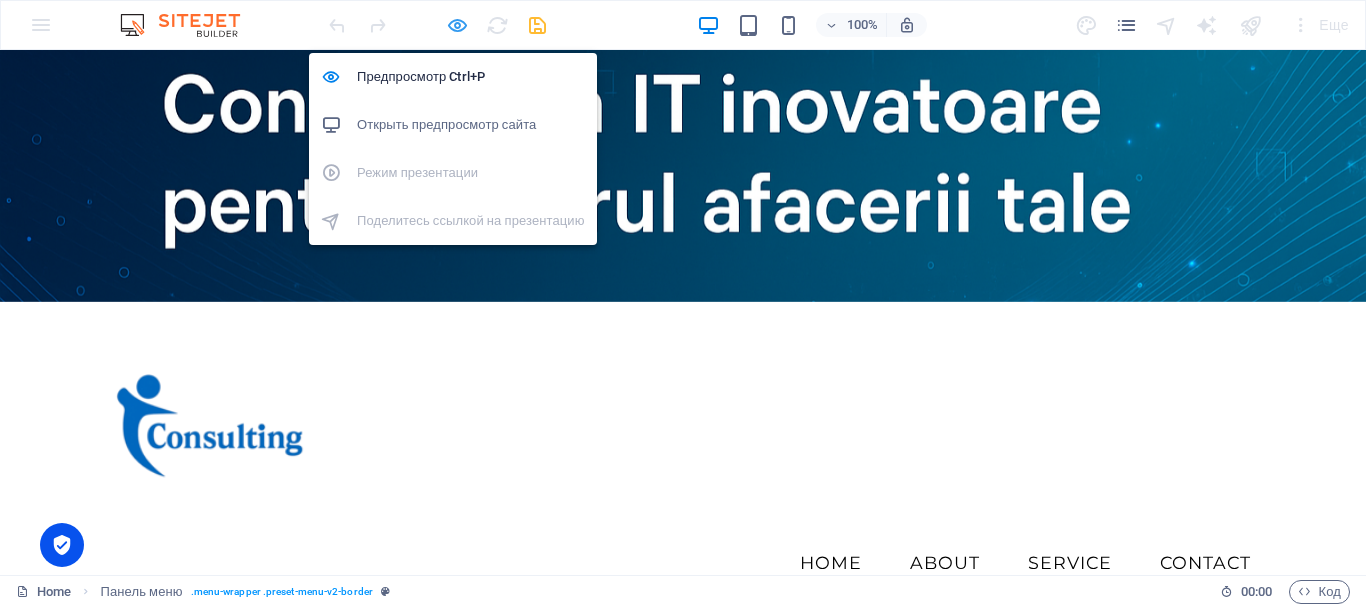 click at bounding box center [457, 25] 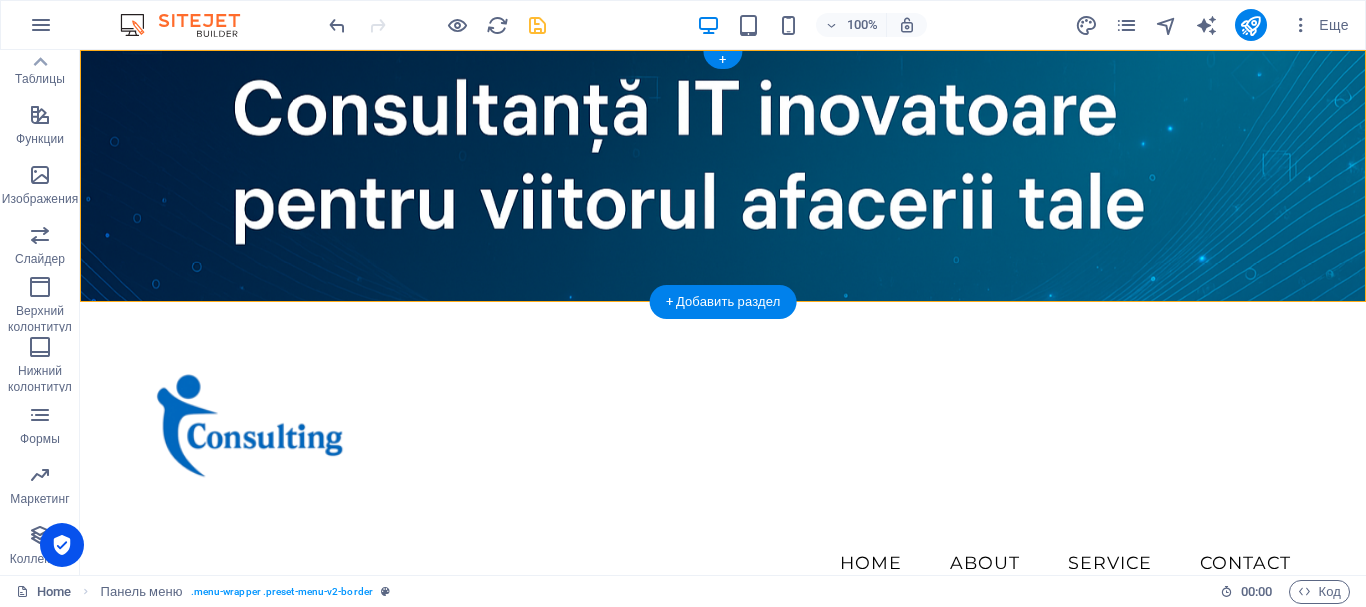 click at bounding box center [723, 176] 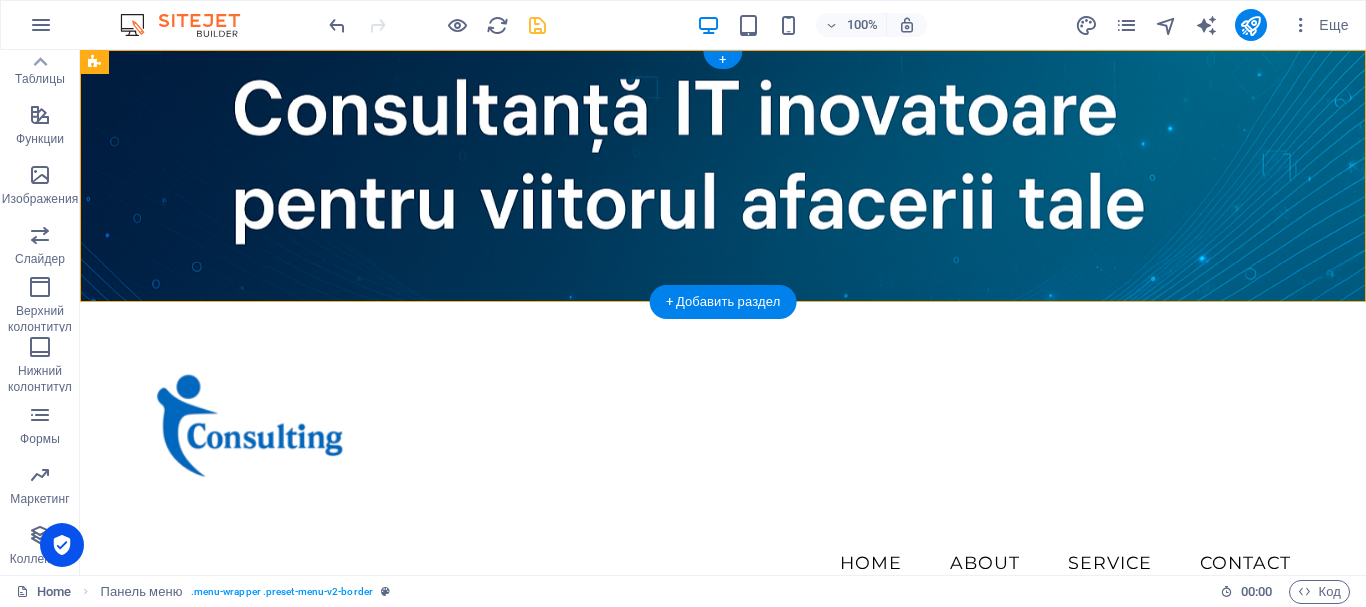 click at bounding box center [723, 176] 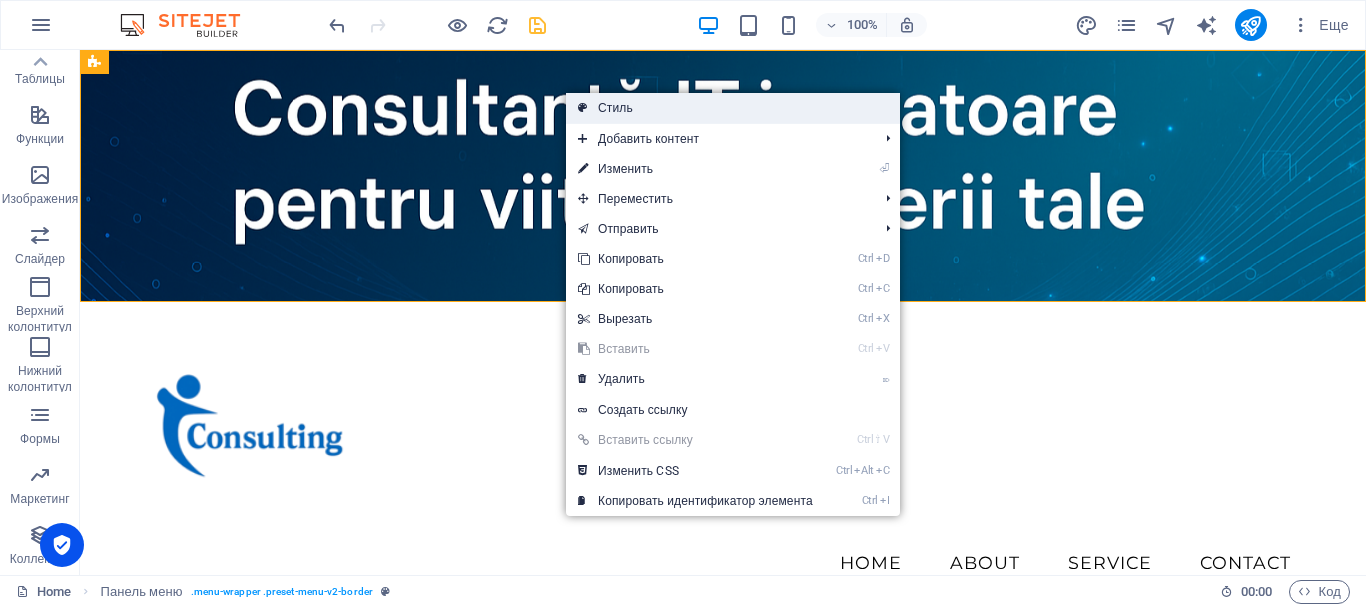click on "Стиль" at bounding box center [733, 108] 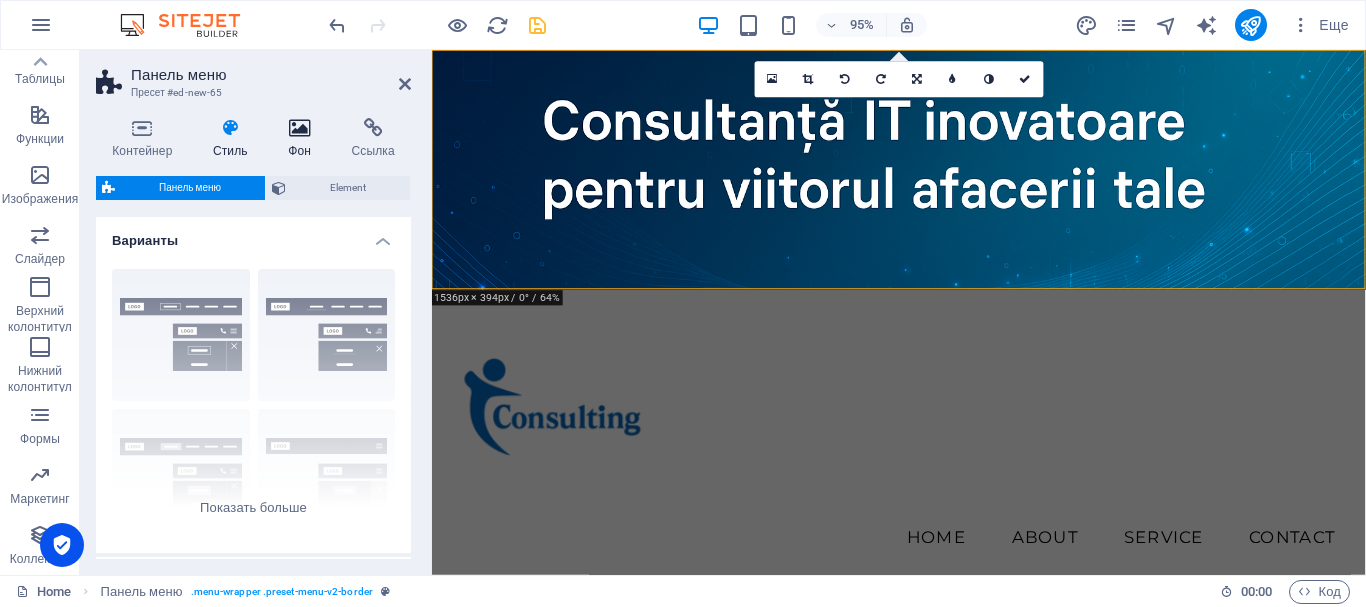 click at bounding box center [299, 128] 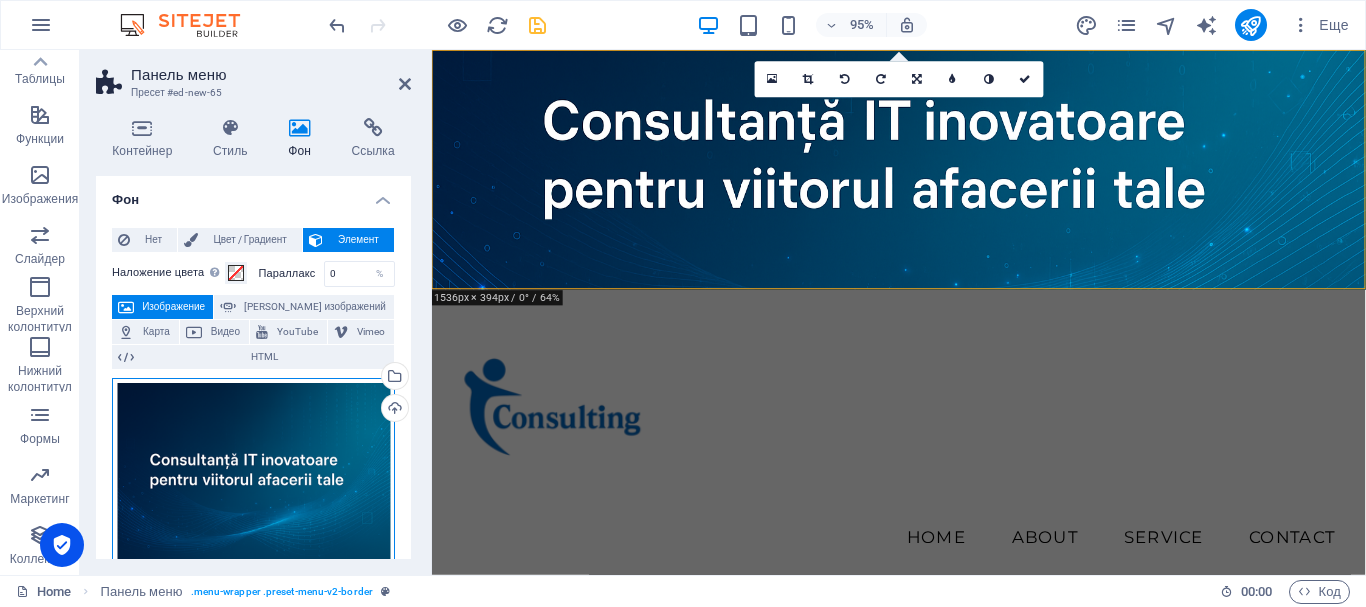 click on "Перетащите файлы сюда, нажмите, чтобы выбрать файлы, или выберите файлы из раздела "Файлы" или из бесплатных стоковых фото и видео" at bounding box center (253, 474) 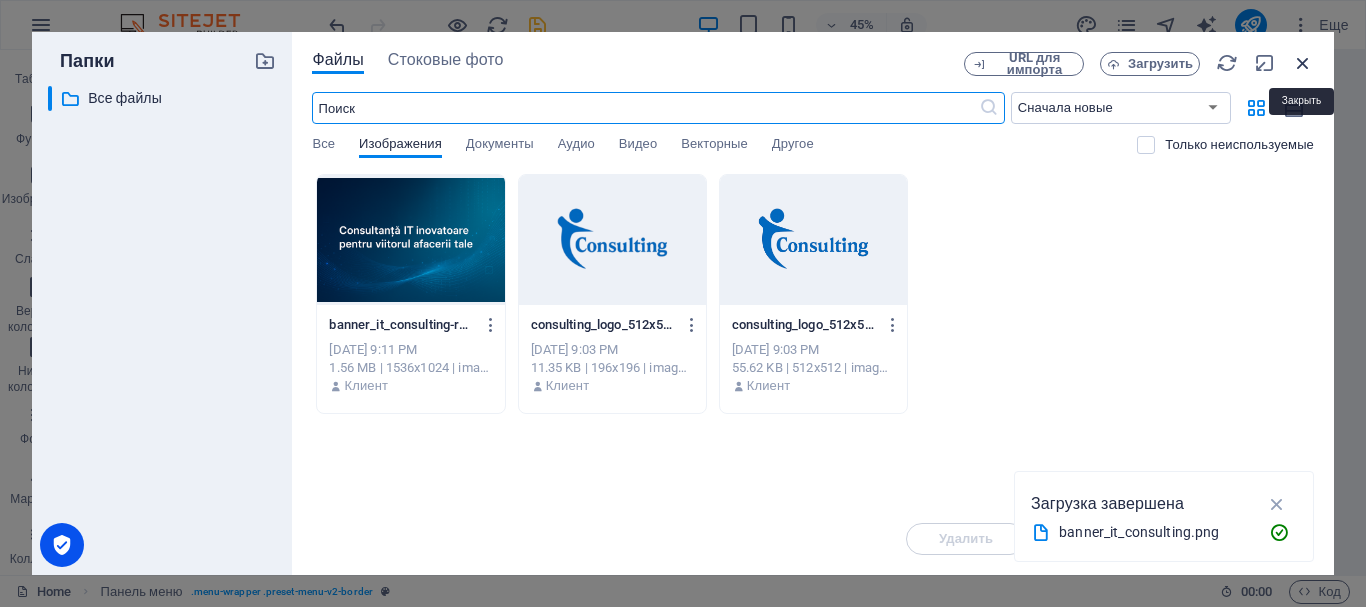 click at bounding box center (1303, 63) 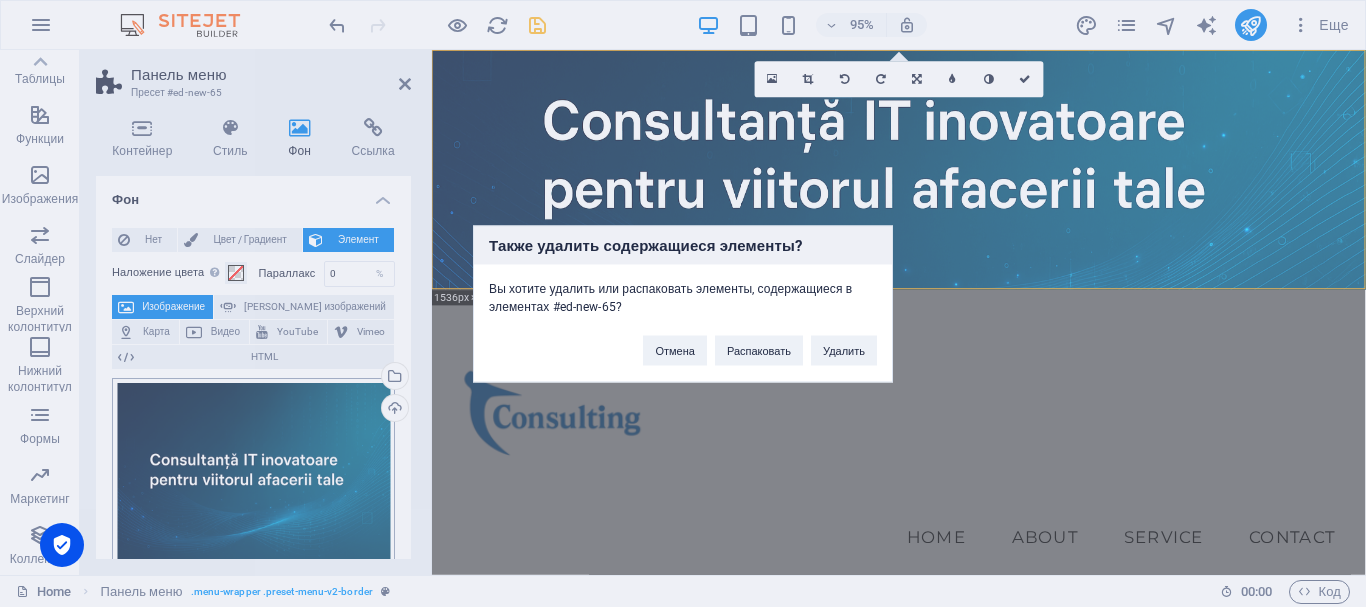 type 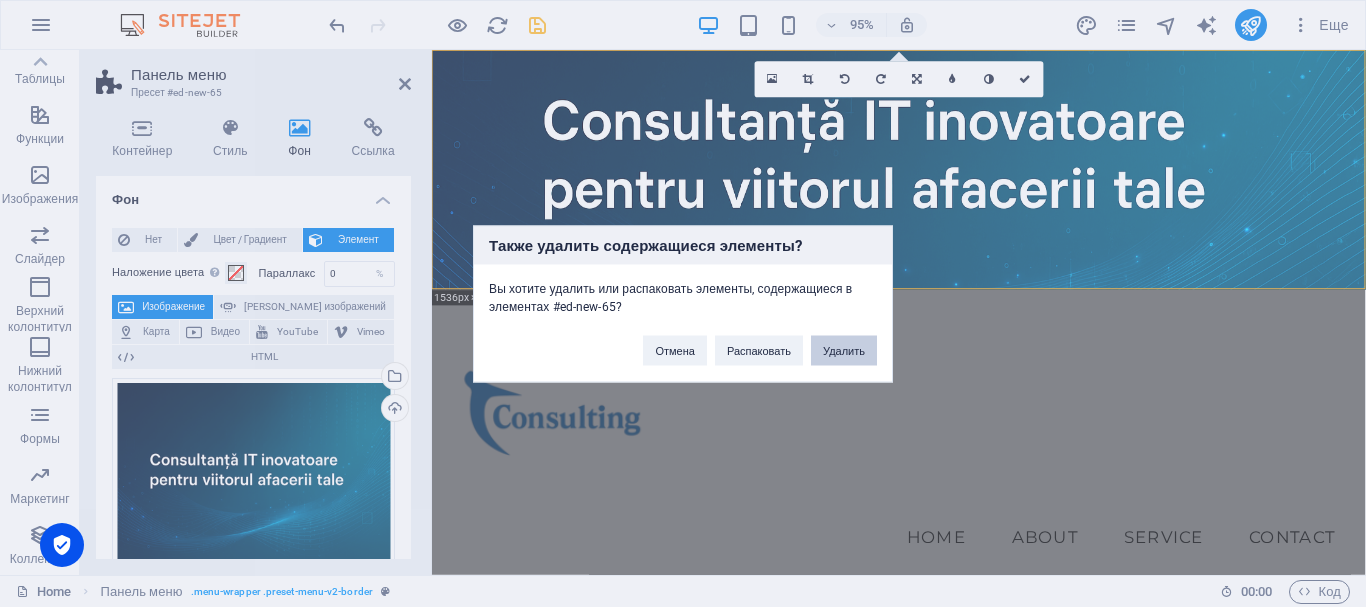 click on "Удалить" at bounding box center (844, 350) 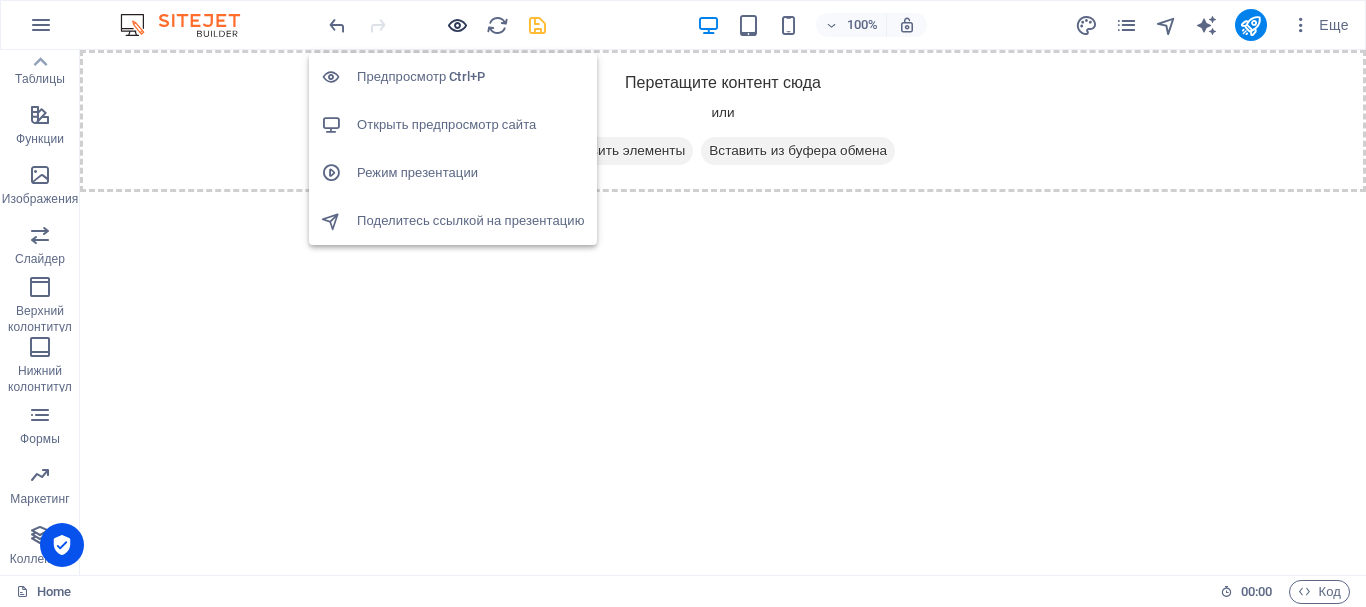 click at bounding box center (457, 25) 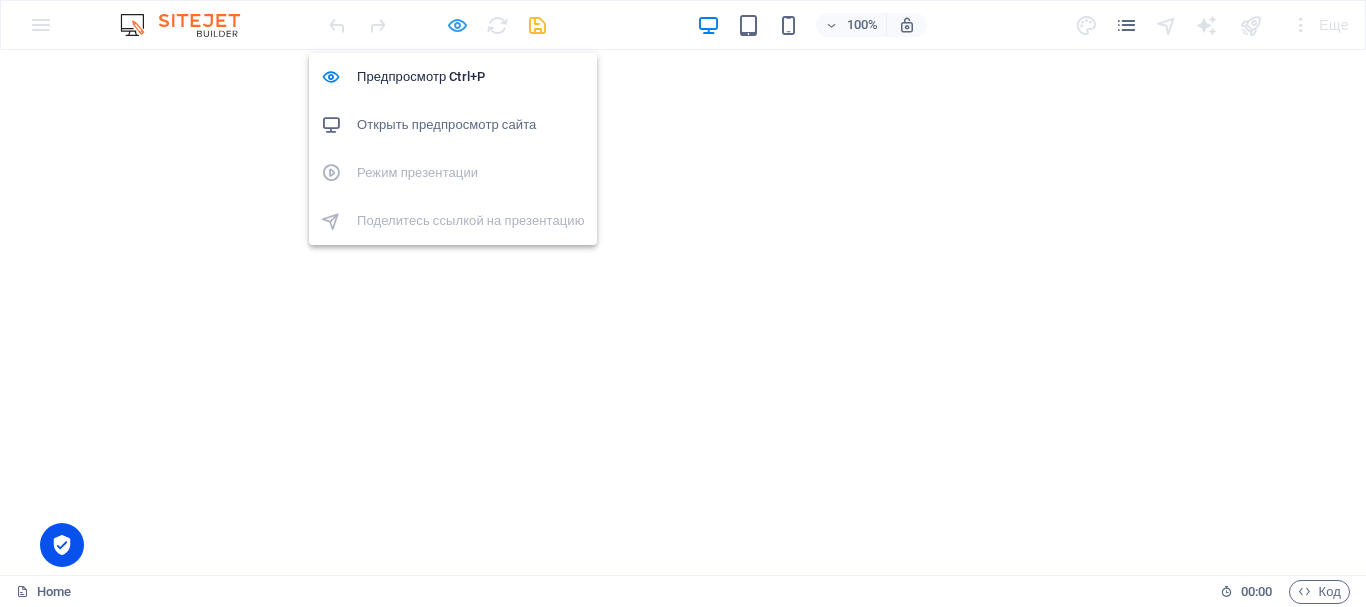 click at bounding box center (457, 25) 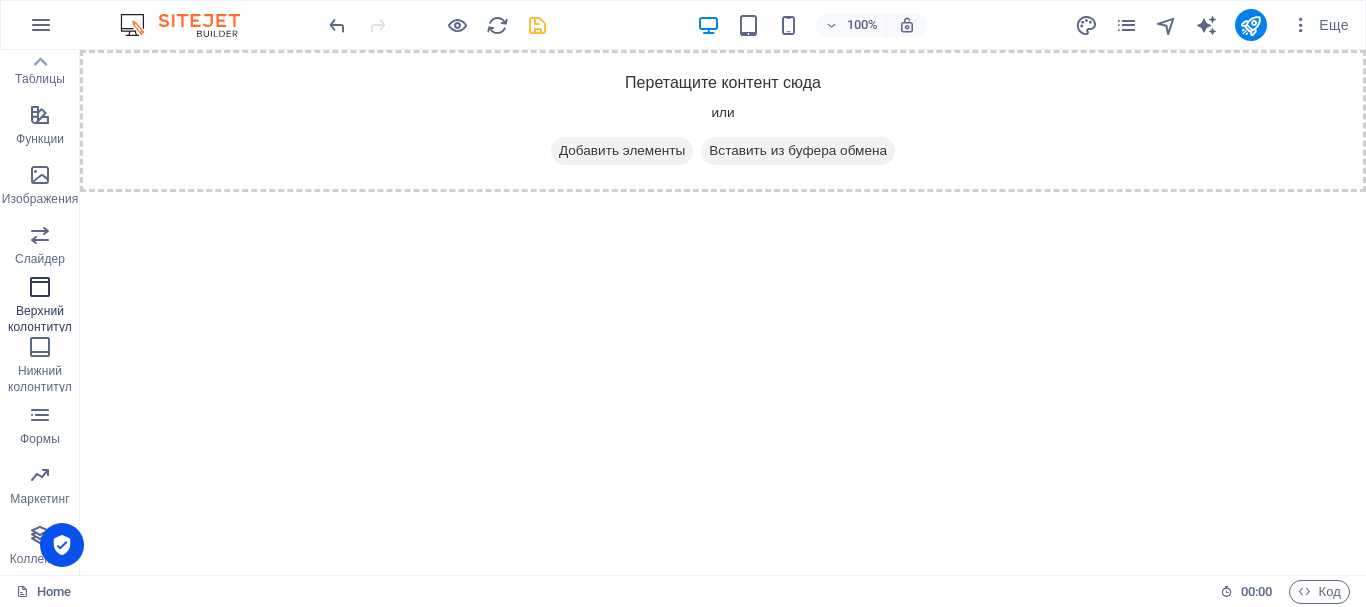 click on "Верхний колонтитул" at bounding box center (40, 319) 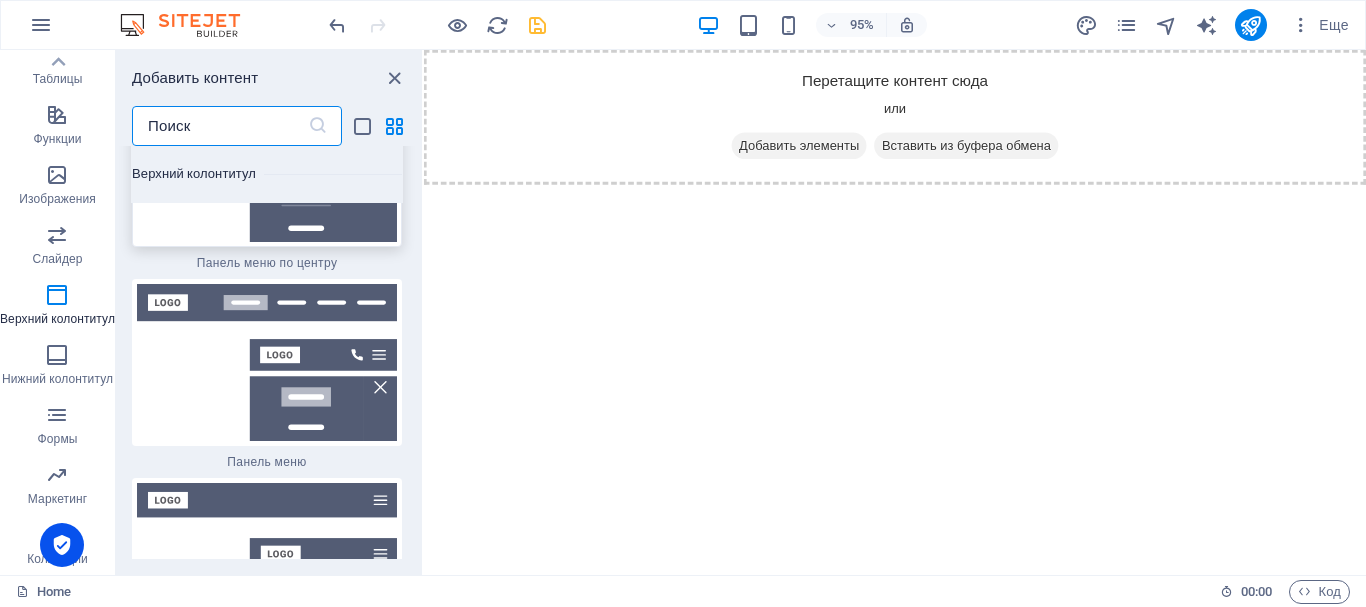 scroll, scrollTop: 23626, scrollLeft: 0, axis: vertical 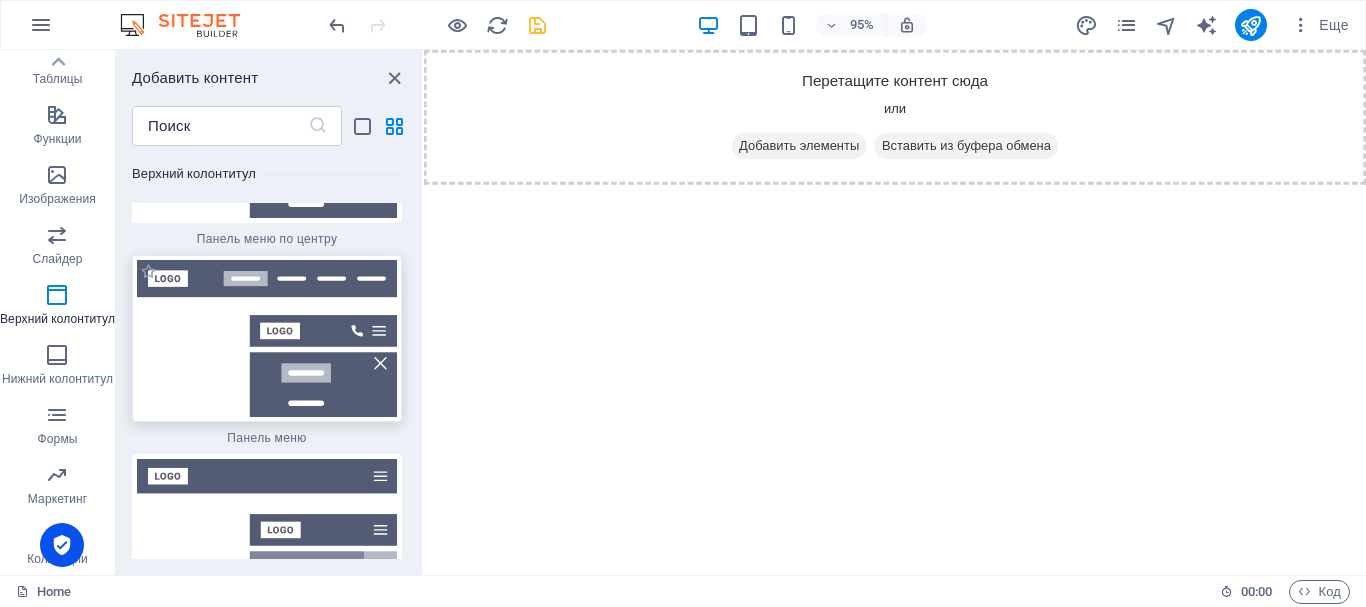 click at bounding box center [267, 338] 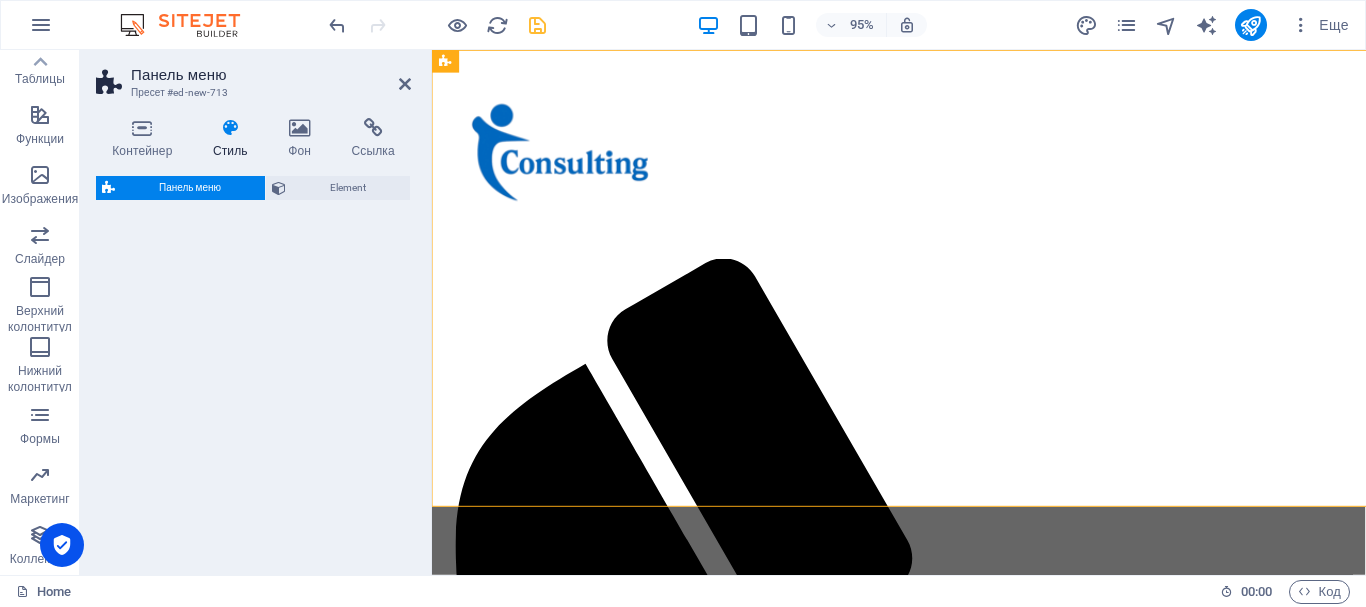 select on "rem" 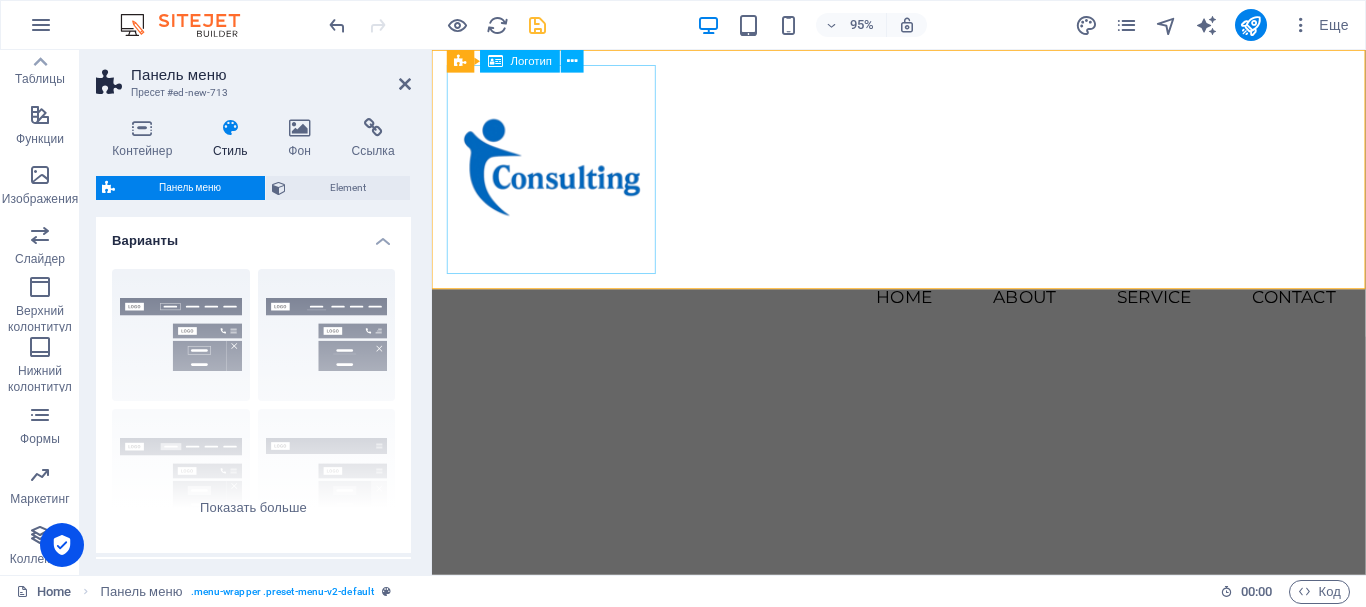 click at bounding box center (923, 176) 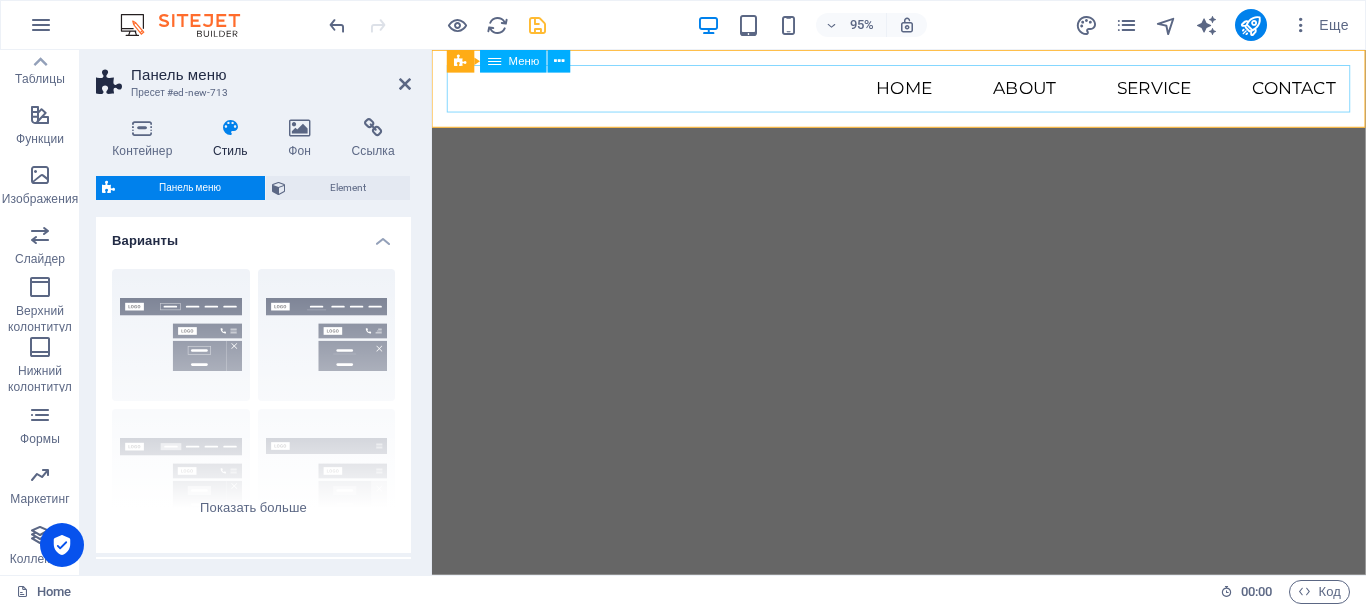 click on "Home About Service Contact" at bounding box center [923, 91] 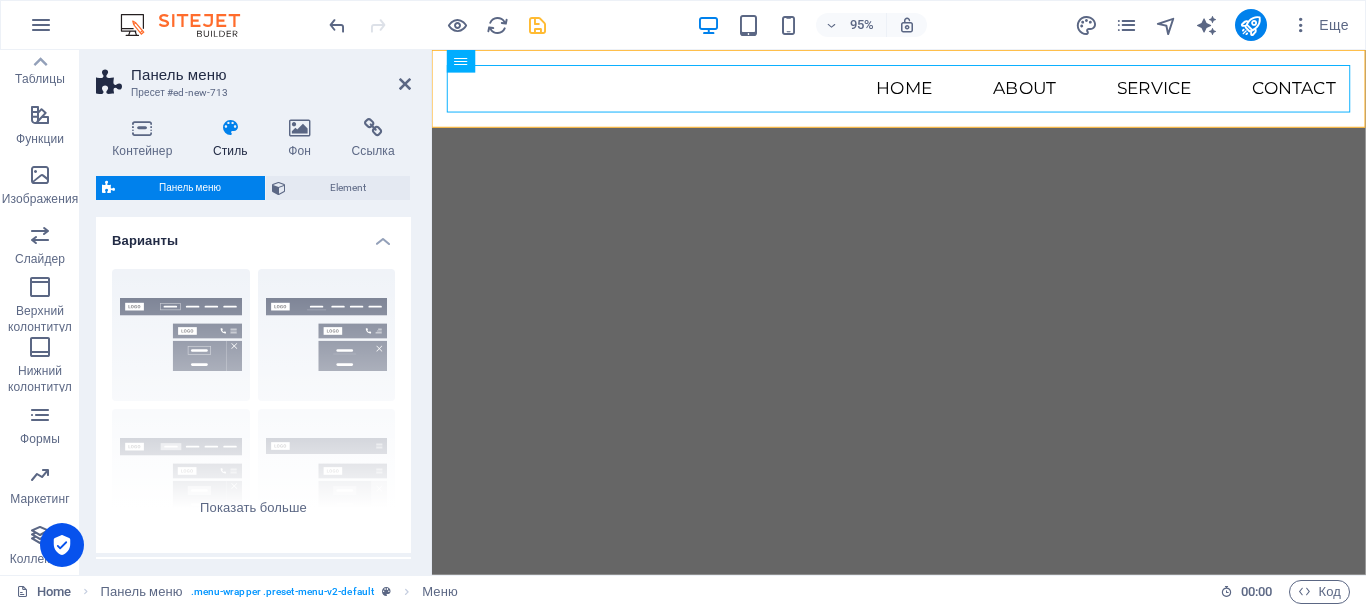 click on "Menu Home About Service Contact" at bounding box center [923, 91] 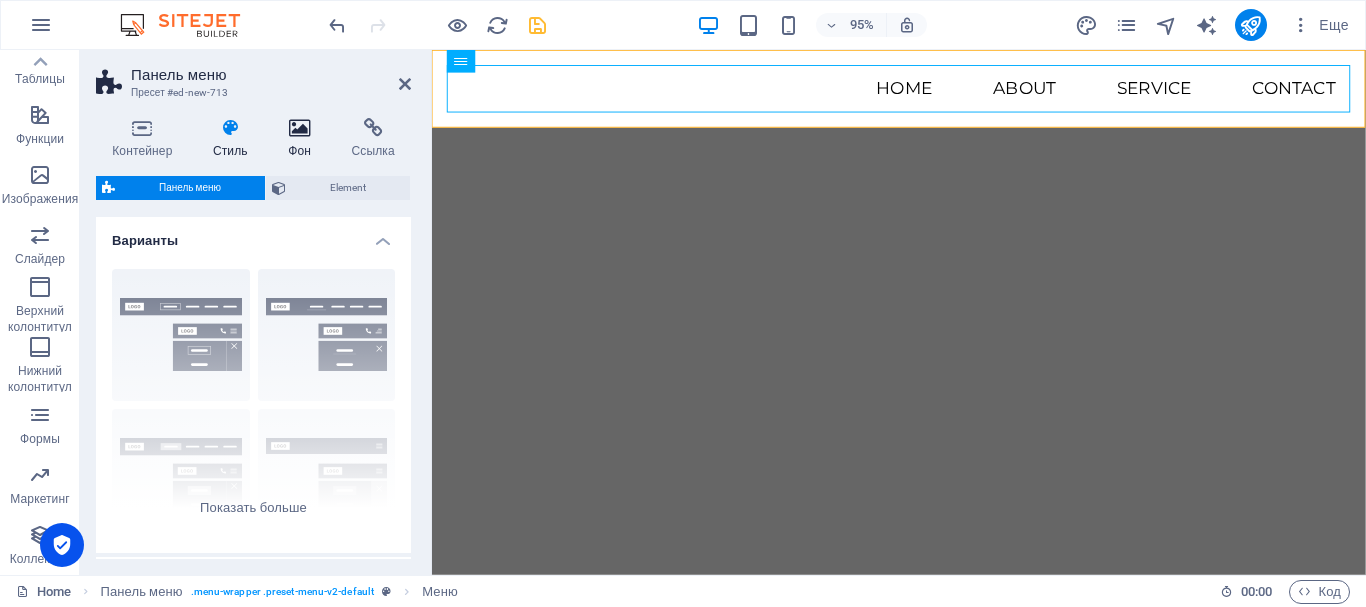 click at bounding box center (299, 128) 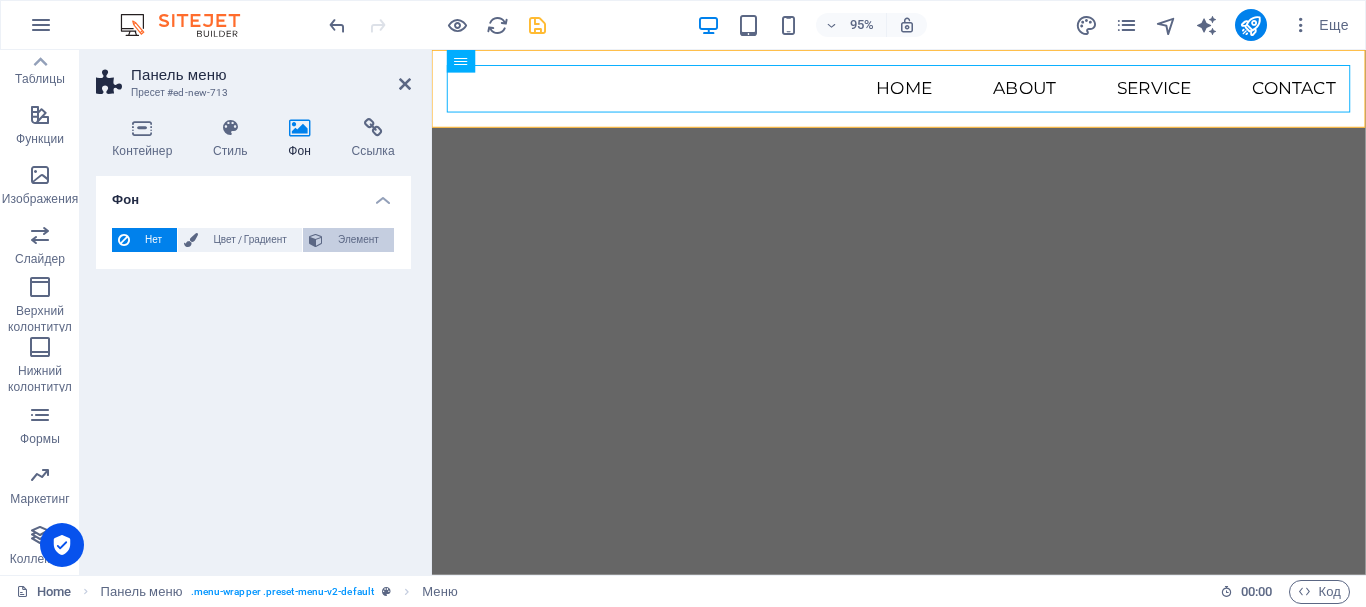 click on "Элемент" at bounding box center (358, 240) 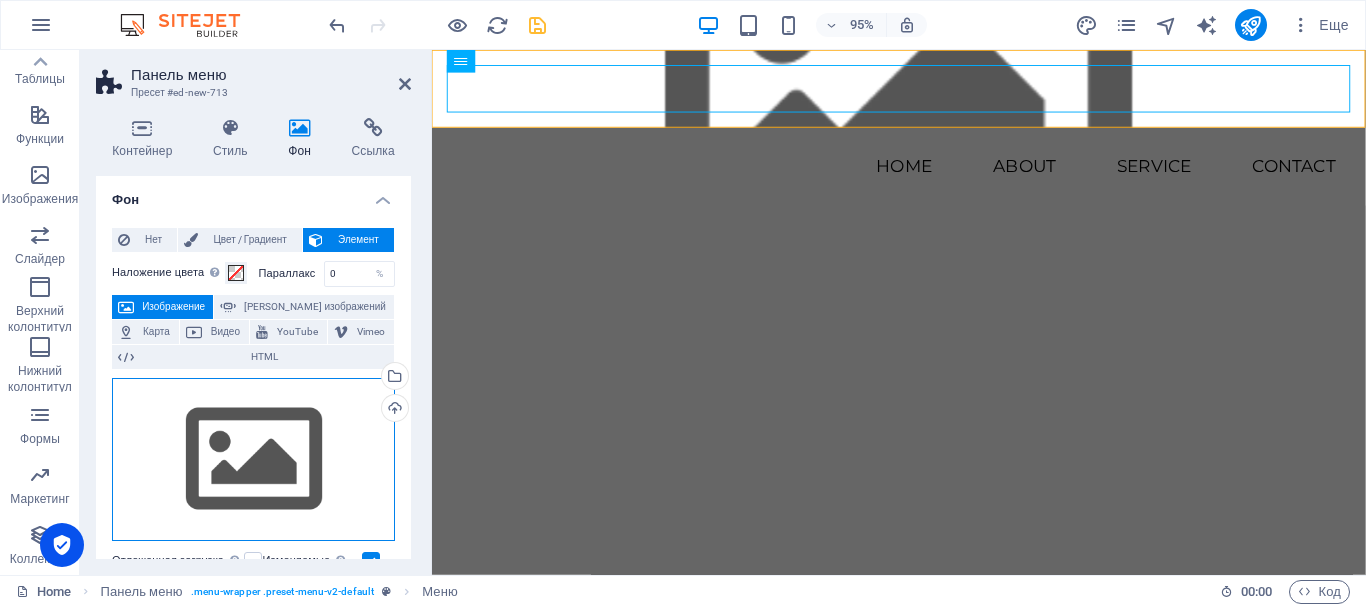 click on "Перетащите файлы сюда, нажмите, чтобы выбрать файлы, или выберите файлы из раздела "Файлы" или из бесплатных стоковых фото и видео" at bounding box center (253, 460) 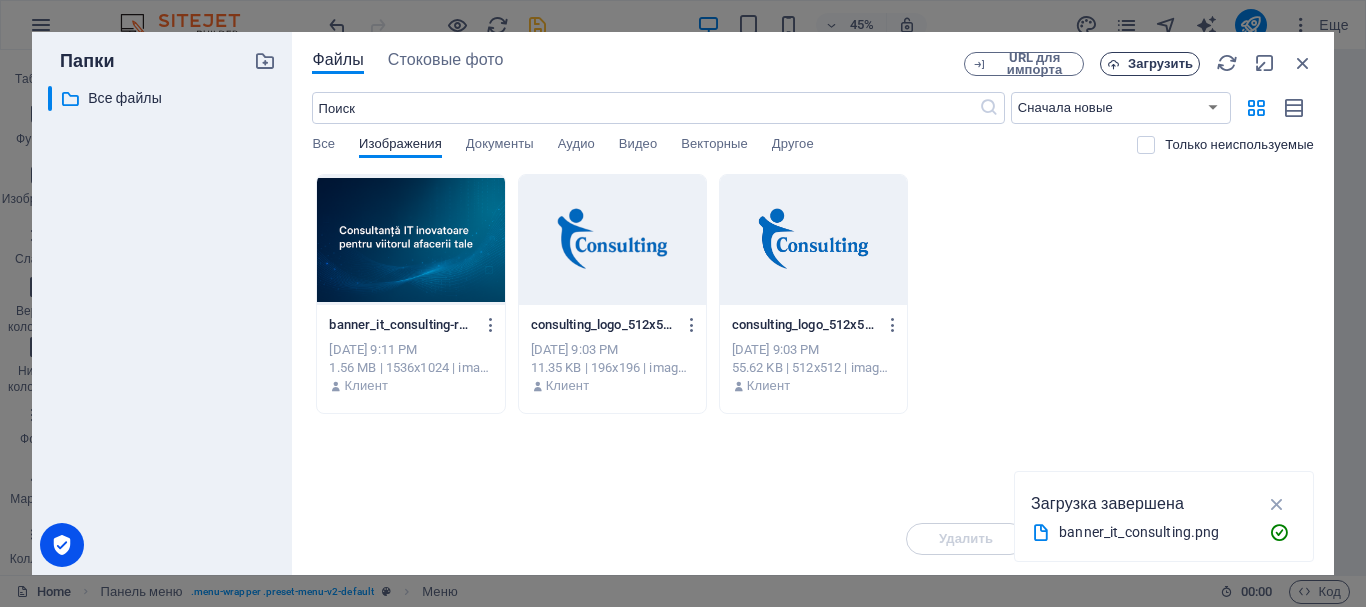 click on "Загрузить" at bounding box center [1160, 64] 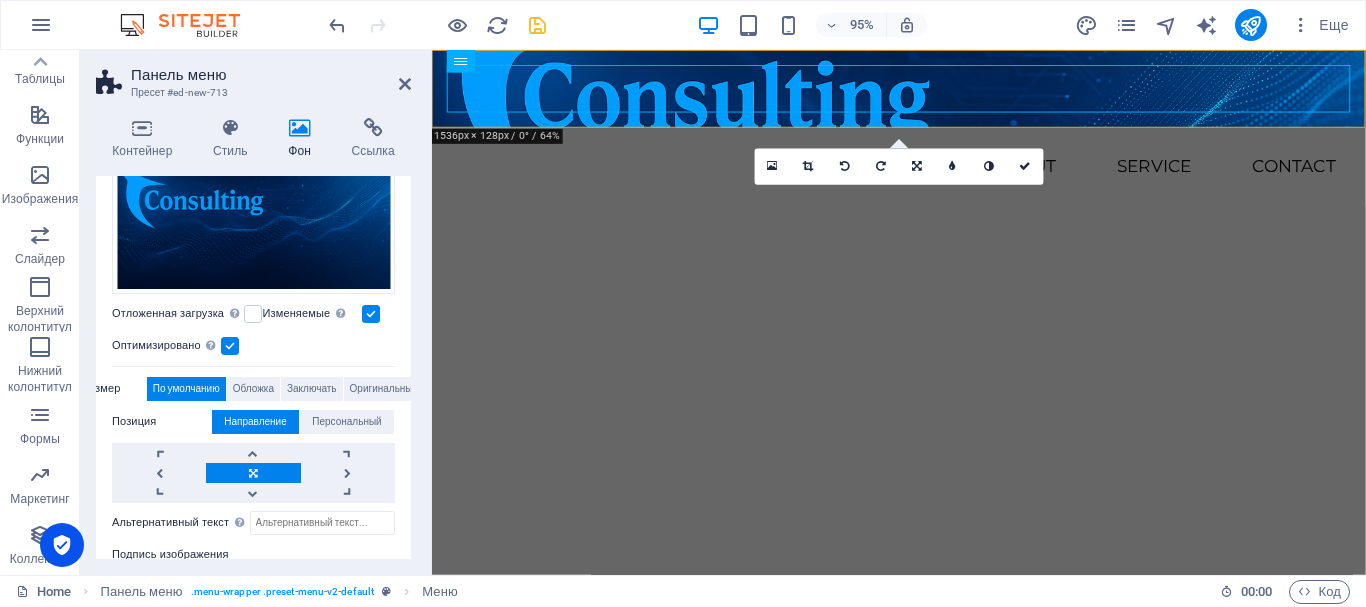 scroll, scrollTop: 300, scrollLeft: 0, axis: vertical 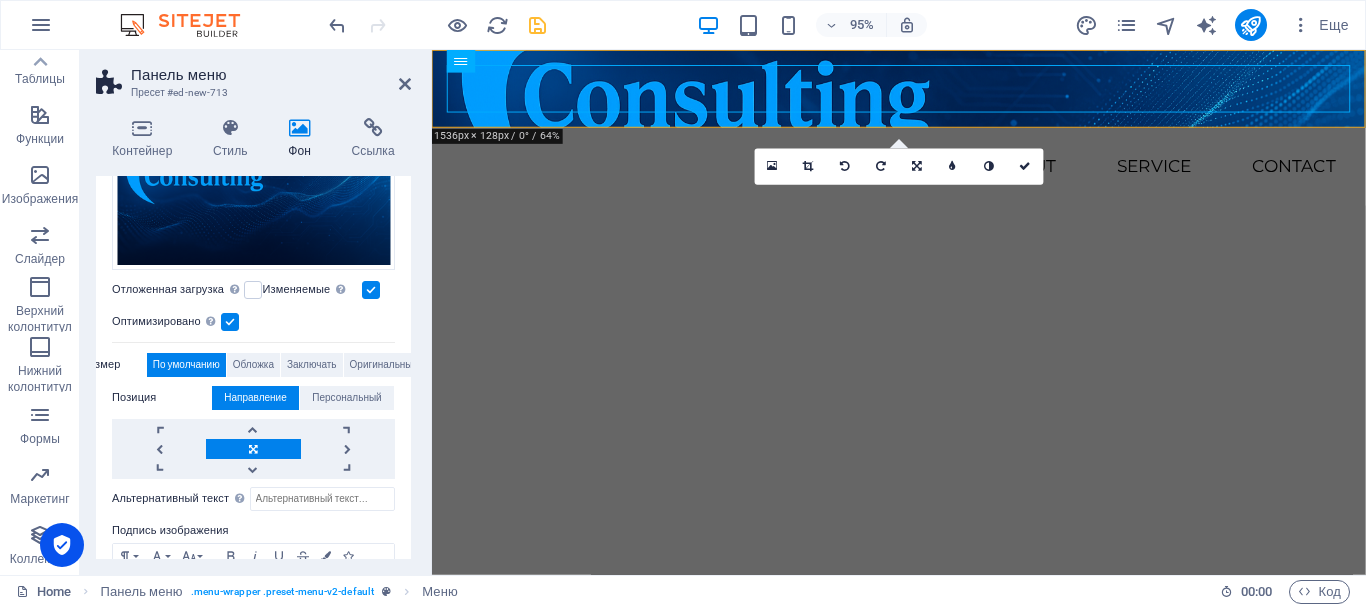 click at bounding box center [230, 322] 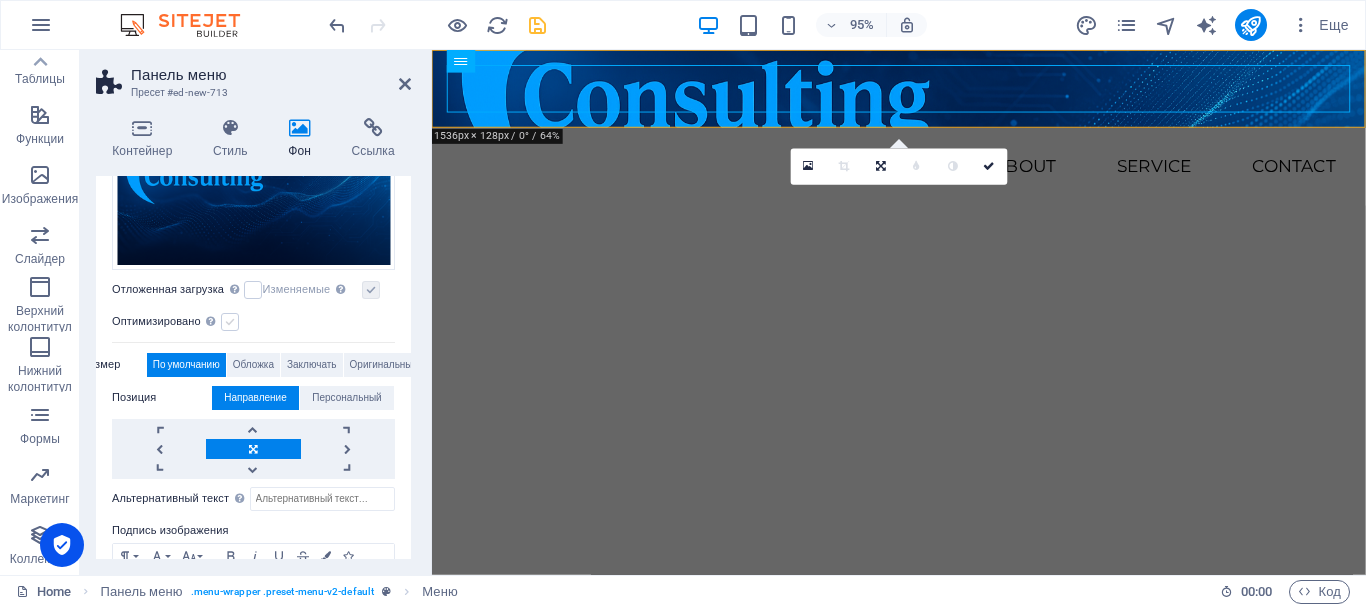 click at bounding box center (230, 322) 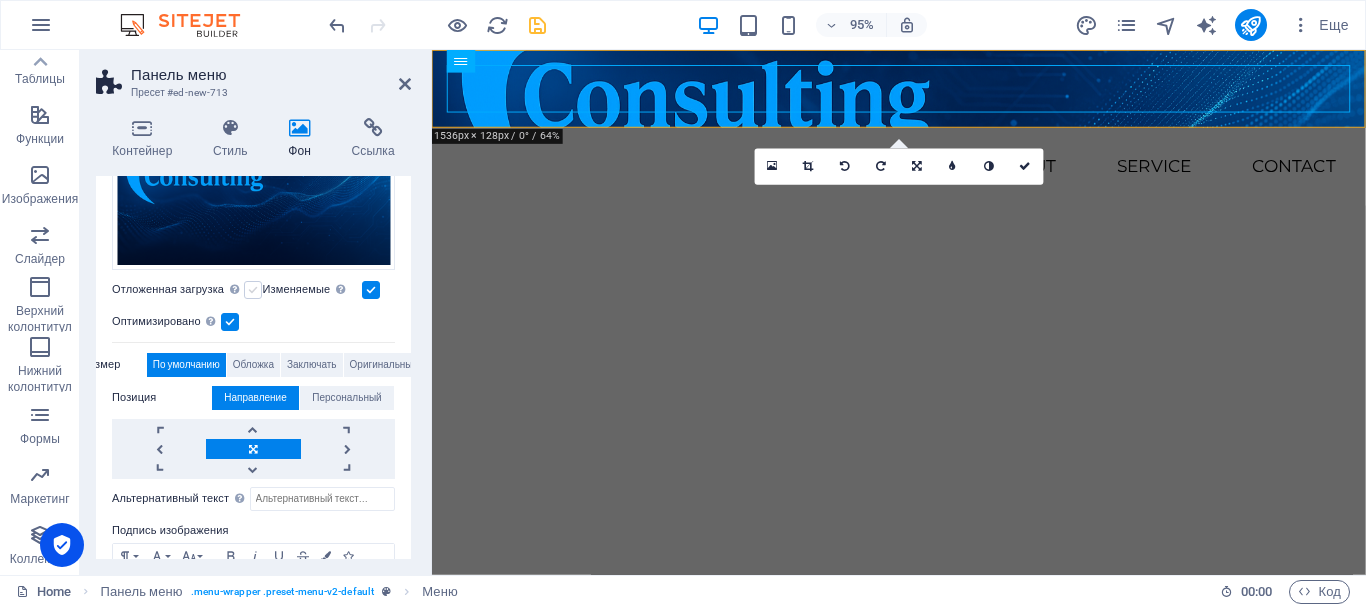 click at bounding box center [253, 290] 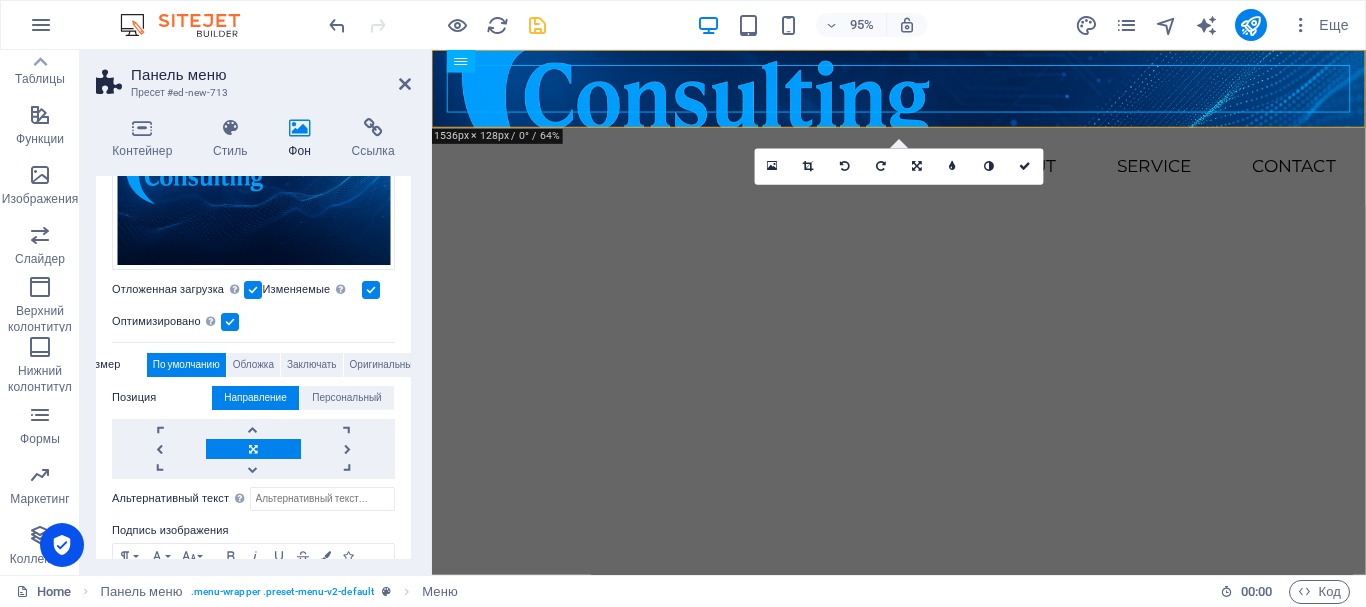 click at bounding box center (253, 290) 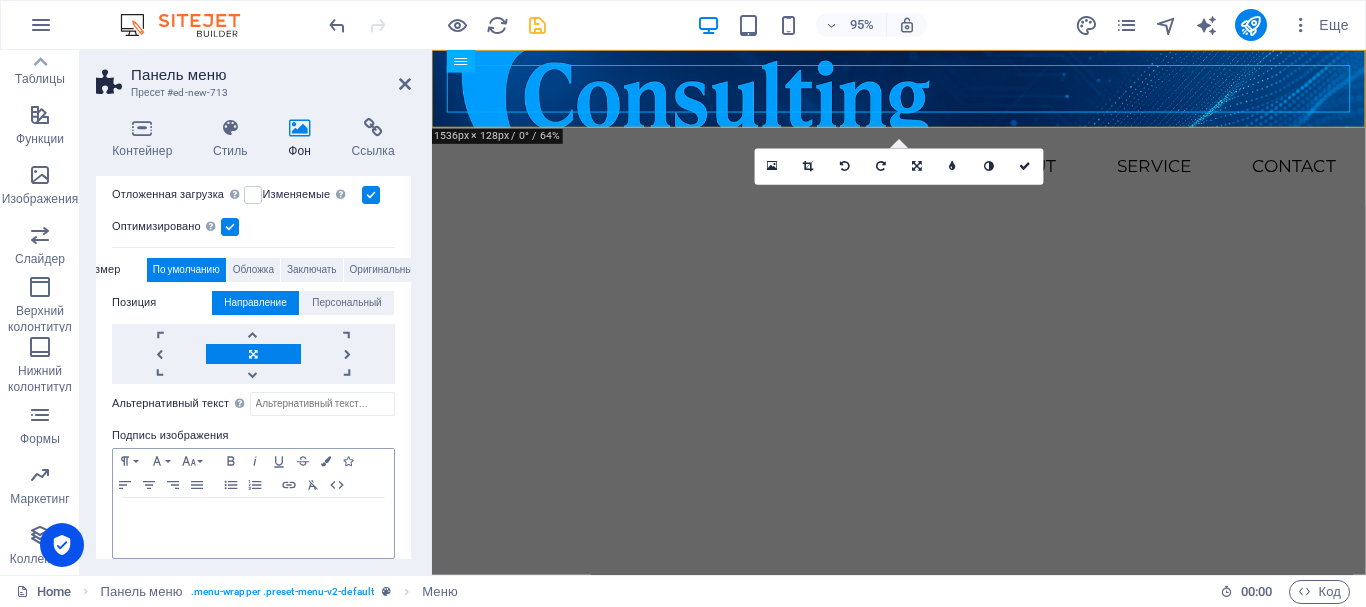 scroll, scrollTop: 400, scrollLeft: 0, axis: vertical 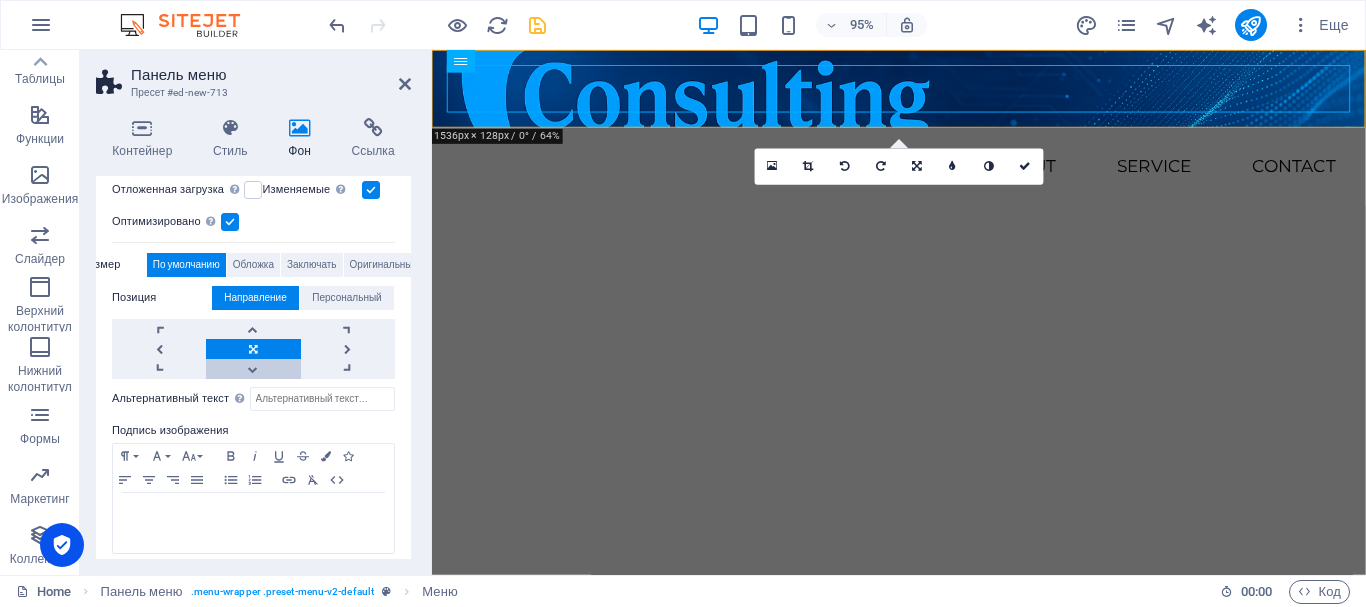 click at bounding box center (253, 369) 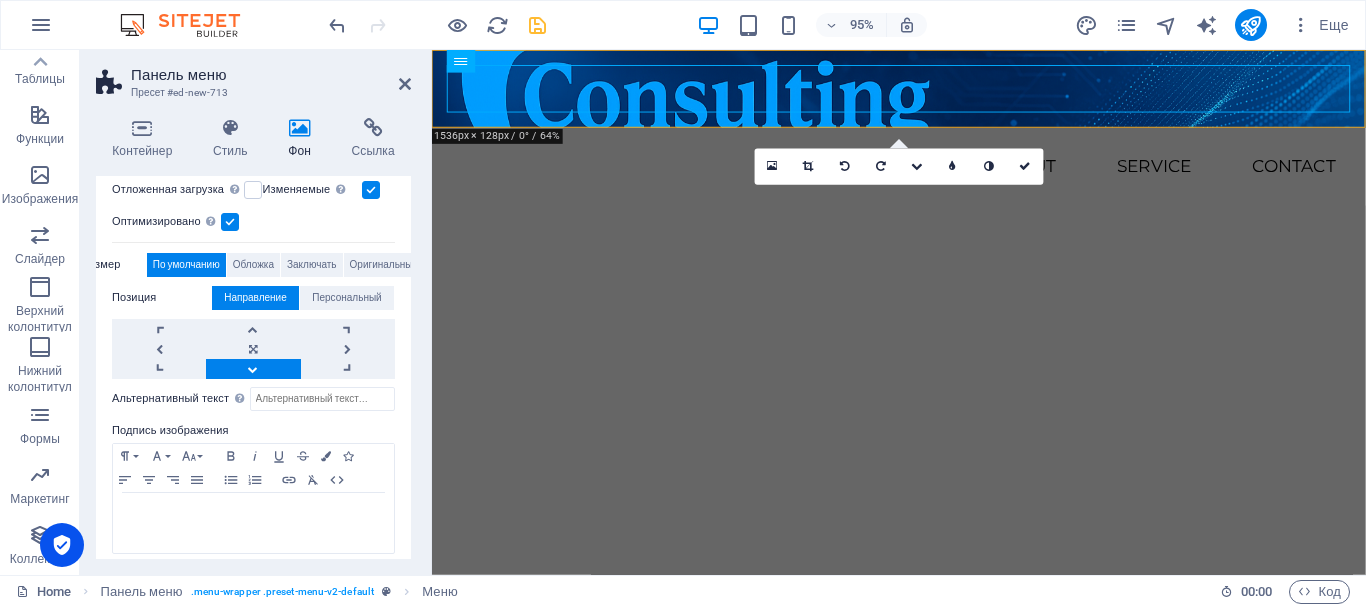 click at bounding box center (253, 369) 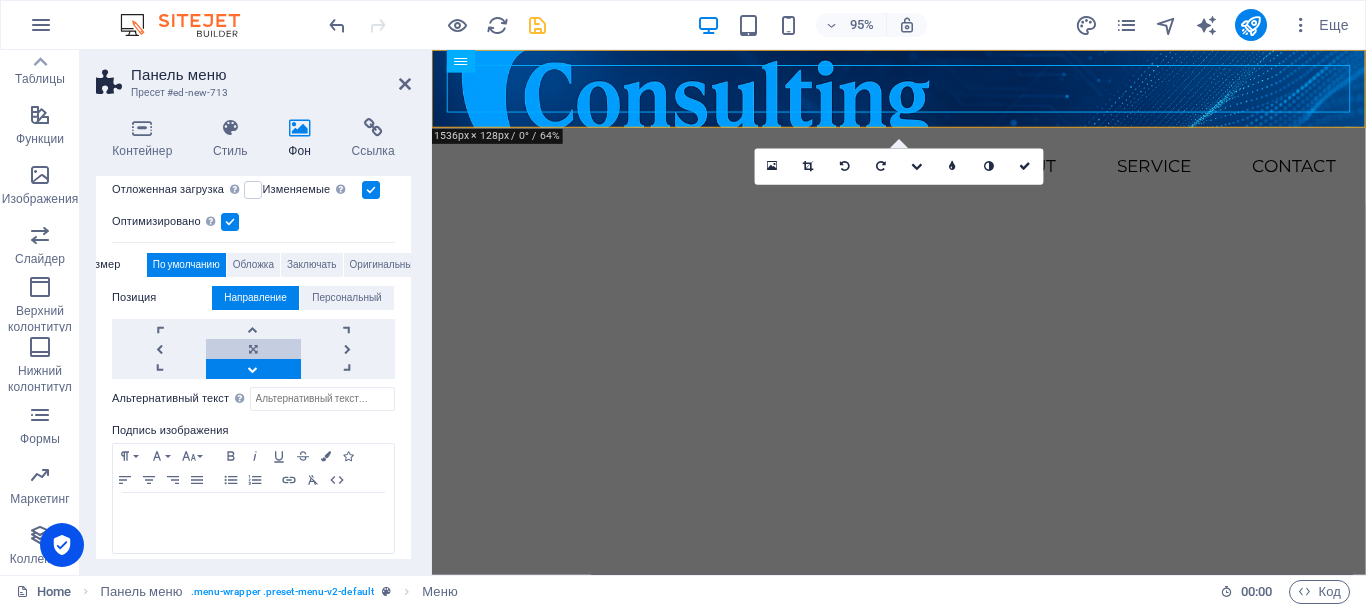 click at bounding box center (253, 349) 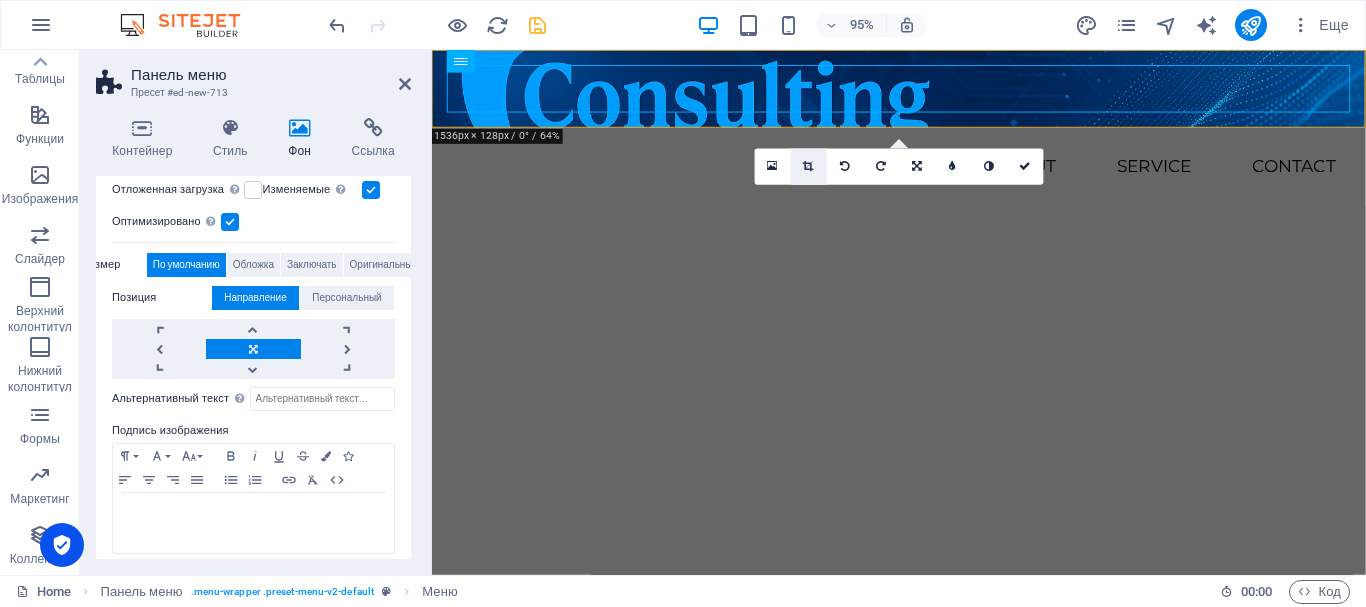 click at bounding box center [808, 166] 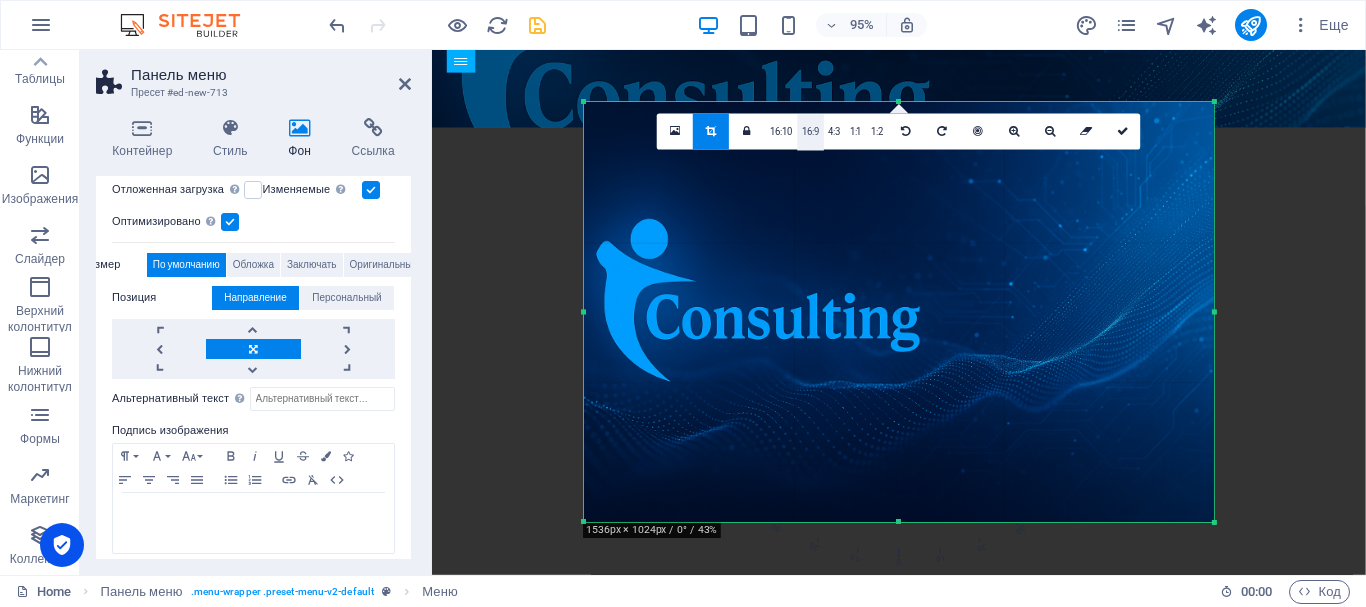 click on "16:9" at bounding box center (810, 133) 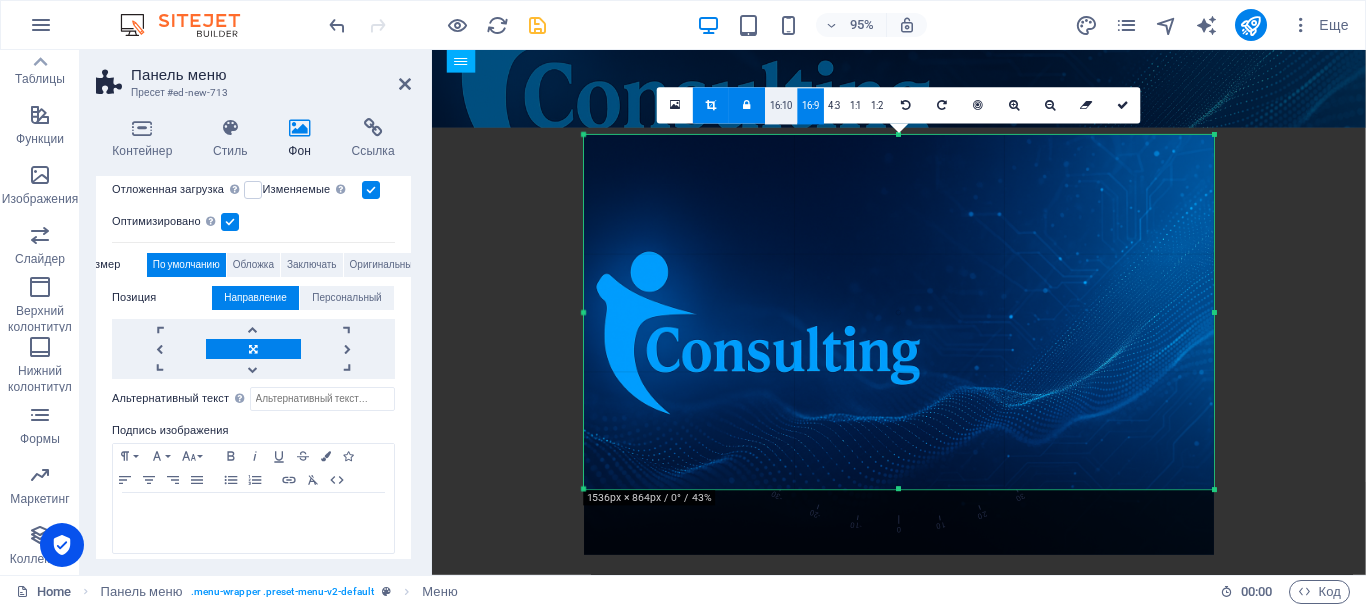 click on "16:10" at bounding box center (782, 107) 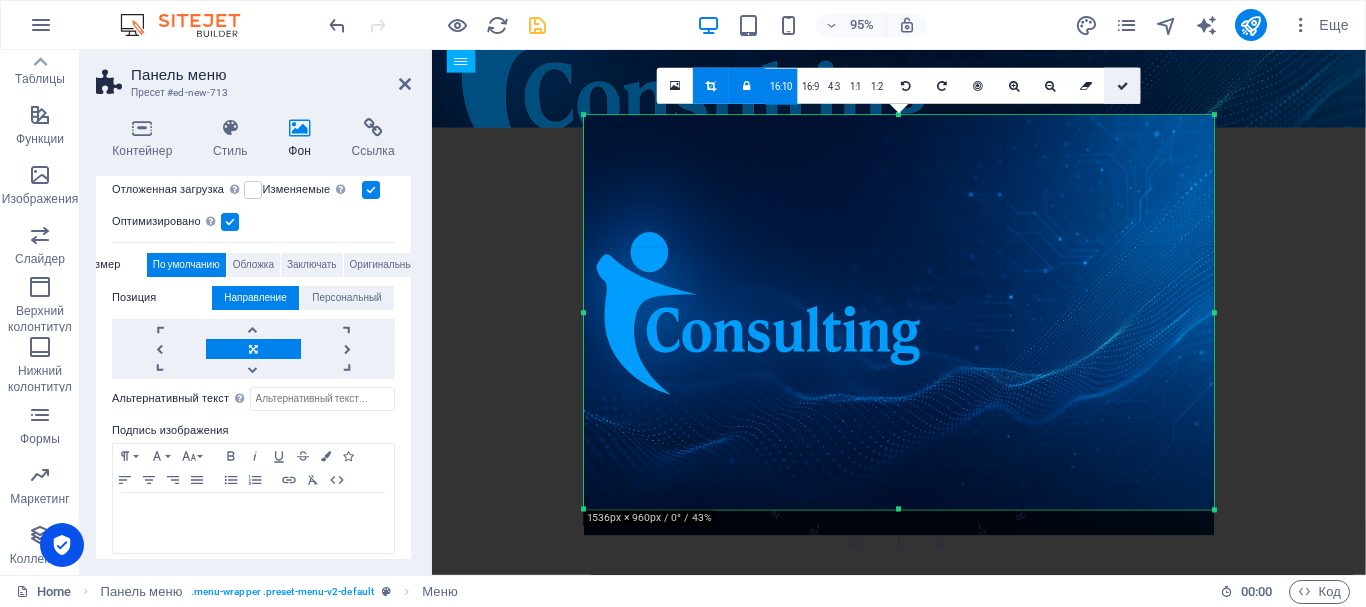 click at bounding box center [1123, 86] 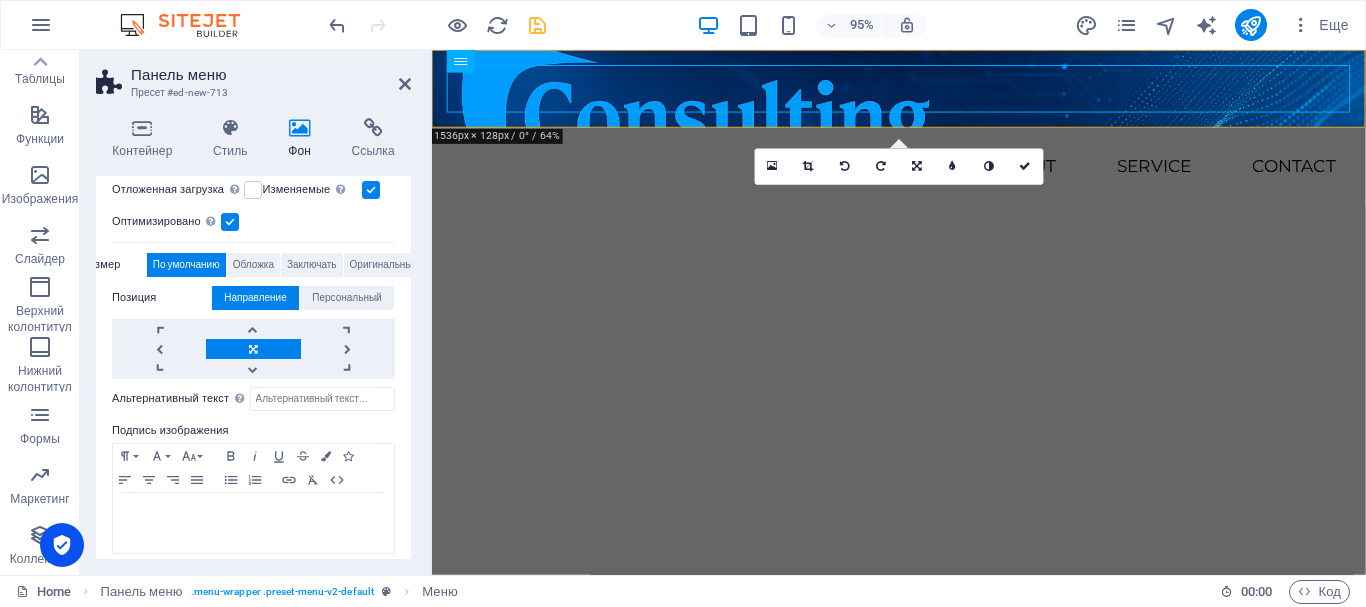 click on "Menu Home About Service Contact" at bounding box center (923, 132) 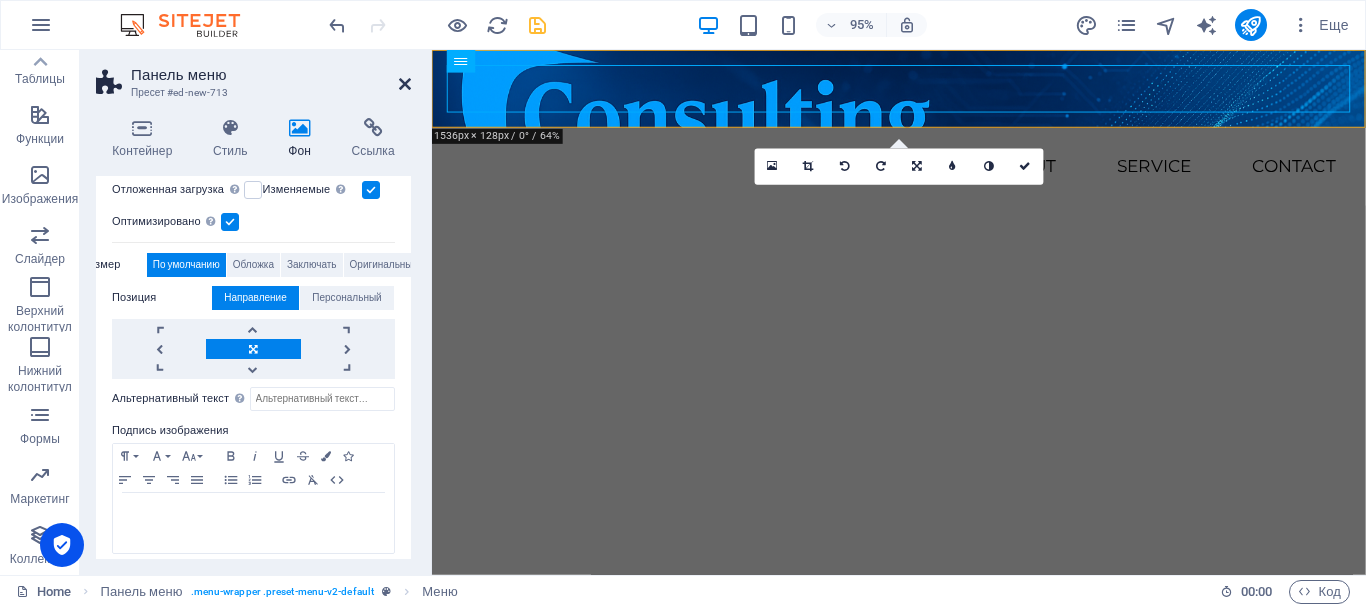 click at bounding box center [405, 84] 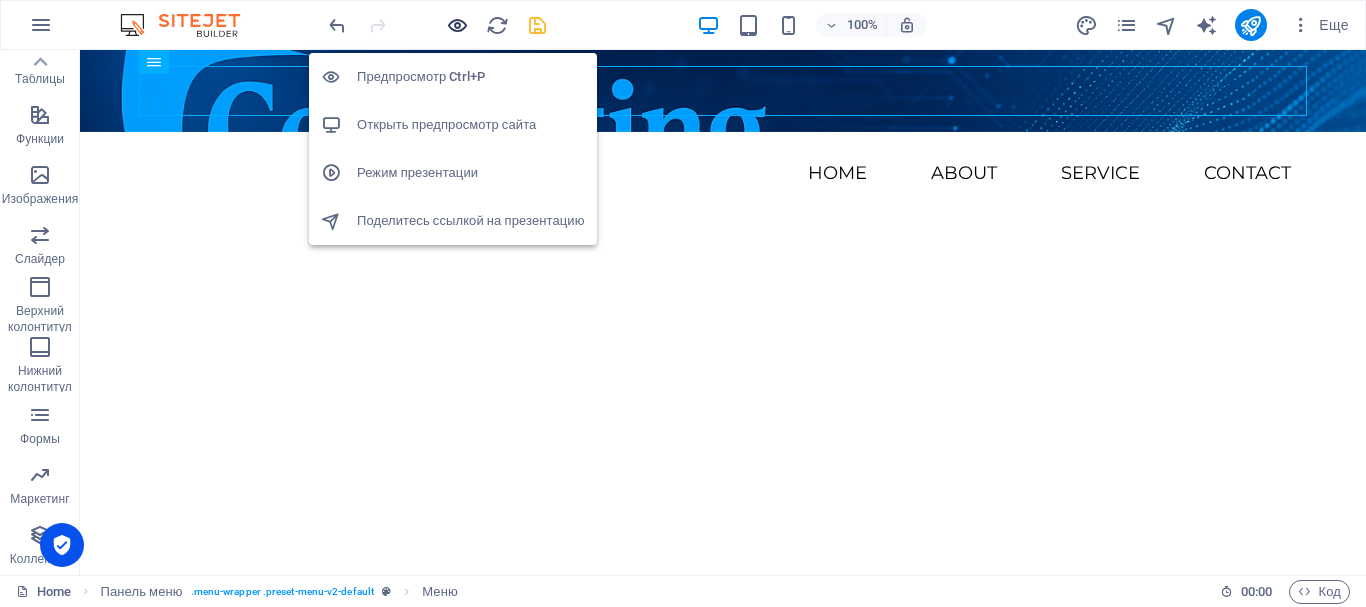 click at bounding box center [457, 25] 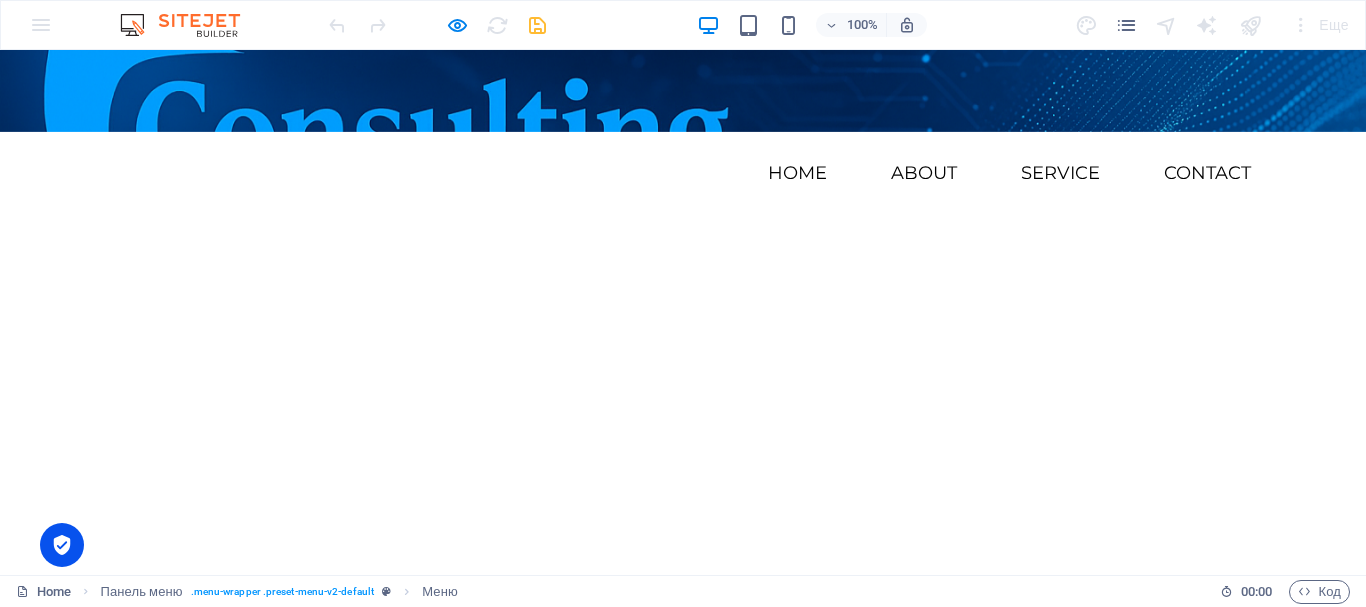 click on "Menu Home About Service Contact" at bounding box center [683, 132] 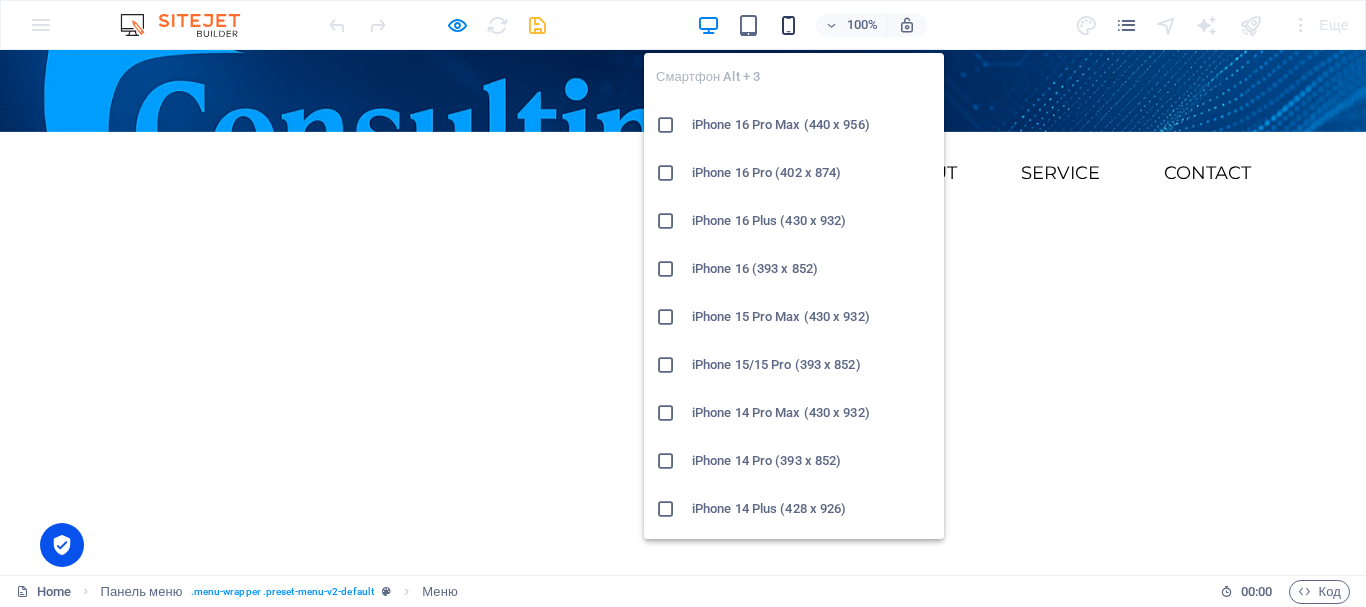 click at bounding box center (788, 25) 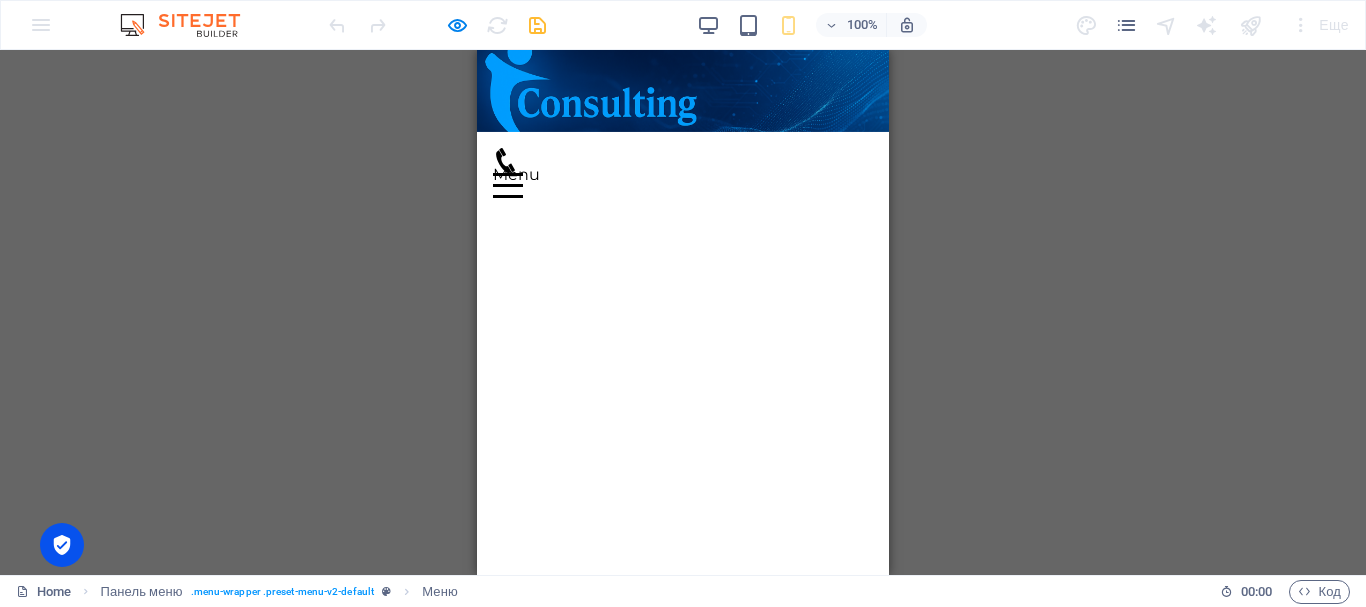 click on "Menu" at bounding box center (508, 185) 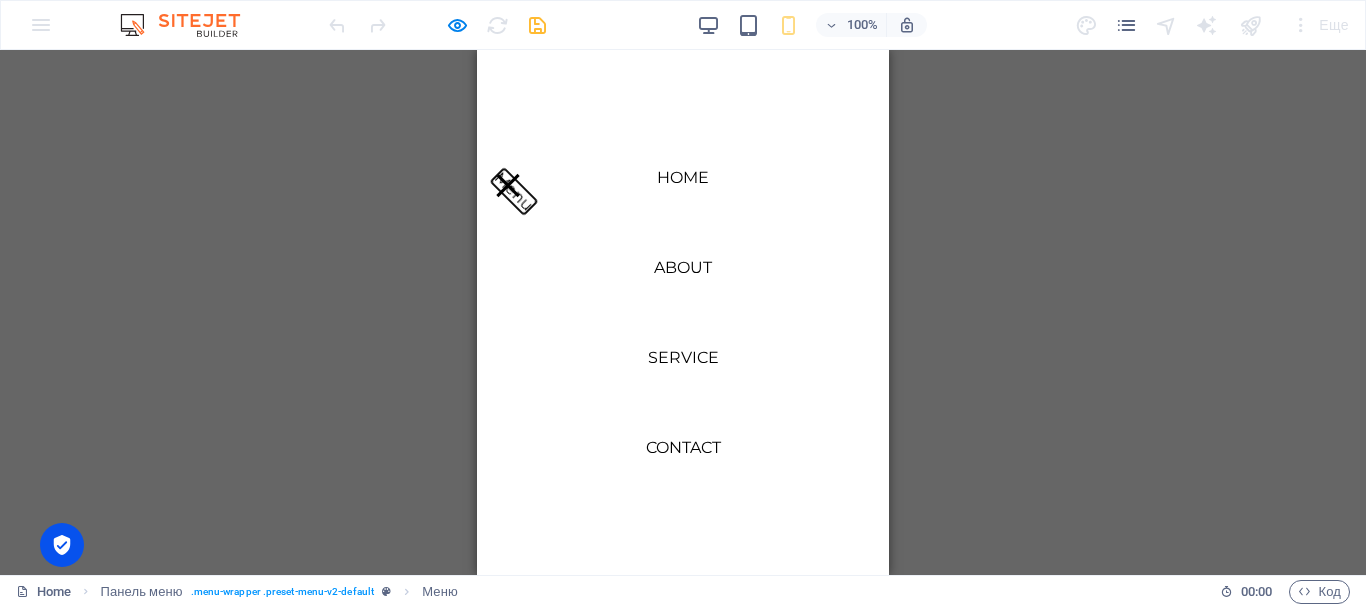 click on "Menu" at bounding box center [507, 185] 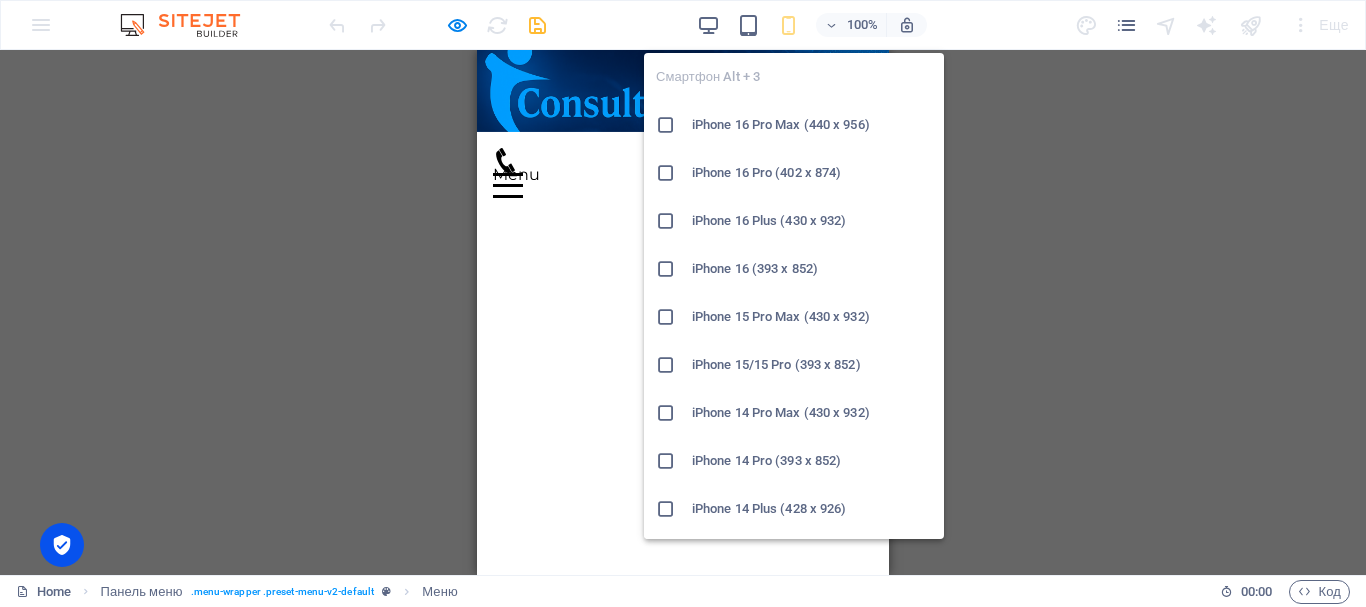 drag, startPoint x: 666, startPoint y: 265, endPoint x: 179, endPoint y: 213, distance: 489.7683 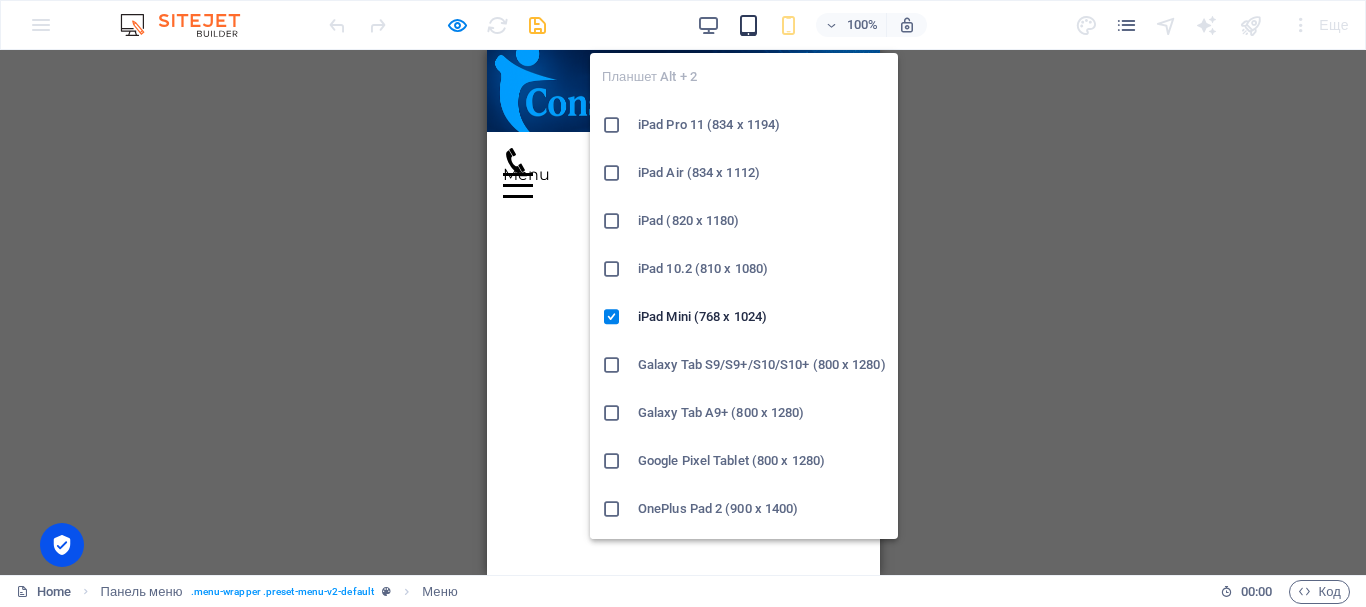 click at bounding box center (748, 25) 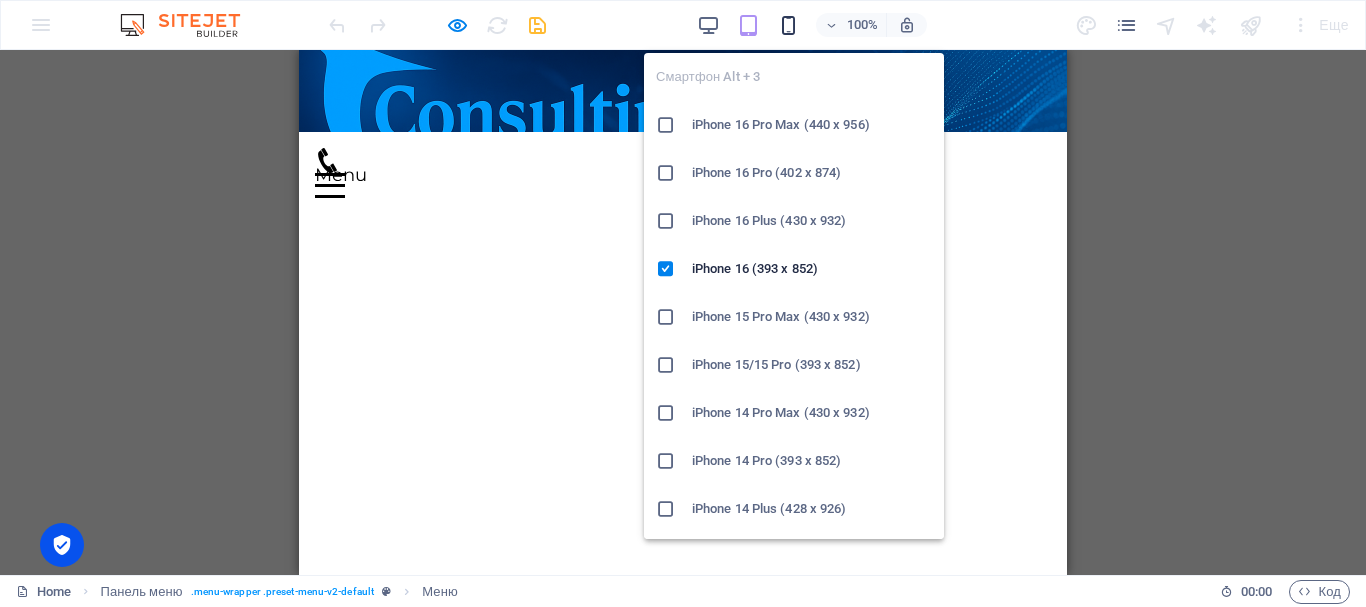 click at bounding box center [788, 25] 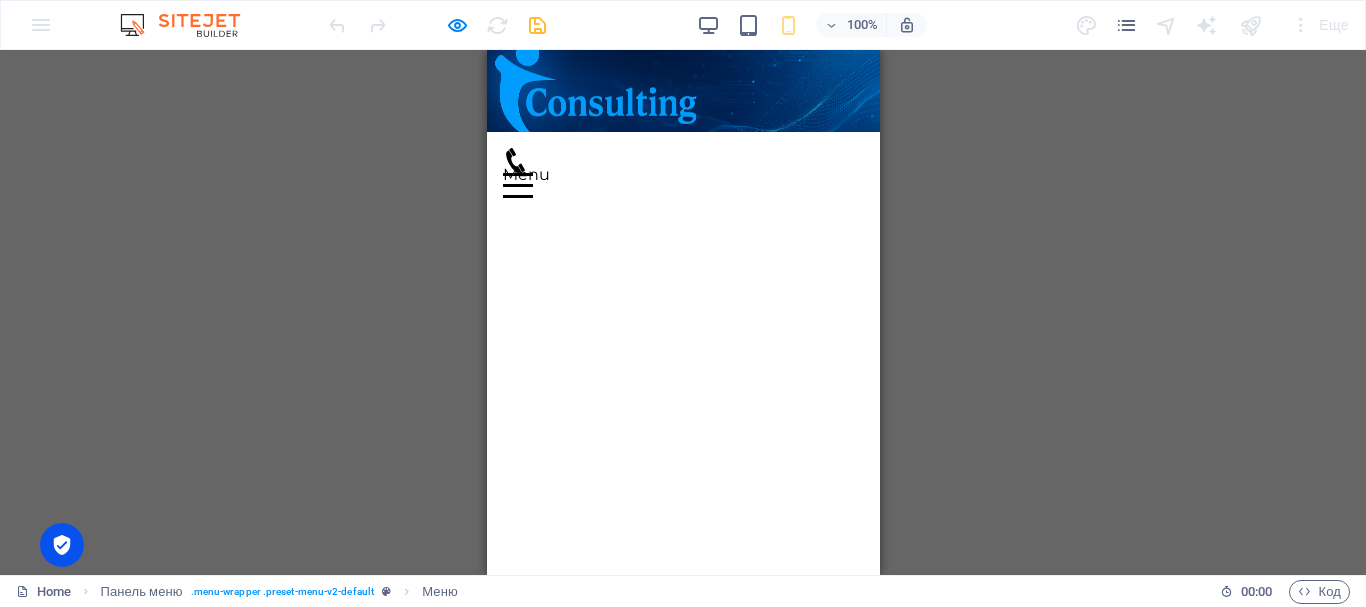 click on "Menu Home About Service Contact" at bounding box center [682, 132] 